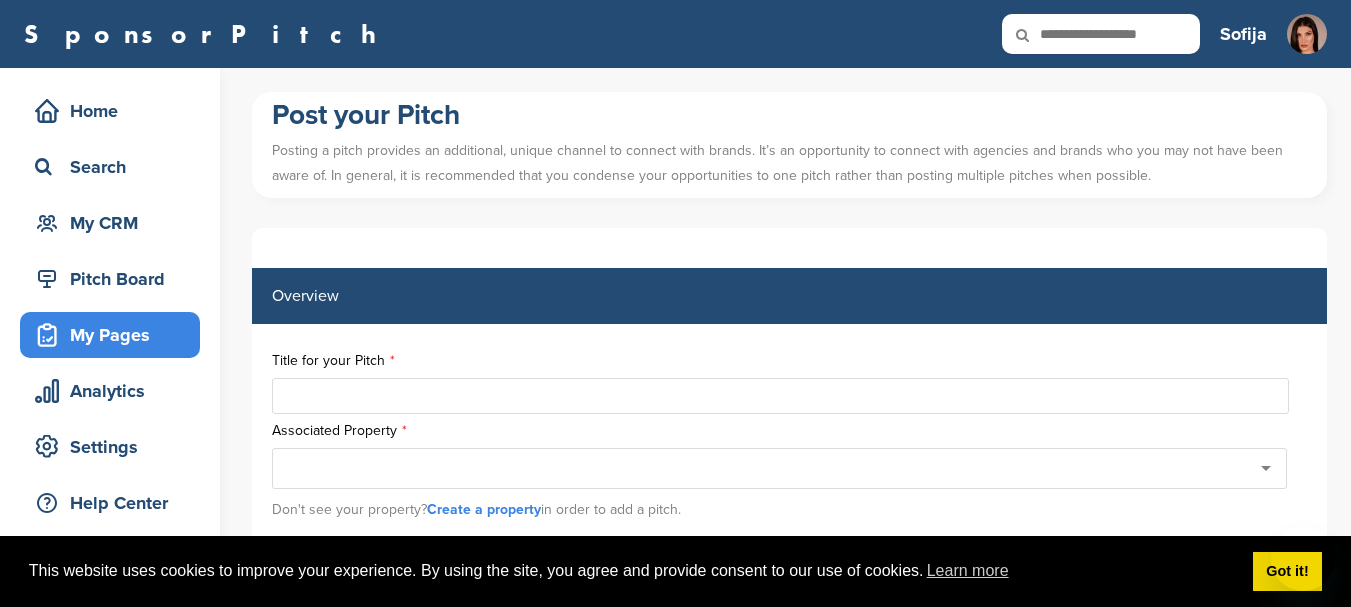 scroll, scrollTop: 0, scrollLeft: 0, axis: both 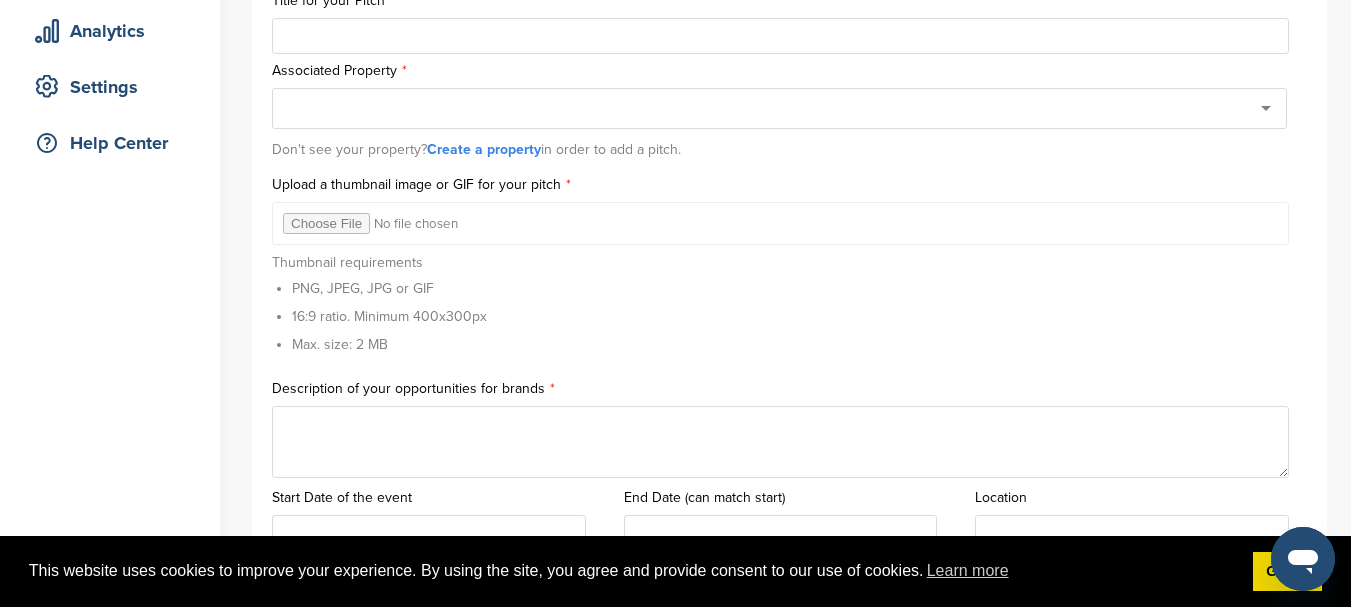 click at bounding box center [780, 442] 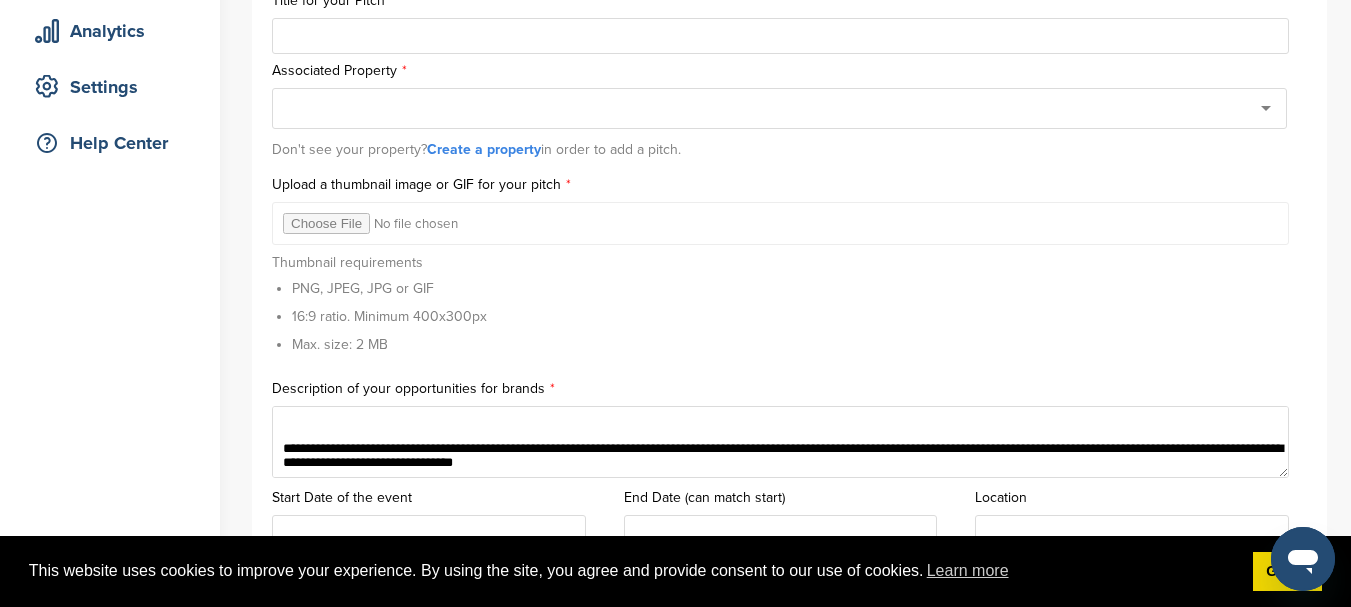 scroll, scrollTop: 40, scrollLeft: 0, axis: vertical 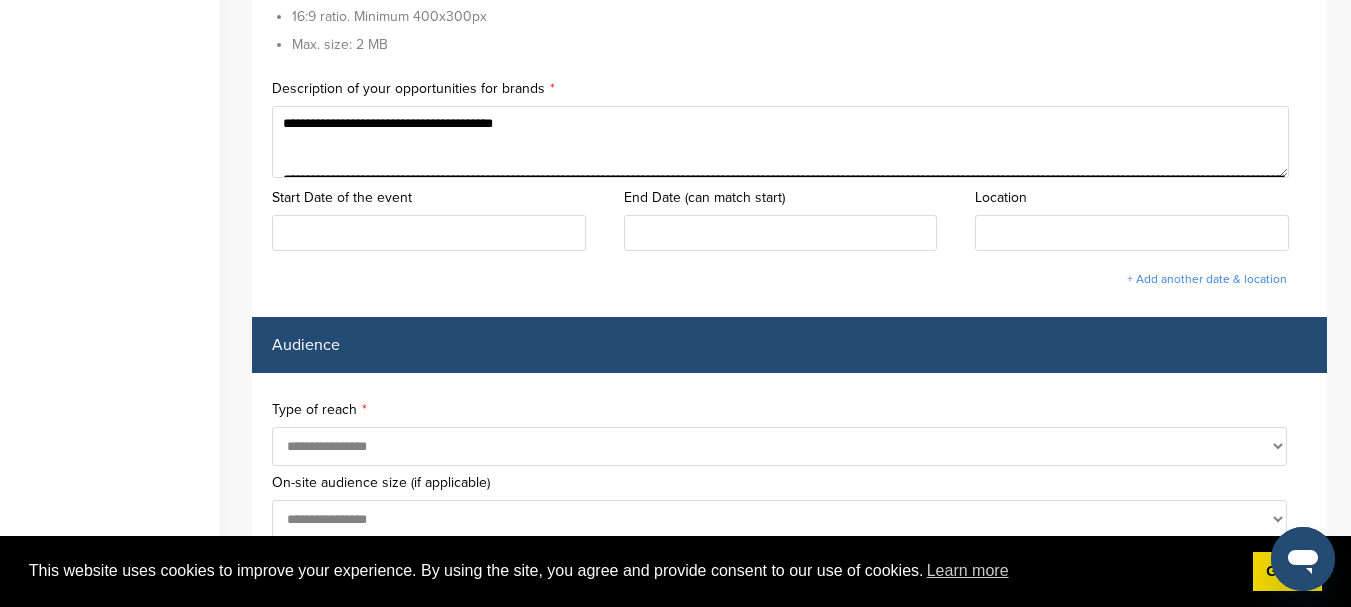 drag, startPoint x: 584, startPoint y: 121, endPoint x: 322, endPoint y: 127, distance: 262.0687 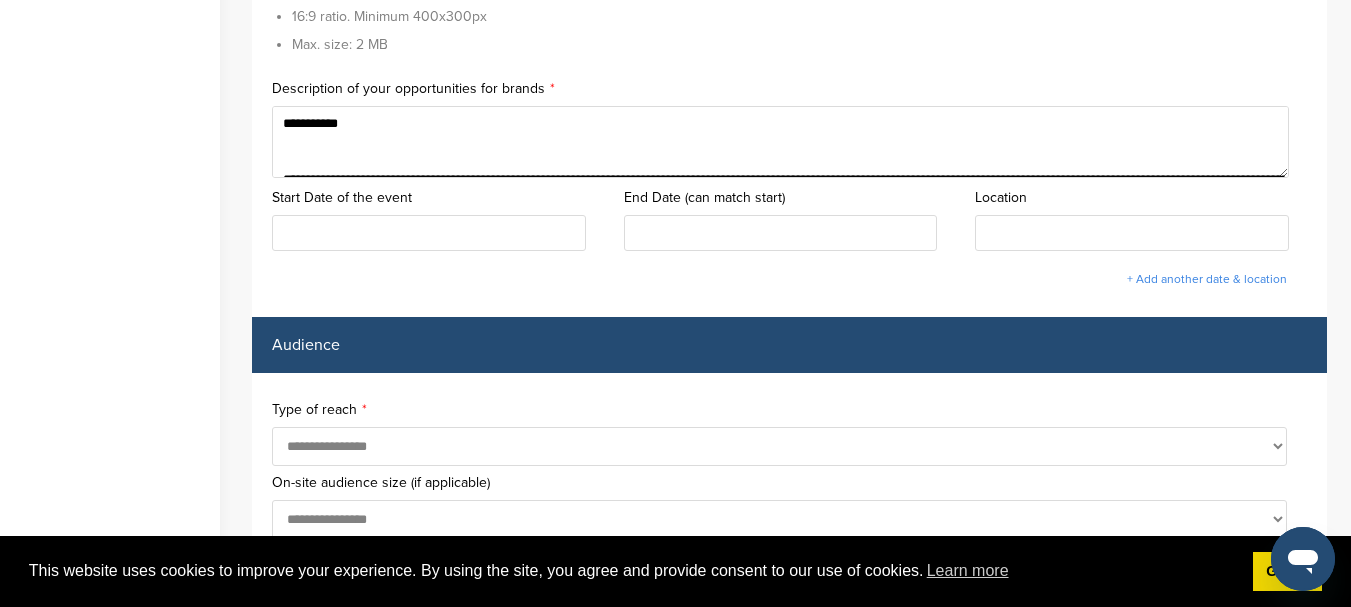 type on "**********" 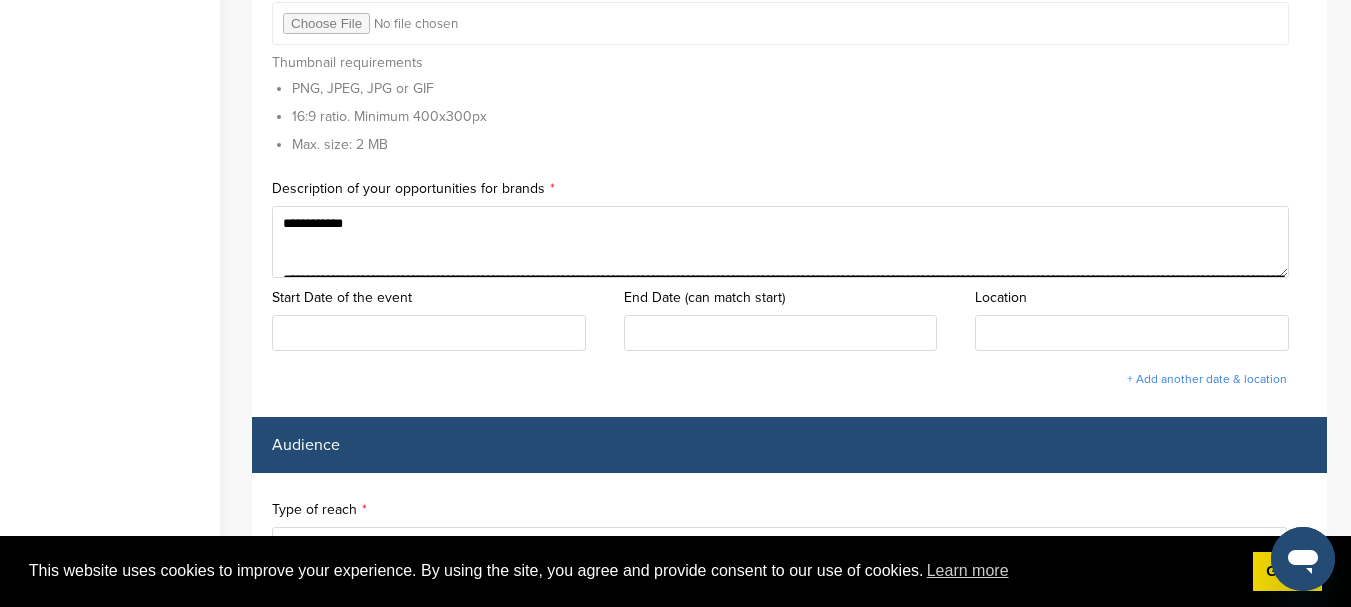 scroll, scrollTop: 460, scrollLeft: 0, axis: vertical 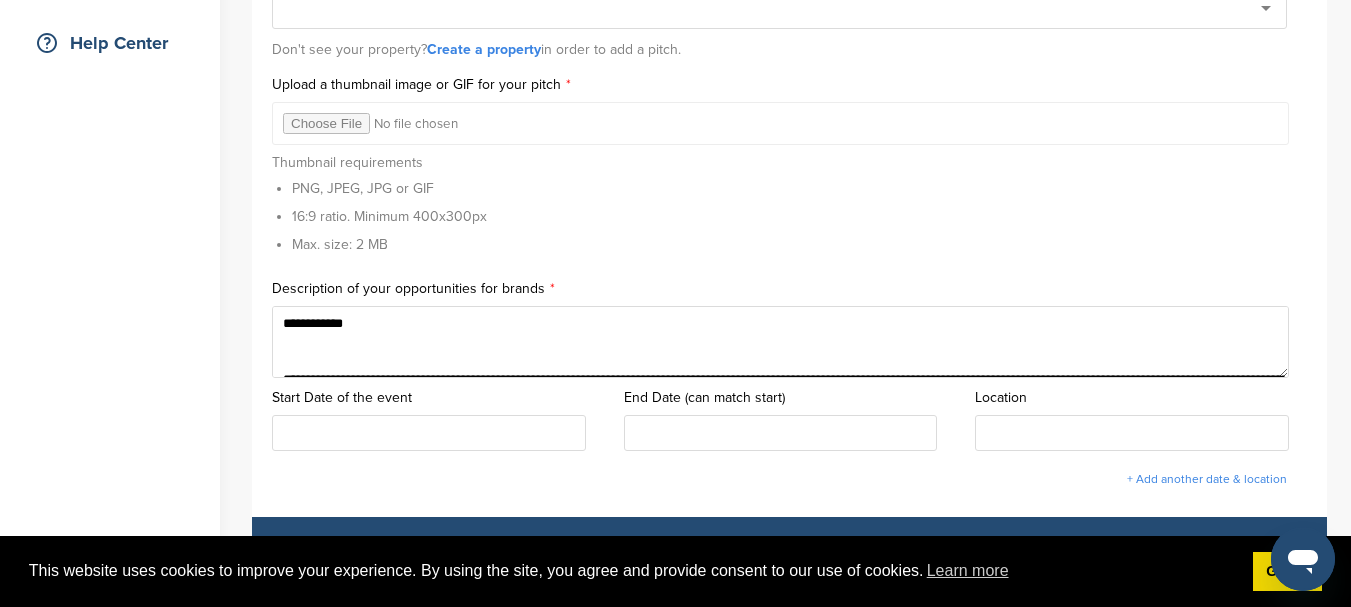 click on "**********" at bounding box center [780, 342] 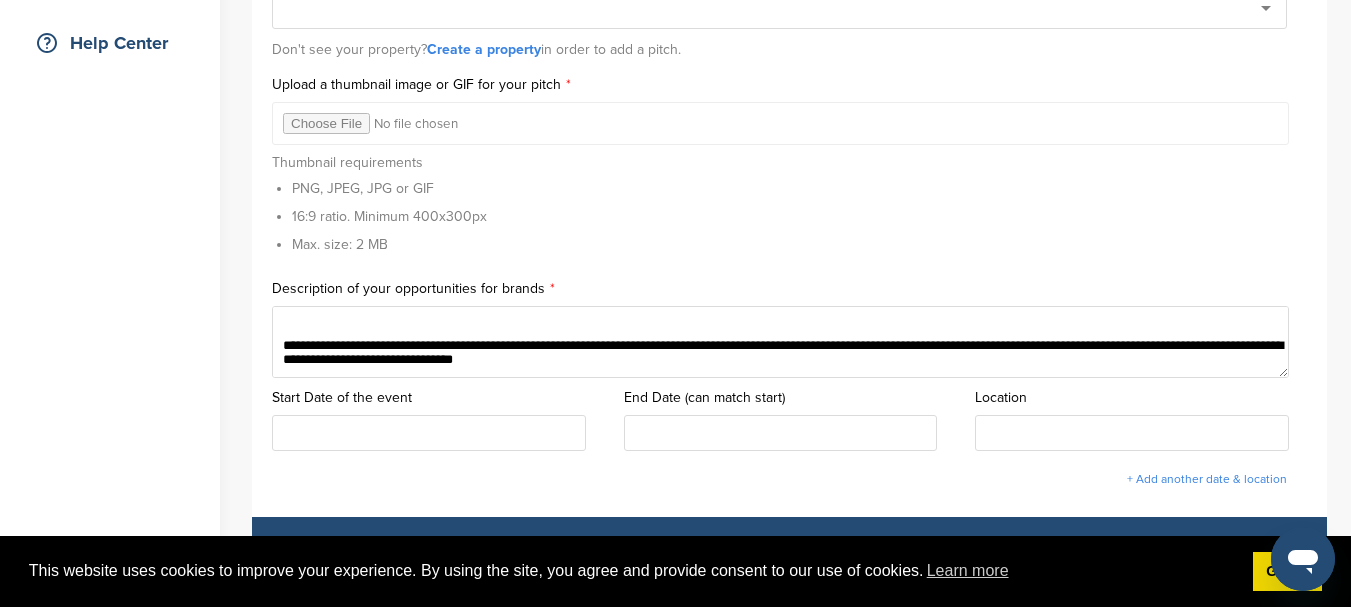 scroll, scrollTop: 560, scrollLeft: 0, axis: vertical 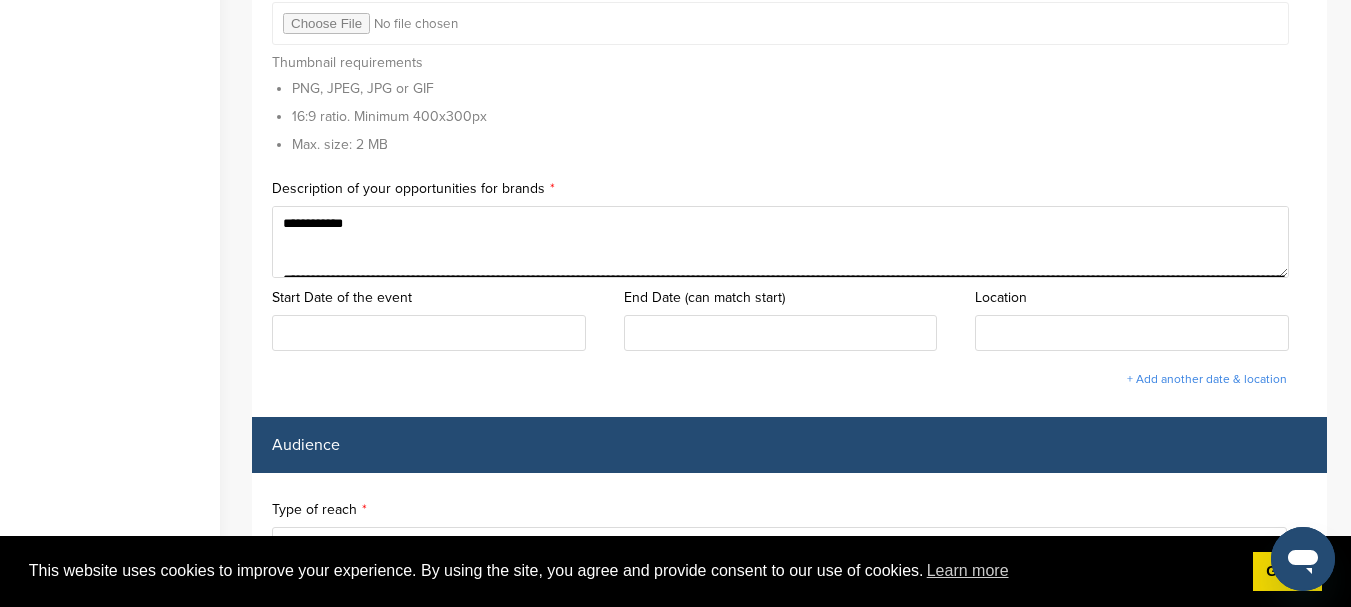 drag, startPoint x: 1076, startPoint y: 266, endPoint x: 247, endPoint y: 208, distance: 831.0265 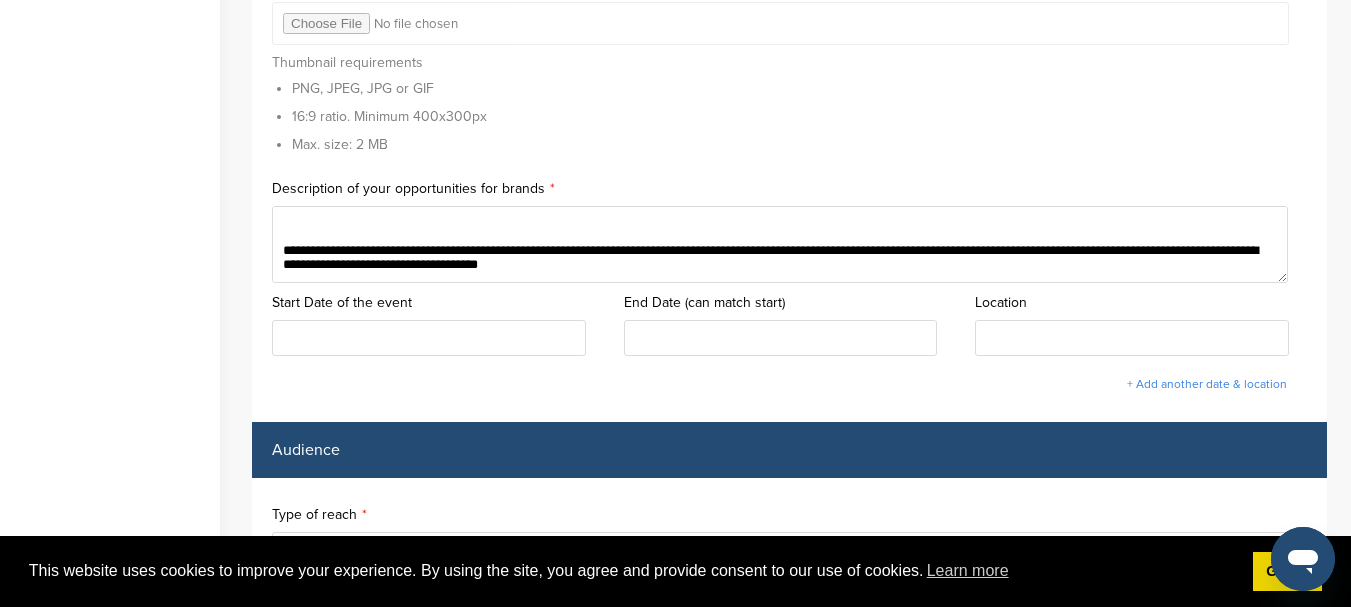scroll, scrollTop: 0, scrollLeft: 0, axis: both 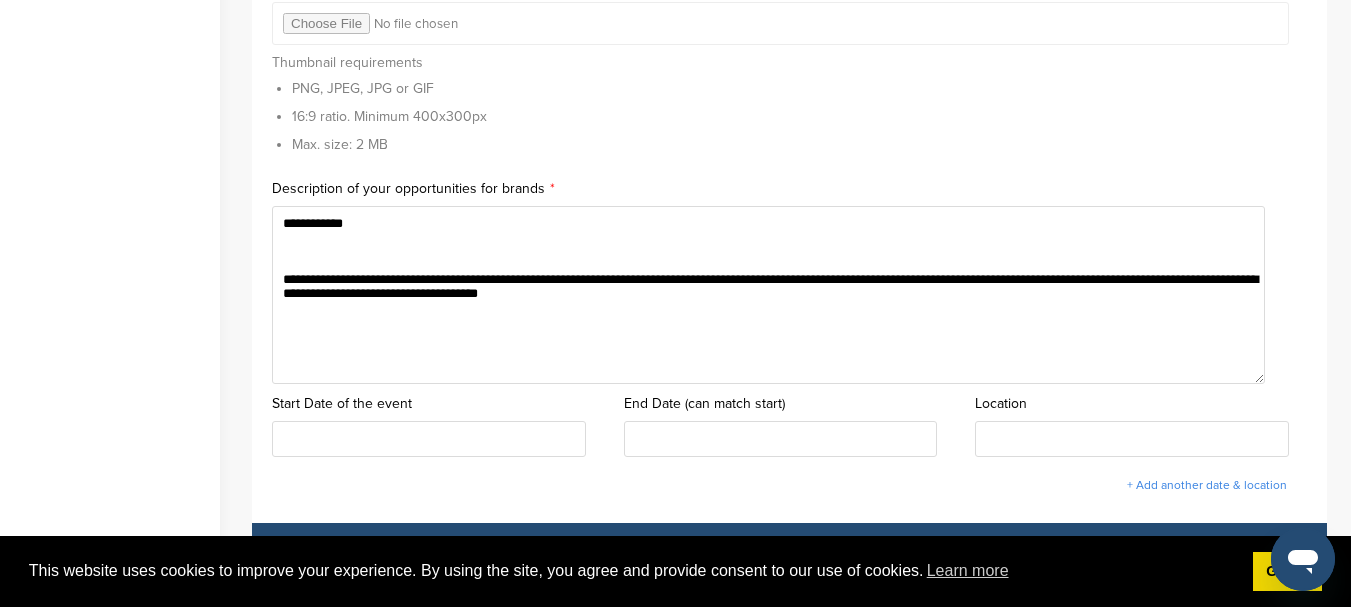 drag, startPoint x: 1279, startPoint y: 276, endPoint x: 1257, endPoint y: 382, distance: 108.25895 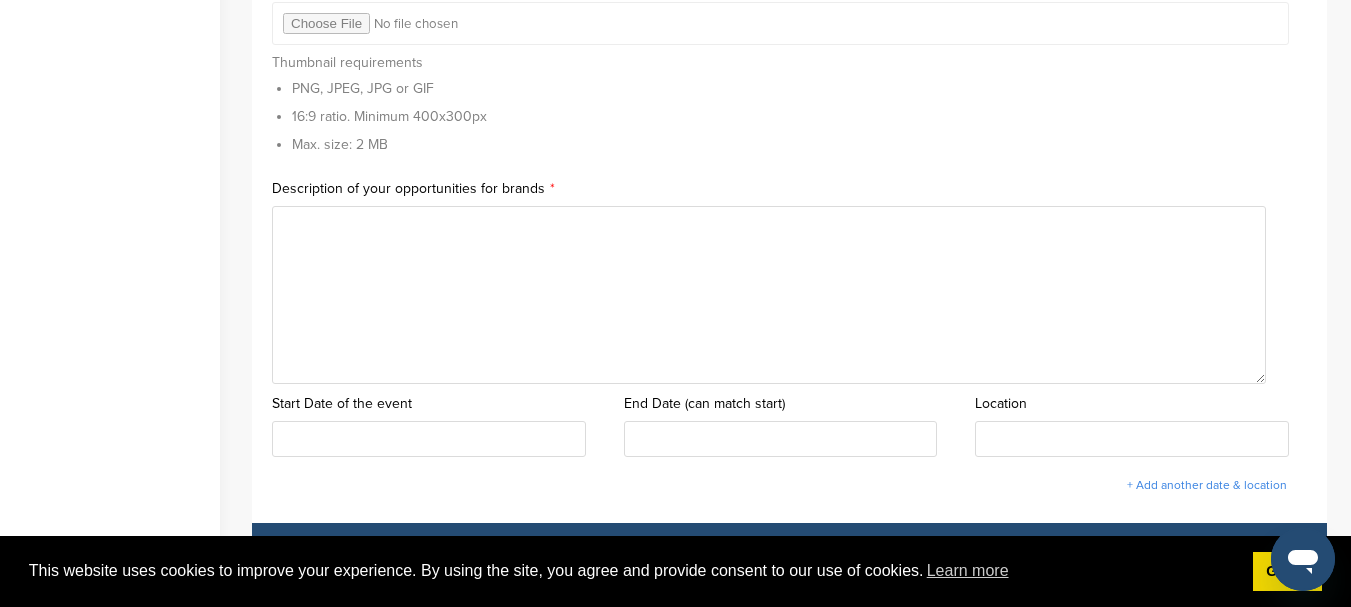 paste on "**********" 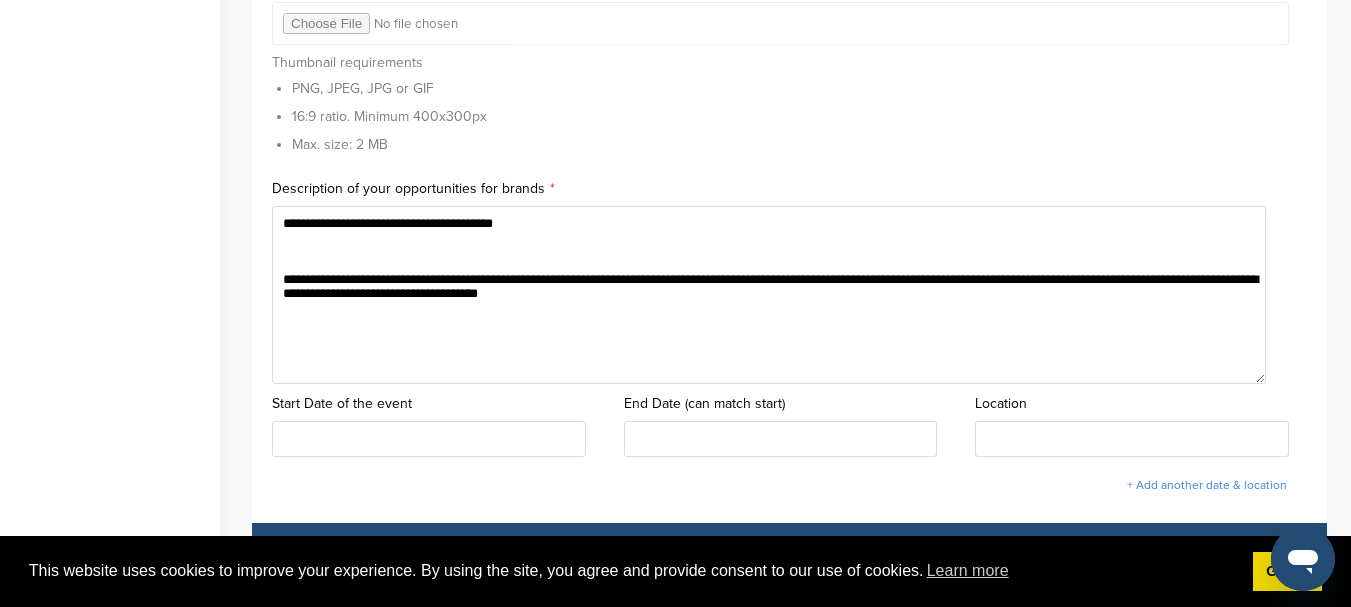 type on "**********" 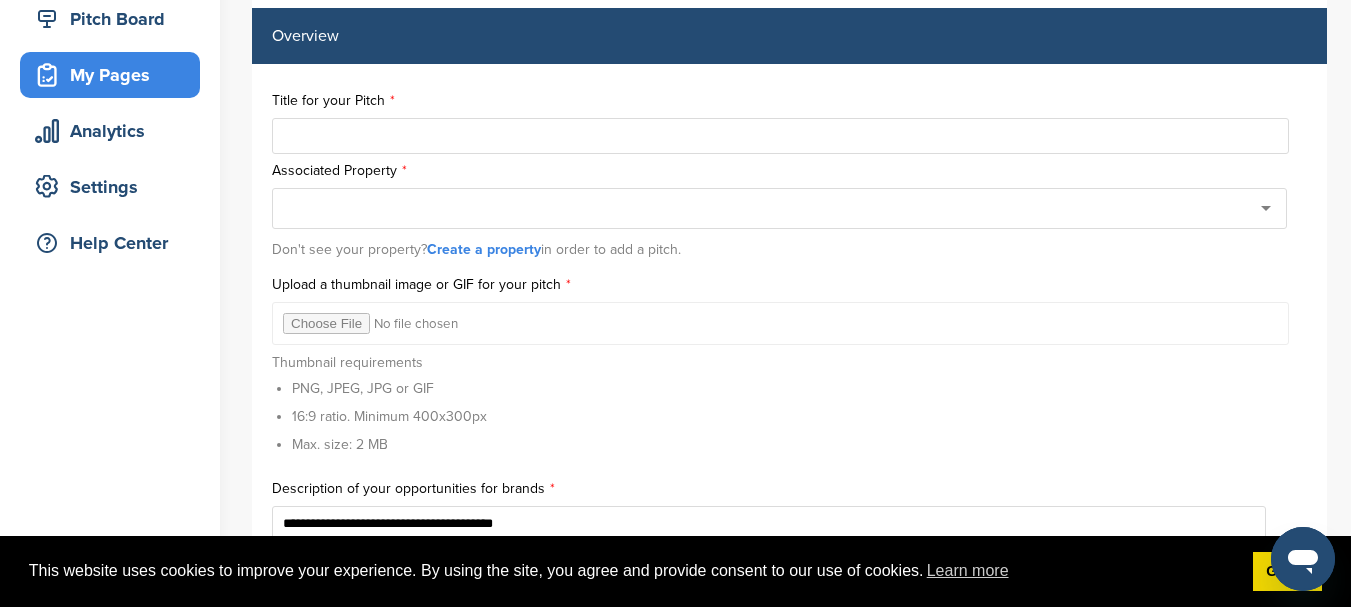 click at bounding box center (780, 136) 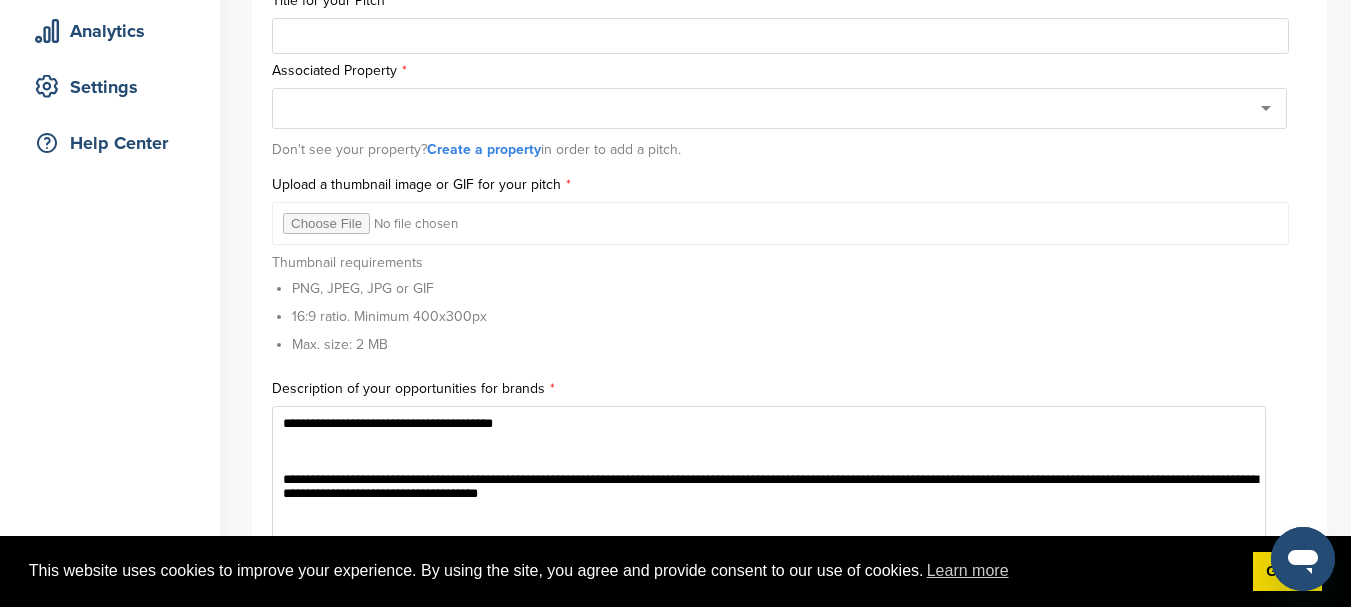 scroll, scrollTop: 560, scrollLeft: 0, axis: vertical 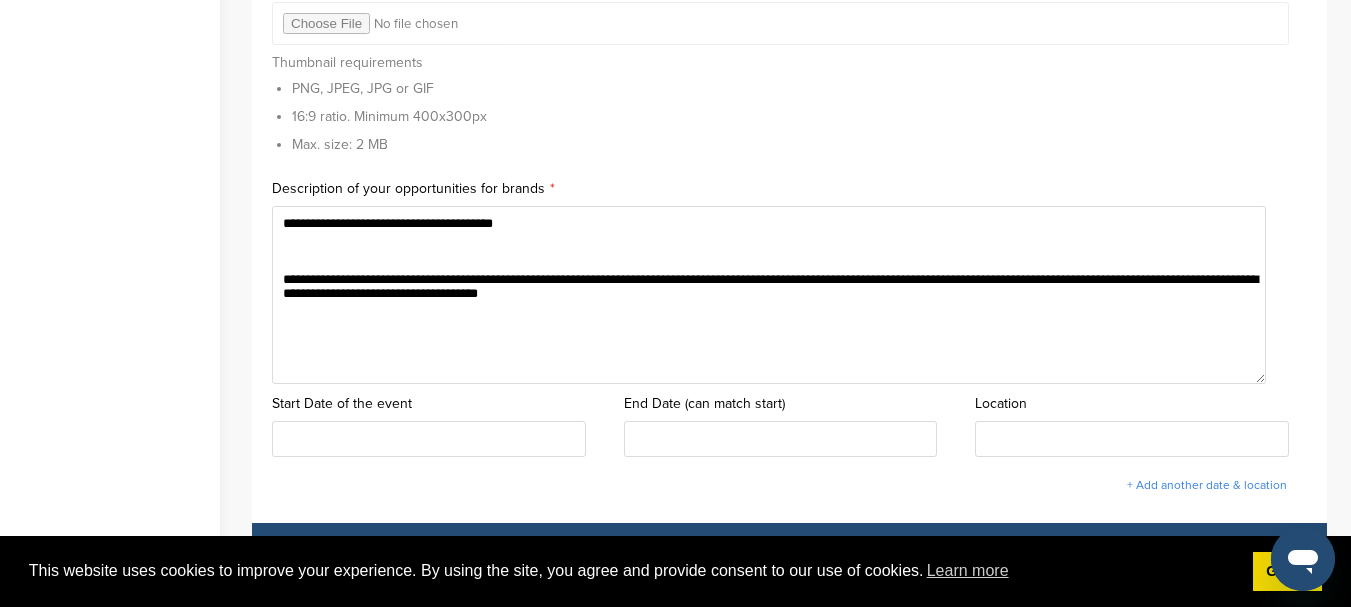 drag, startPoint x: 1101, startPoint y: 320, endPoint x: 284, endPoint y: 218, distance: 823.3426 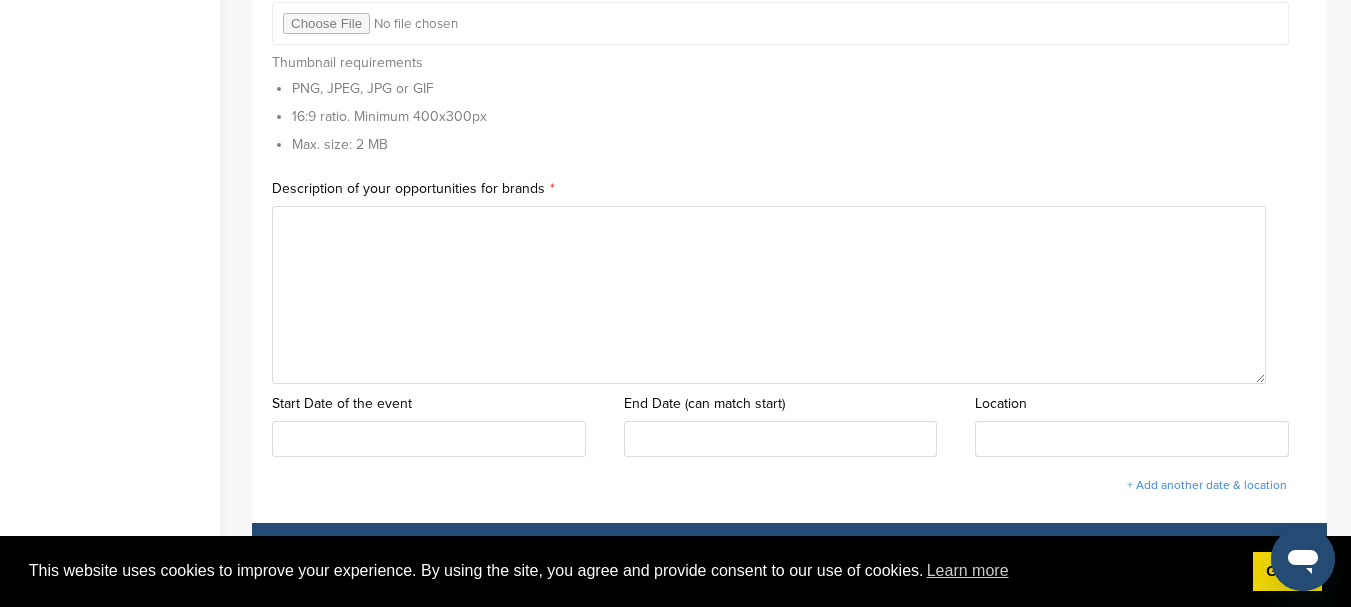 click at bounding box center (769, 295) 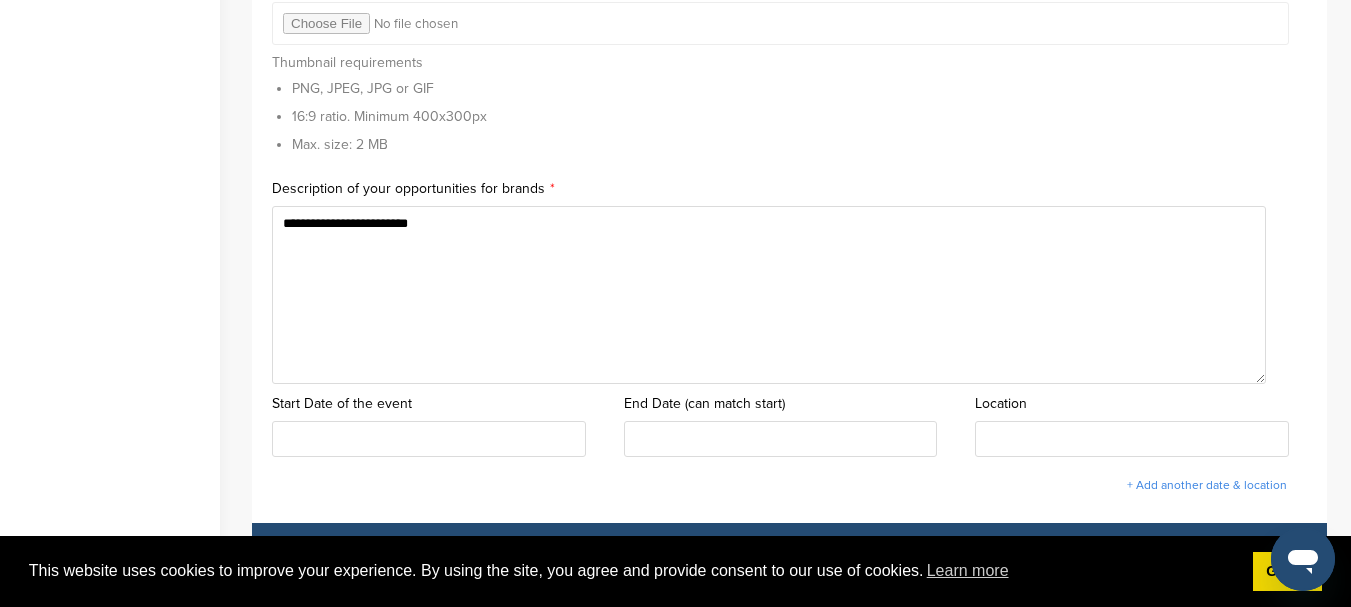 scroll, scrollTop: 660, scrollLeft: 0, axis: vertical 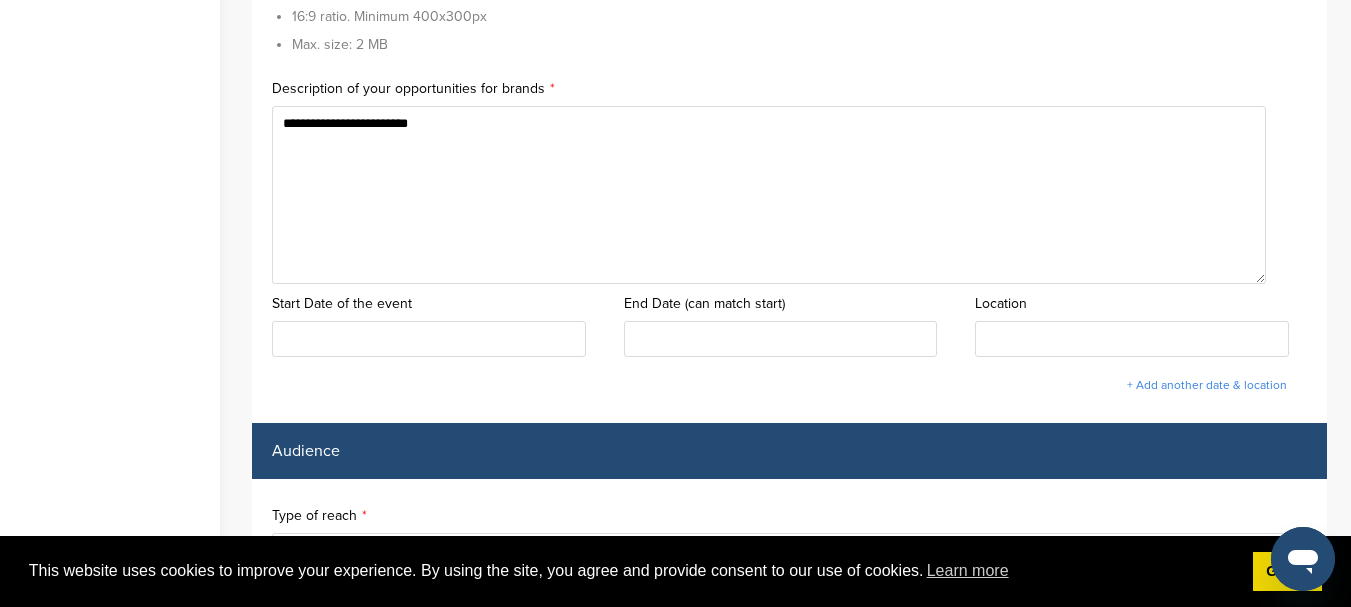 type on "**********" 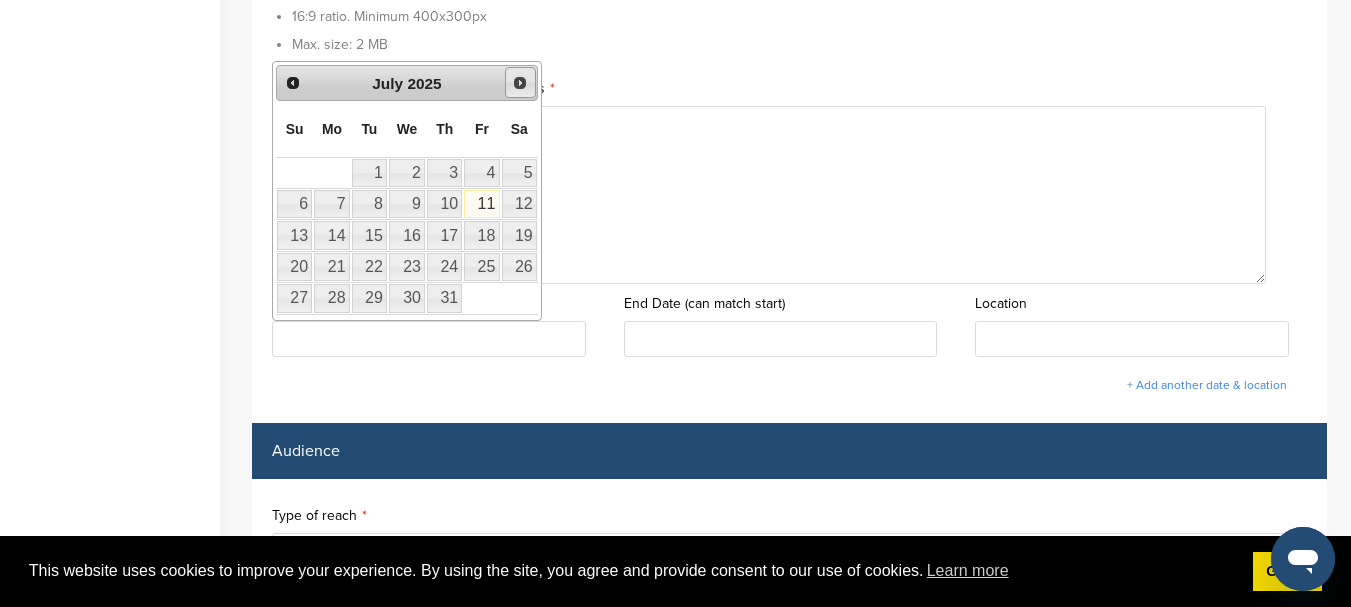 click on "Next" at bounding box center (520, 83) 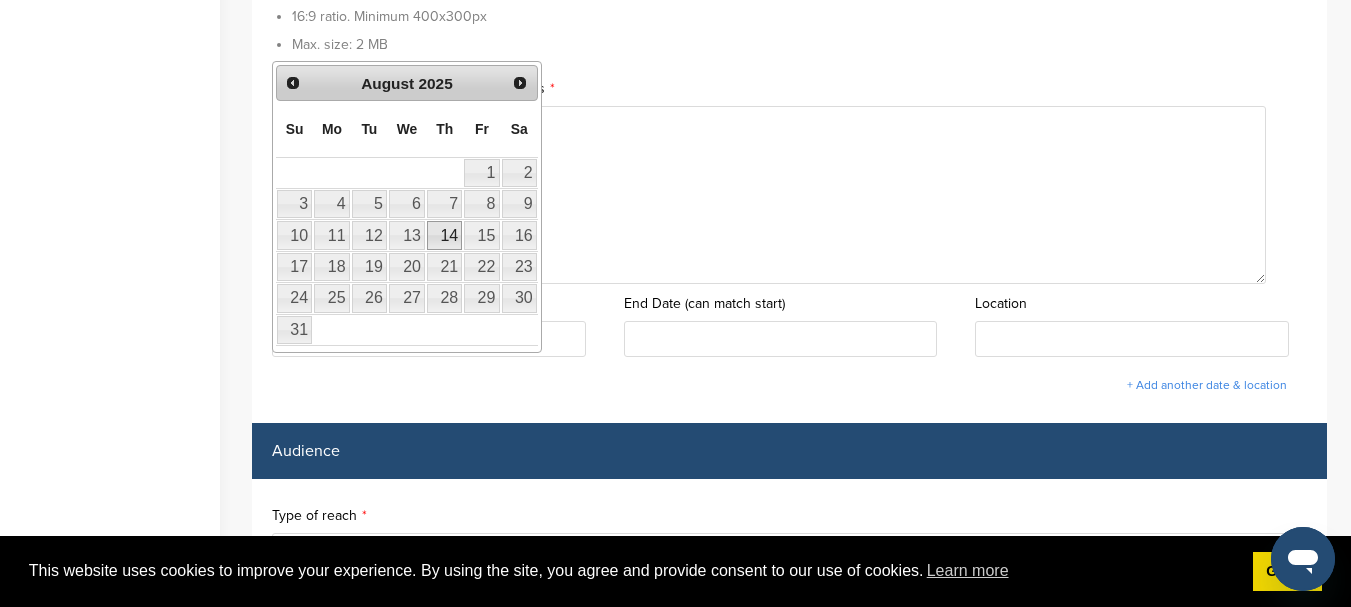 click on "14" at bounding box center [444, 235] 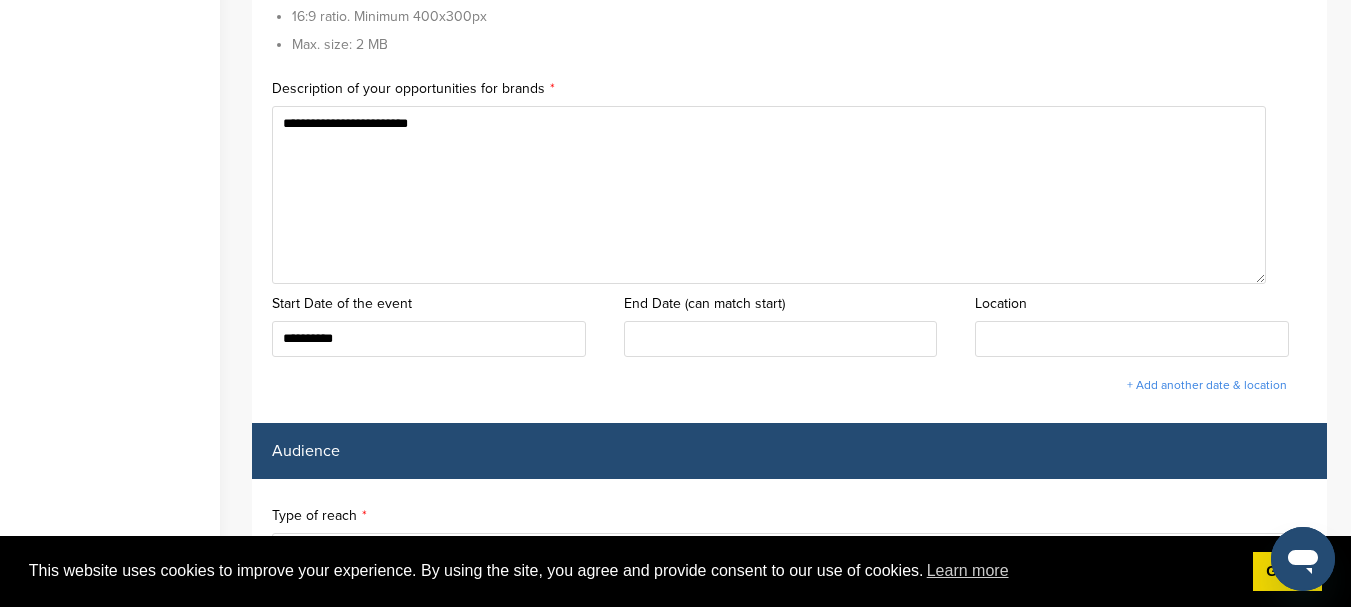 click at bounding box center [781, 339] 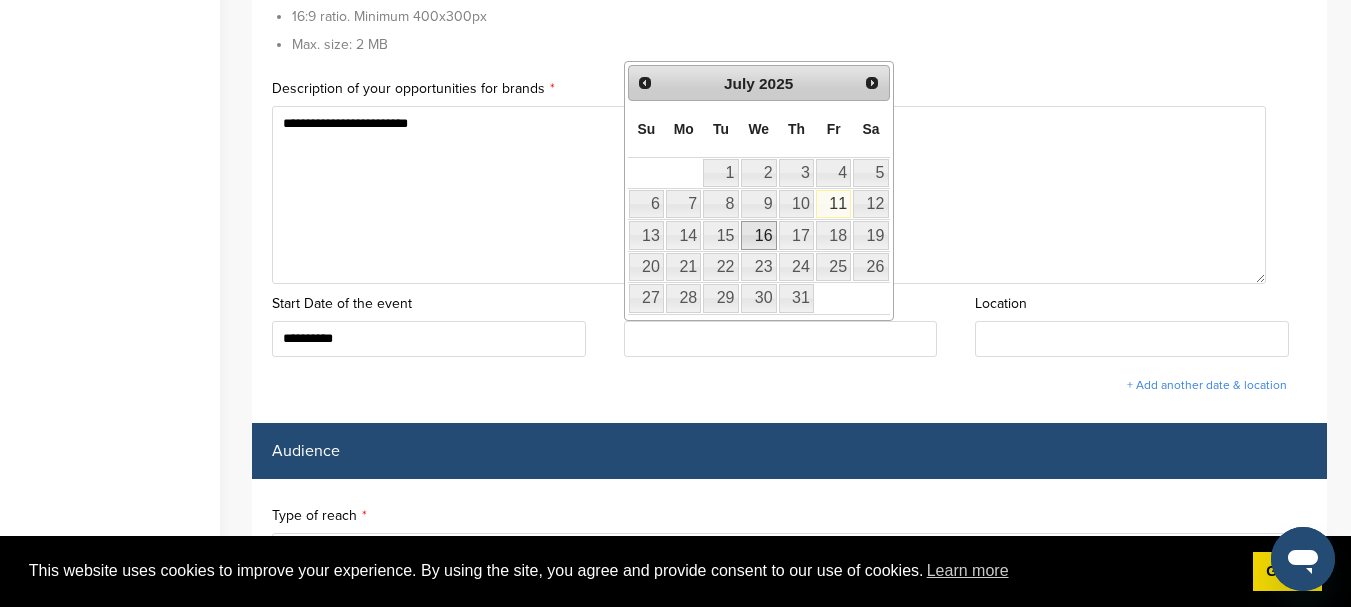click on "16" at bounding box center [759, 235] 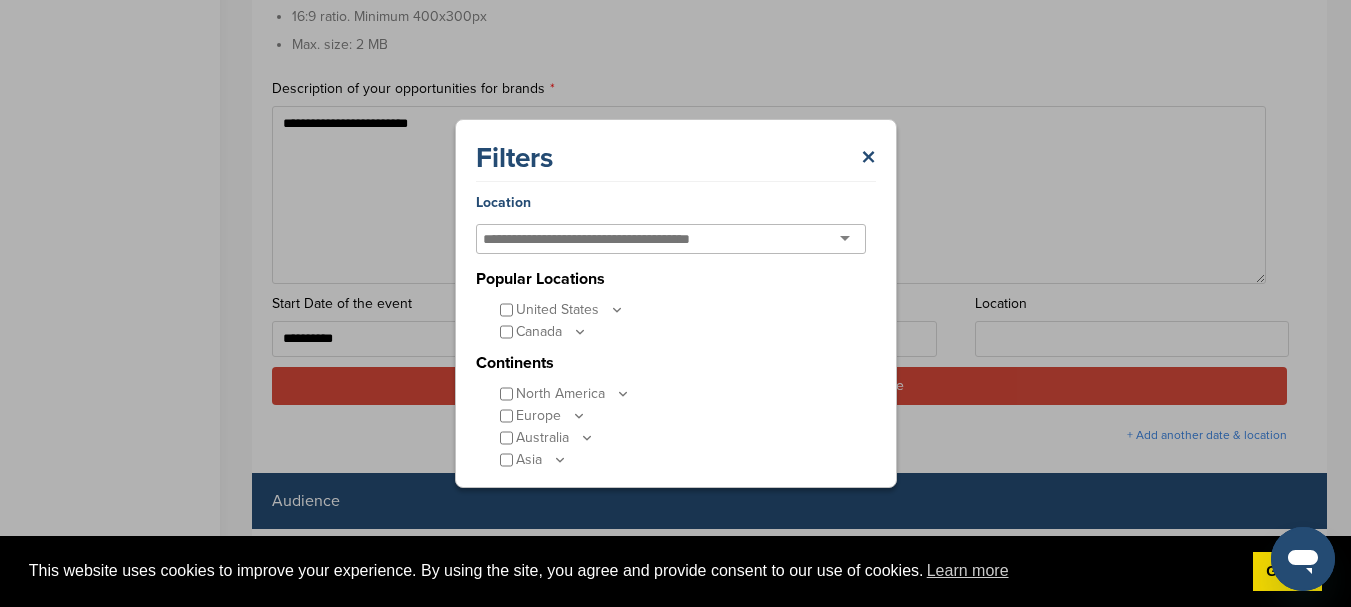 click on "Start Date of the event
End Date (can match start)
Location
x
End Date can't be earlier than Start Date
+ Add another date & location
Audience
Type of reach" at bounding box center [789, 3067] 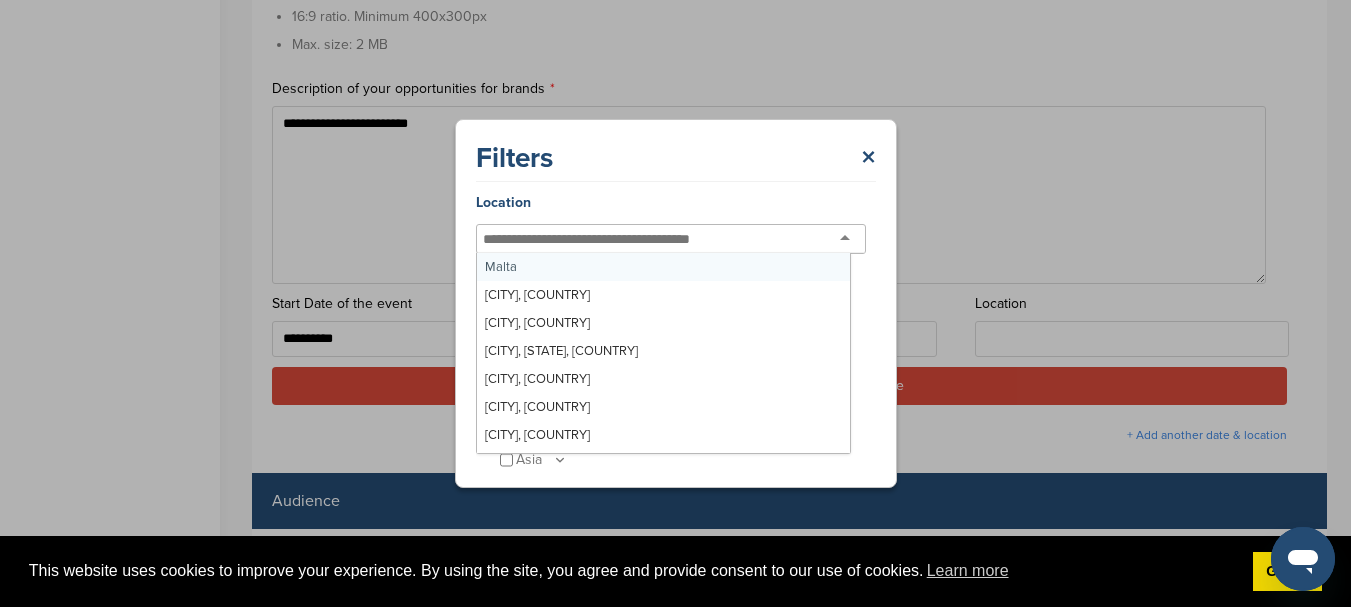 click at bounding box center (603, 239) 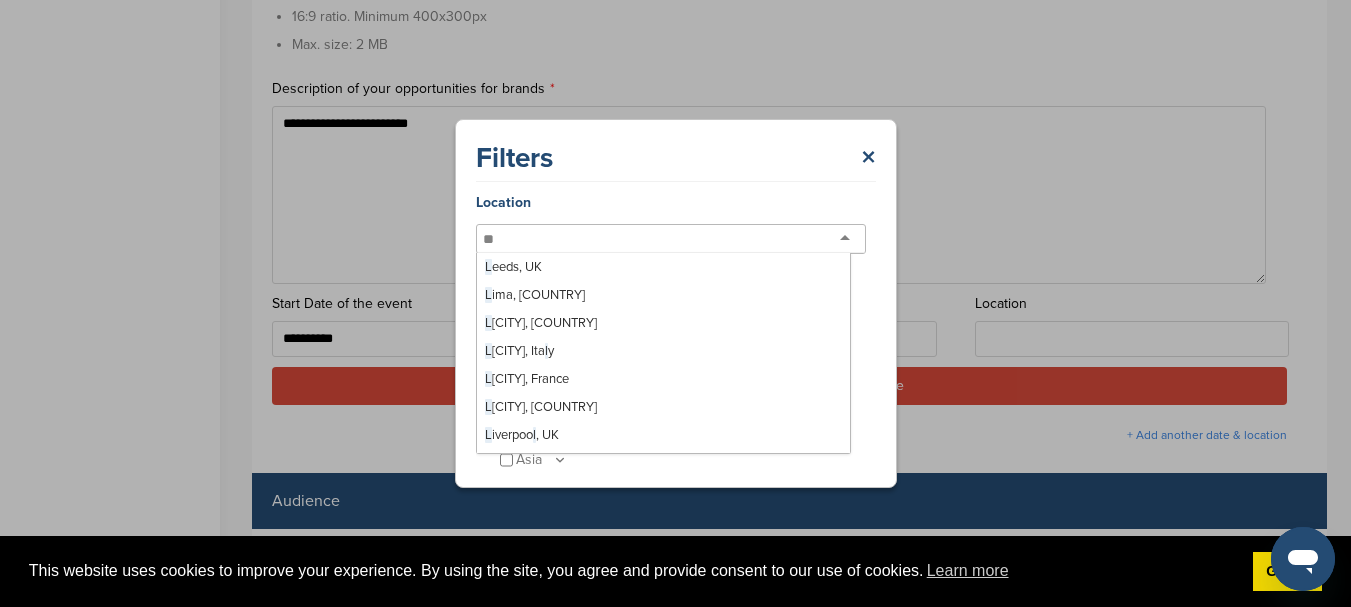 type on "***" 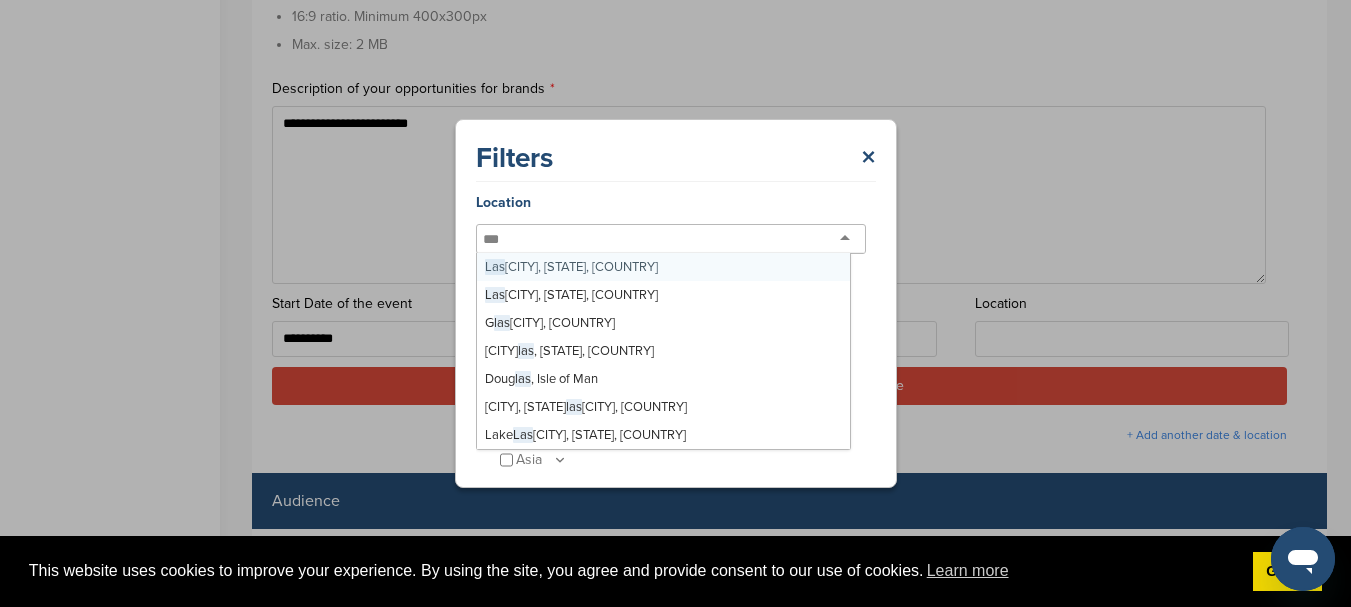 type on "**********" 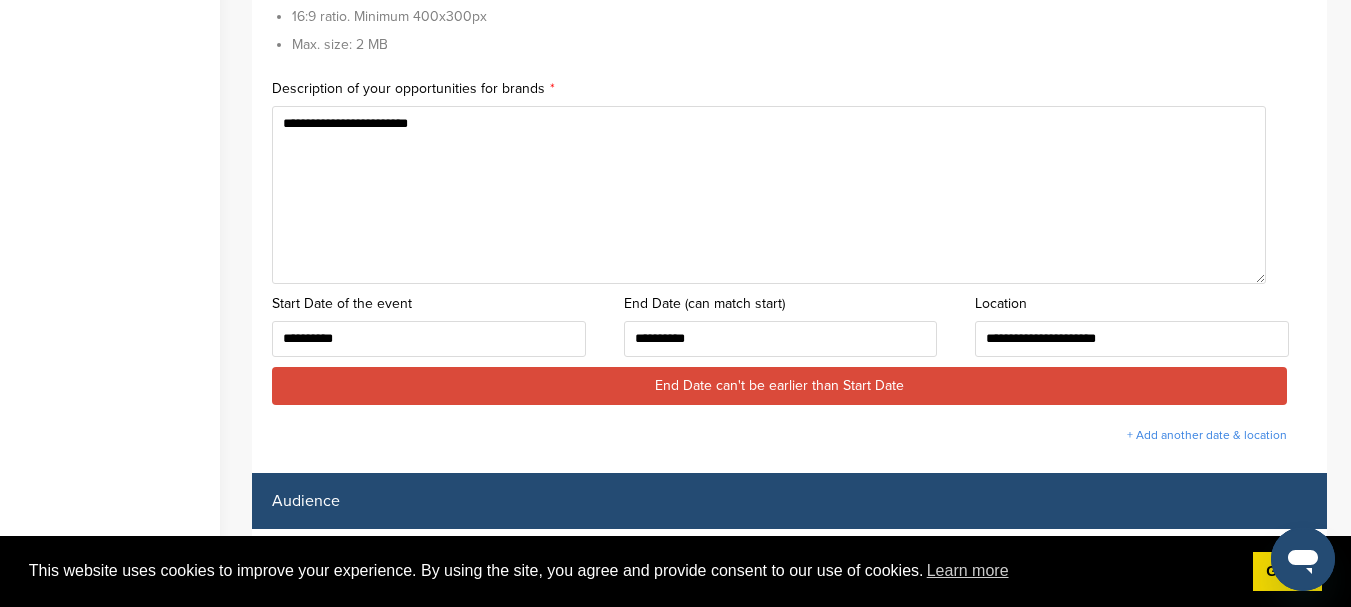 scroll, scrollTop: 0, scrollLeft: 0, axis: both 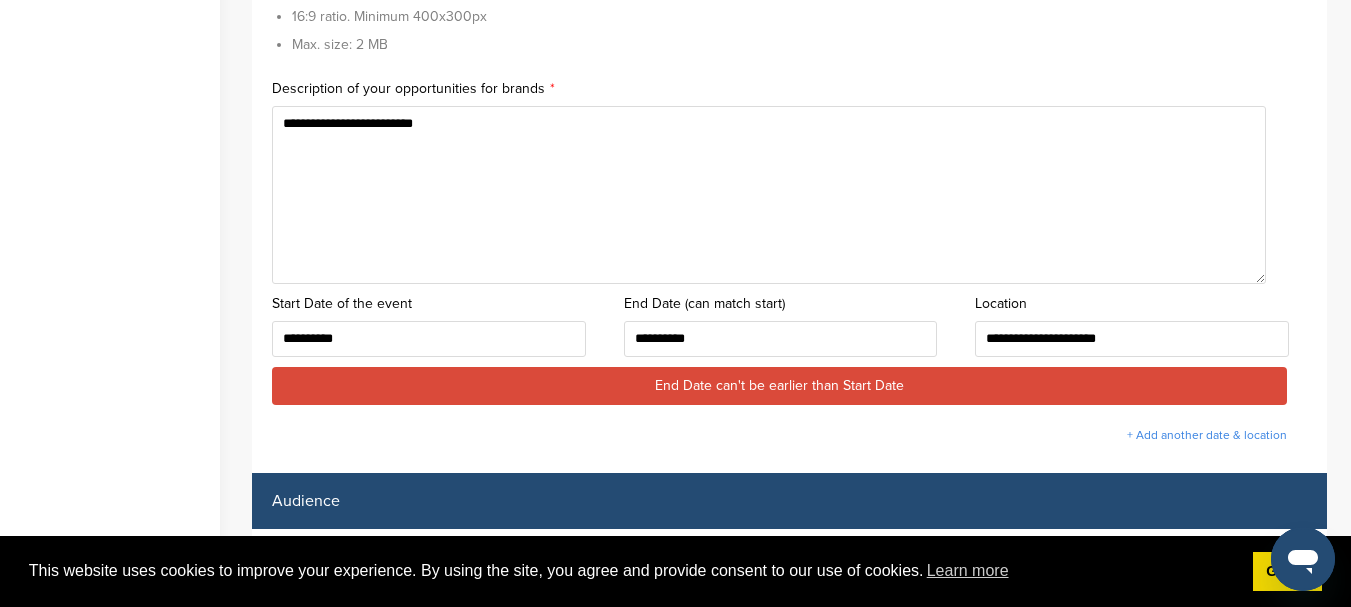 click on "**********" at bounding box center [769, 195] 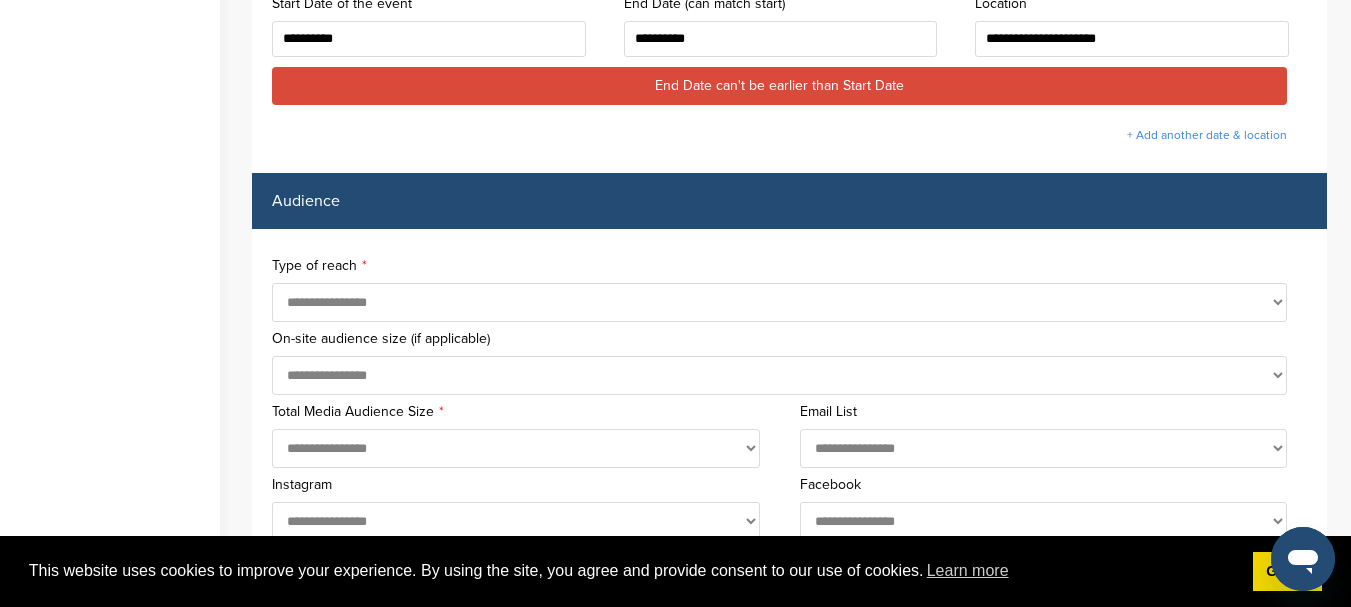 scroll, scrollTop: 1060, scrollLeft: 0, axis: vertical 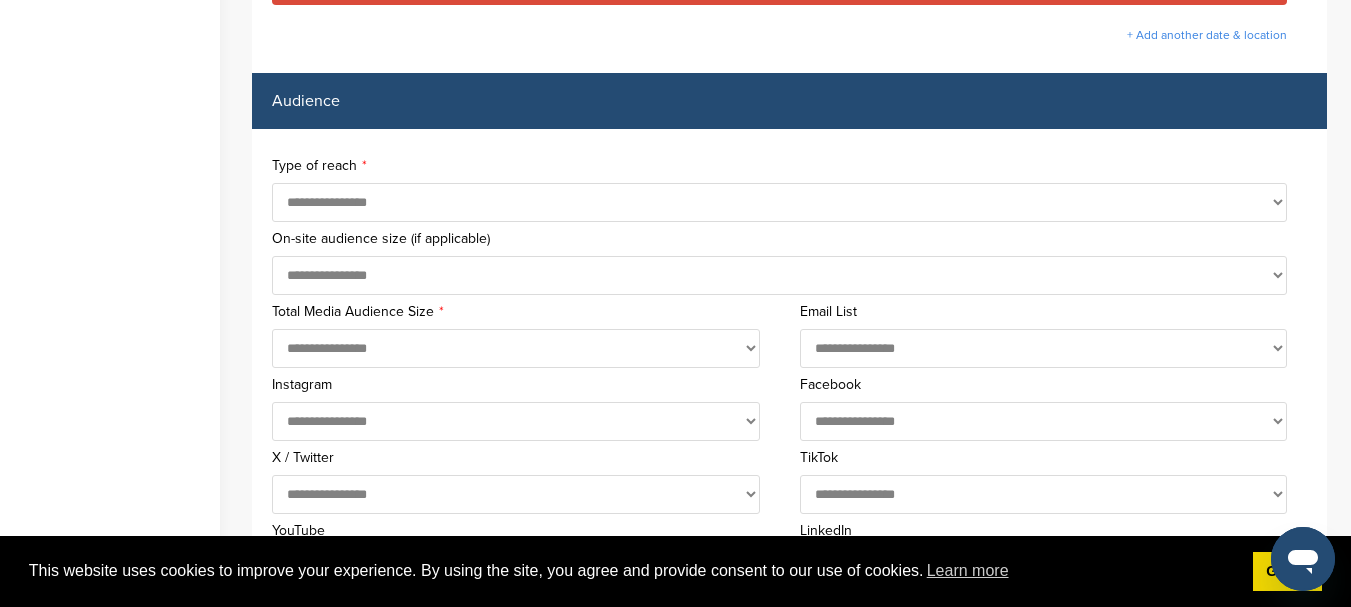 type on "**********" 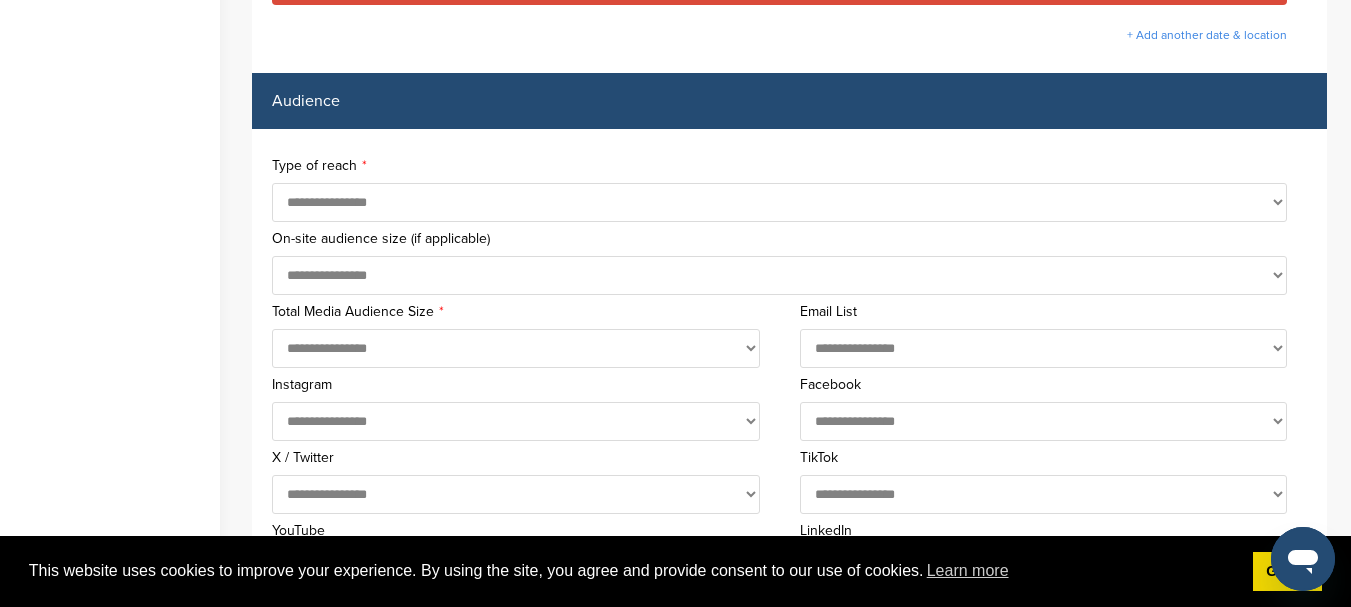 click on "**********" at bounding box center (779, 202) 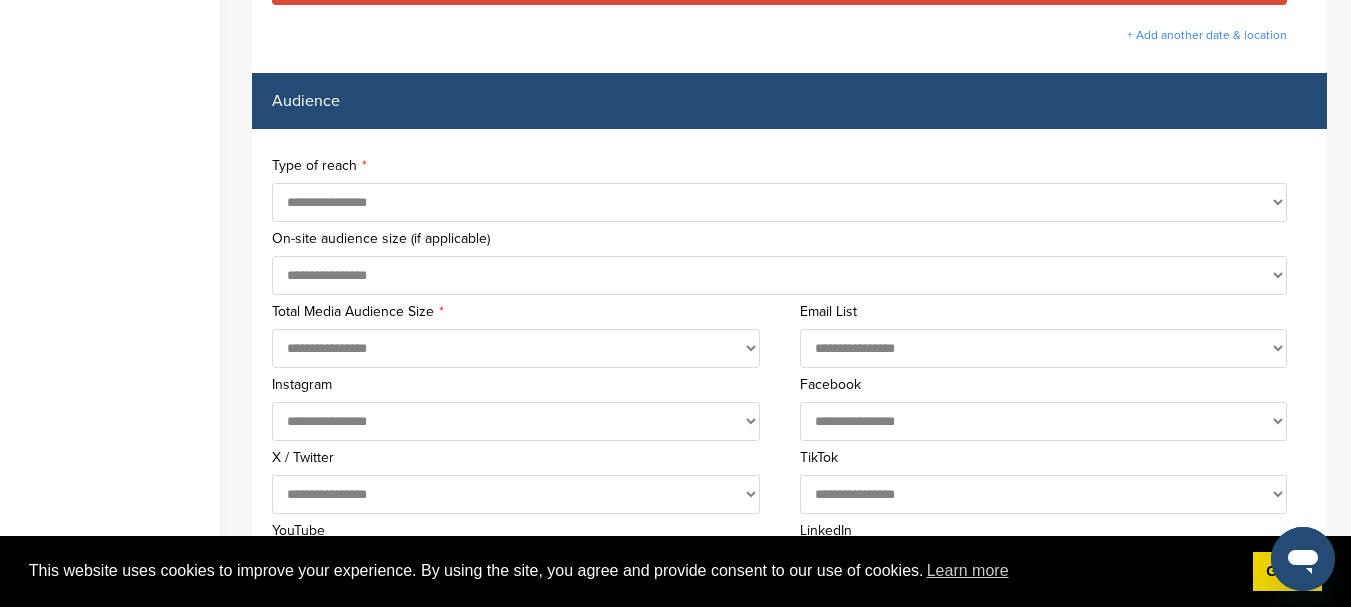 select on "****" 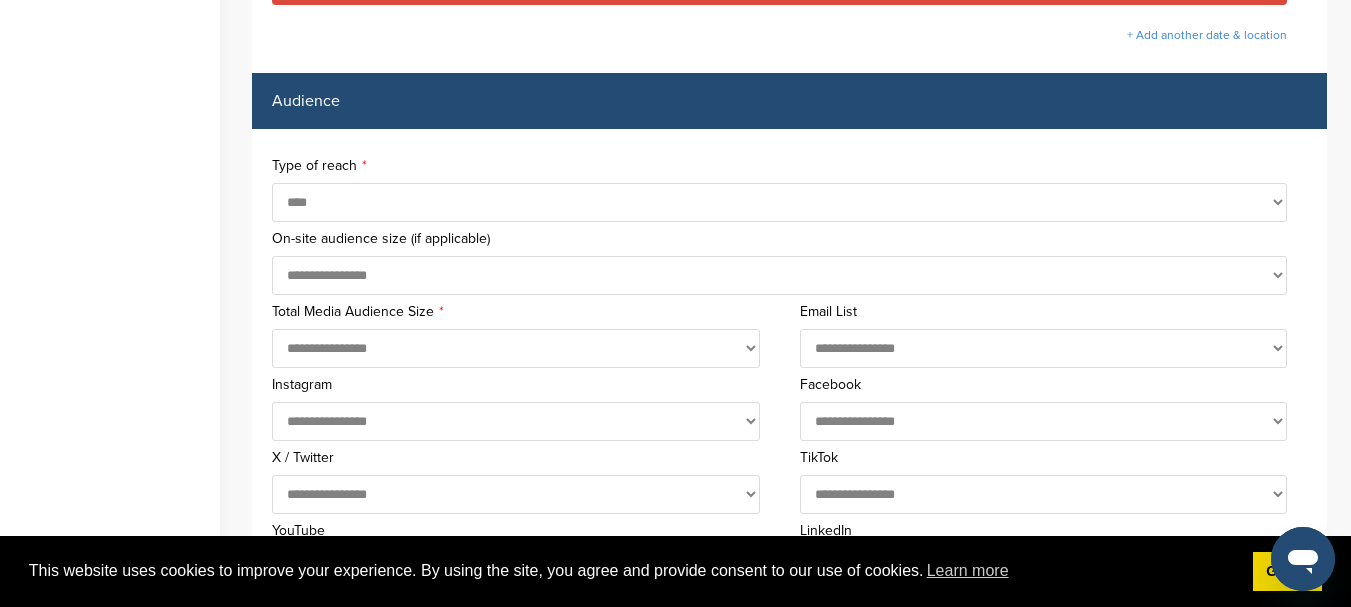 click on "**********" at bounding box center (779, 202) 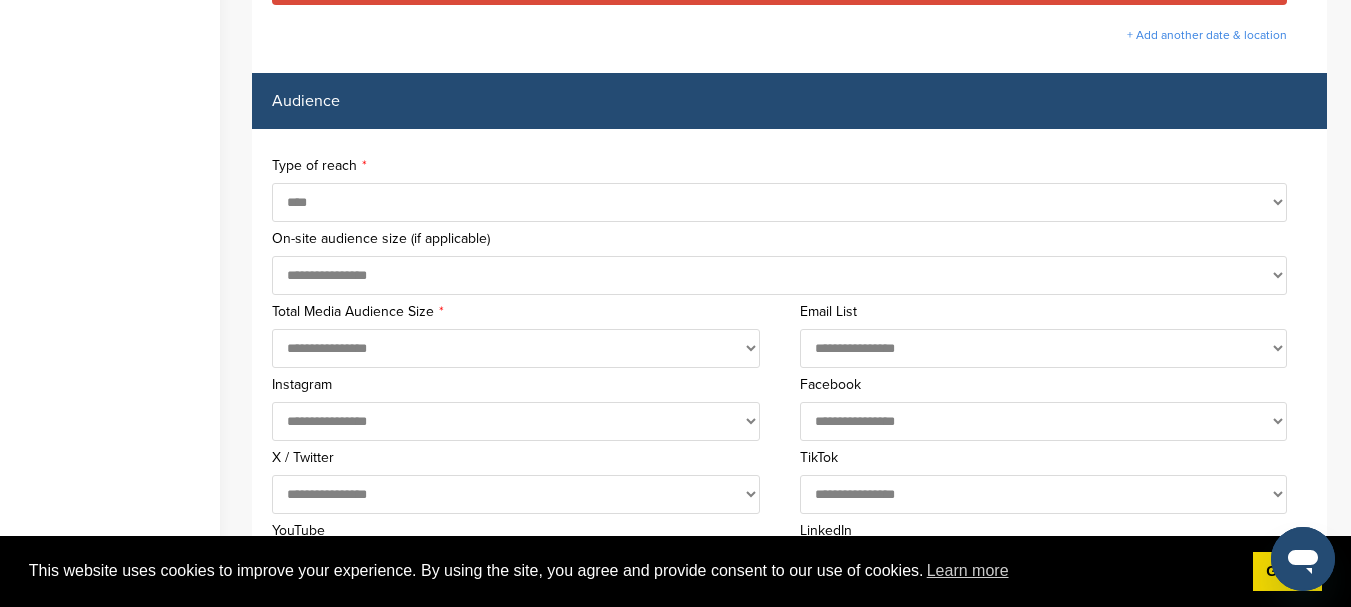 click on "**********" at bounding box center [779, 275] 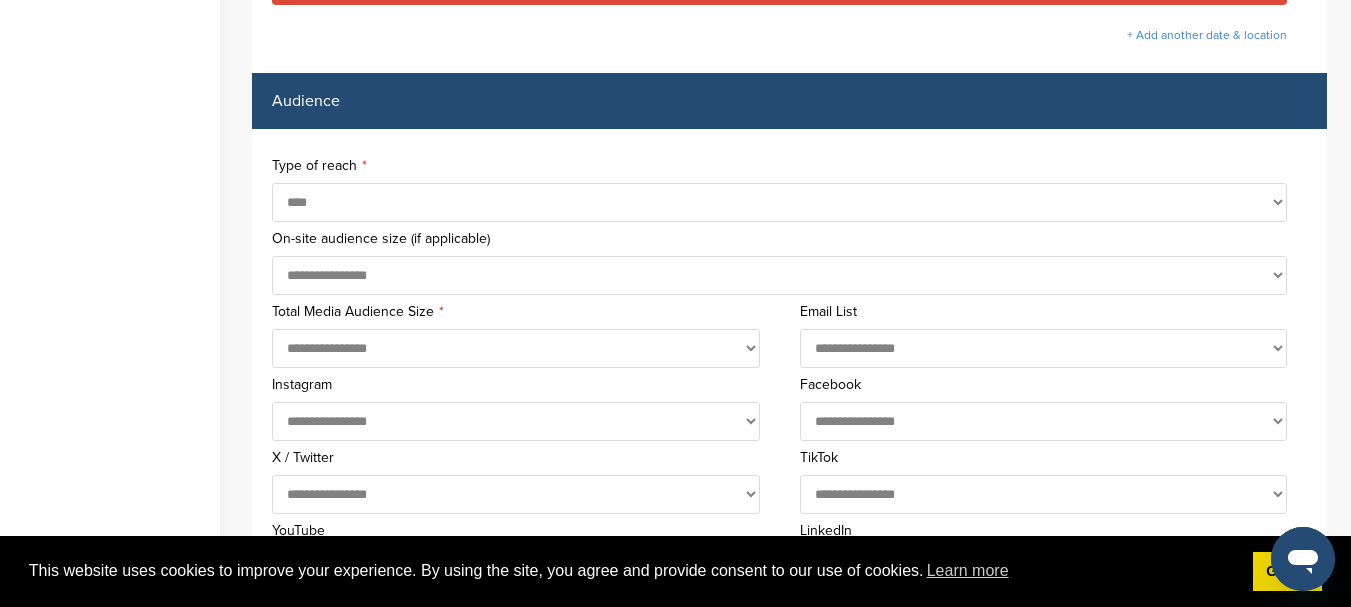 scroll, scrollTop: 1160, scrollLeft: 0, axis: vertical 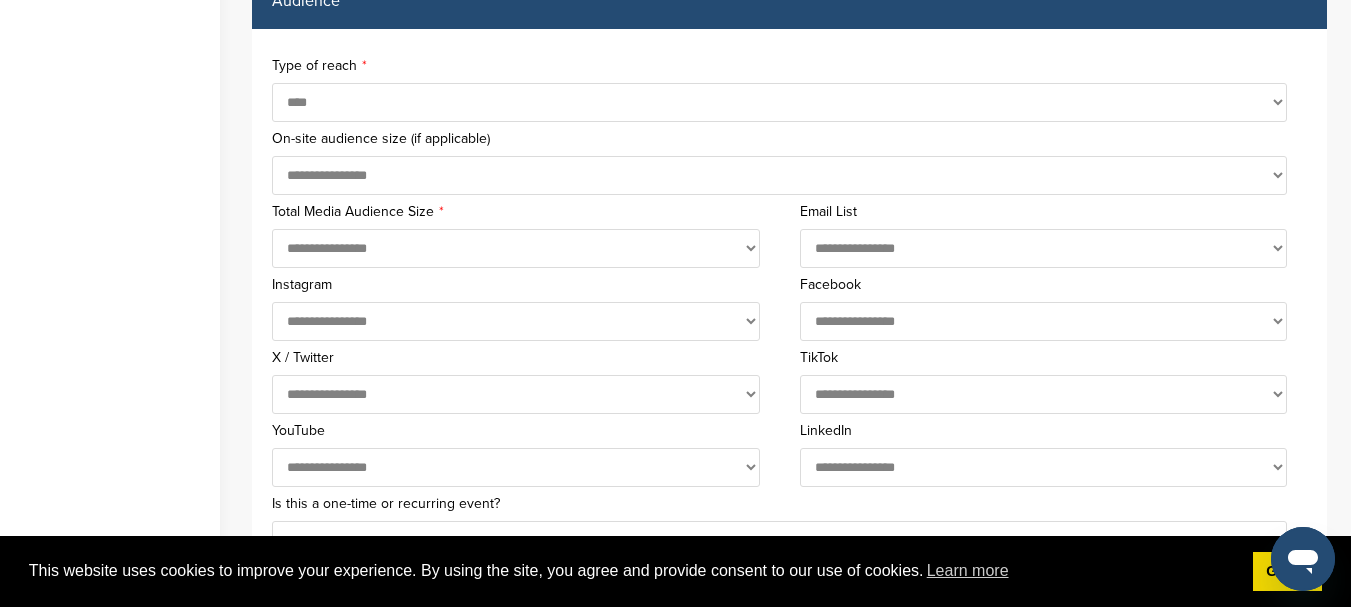 click on "**********" at bounding box center [779, 175] 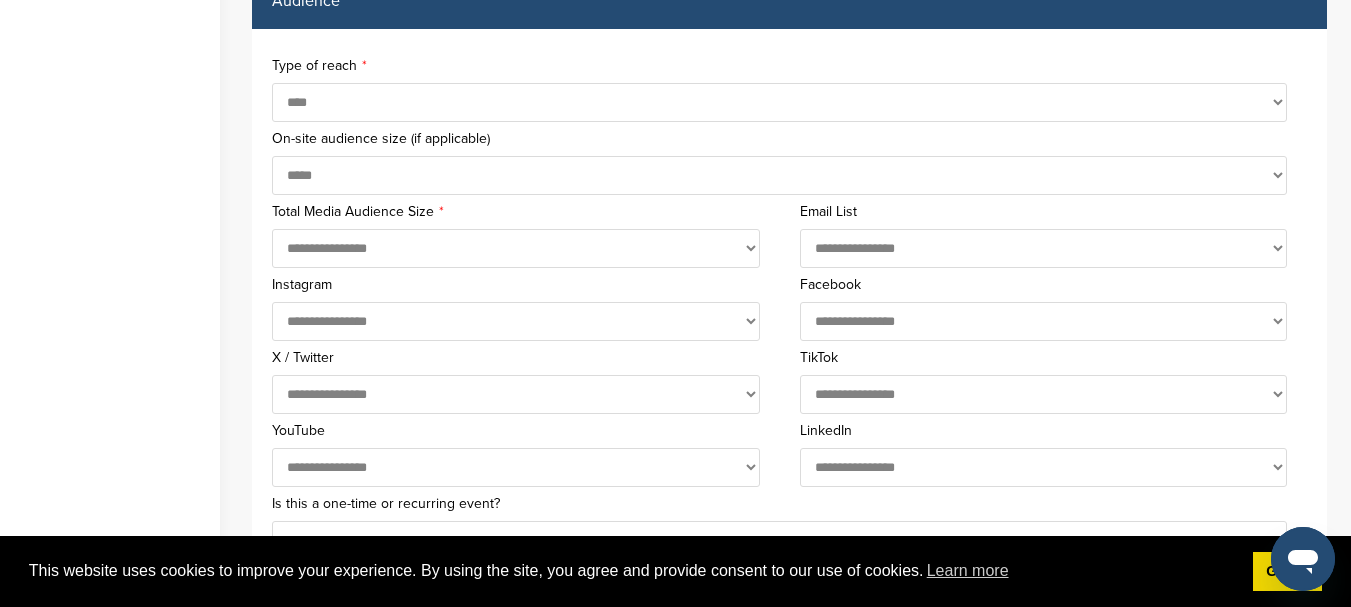click on "**********" at bounding box center [779, 175] 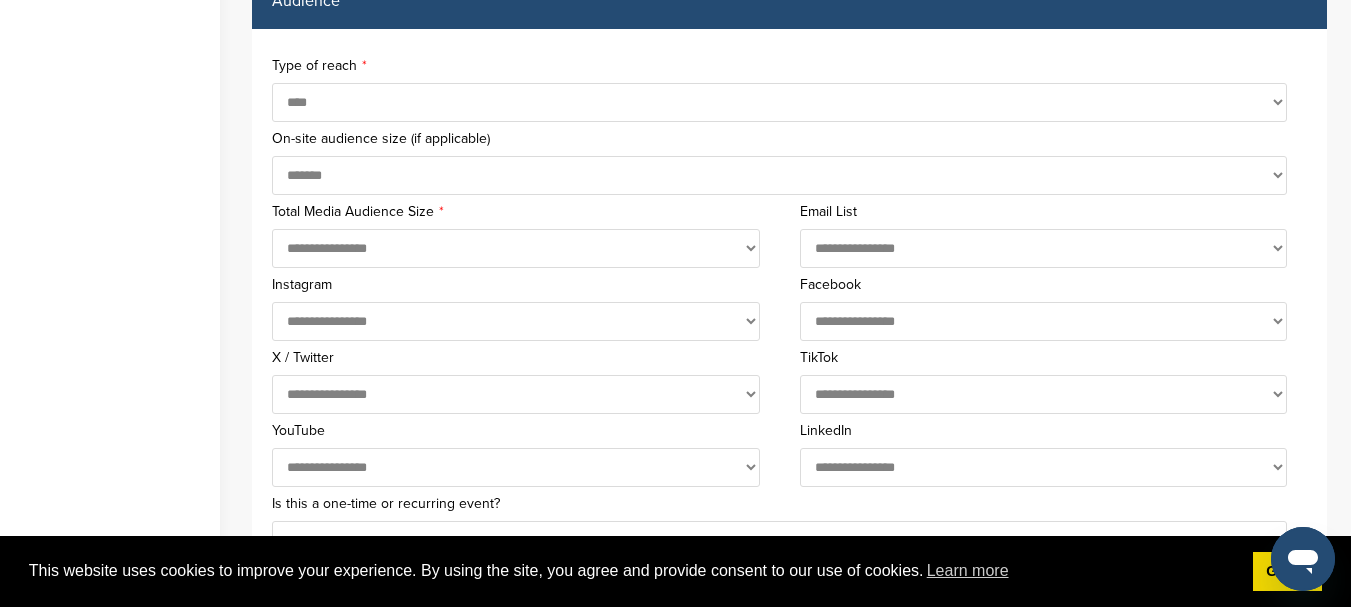 click on "**********" at bounding box center [779, 175] 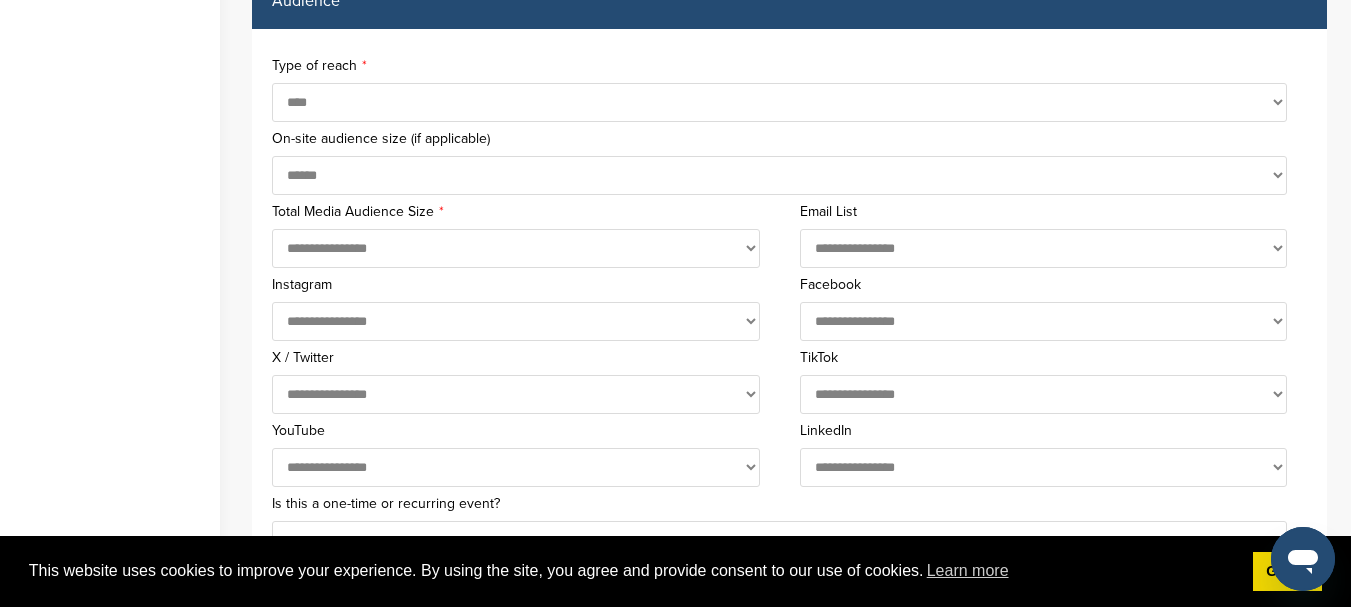 click on "**********" at bounding box center [779, 175] 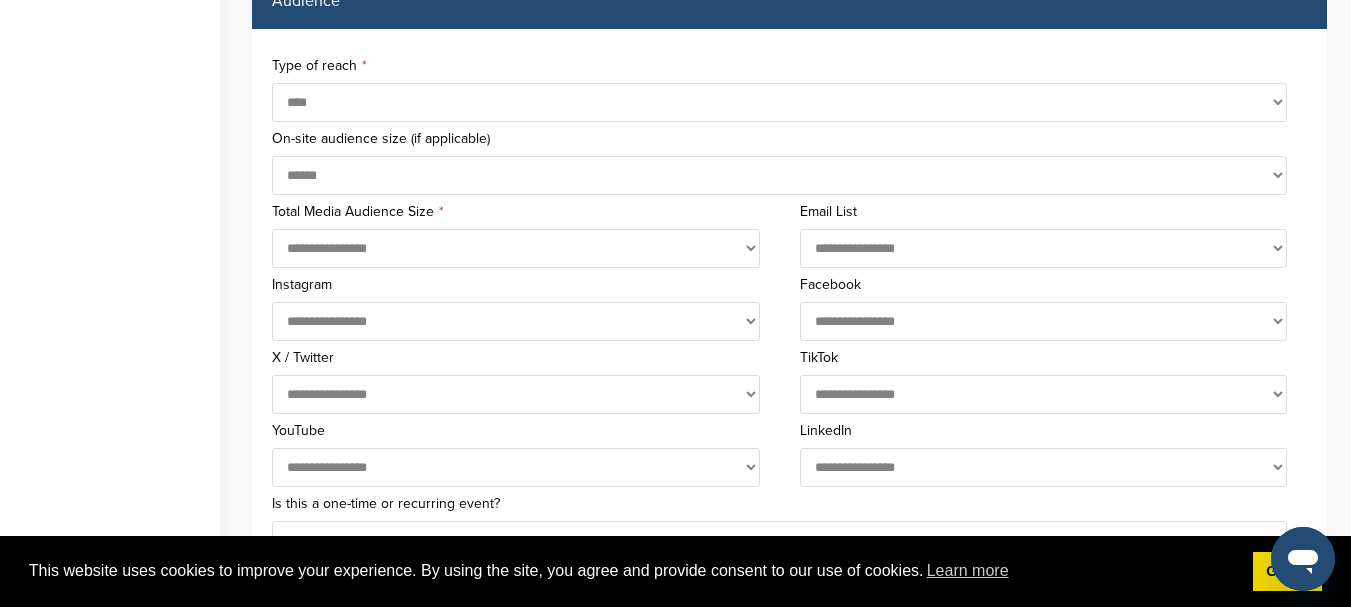 click on "**********" at bounding box center (516, 248) 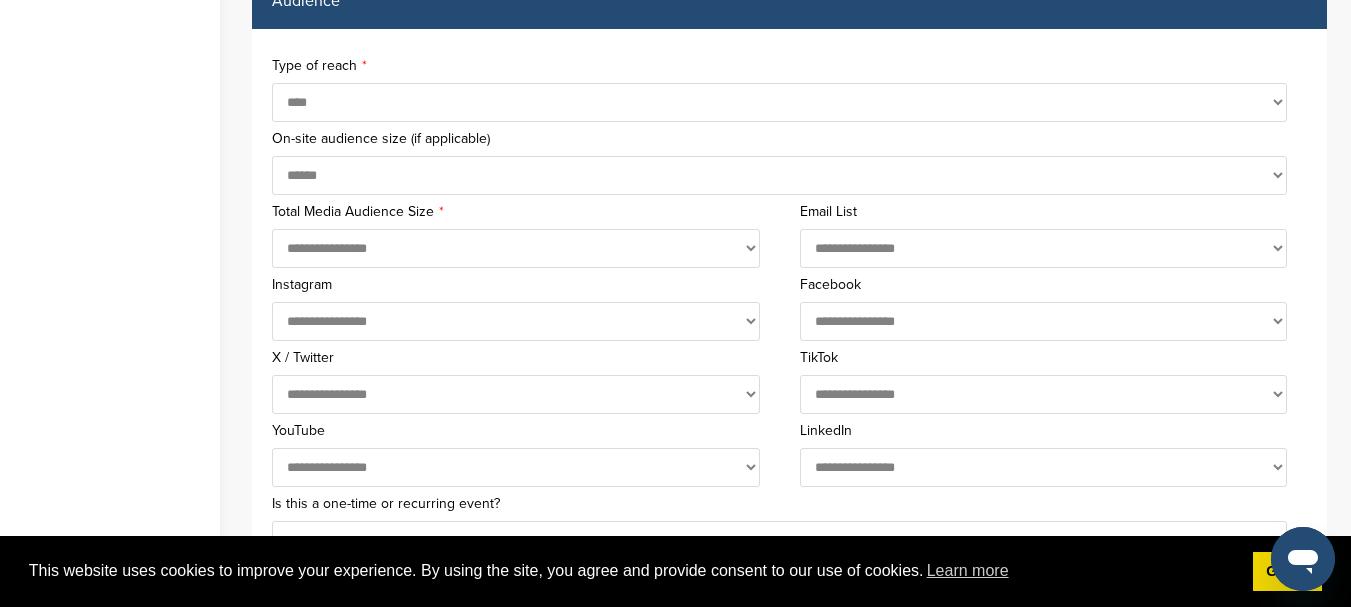 select on "********" 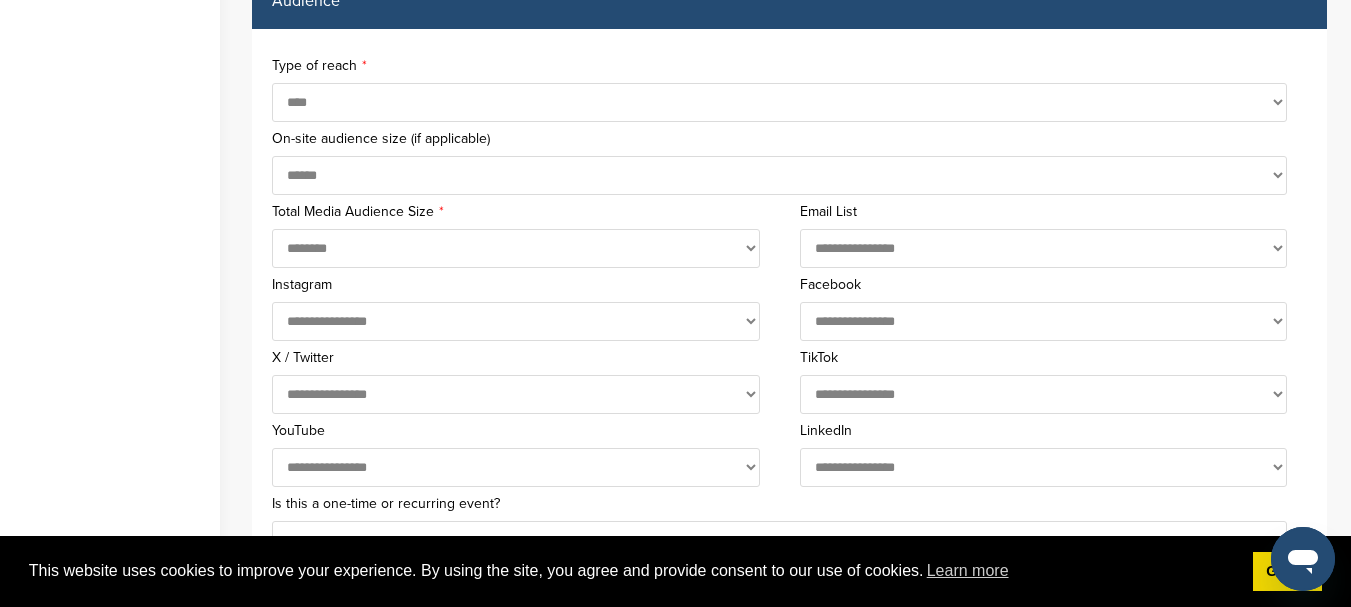 click on "**********" at bounding box center [516, 248] 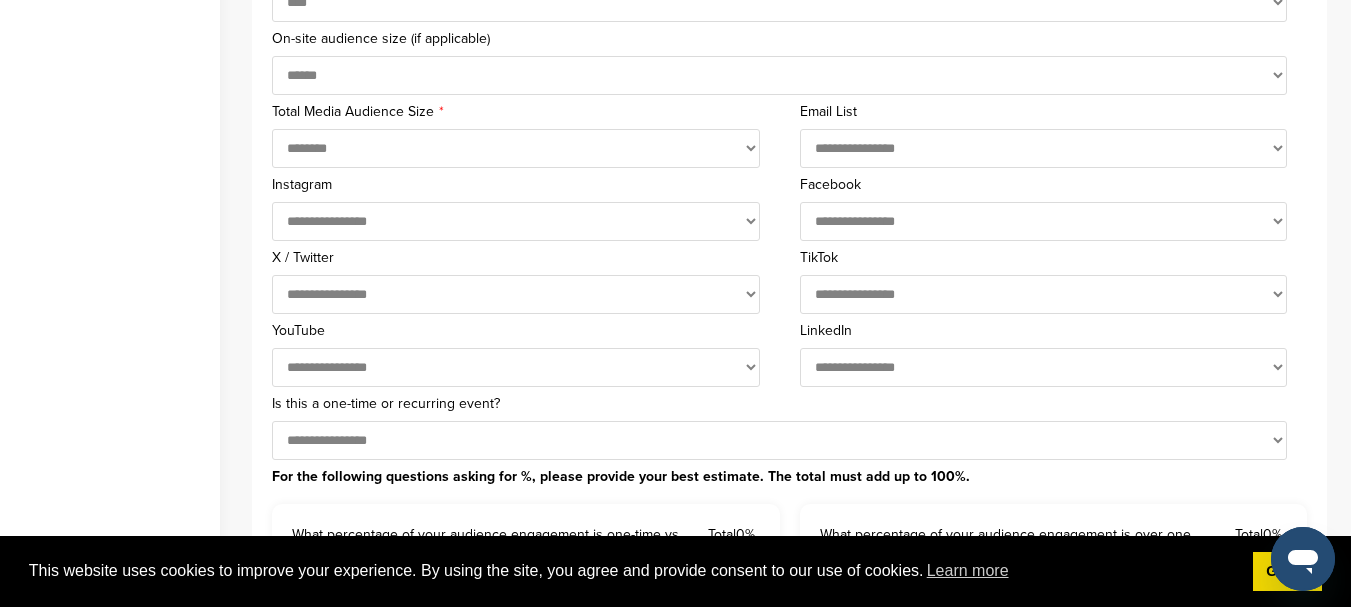 scroll, scrollTop: 1160, scrollLeft: 0, axis: vertical 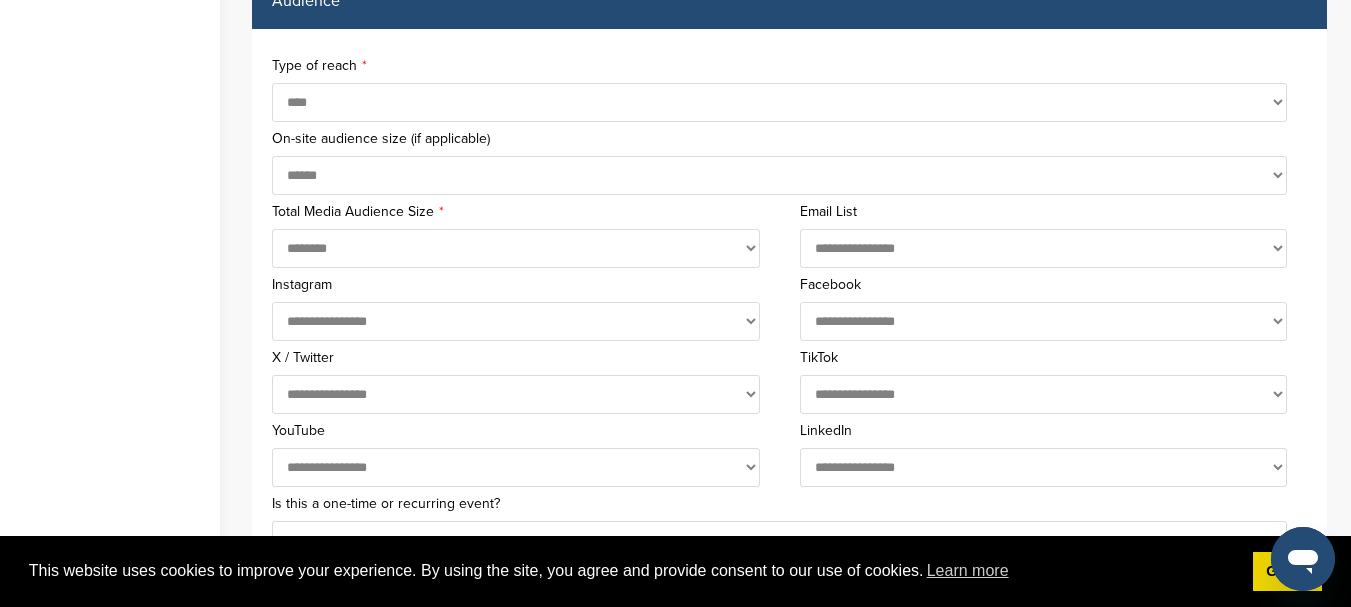 click on "**********" at bounding box center (1044, 248) 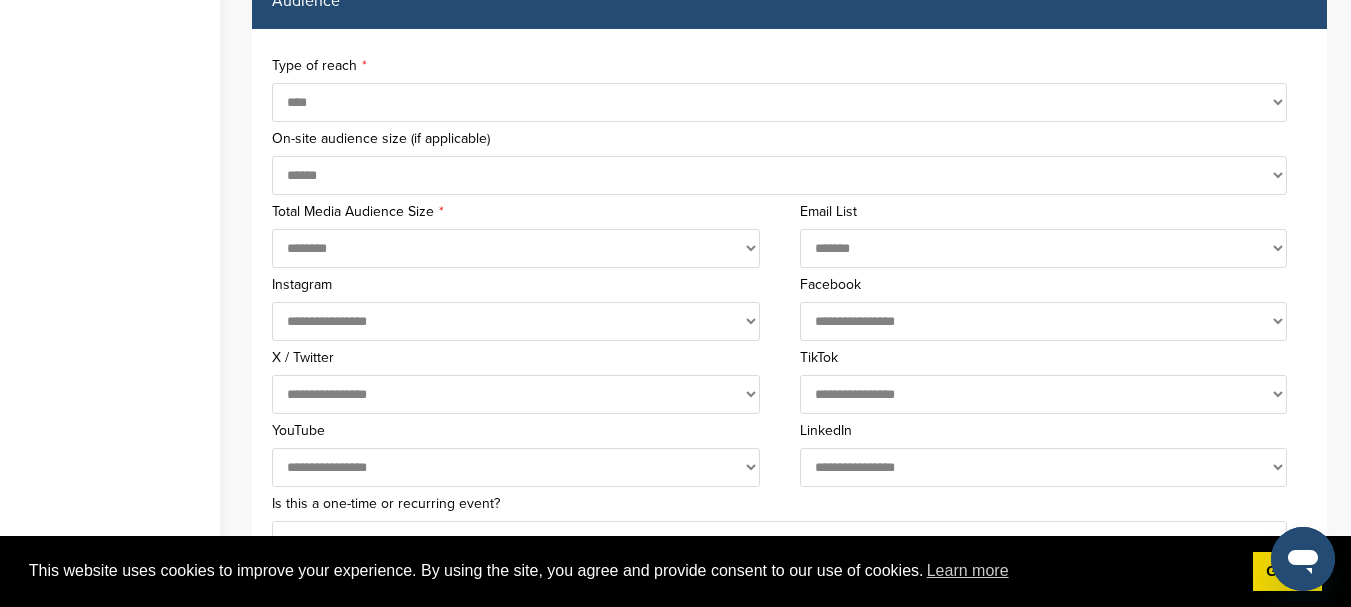 click on "**********" at bounding box center (1044, 248) 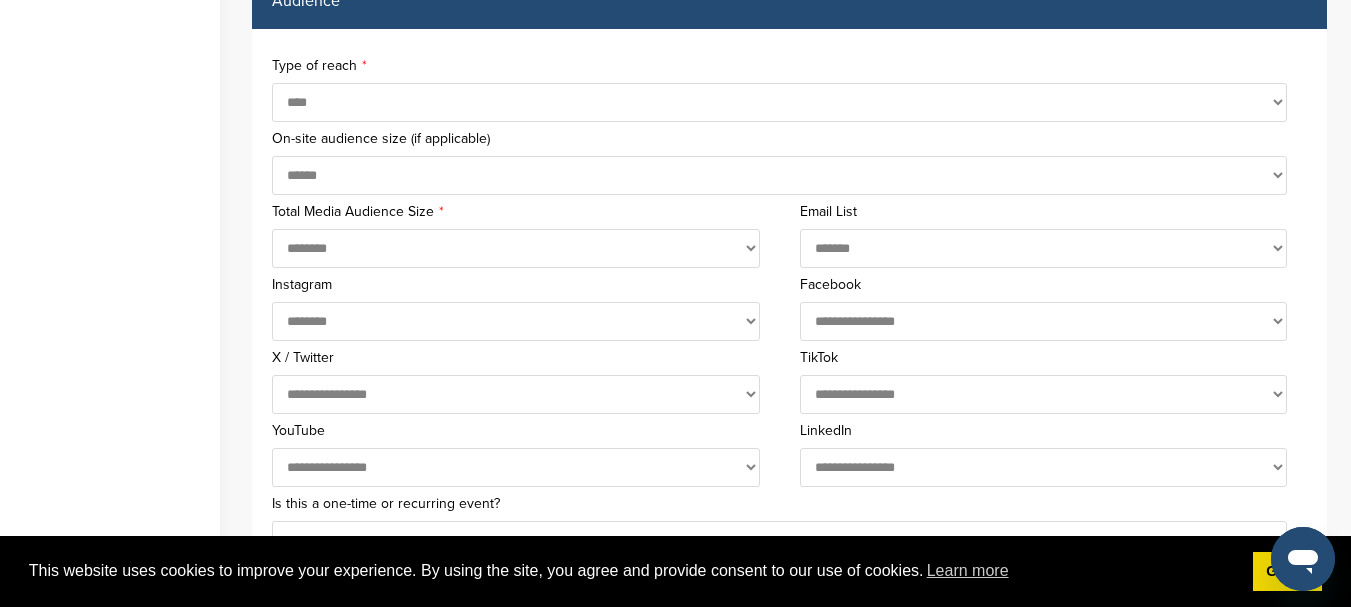 click on "**********" at bounding box center (516, 321) 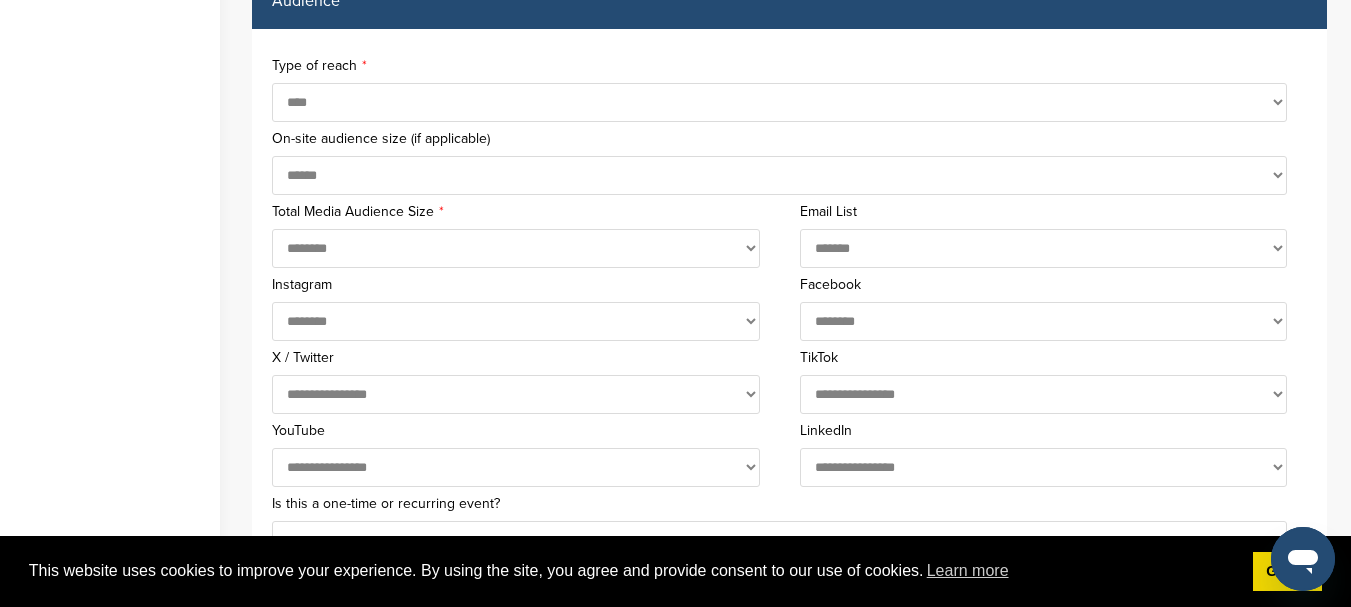click on "**********" at bounding box center (1044, 321) 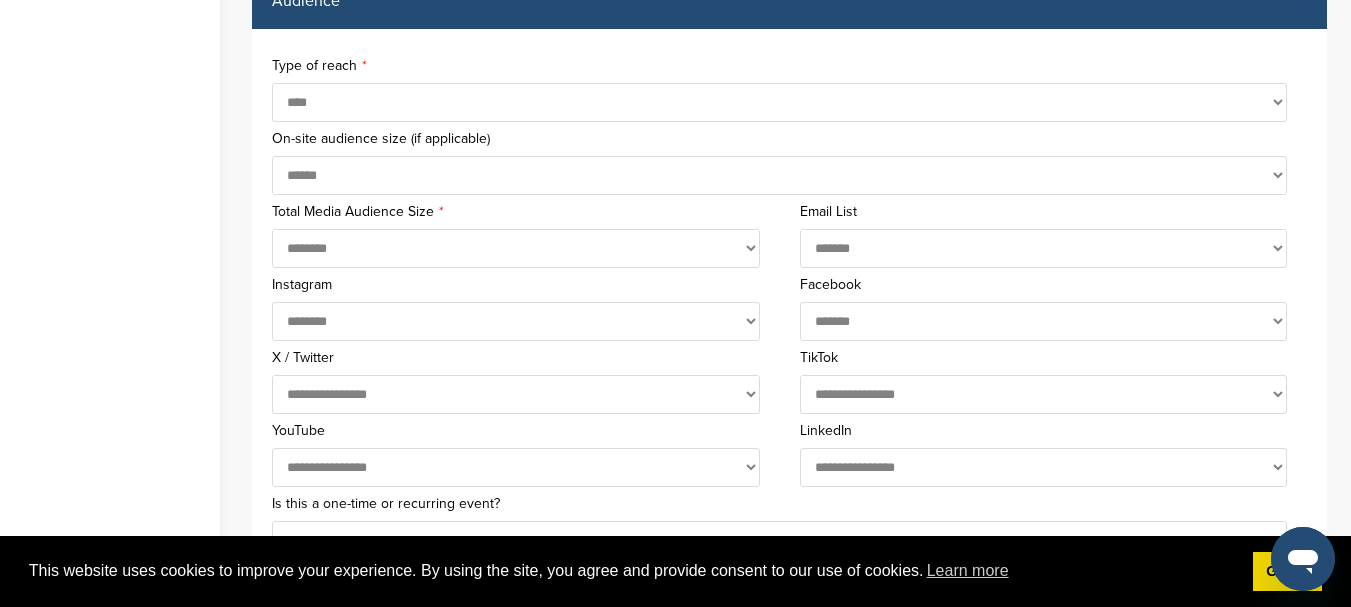 click on "**********" at bounding box center [1044, 321] 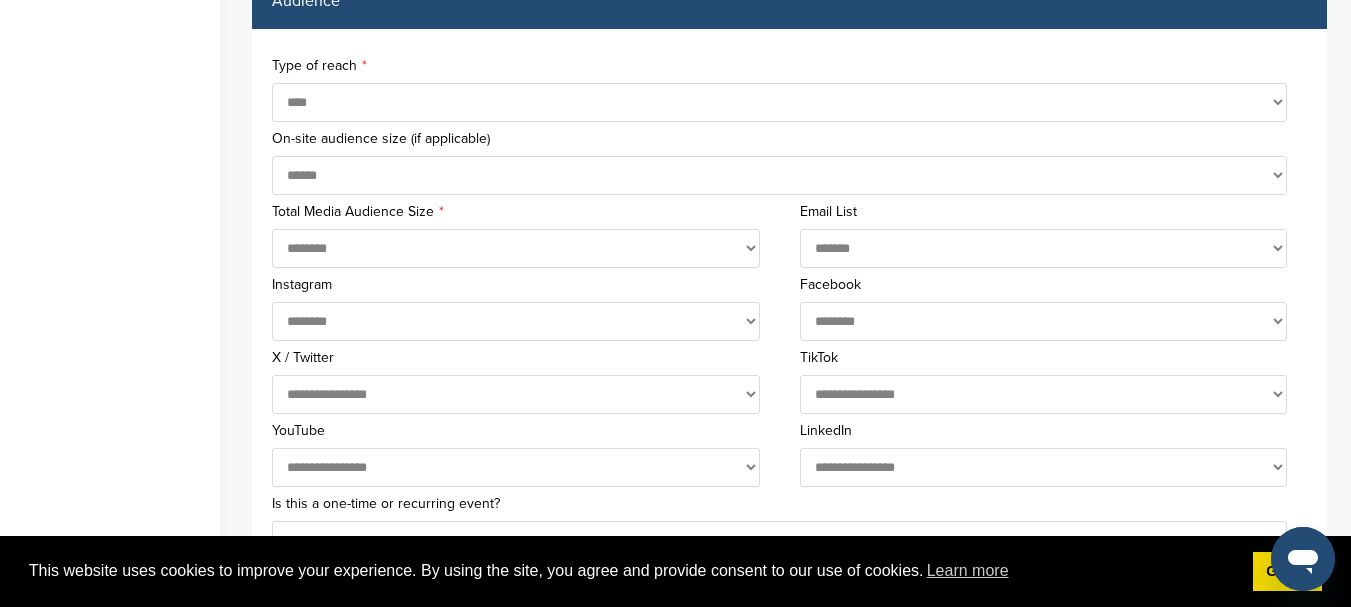 click on "**********" at bounding box center [1044, 321] 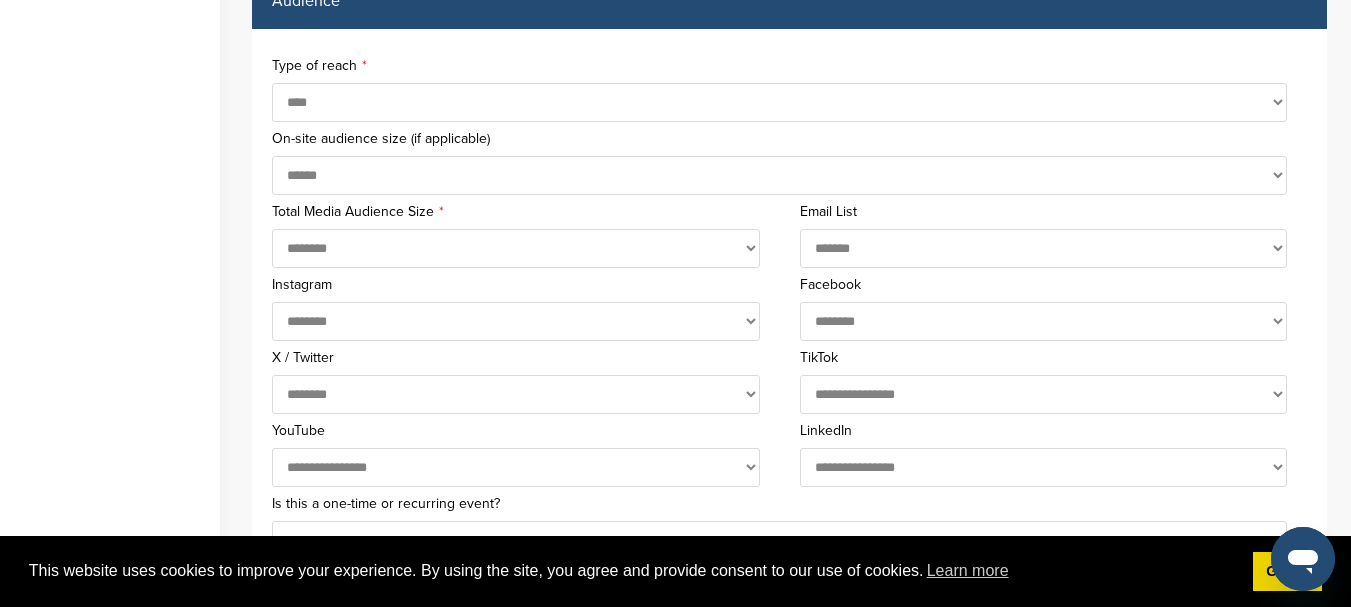 click on "**********" at bounding box center (516, 394) 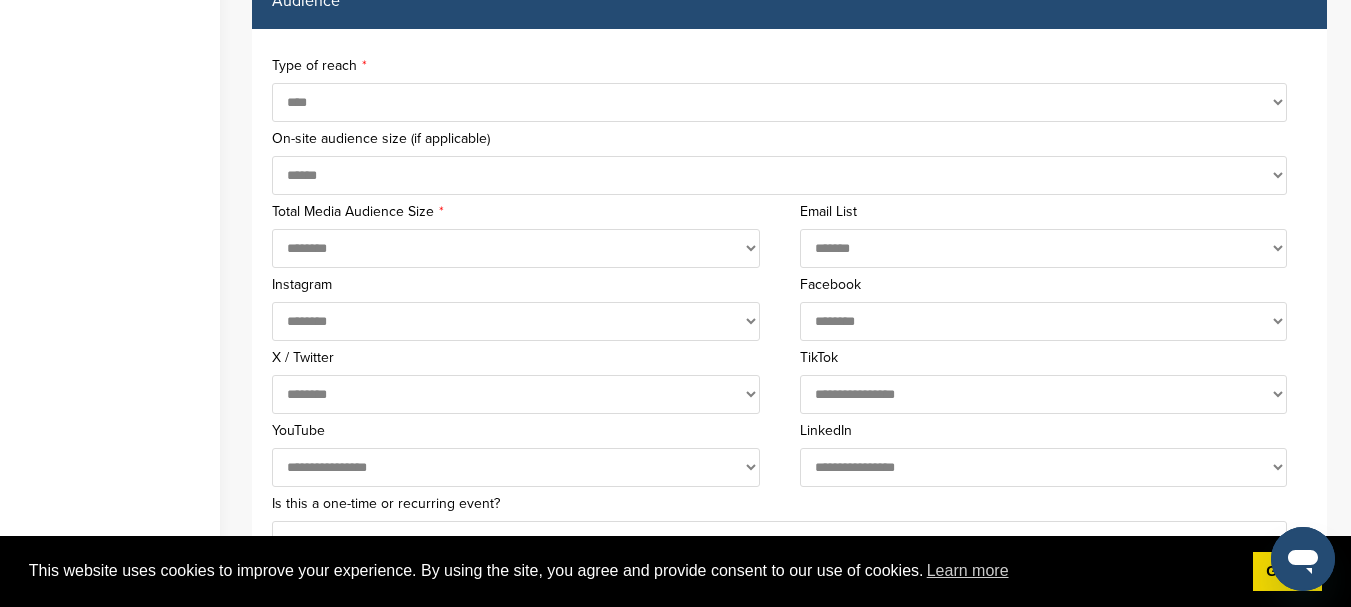 click on "**********" at bounding box center (1044, 394) 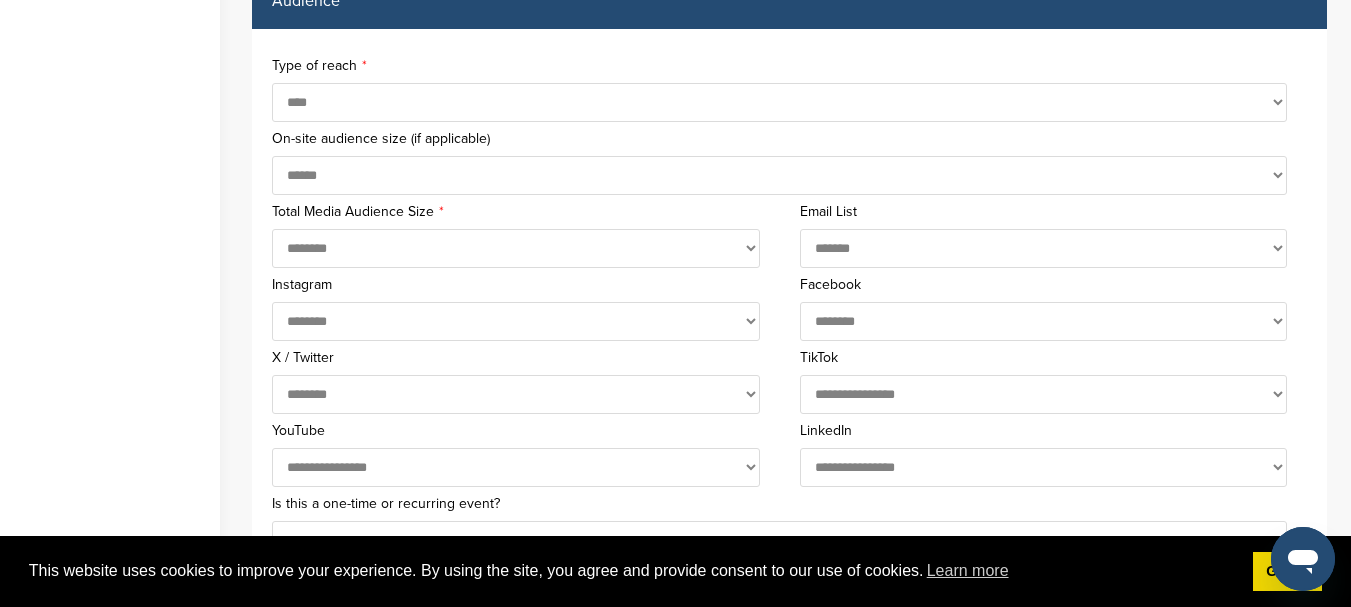 select on "********" 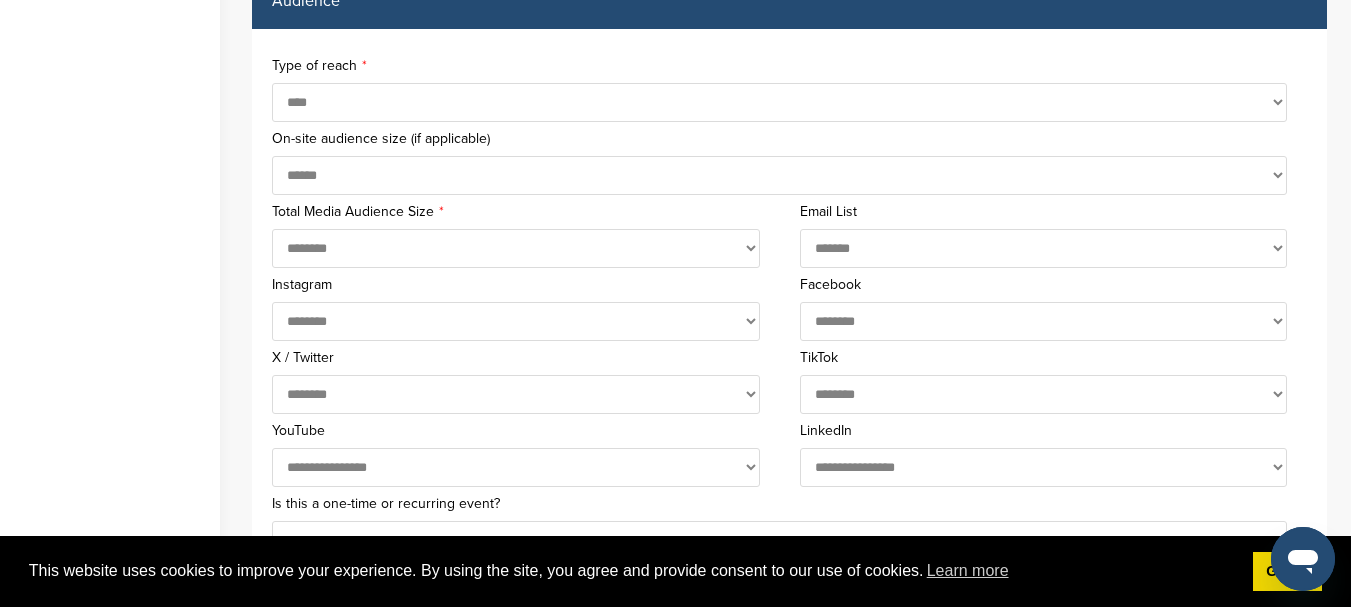 click on "**********" at bounding box center (1044, 394) 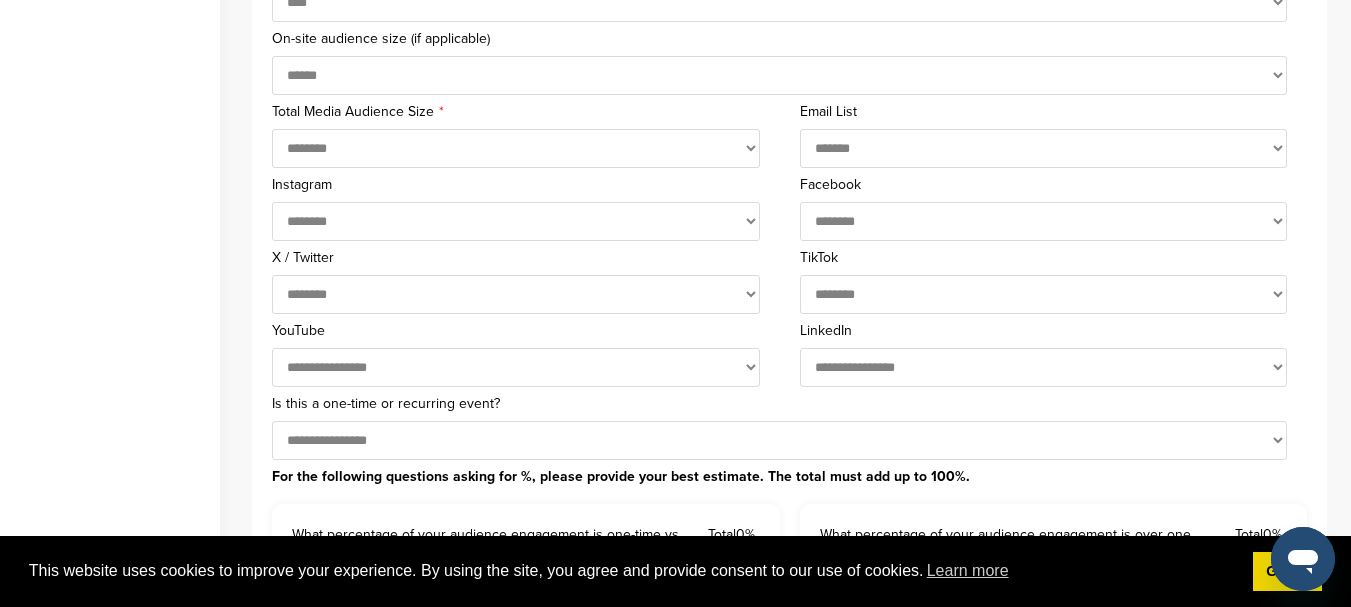 scroll, scrollTop: 1360, scrollLeft: 0, axis: vertical 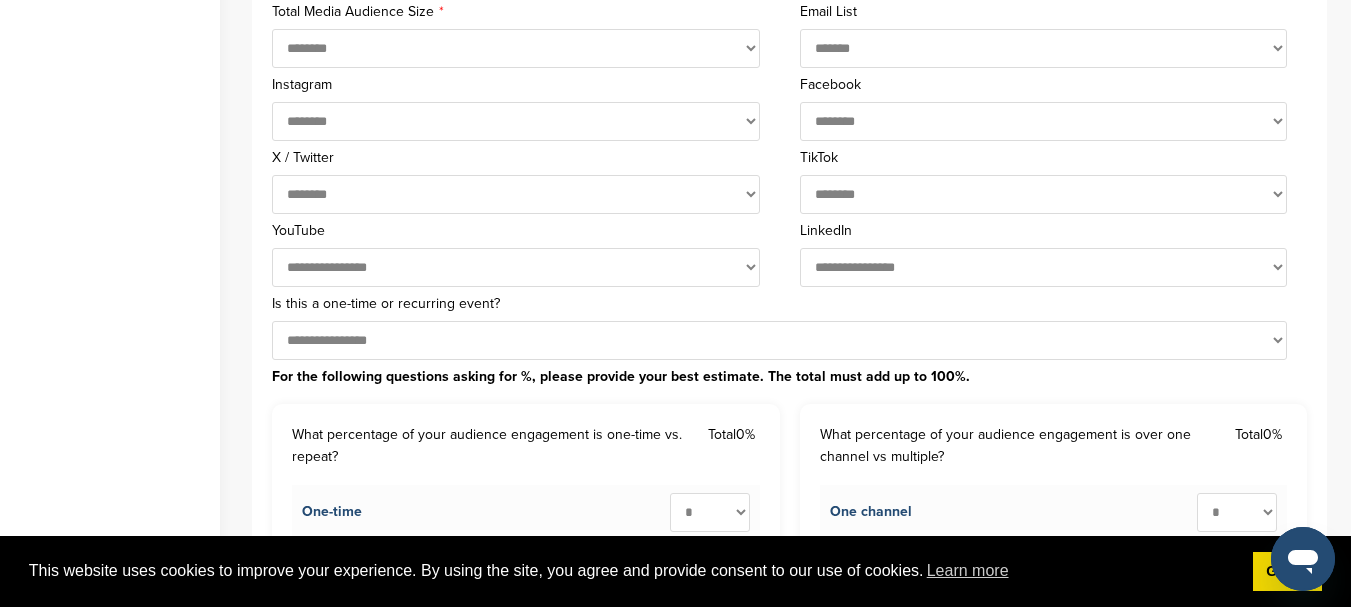 click on "**********" at bounding box center [516, 267] 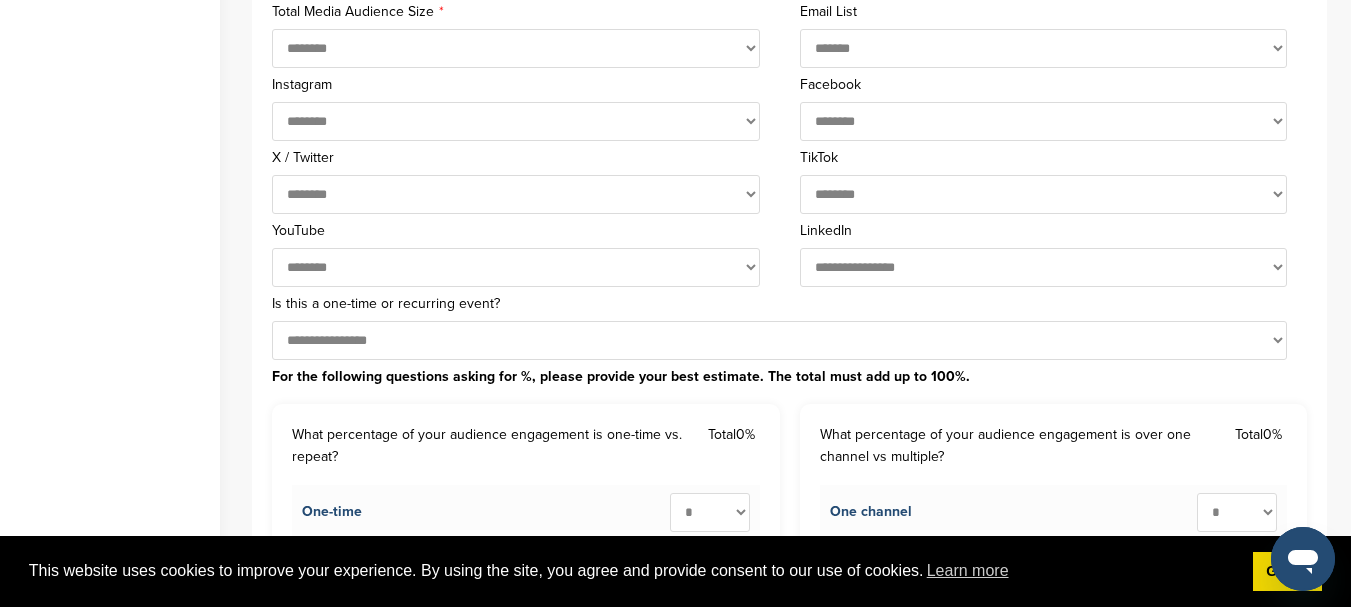 click on "**********" at bounding box center (516, 267) 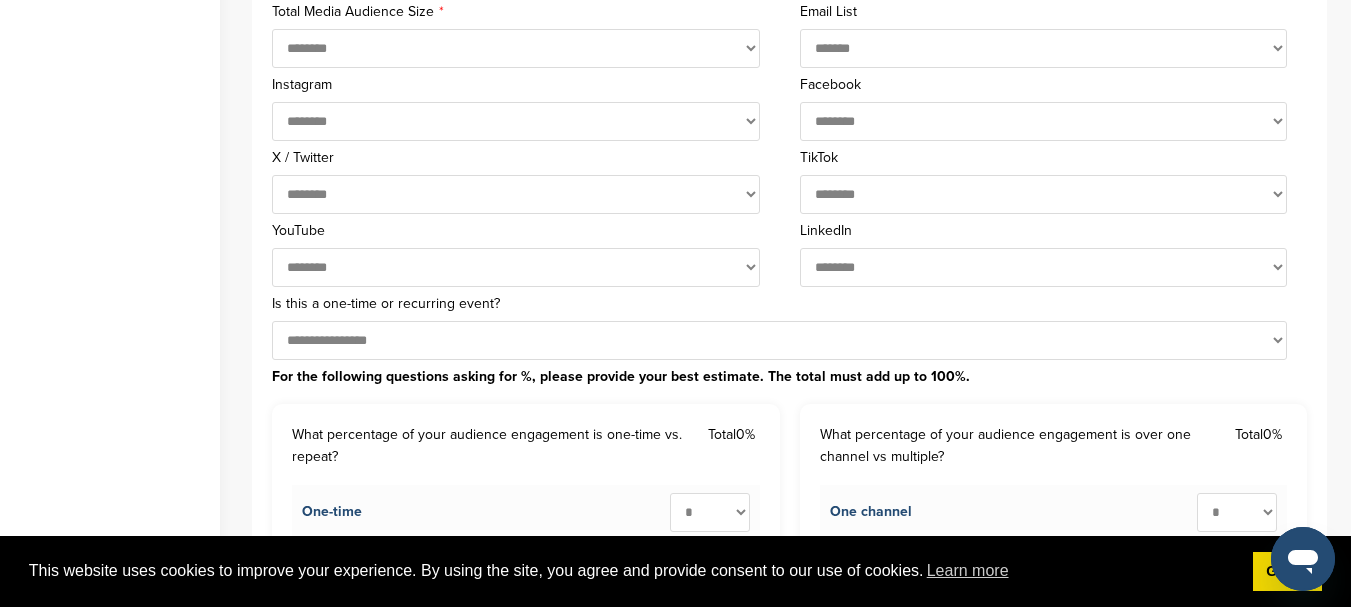 click on "**********" at bounding box center [1044, 267] 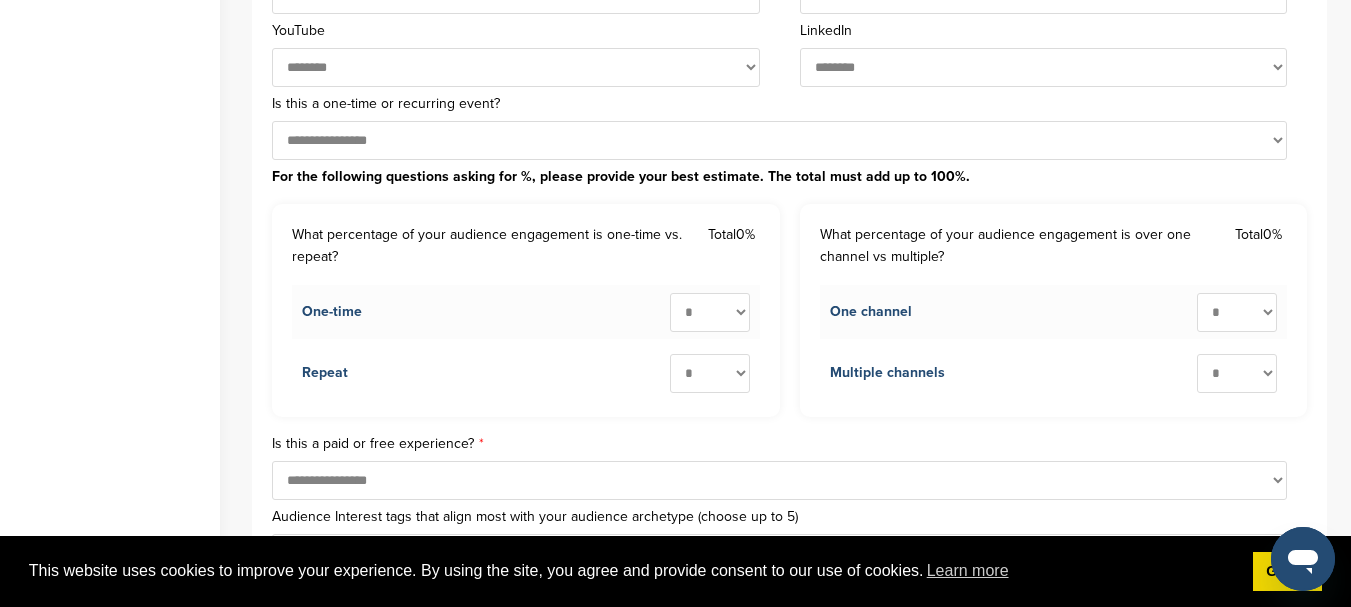 scroll, scrollTop: 1760, scrollLeft: 0, axis: vertical 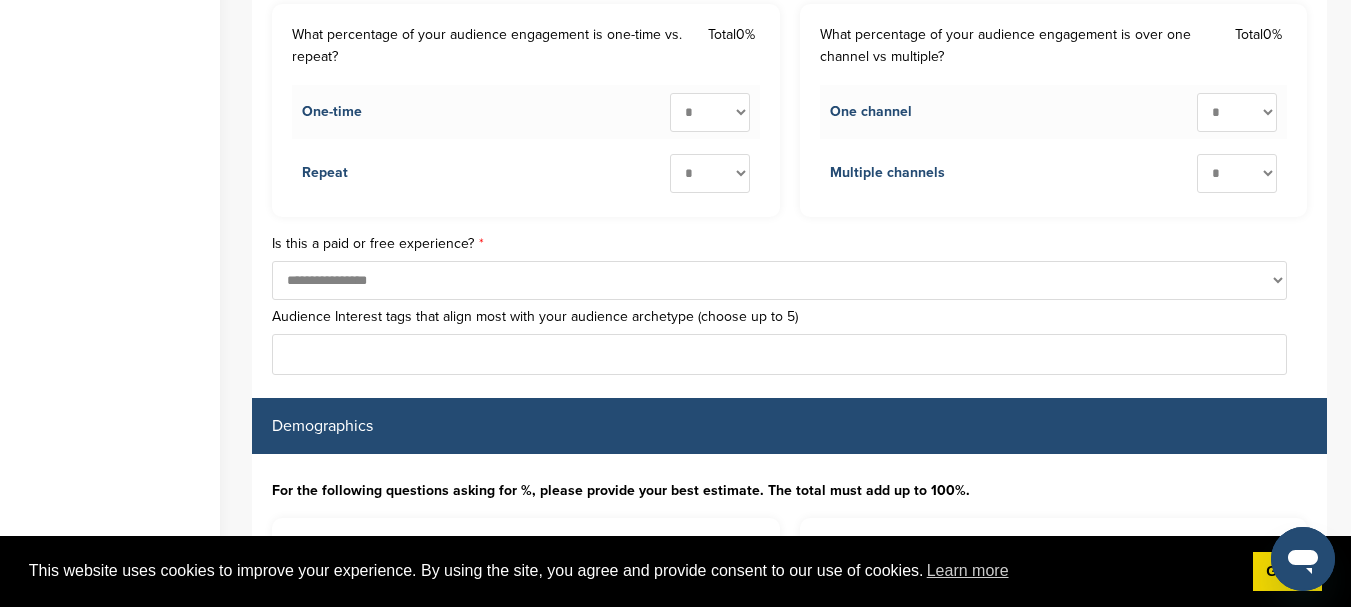 click on "**********" at bounding box center [779, 280] 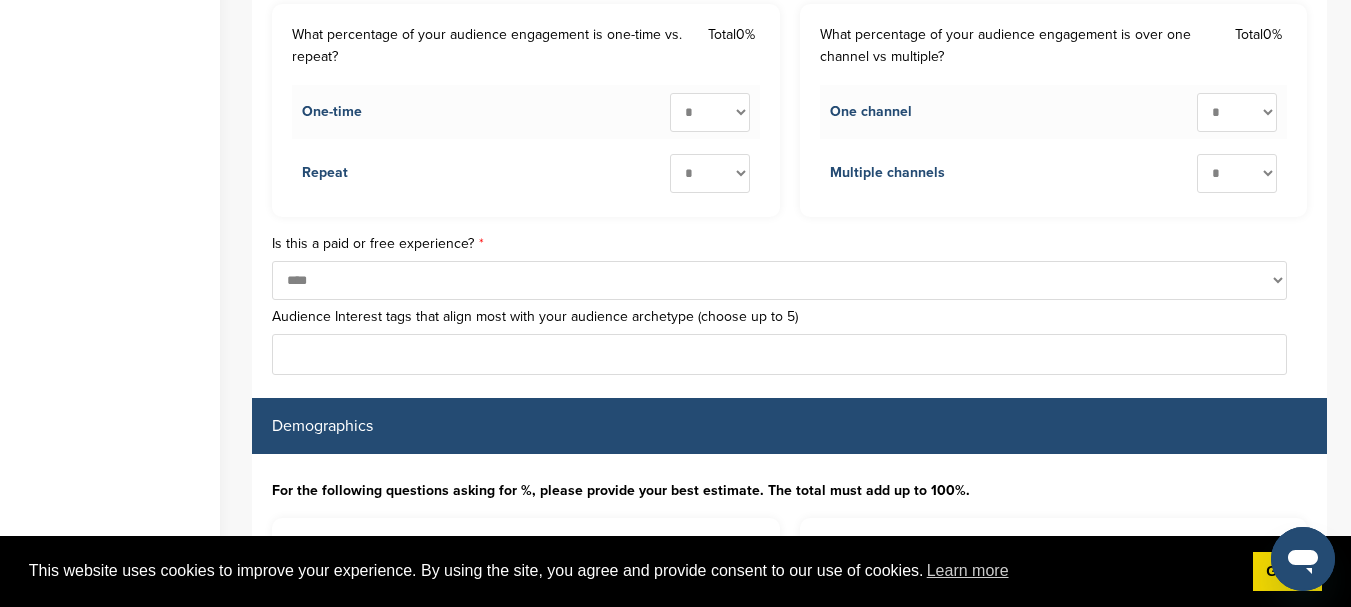 click on "**********" at bounding box center (779, 280) 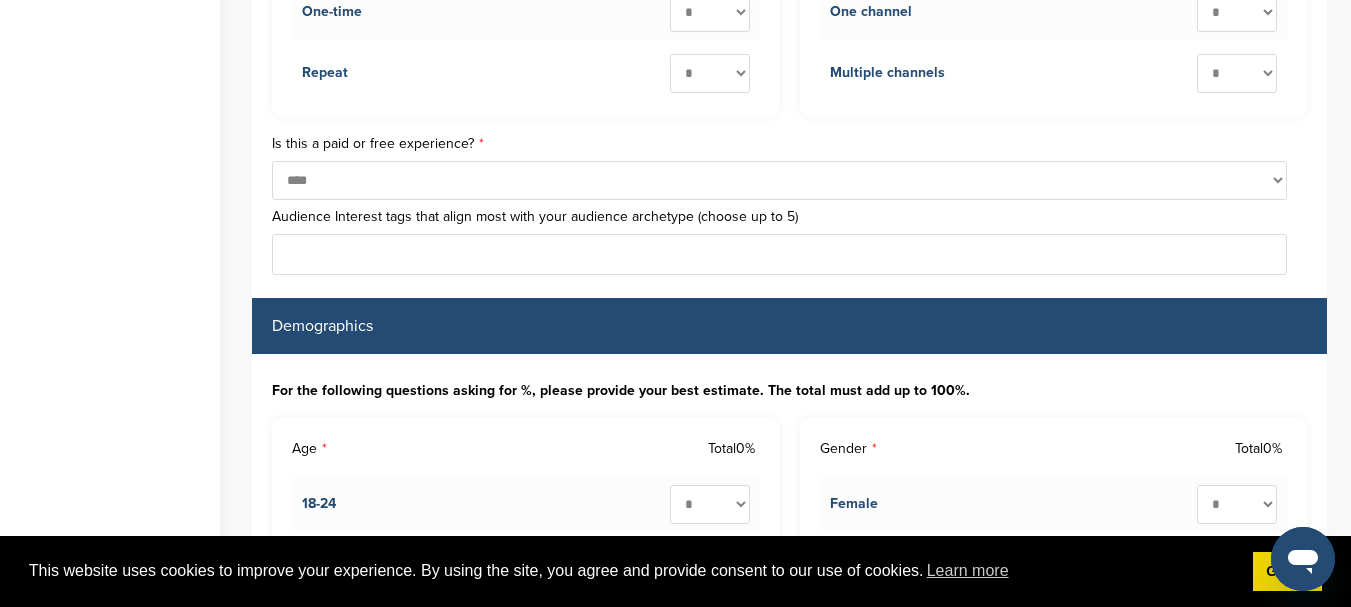 scroll, scrollTop: 1960, scrollLeft: 0, axis: vertical 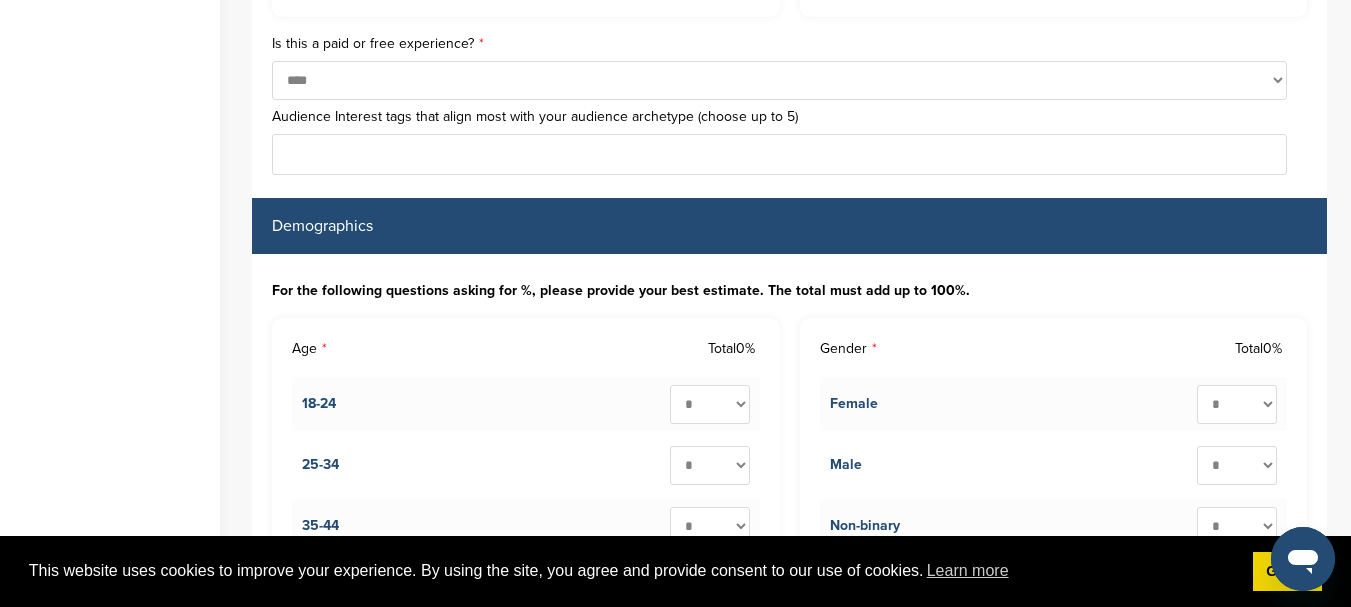 click at bounding box center [779, 154] 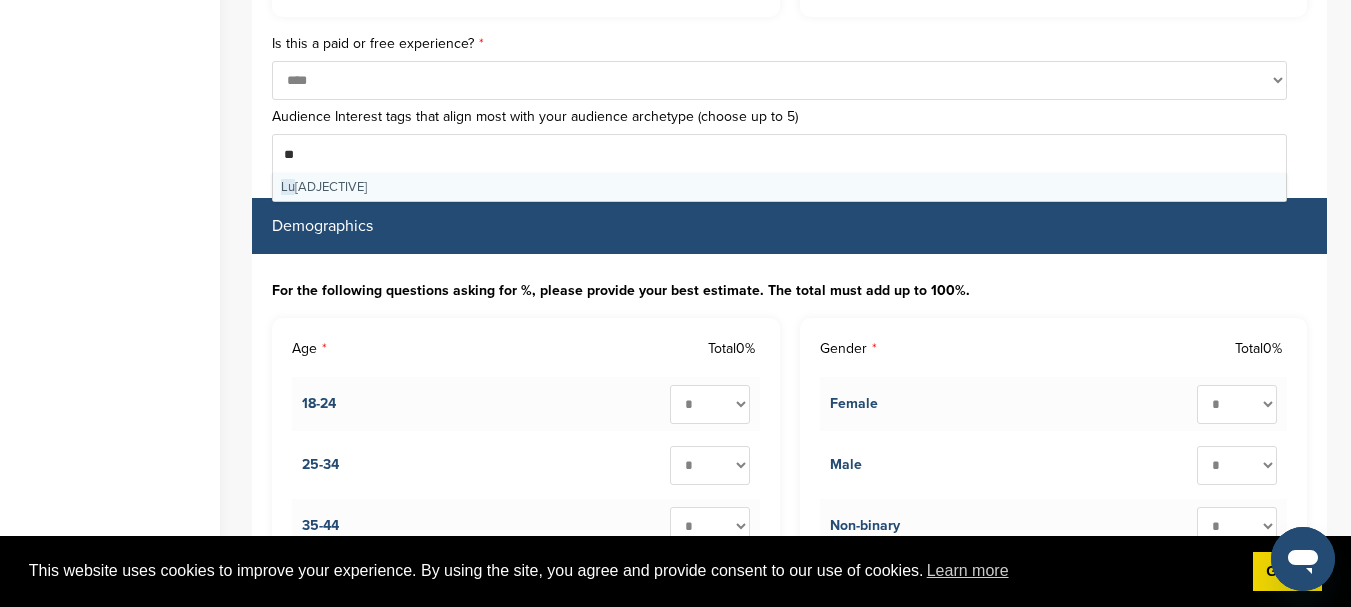 scroll, scrollTop: 0, scrollLeft: 0, axis: both 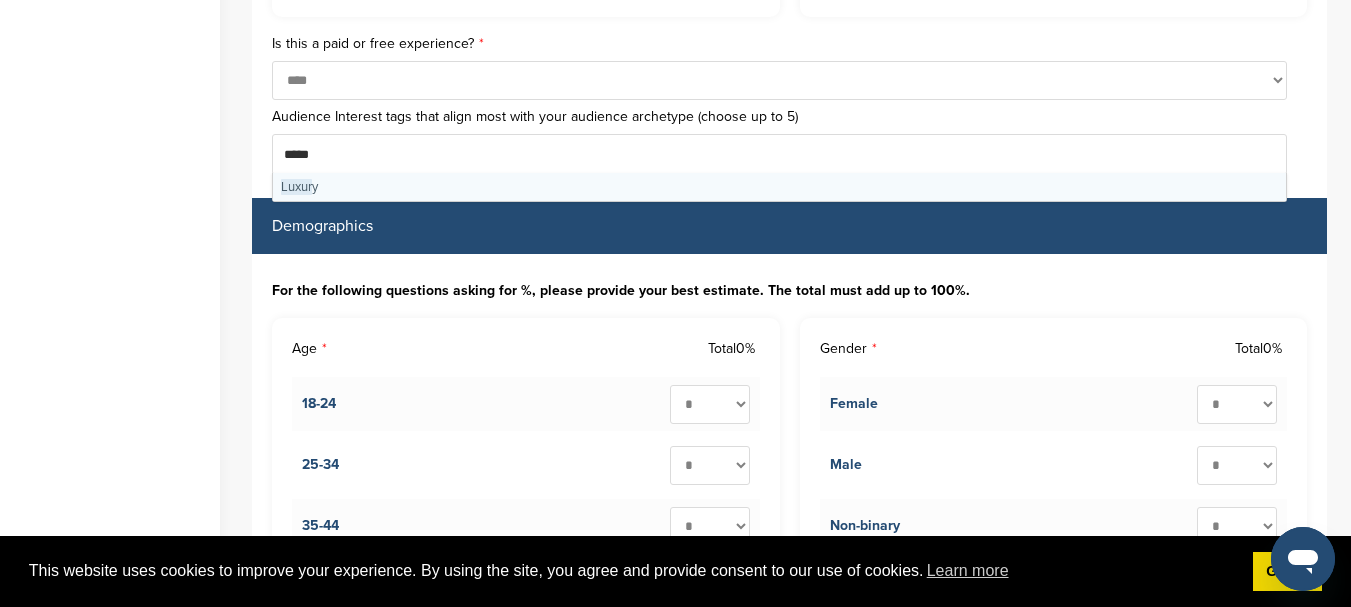 type on "******" 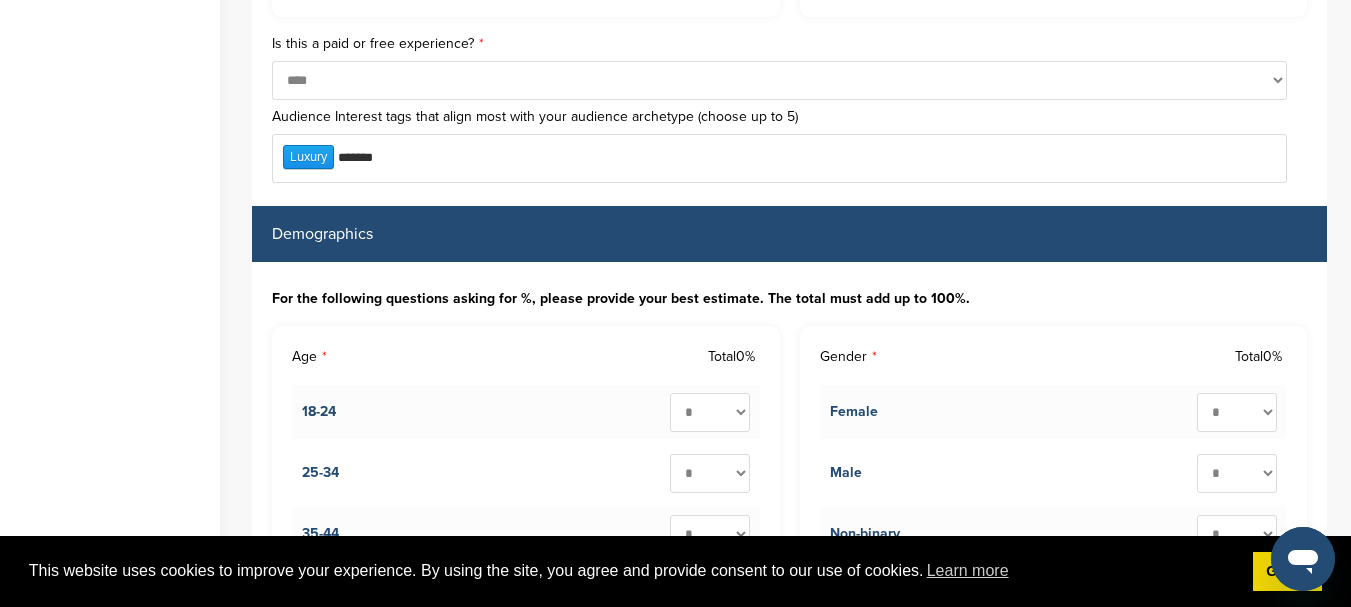 type on "******" 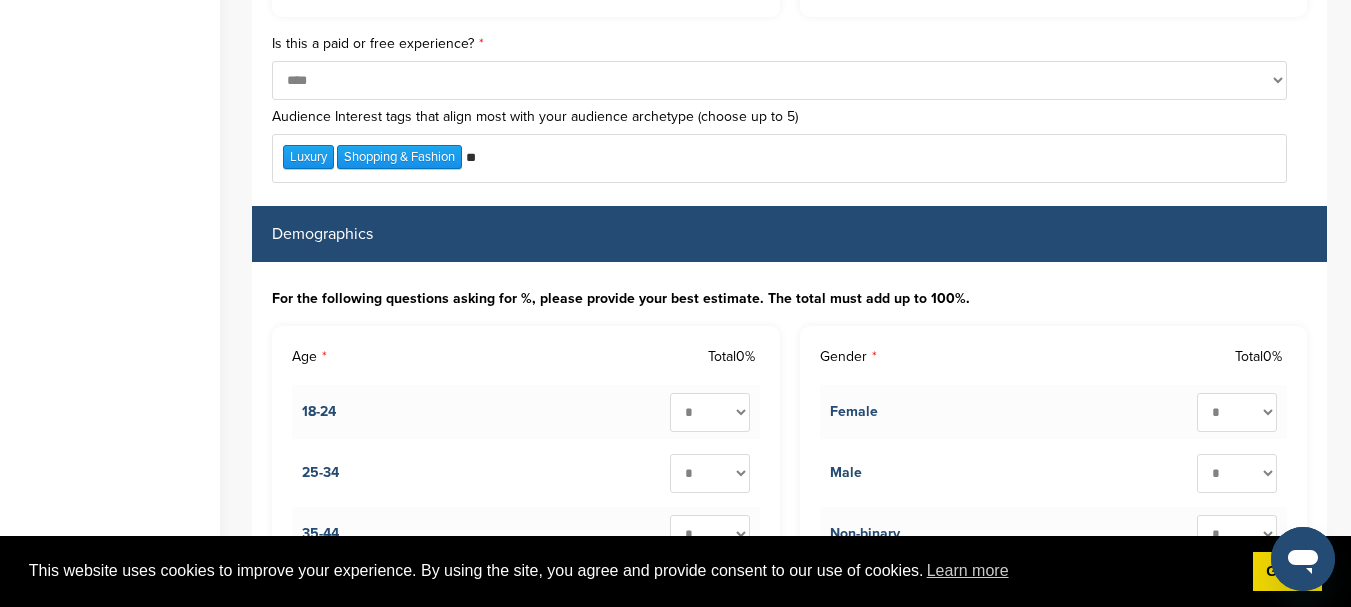 type on "*" 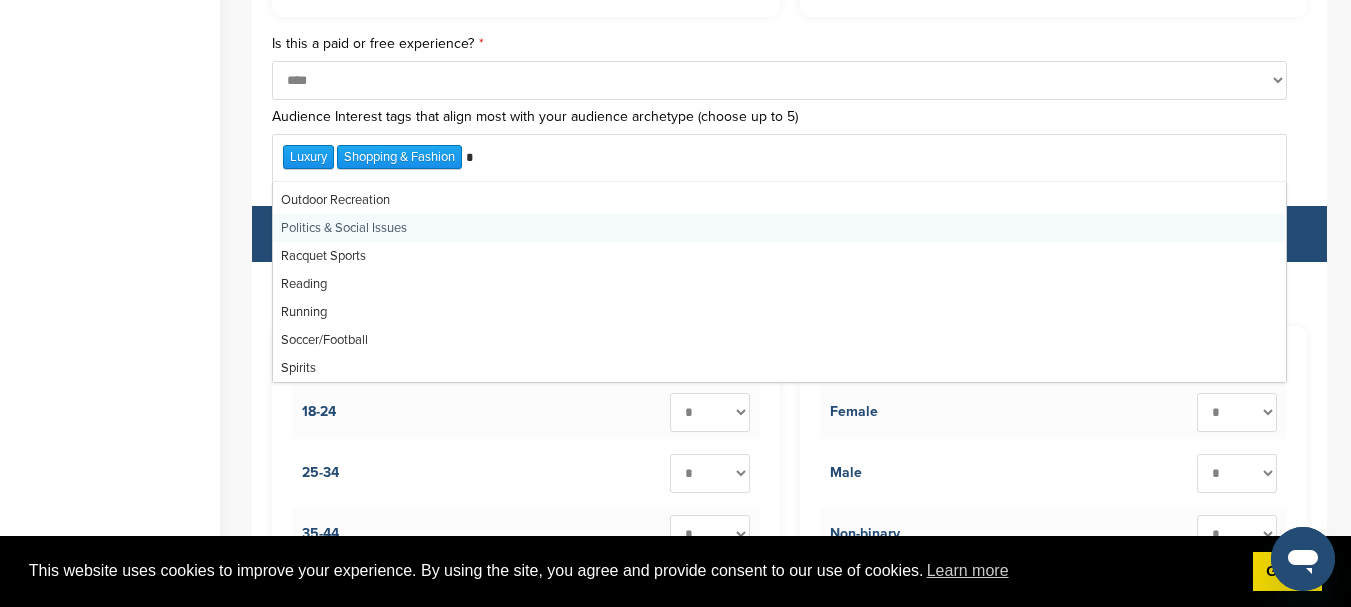 scroll, scrollTop: 0, scrollLeft: 0, axis: both 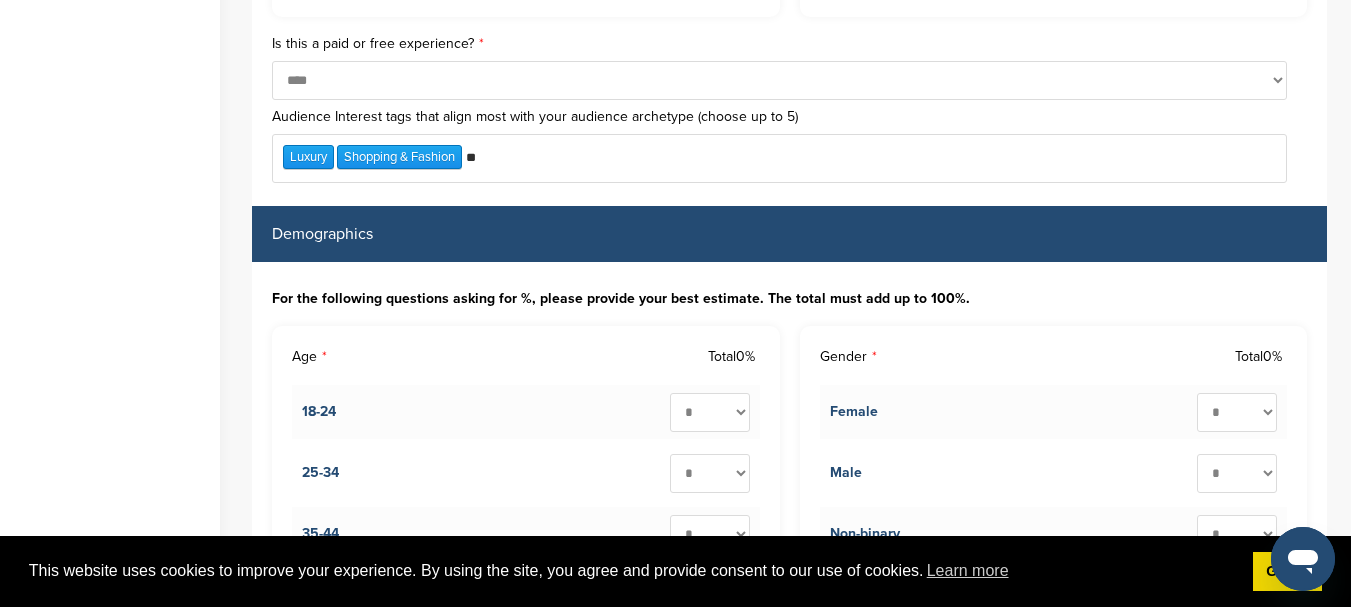 type on "*" 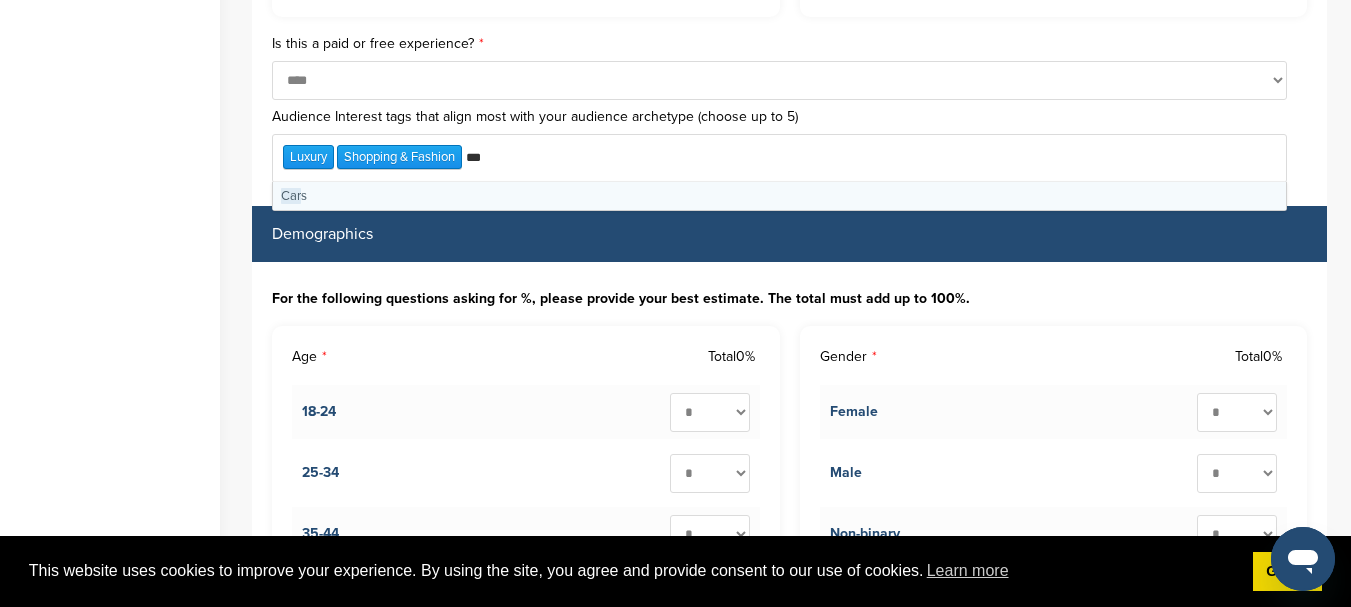 type on "****" 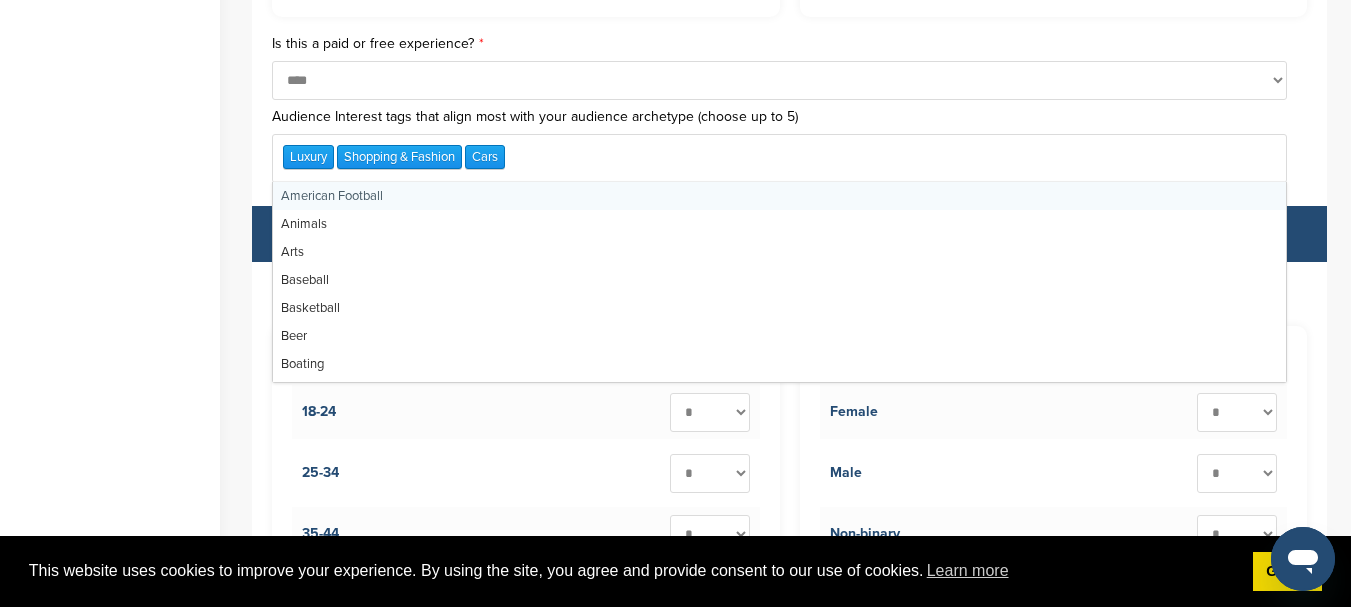 type on "*" 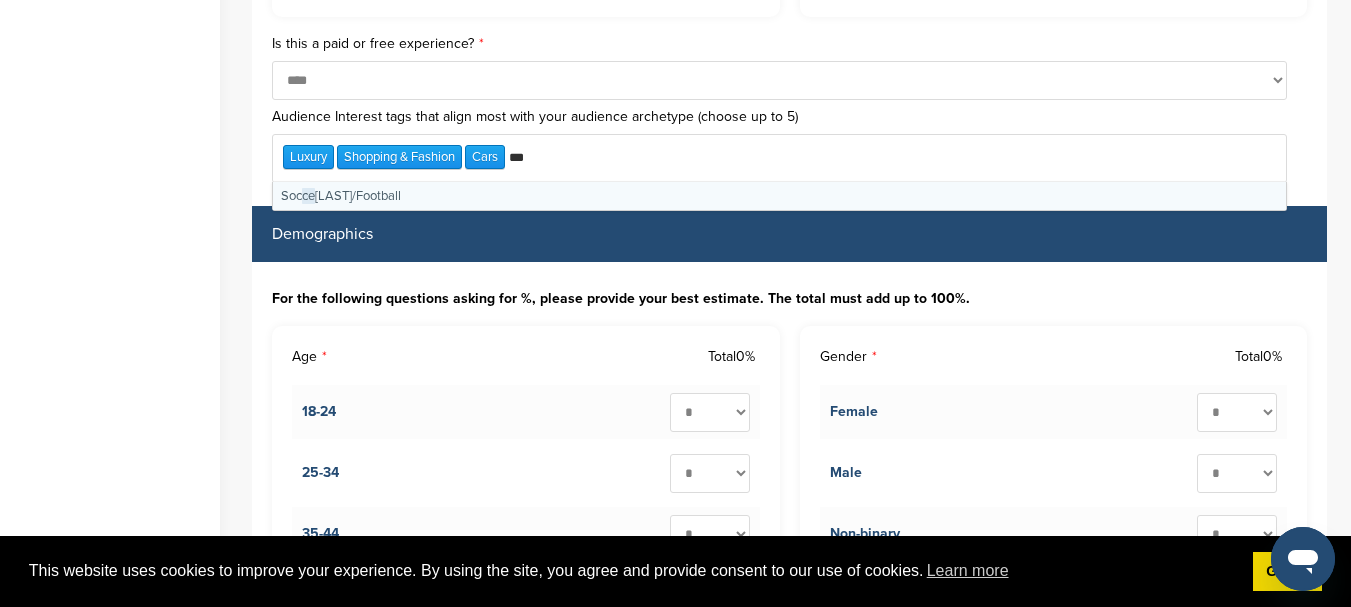 scroll, scrollTop: 0, scrollLeft: 0, axis: both 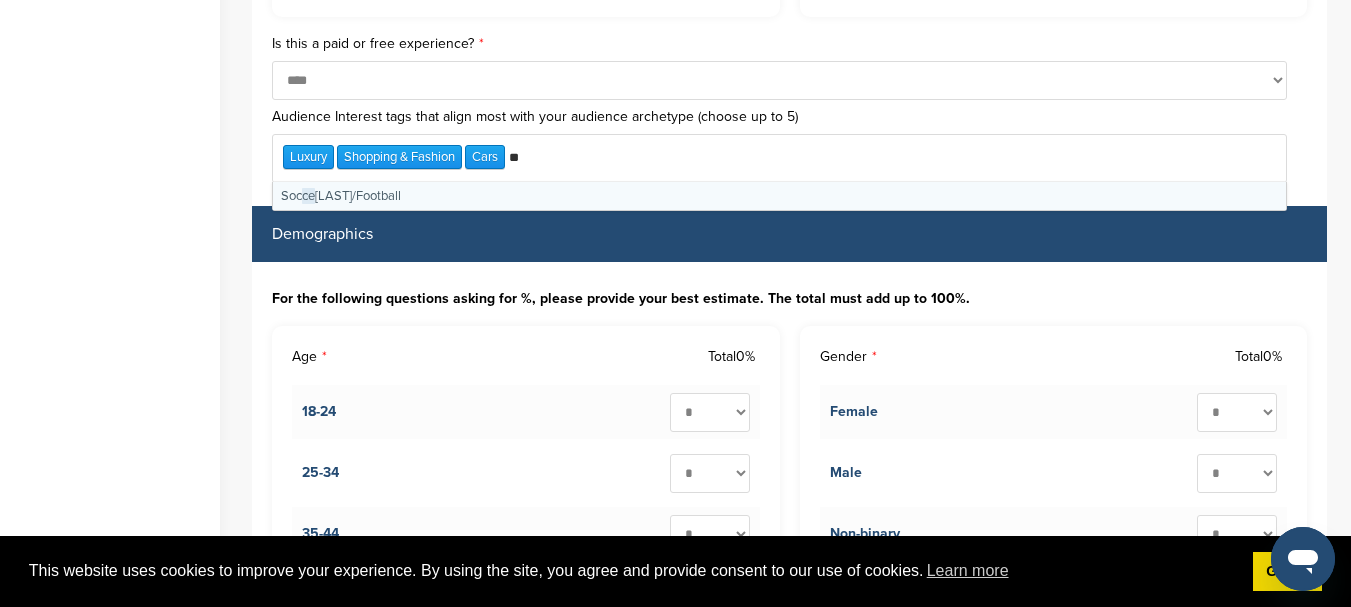 type on "*" 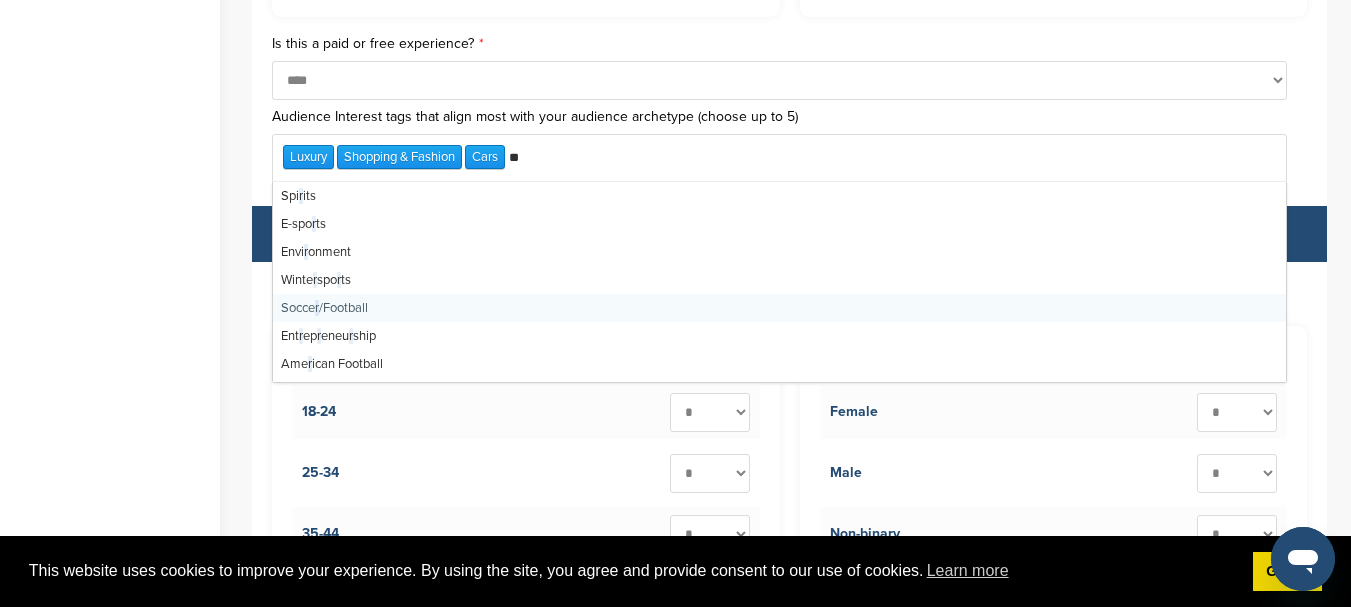 scroll, scrollTop: 0, scrollLeft: 0, axis: both 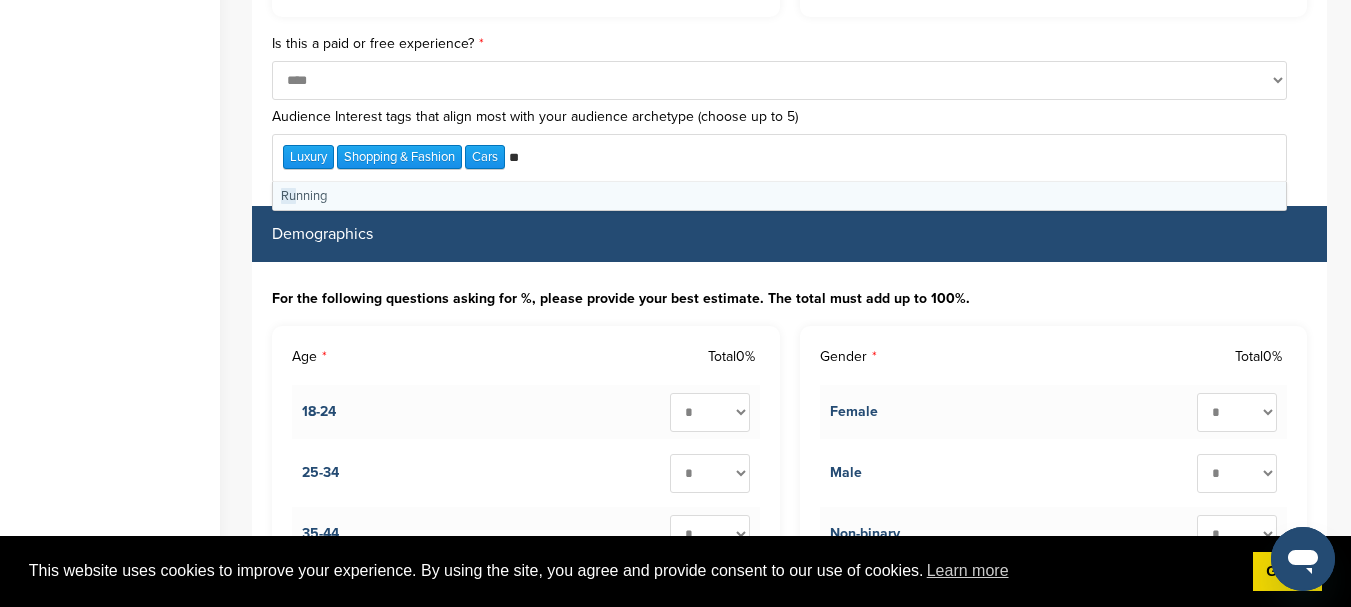type on "*" 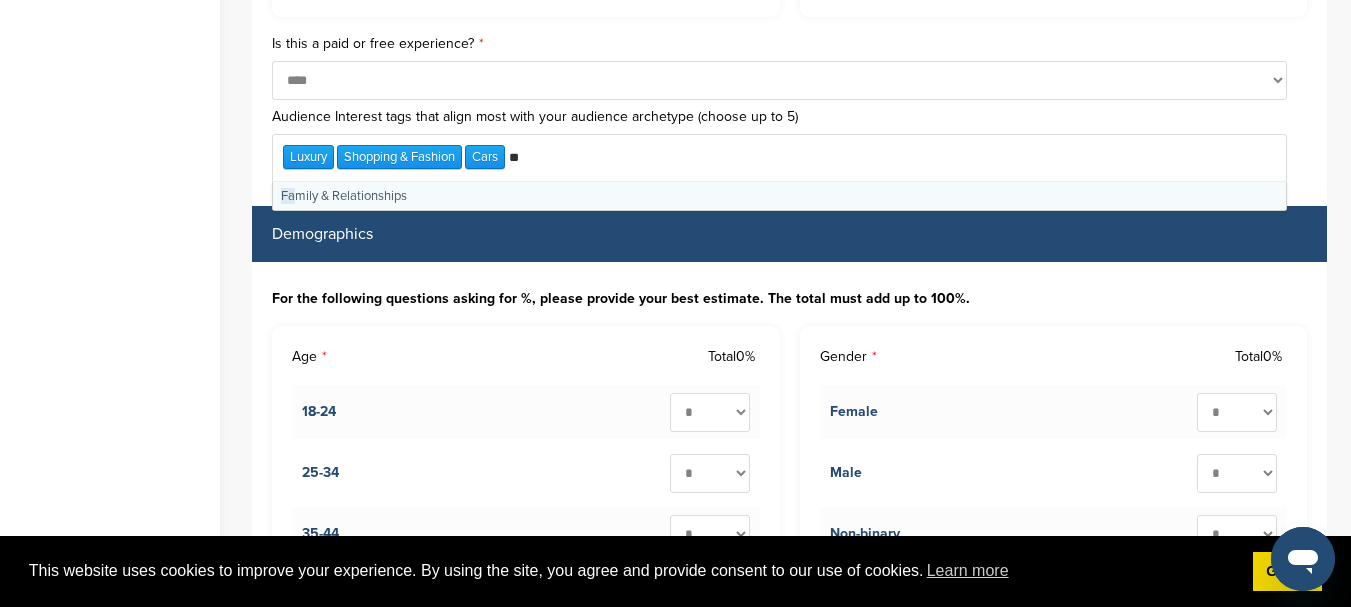 type on "*" 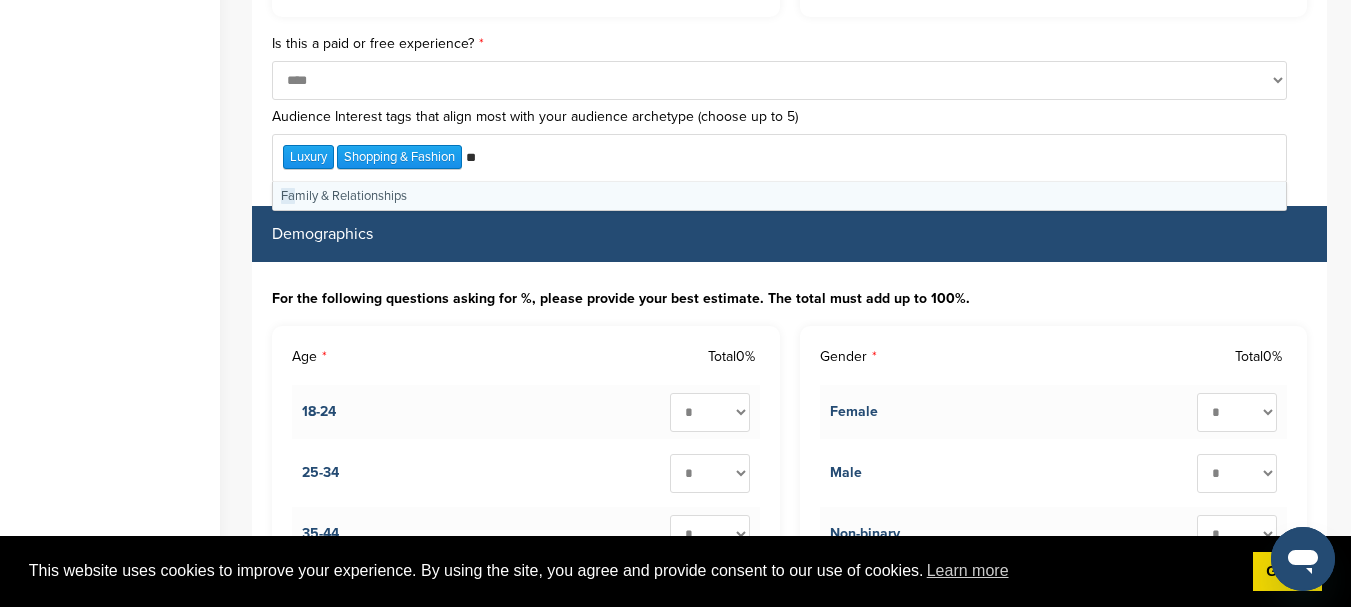 scroll, scrollTop: 0, scrollLeft: 0, axis: both 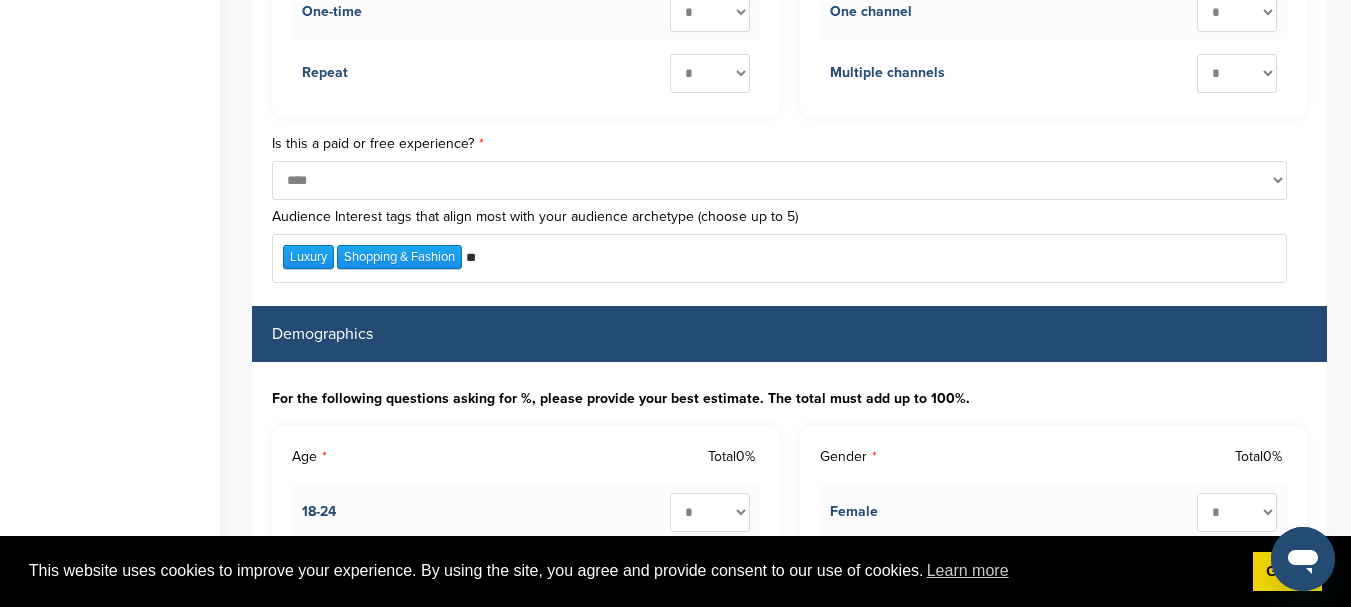 type on "*" 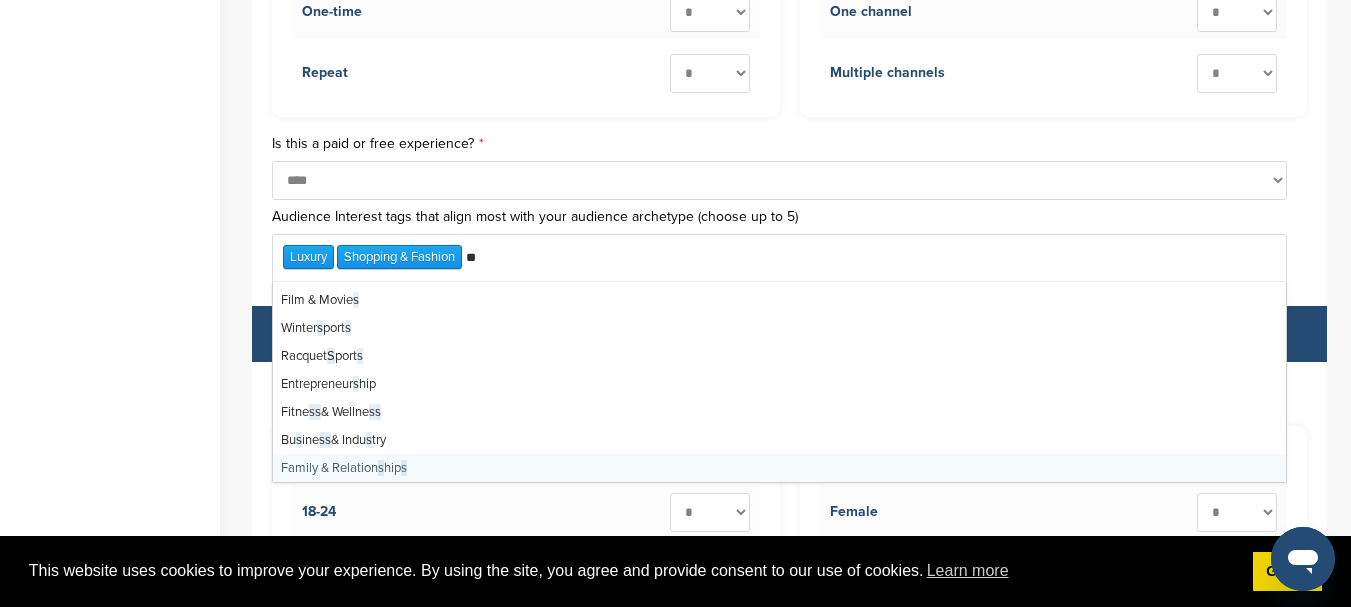 scroll, scrollTop: 0, scrollLeft: 0, axis: both 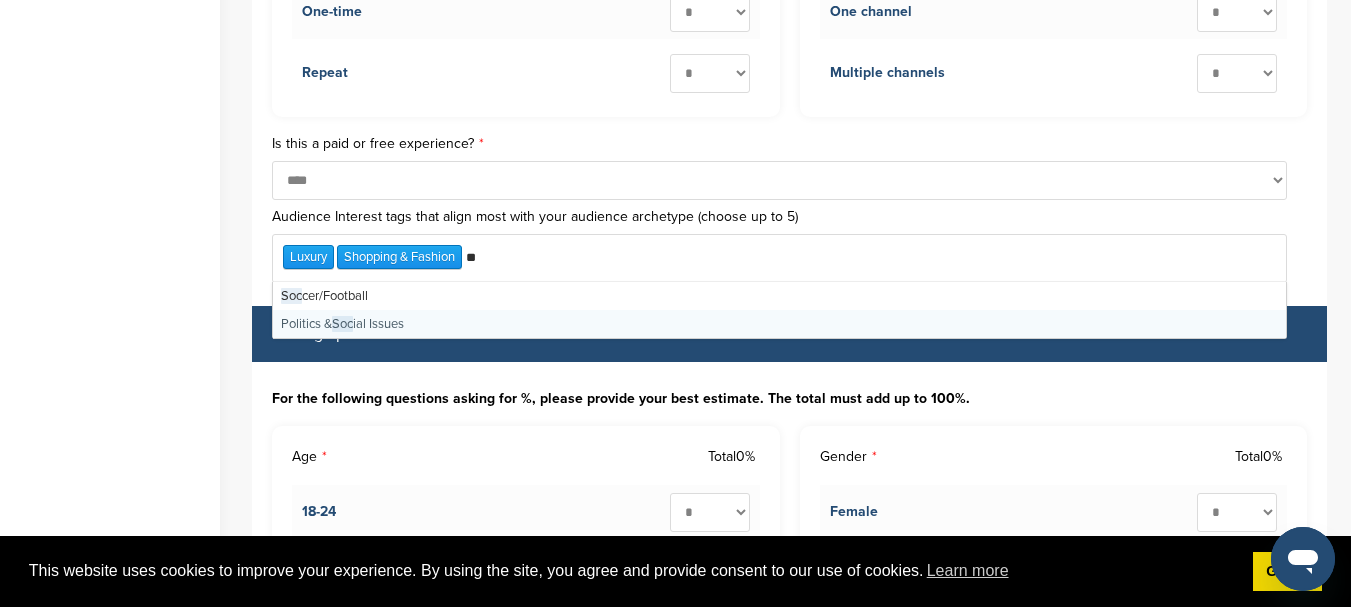 type on "*" 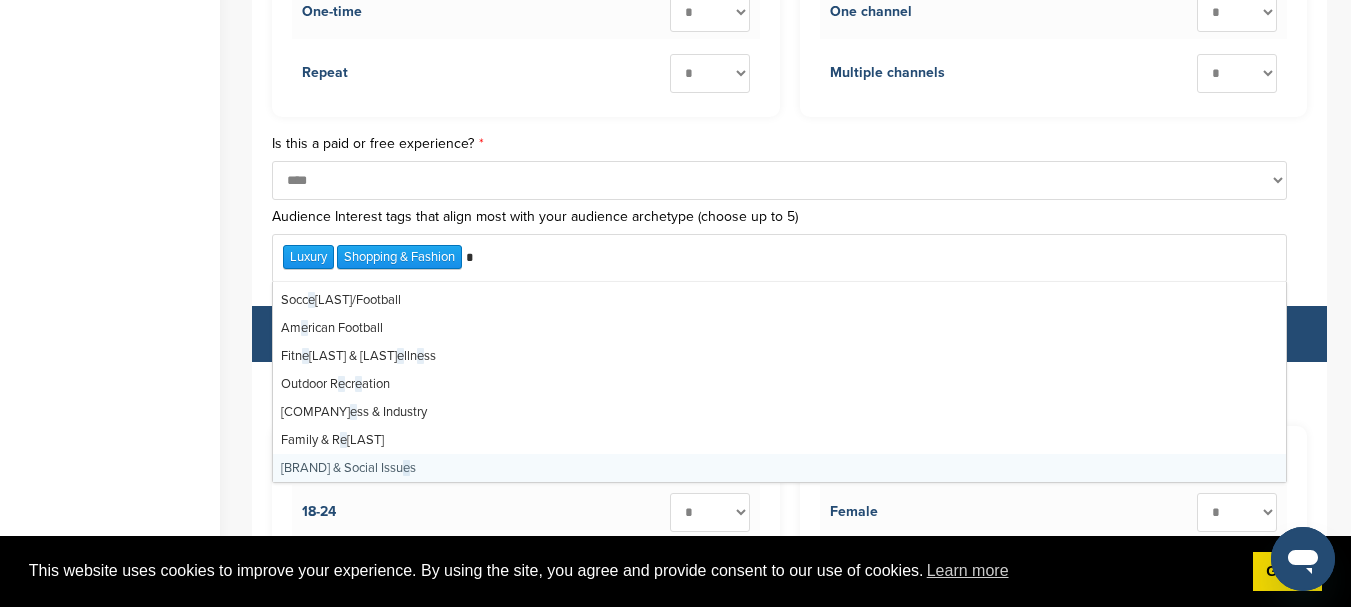 scroll, scrollTop: 556, scrollLeft: 0, axis: vertical 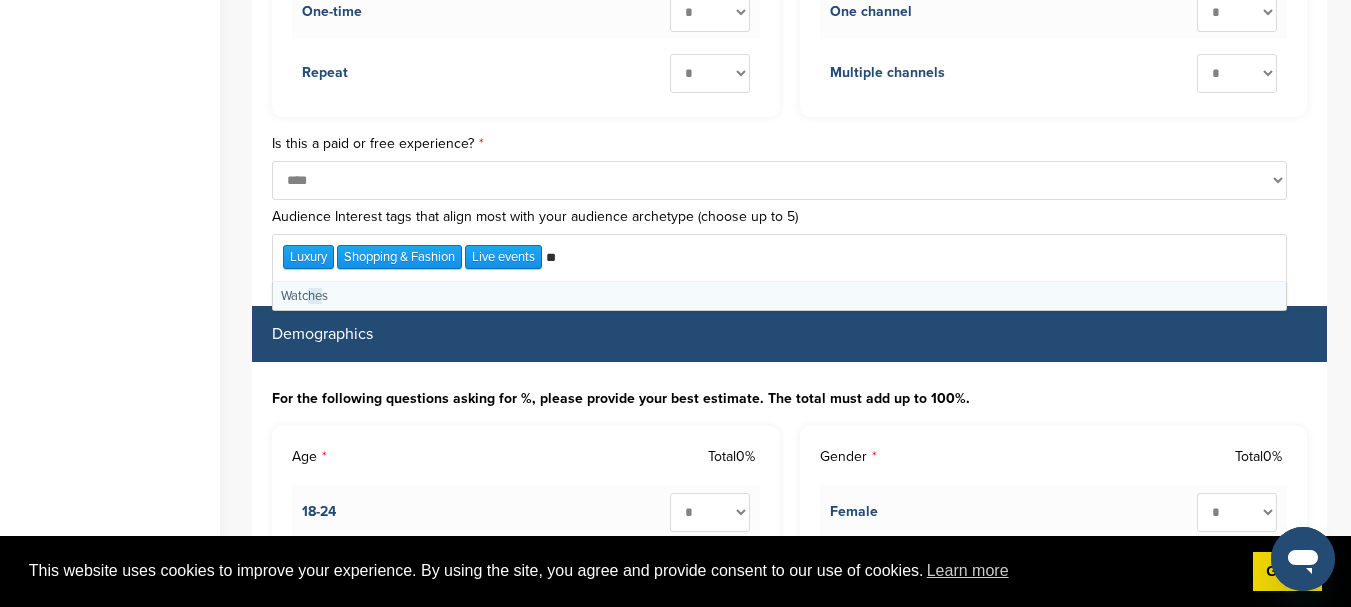type on "*" 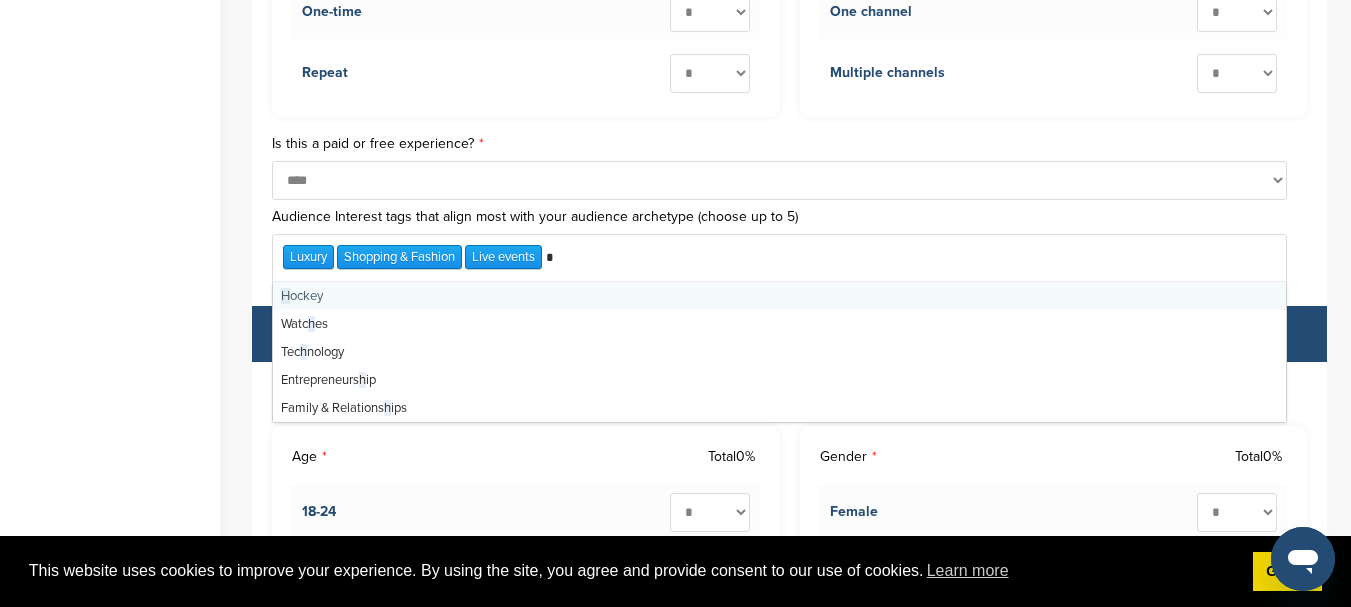 scroll, scrollTop: 0, scrollLeft: 0, axis: both 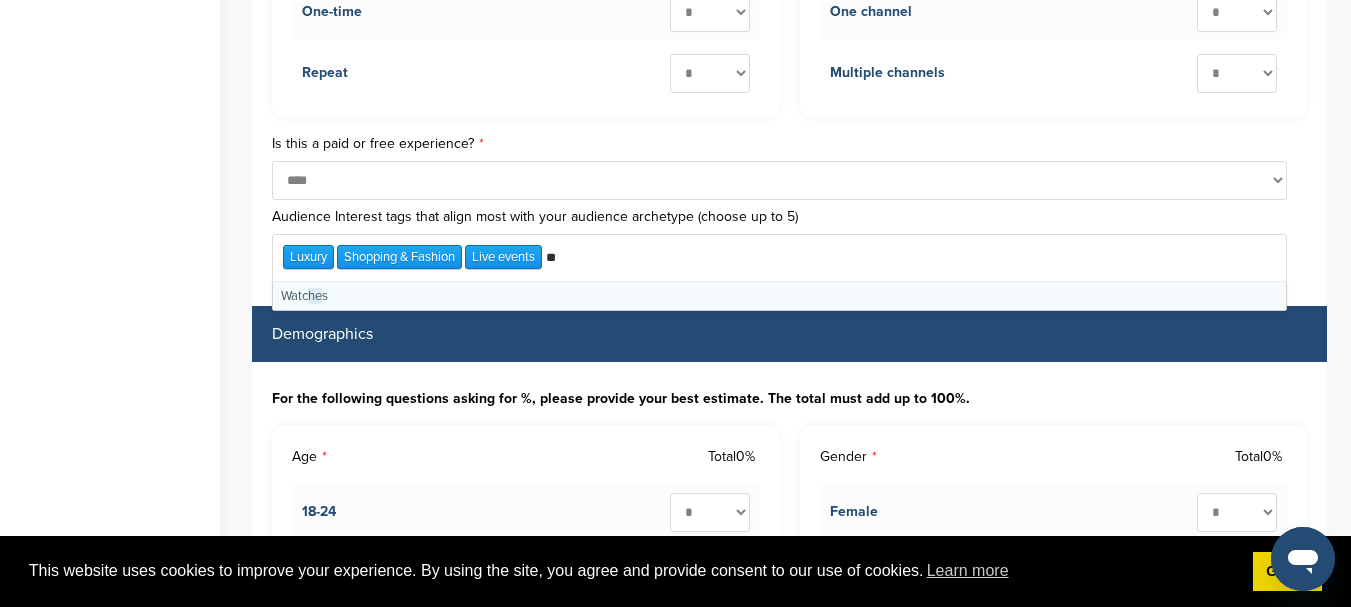 type on "*" 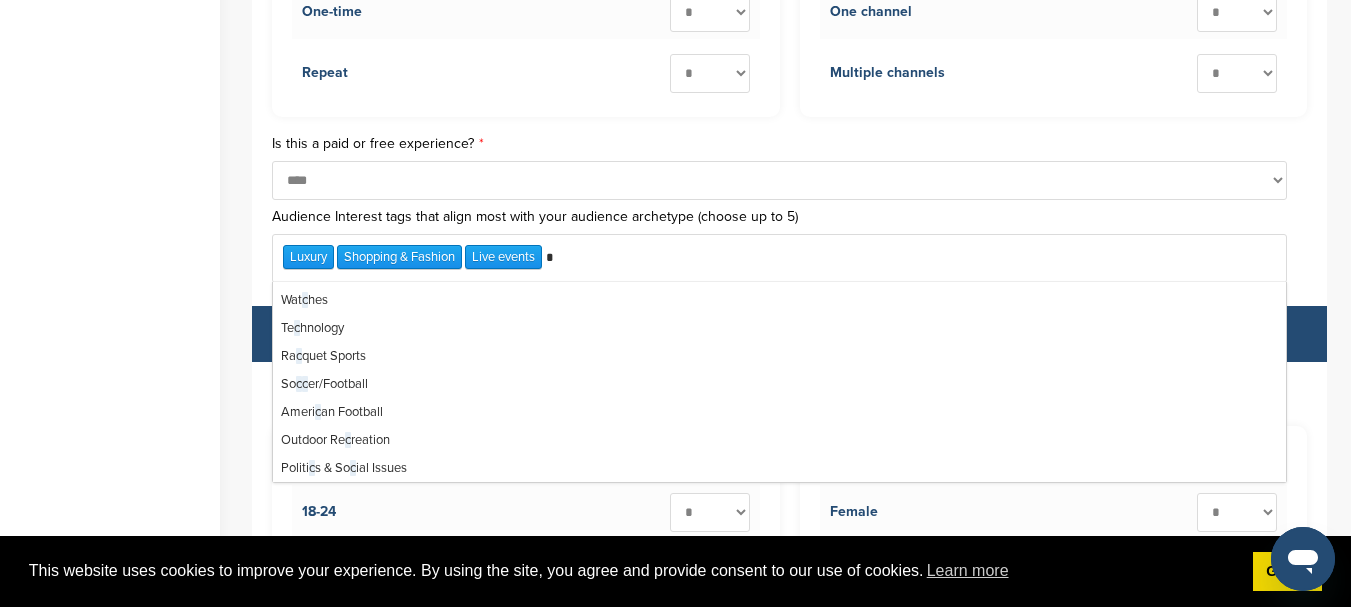 scroll, scrollTop: 0, scrollLeft: 0, axis: both 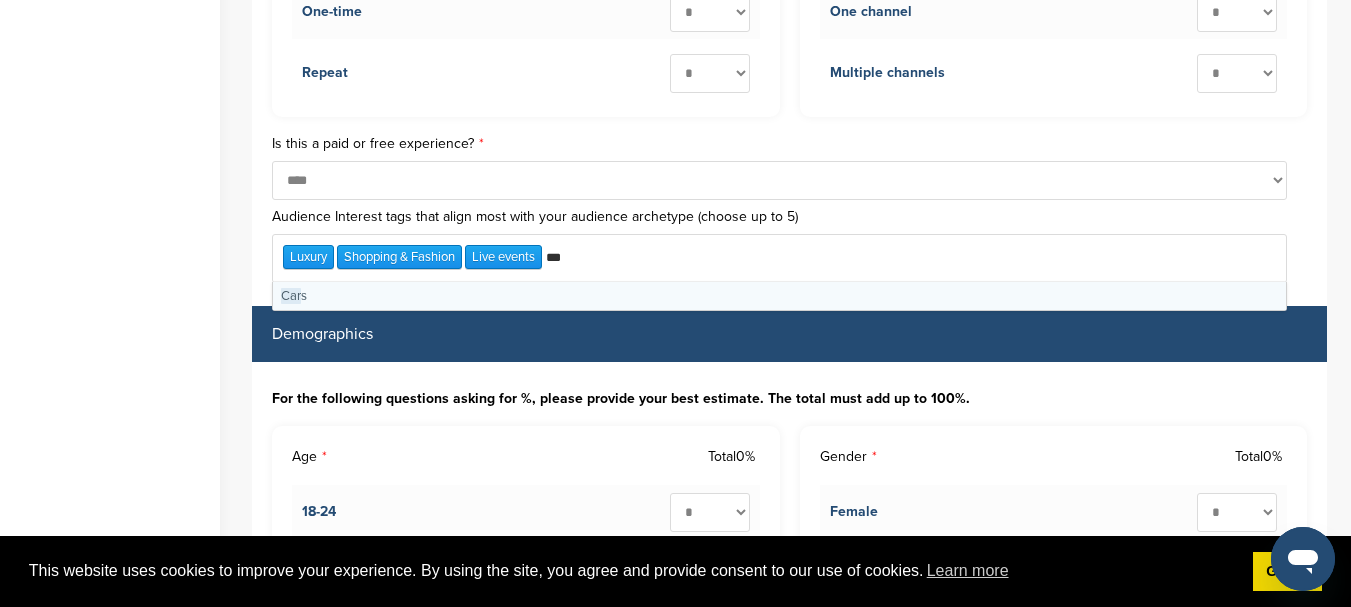 type on "****" 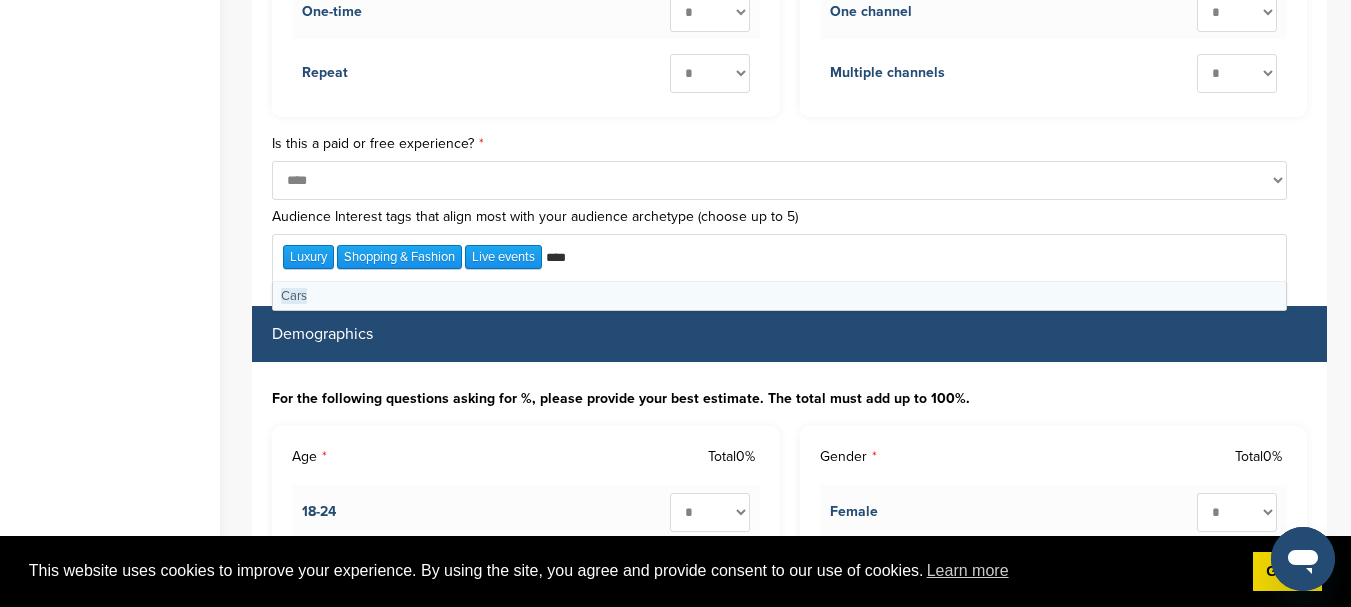 type 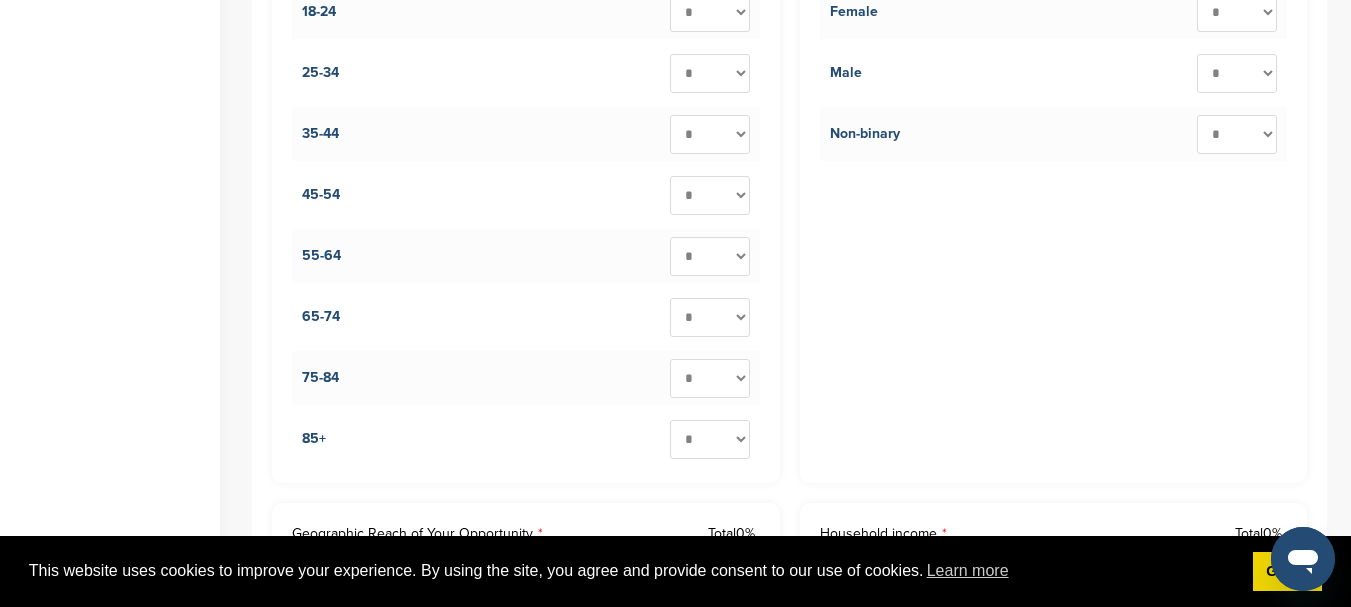 scroll, scrollTop: 2160, scrollLeft: 0, axis: vertical 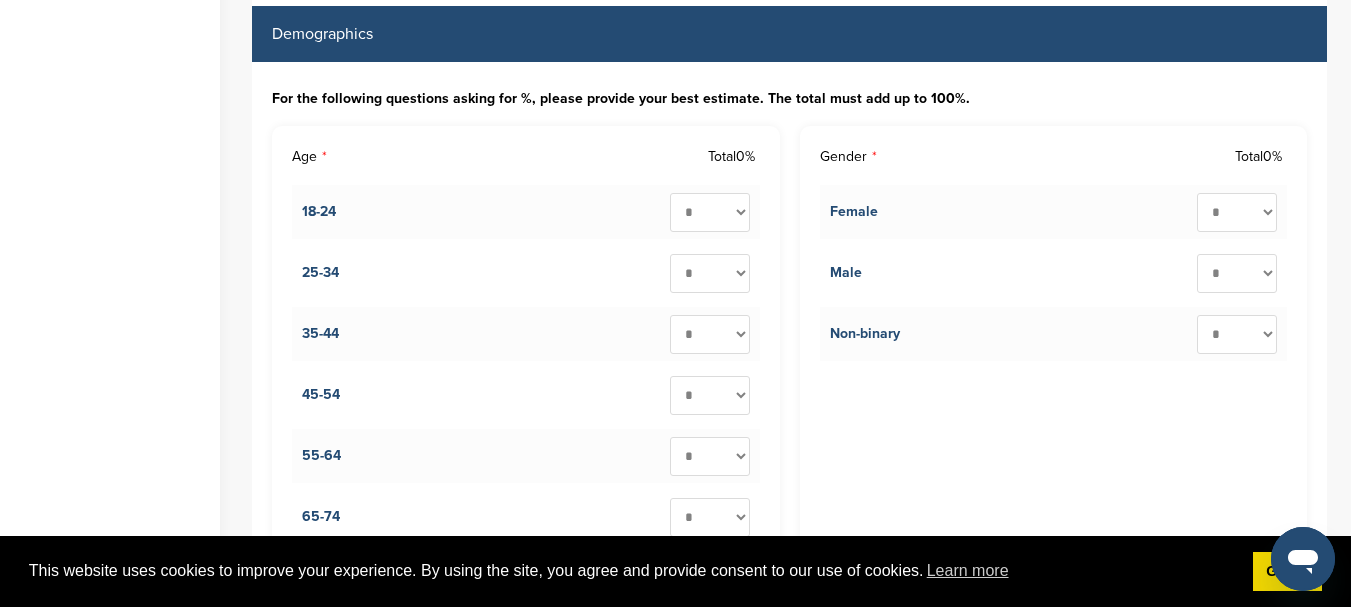 click on "*
**
**
**
**
**
**
**
**
**
***" at bounding box center [710, 212] 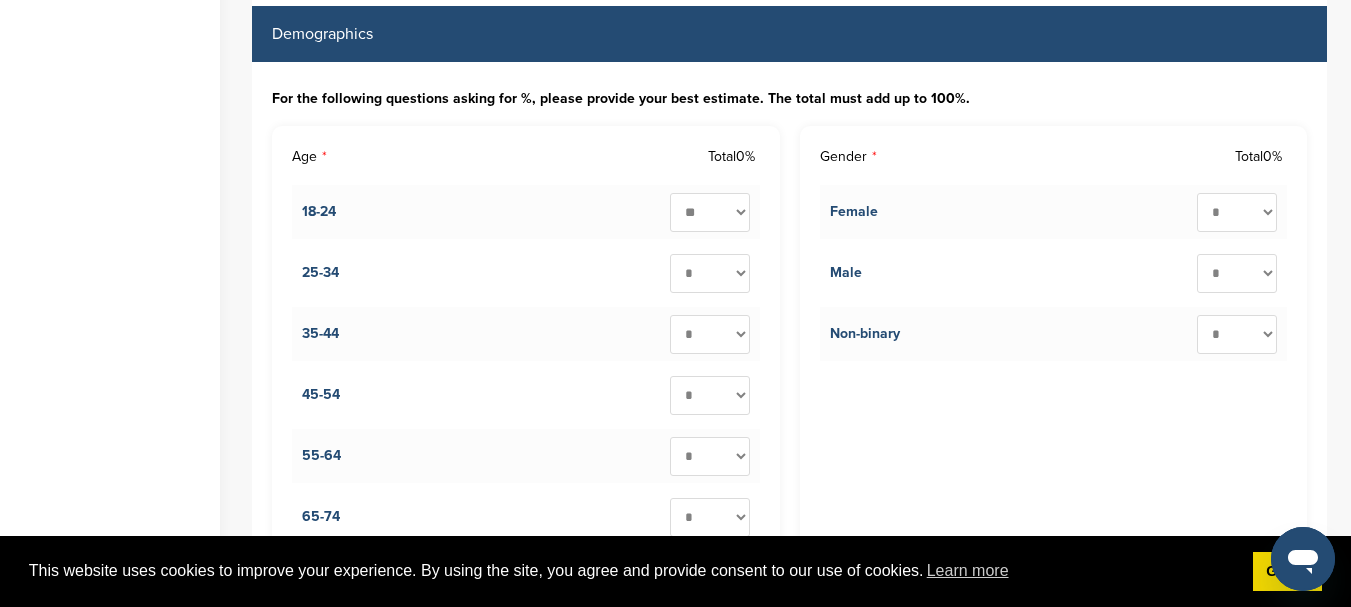 click on "*
**
**
**
**
**
**
**
**
**
***" at bounding box center (710, 212) 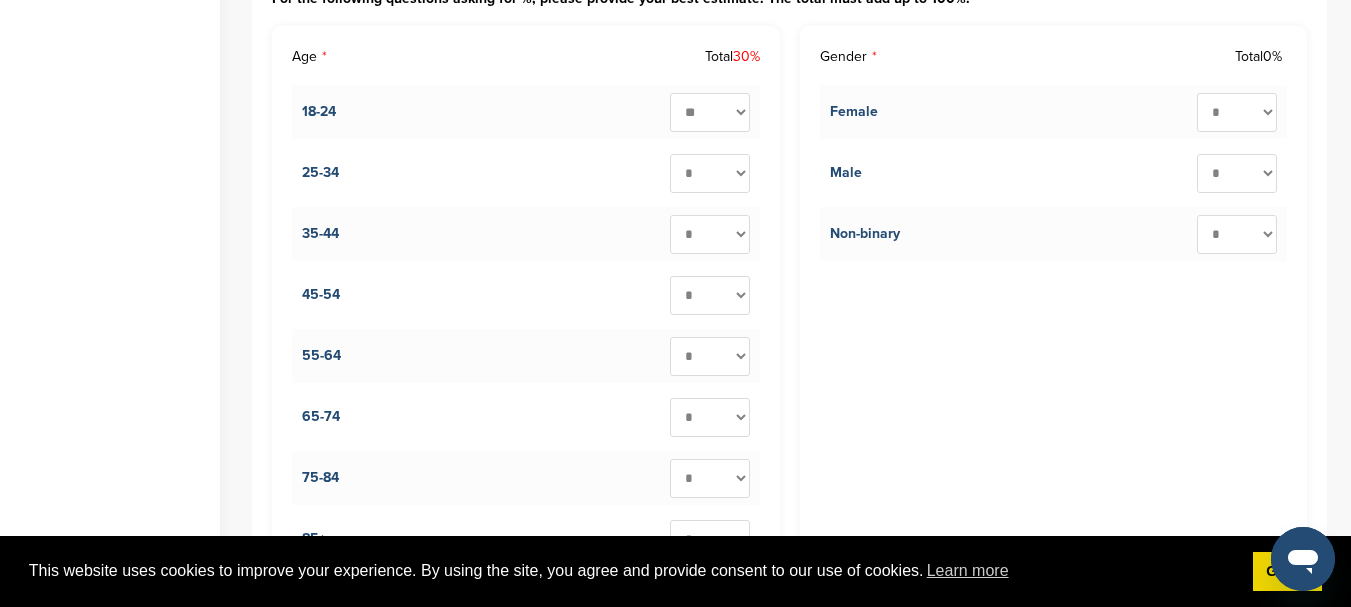 scroll, scrollTop: 2360, scrollLeft: 0, axis: vertical 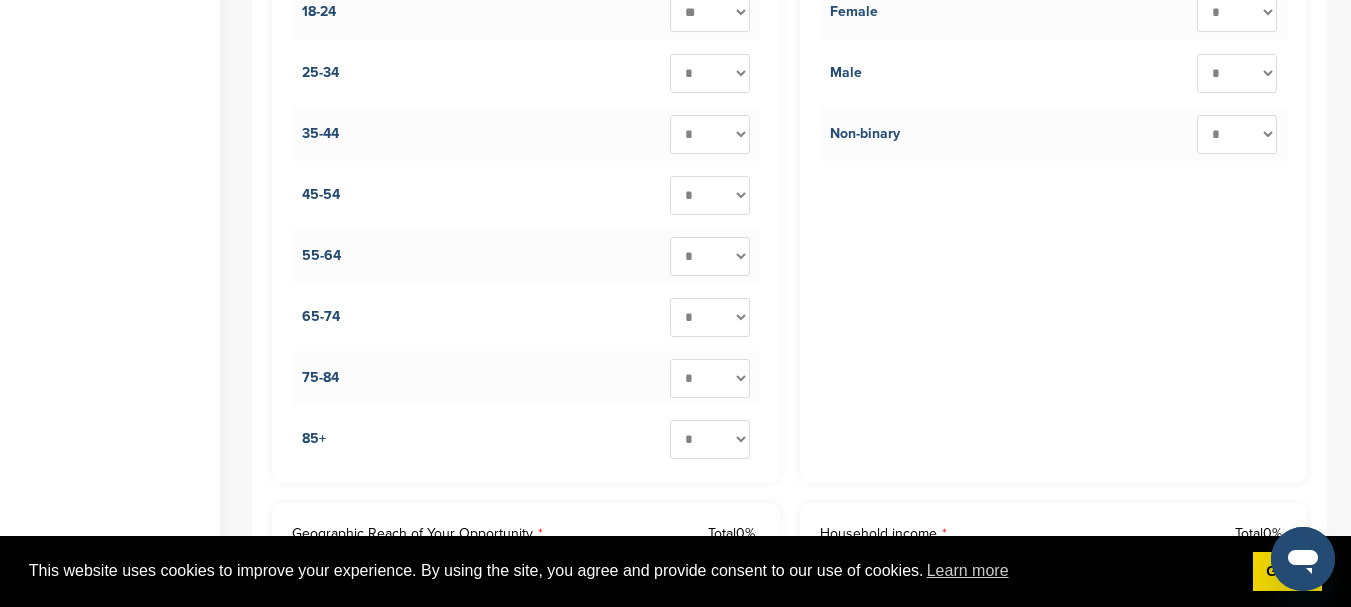 click on "*
**
**
**
**
**
**
**
**
**
***" at bounding box center (710, 378) 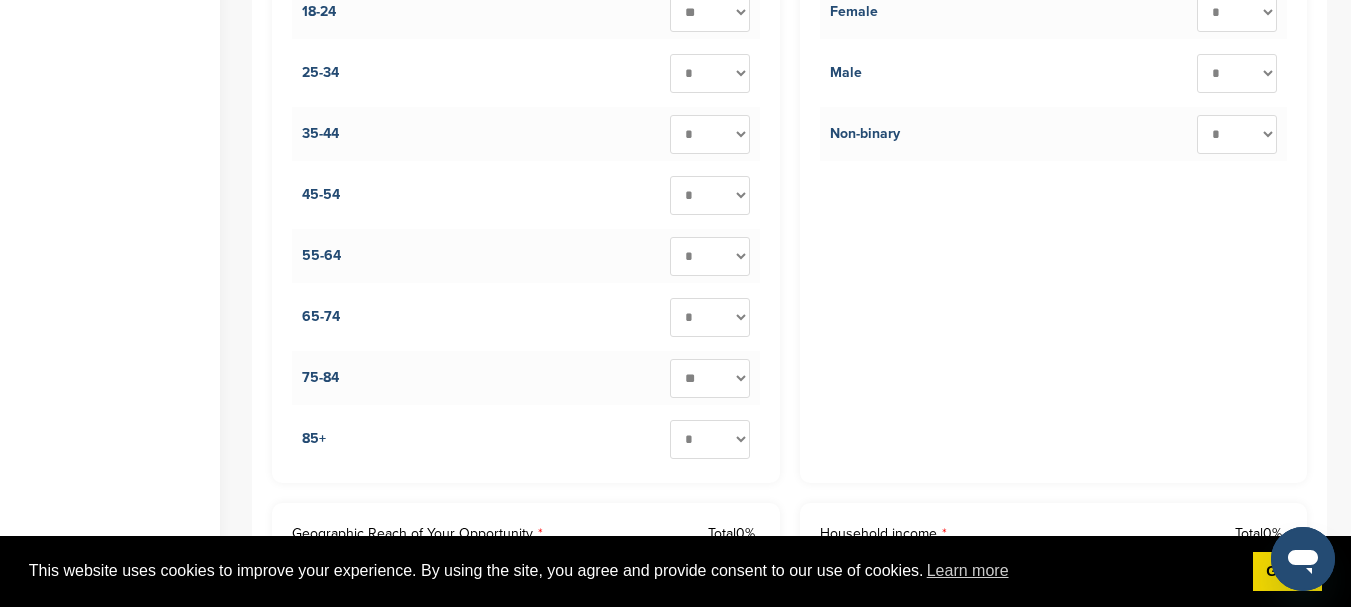 click on "*
**
**
**
**
**
**
**
**
**
***" at bounding box center (710, 378) 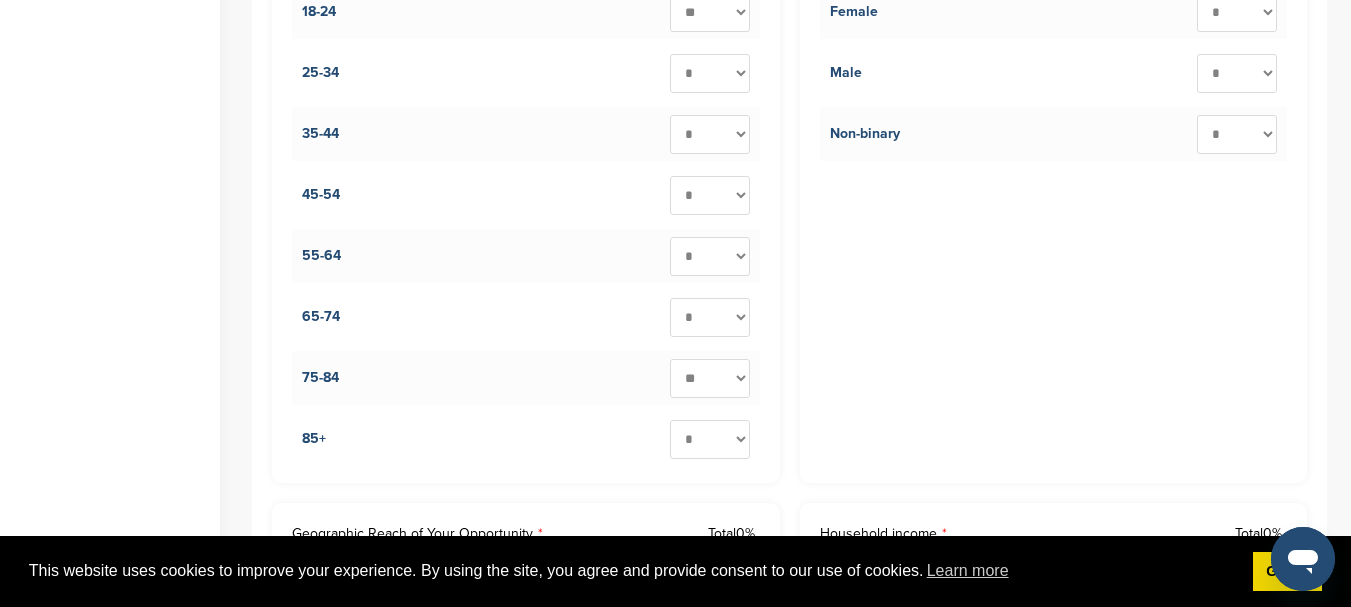 click on "*
**
**
**
**
**
**
**
**
**
***" at bounding box center [710, 317] 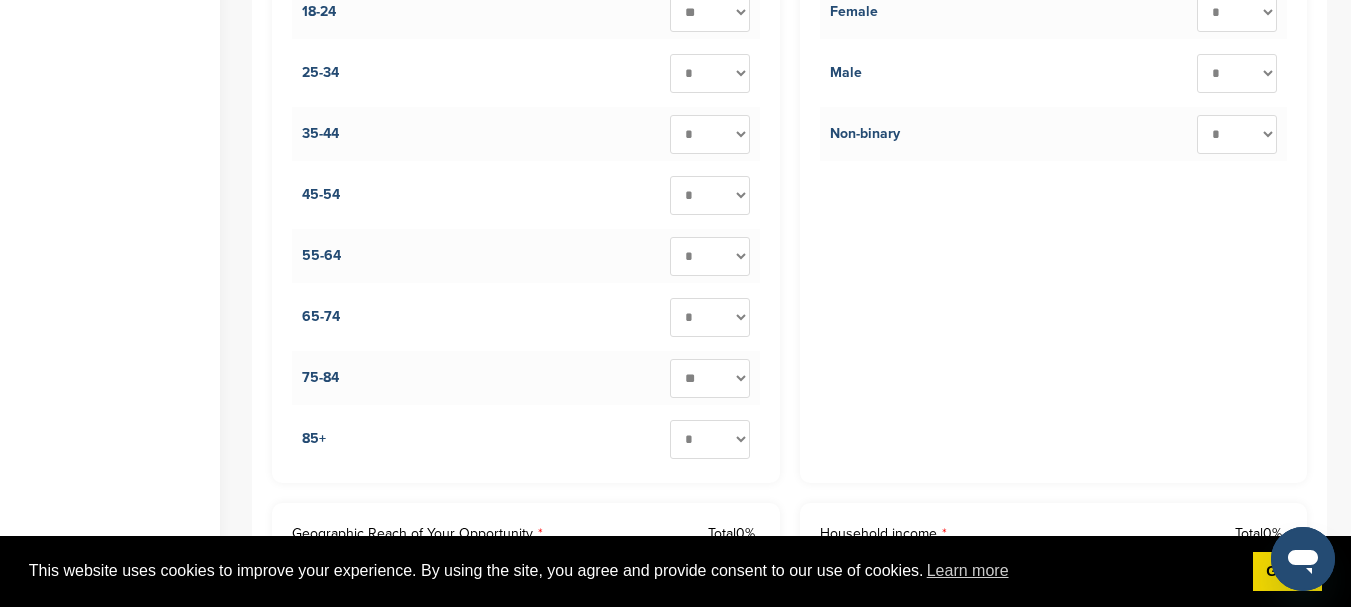 select on "*" 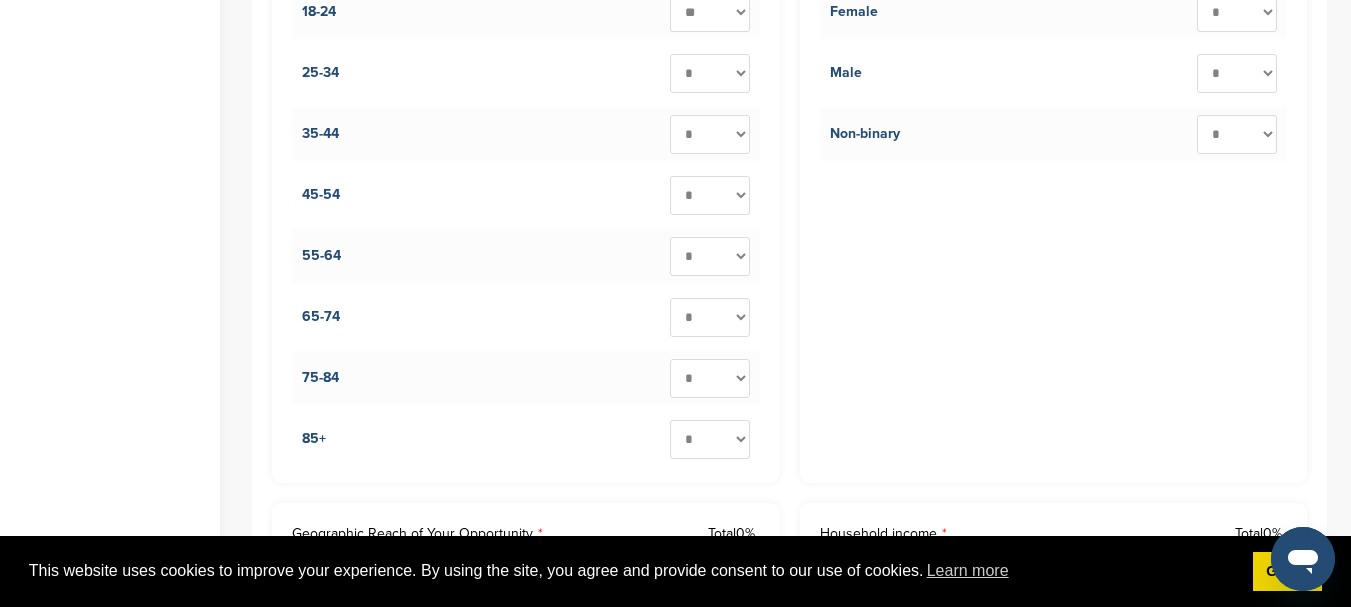 click on "*
**
**
**
**
**
**
**
**
**
***" at bounding box center [710, 378] 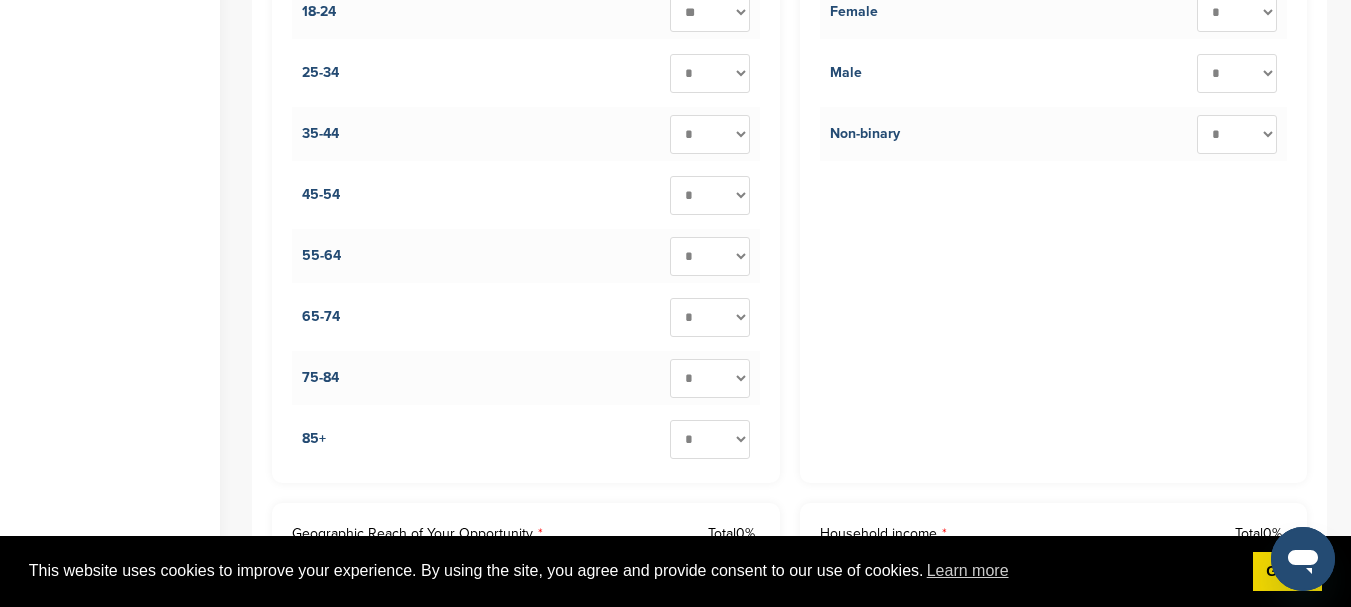 click on "*
**
**
**
**
**
**
**
**
**
***" at bounding box center (710, 195) 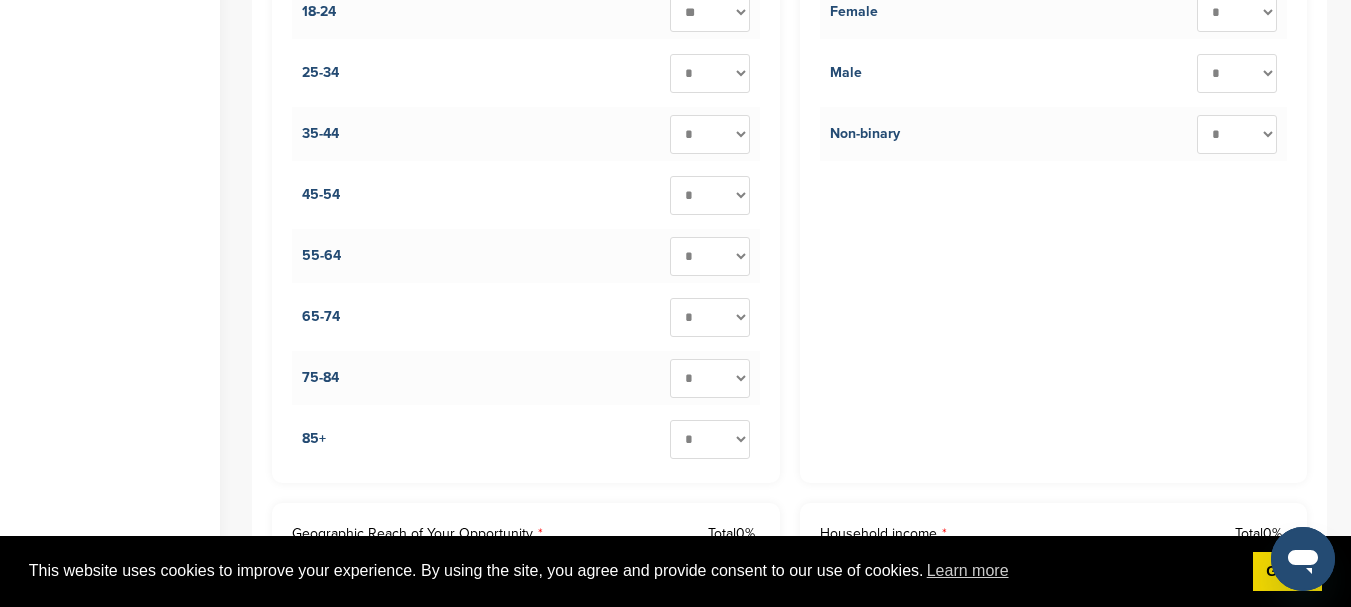 select on "**" 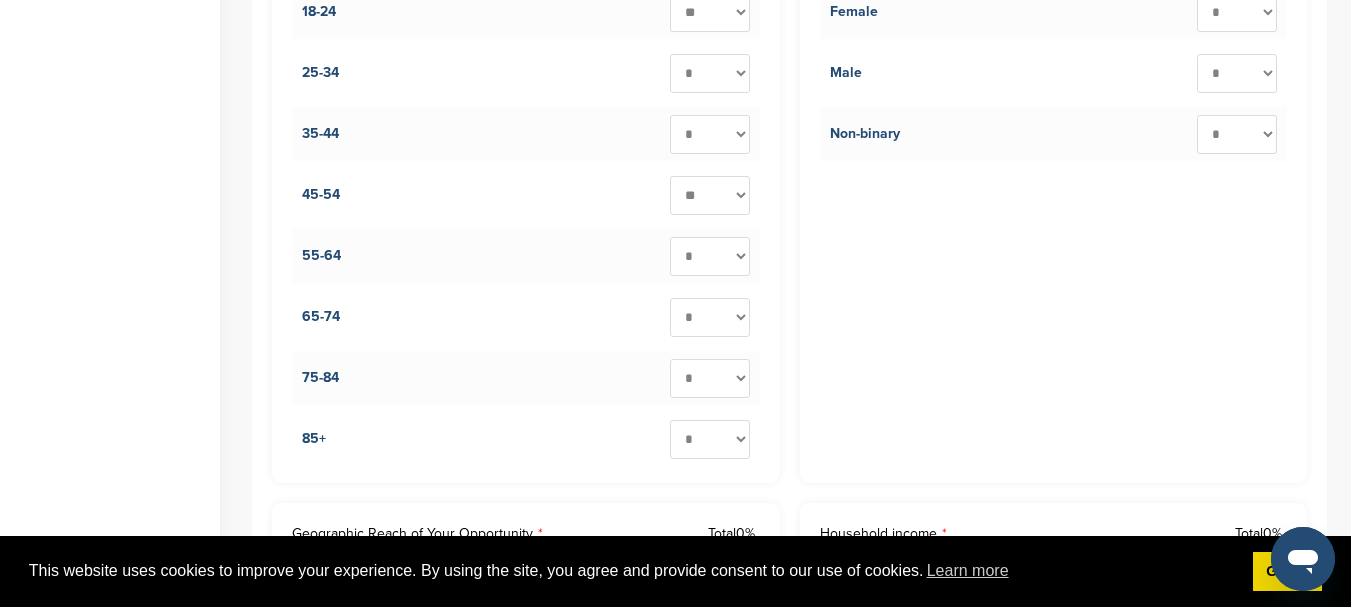click on "*
**
**
**
**
**
**
**
**
**
***" at bounding box center (710, 195) 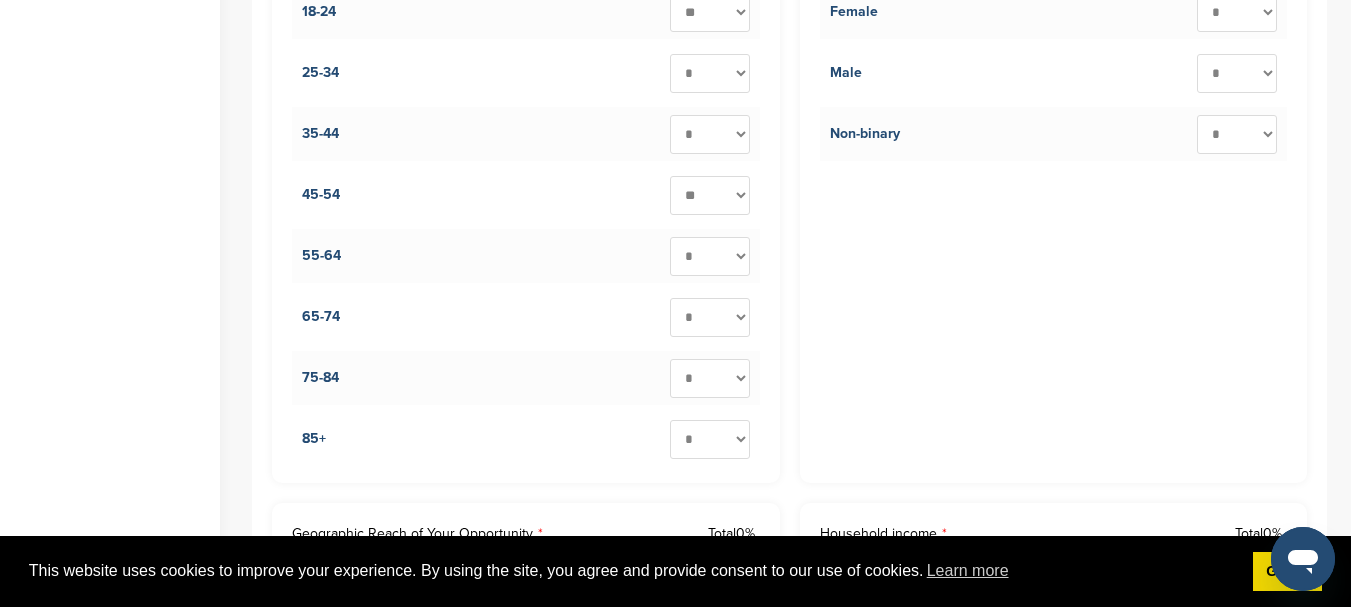 click on "*
**
**
**
**
**
**
**
**
**
***" at bounding box center [710, 134] 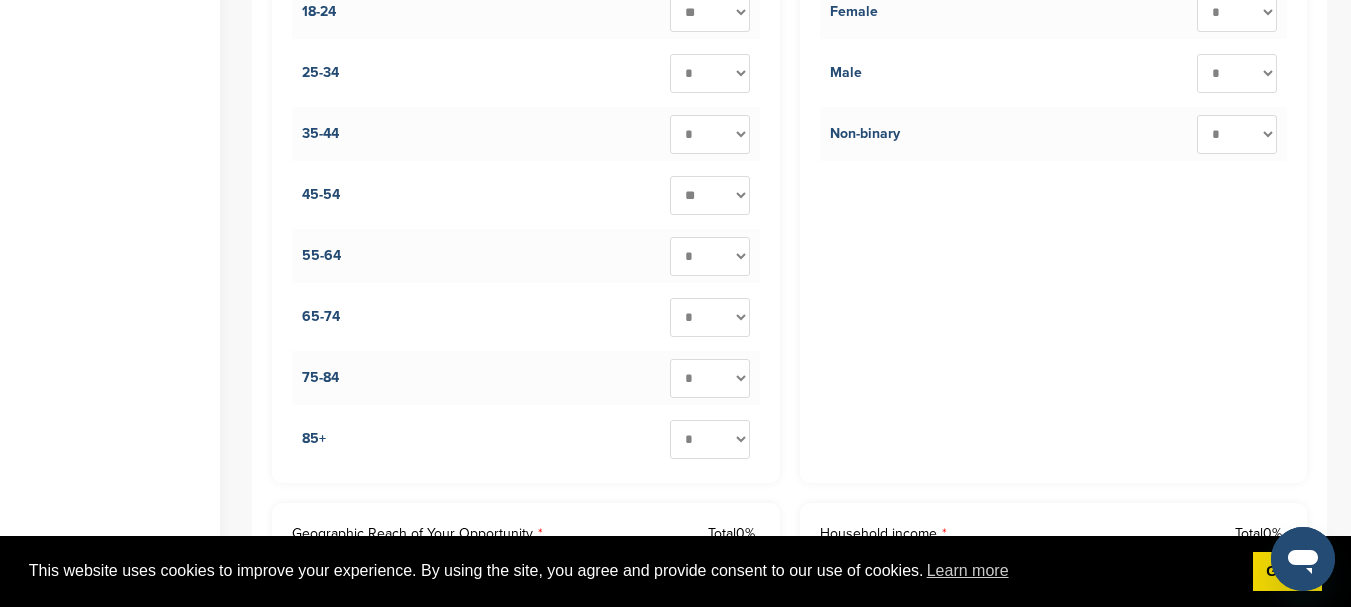 select on "**" 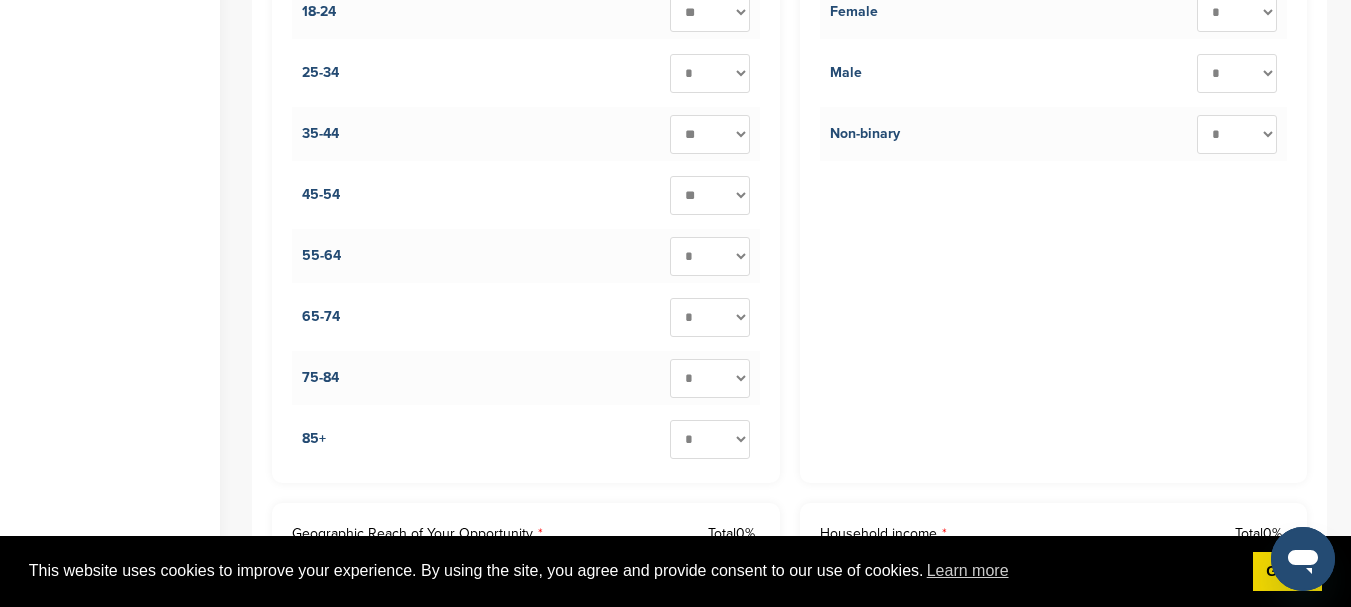 click on "*
**
**
**
**
**
**
**
**
**
***" at bounding box center [710, 134] 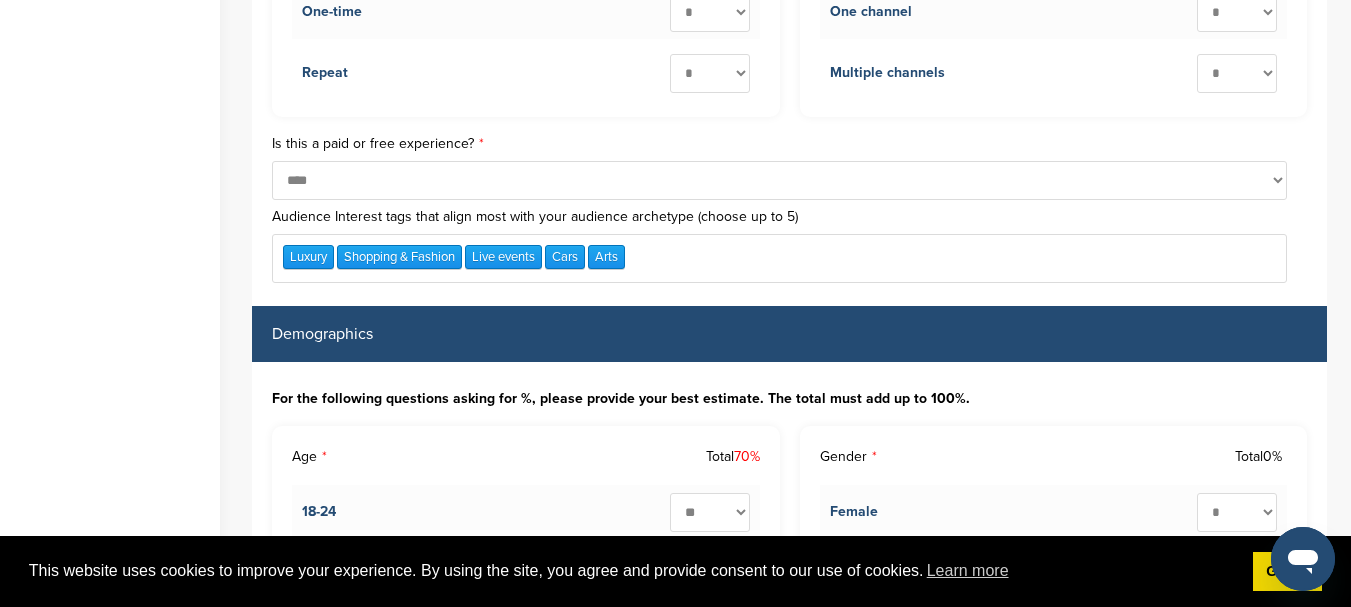 scroll, scrollTop: 2160, scrollLeft: 0, axis: vertical 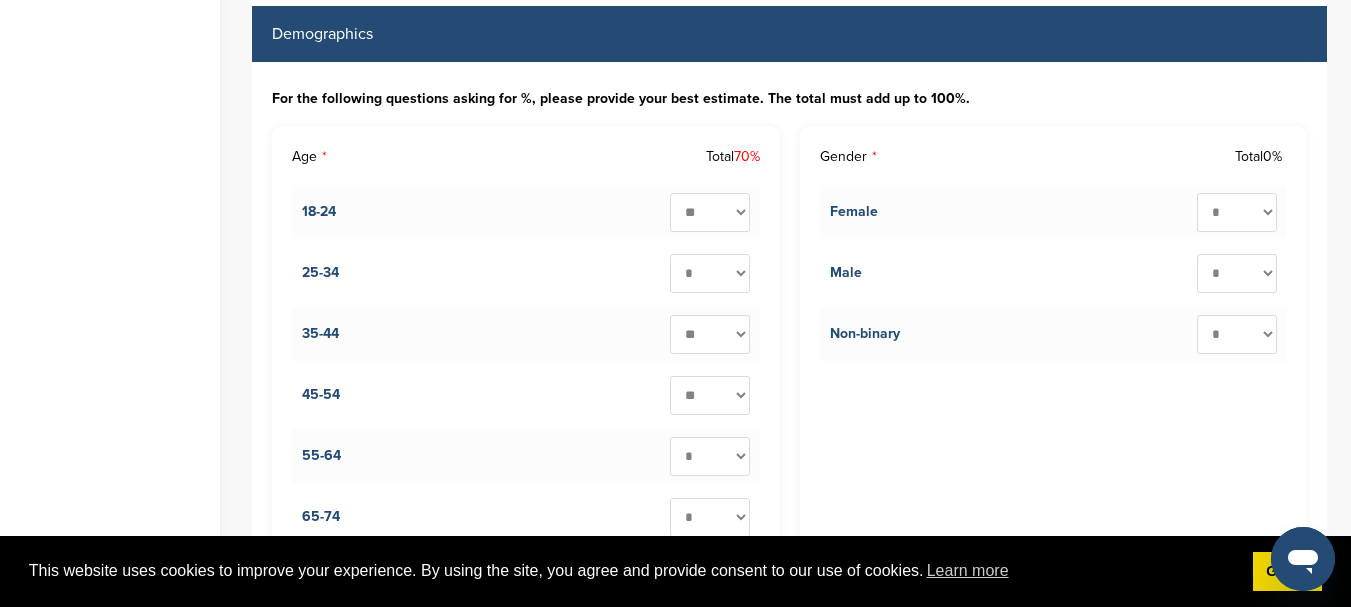 click on "*
**
**
**
**
**
**
**
**
**
***" at bounding box center [710, 273] 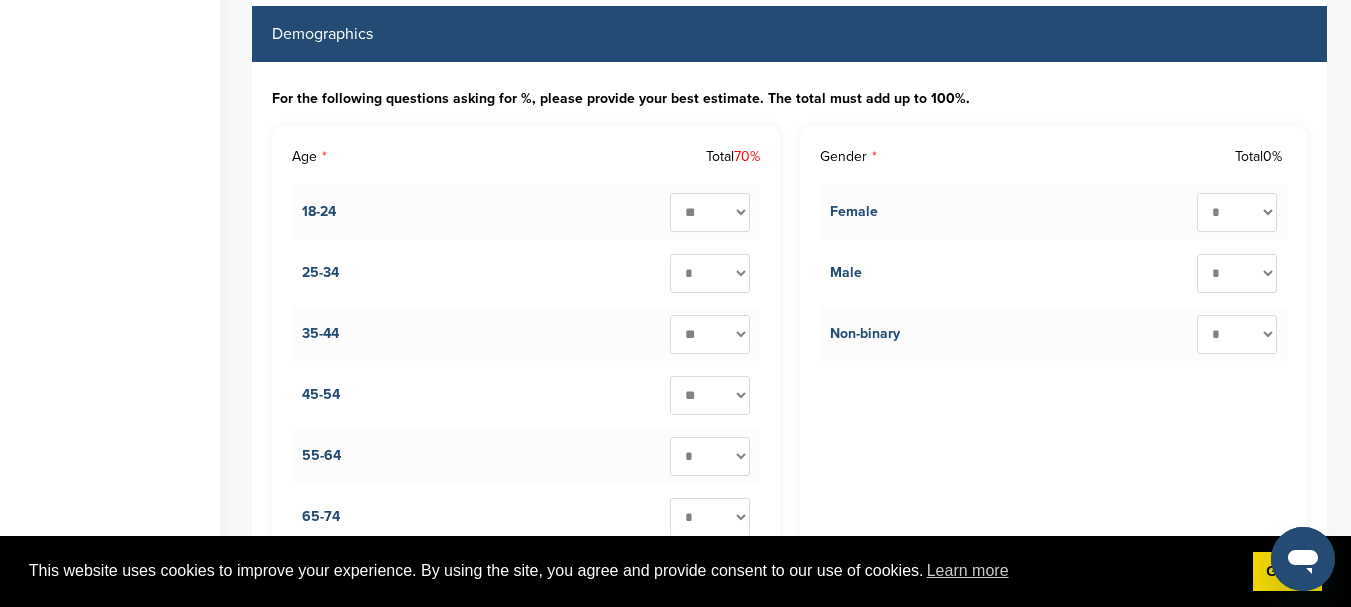 click on "25-34
*
**
**
**
**
**
**
**
**
**
***" at bounding box center (526, 273) 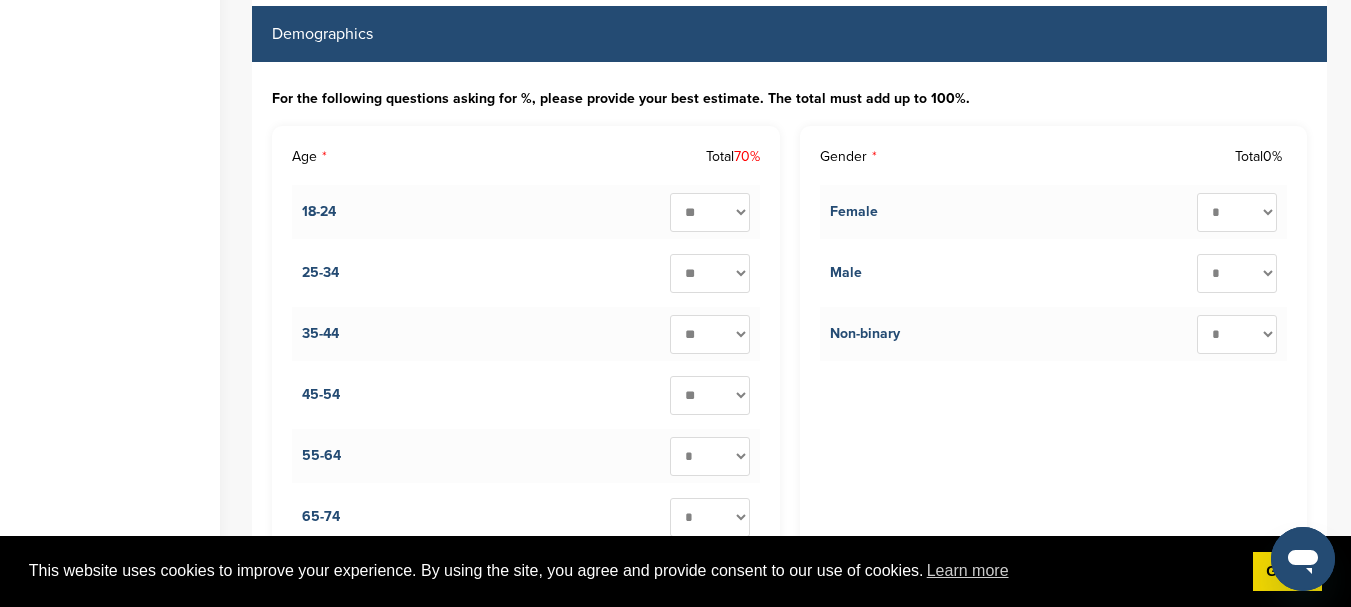 click on "*
**
**
**
**
**
**
**
**
**
***" at bounding box center (710, 273) 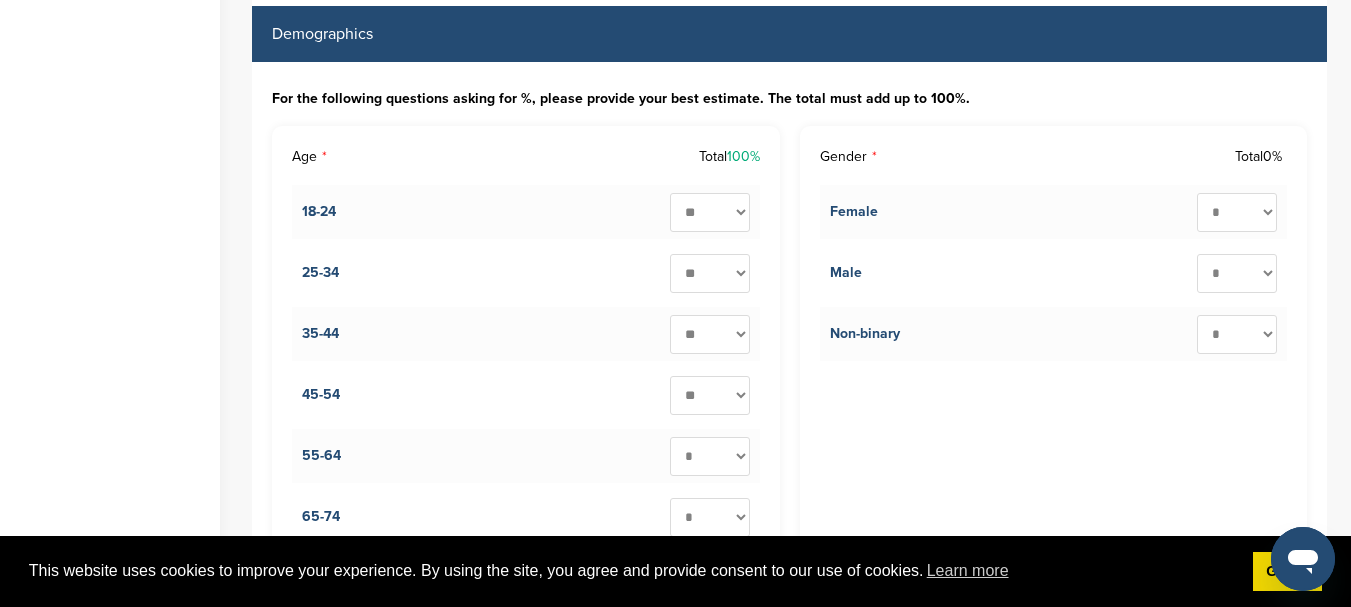 scroll, scrollTop: 2260, scrollLeft: 0, axis: vertical 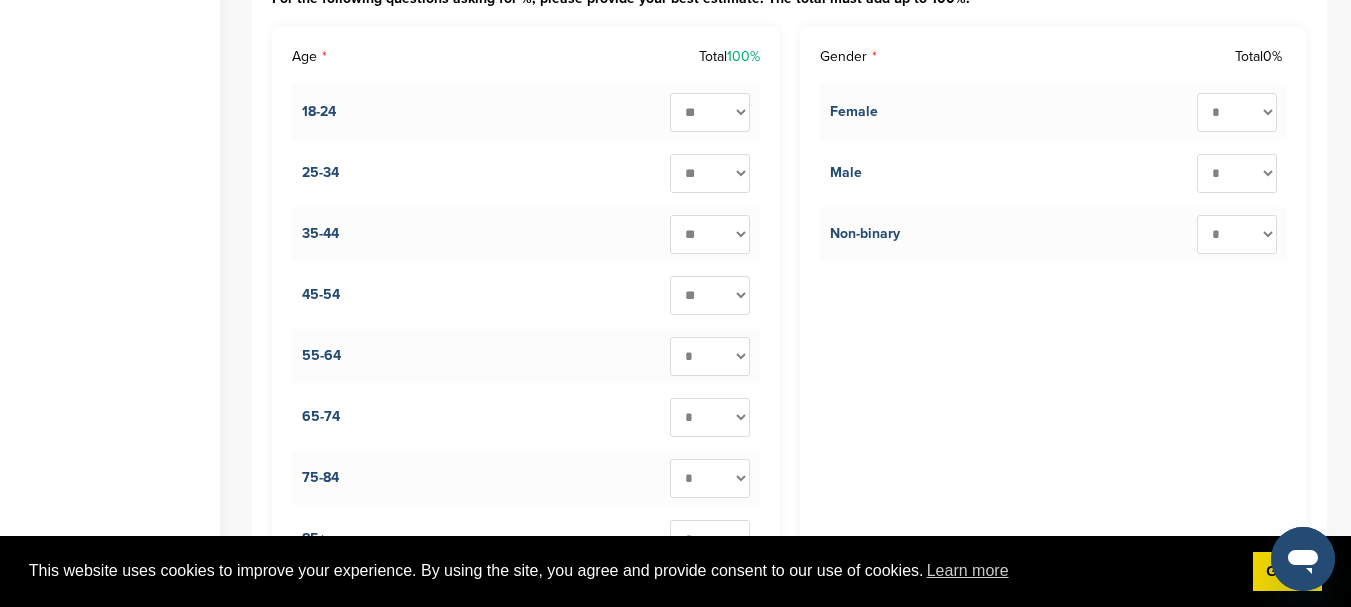 click on "*
**
**
**
**
**
**
**
**
**
***" at bounding box center [710, 173] 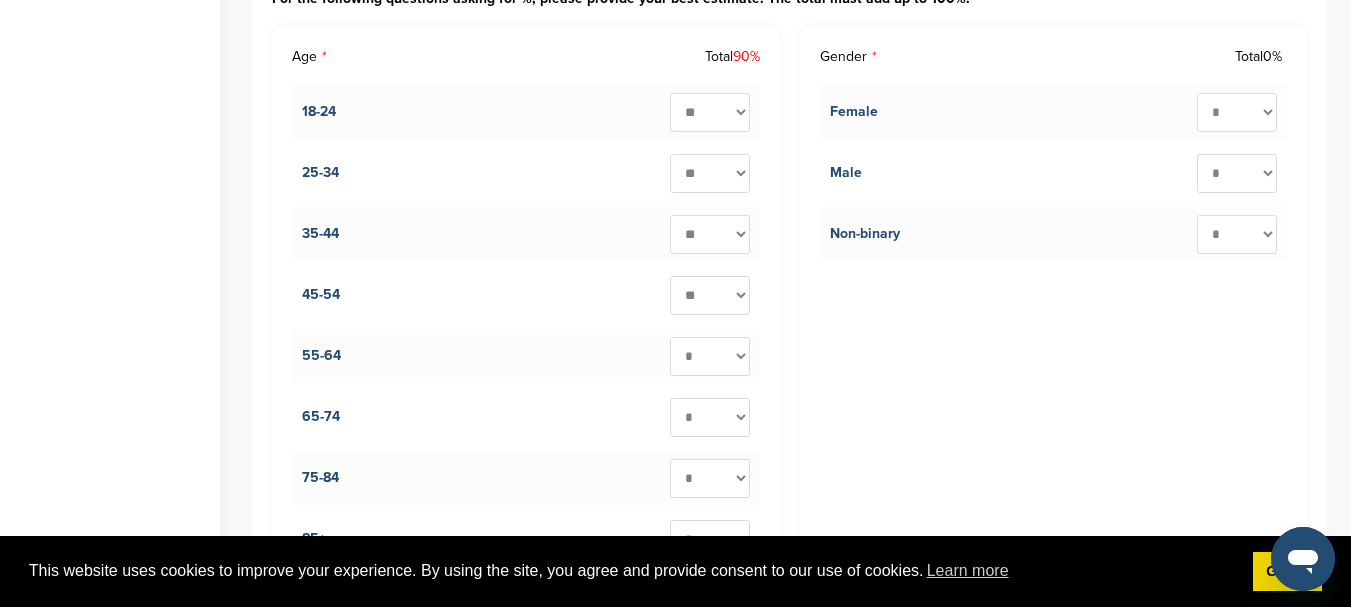 click on "*
**
**
**
**
**
**
**
**
**
***" at bounding box center (710, 112) 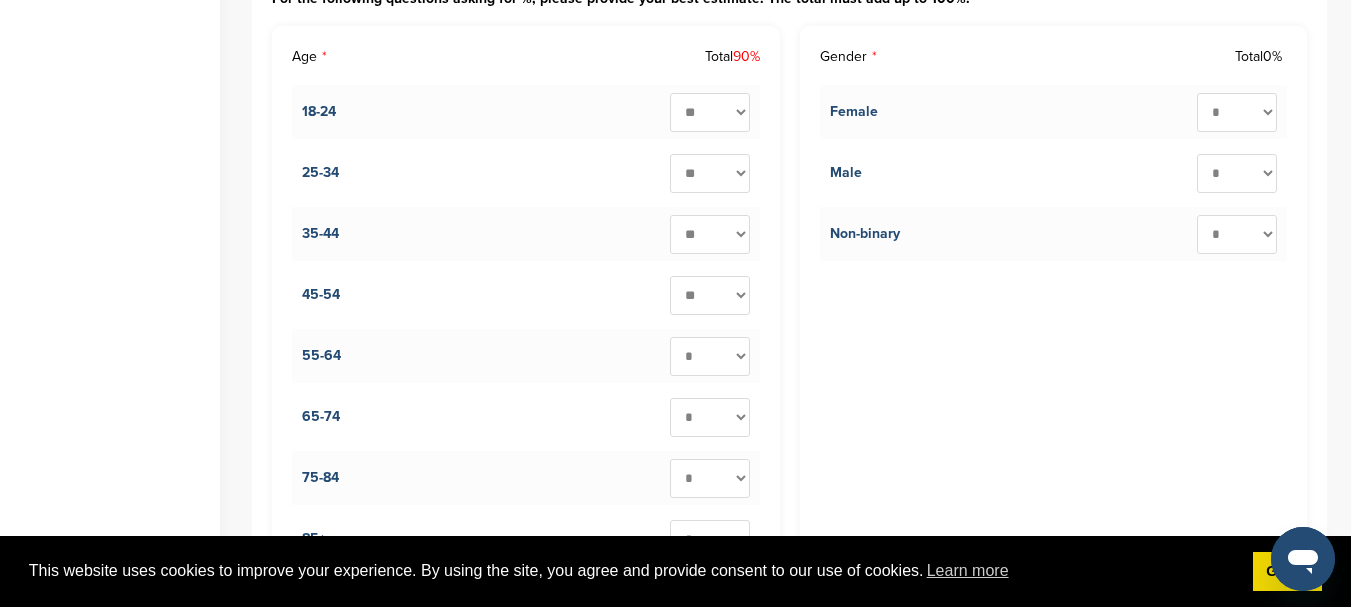 click on "*
**
**
**
**
**
**
**
**
**
***" at bounding box center (710, 112) 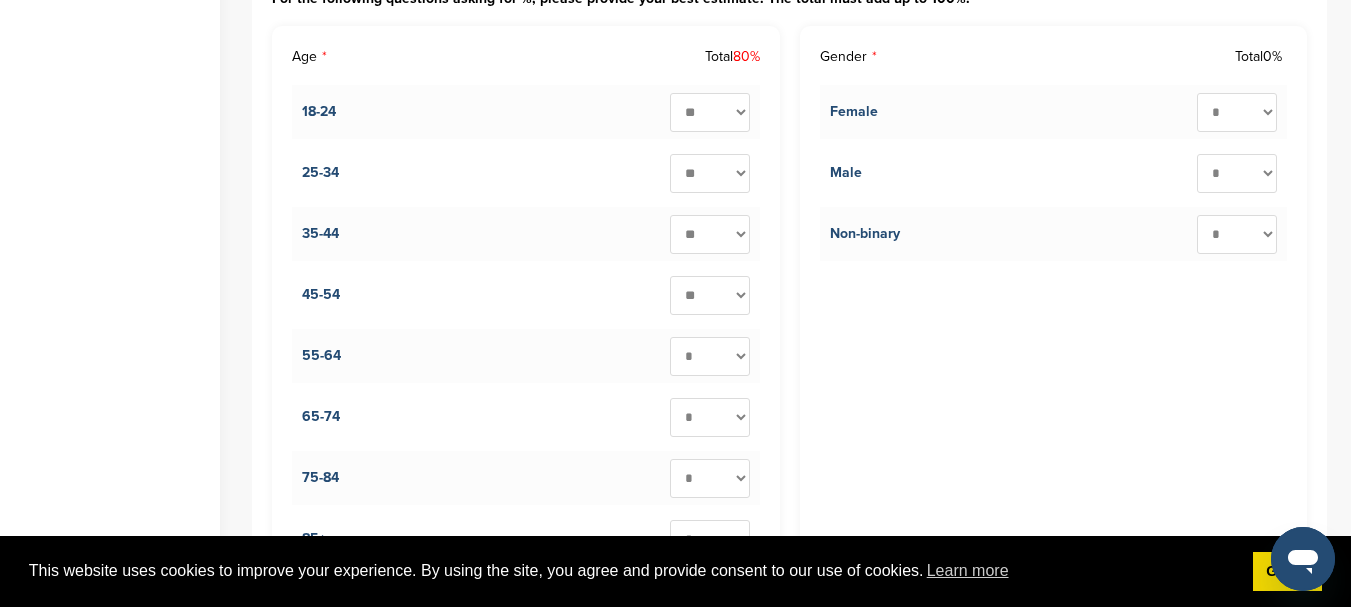 click on "*
**
**
**
**
**
**
**
**
**
***" at bounding box center (710, 112) 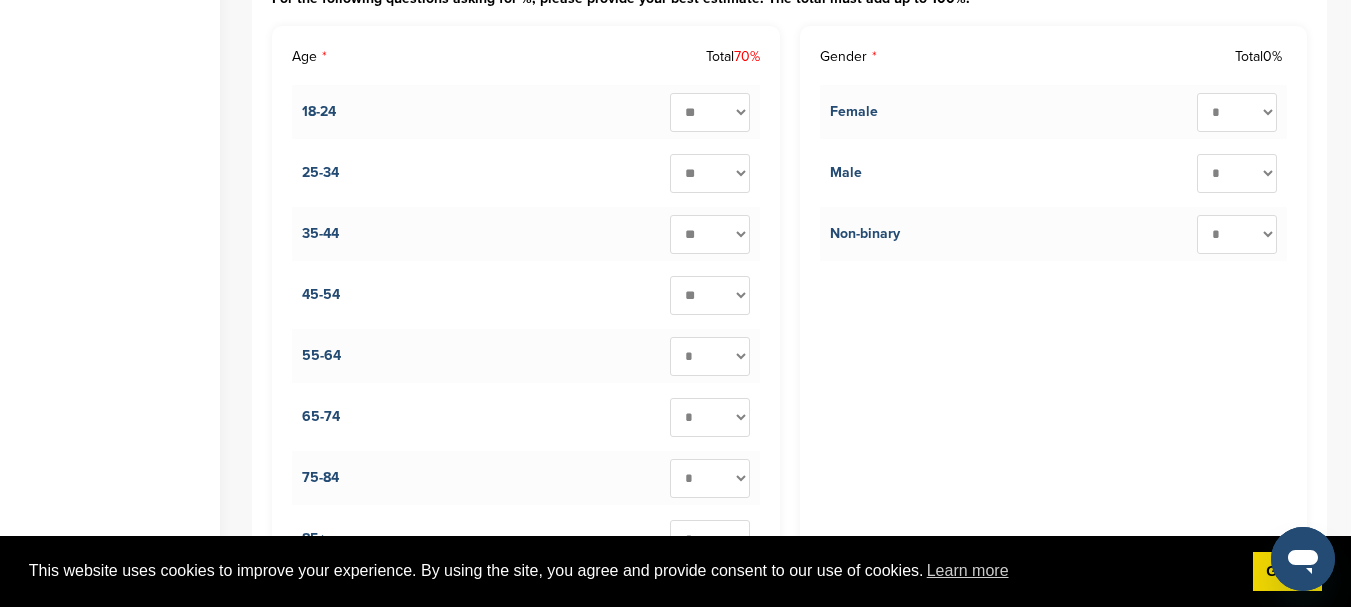 click on "*
**
**
**
**
**
**
**
**
**
***" at bounding box center (710, 234) 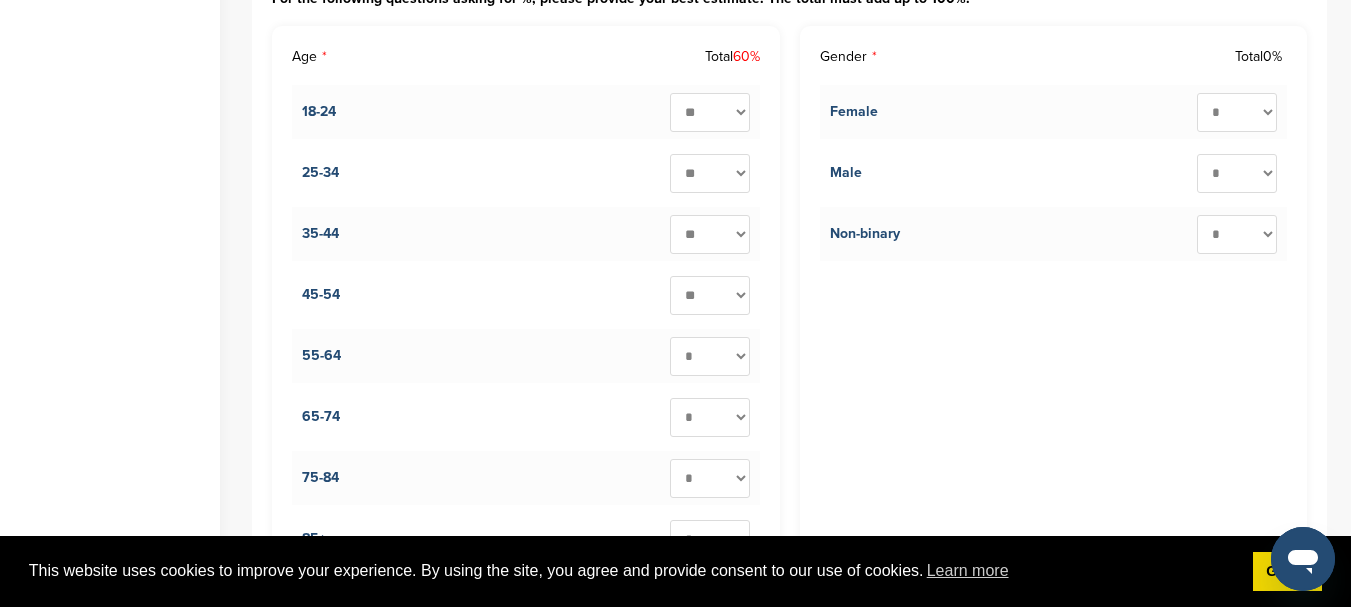 click on "*
**
**
**
**
**
**
**
**
**
***" at bounding box center (710, 295) 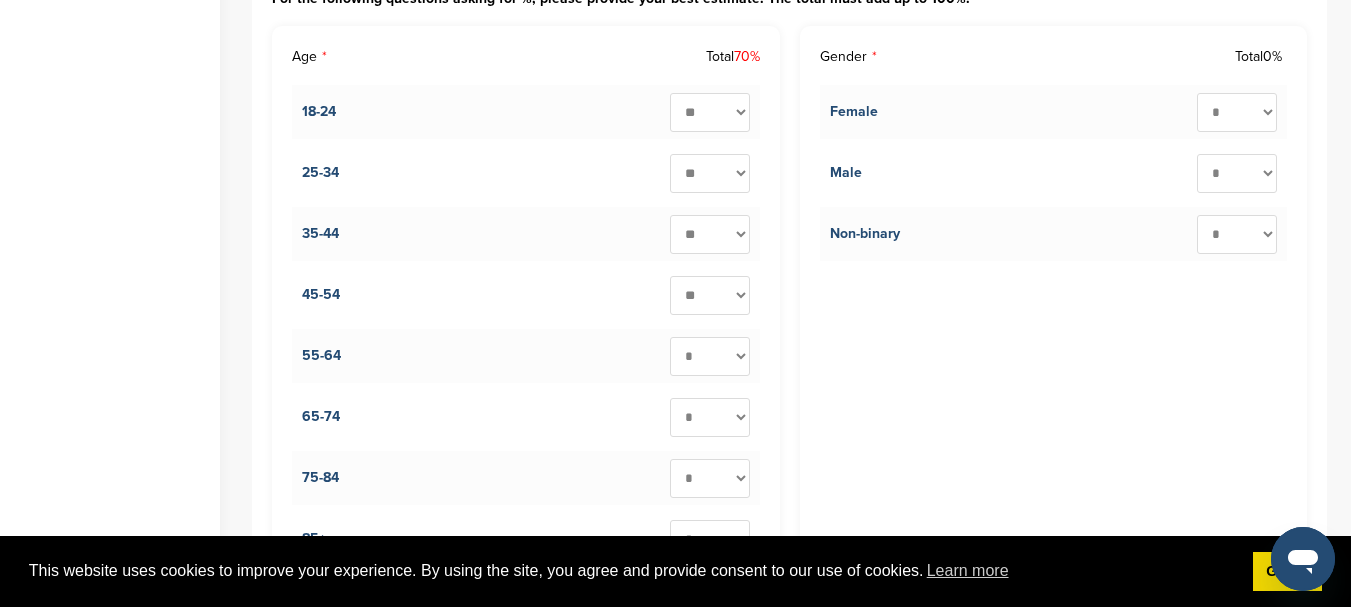 click on "*
**
**
**
**
**
**
**
**
**
***" at bounding box center [710, 356] 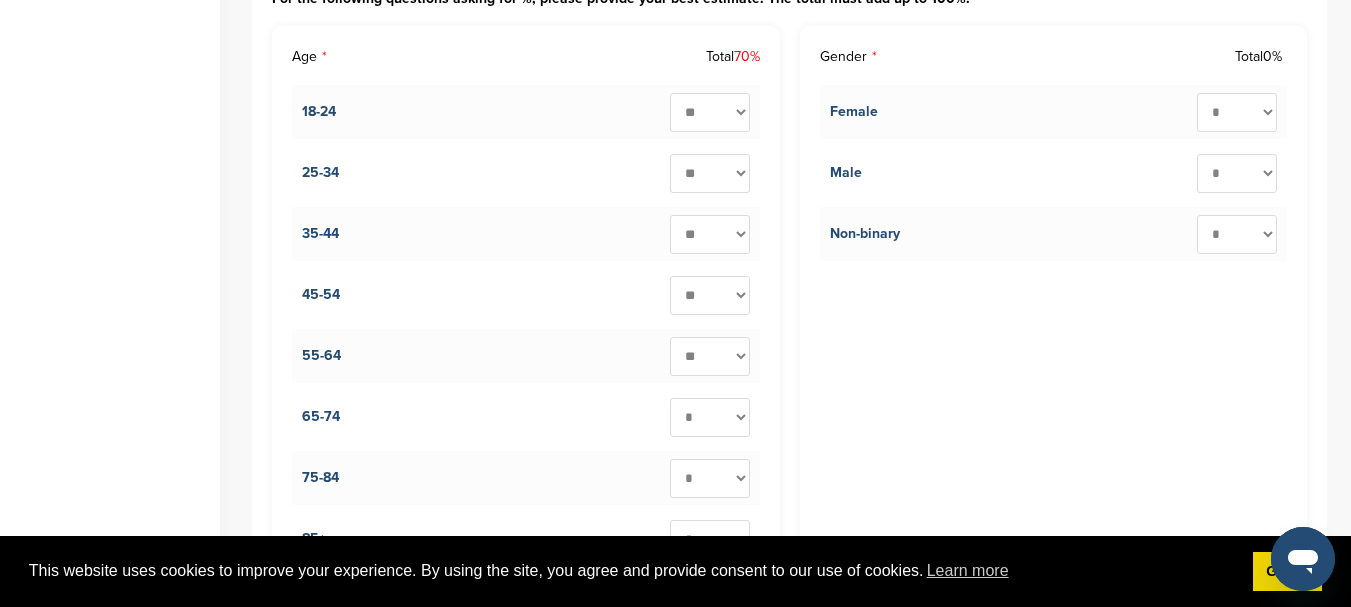 click on "*
**
**
**
**
**
**
**
**
**
***" at bounding box center [710, 356] 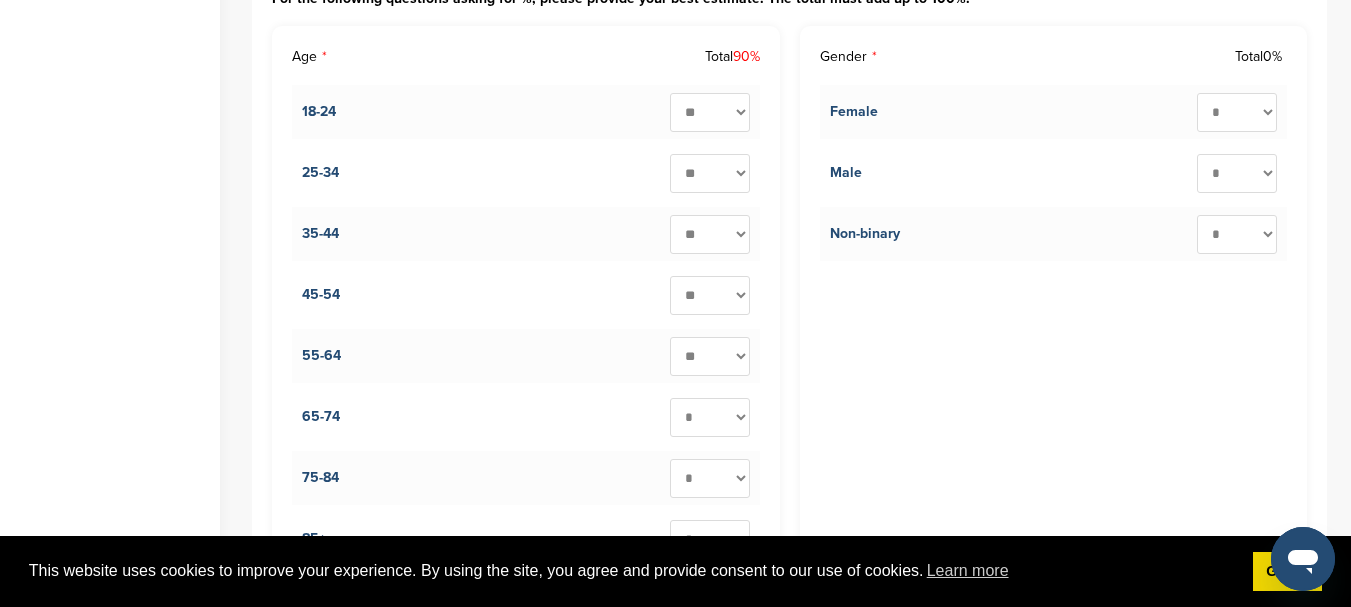 click on "*
**
**
**
**
**
**
**
**
**
***" at bounding box center [710, 356] 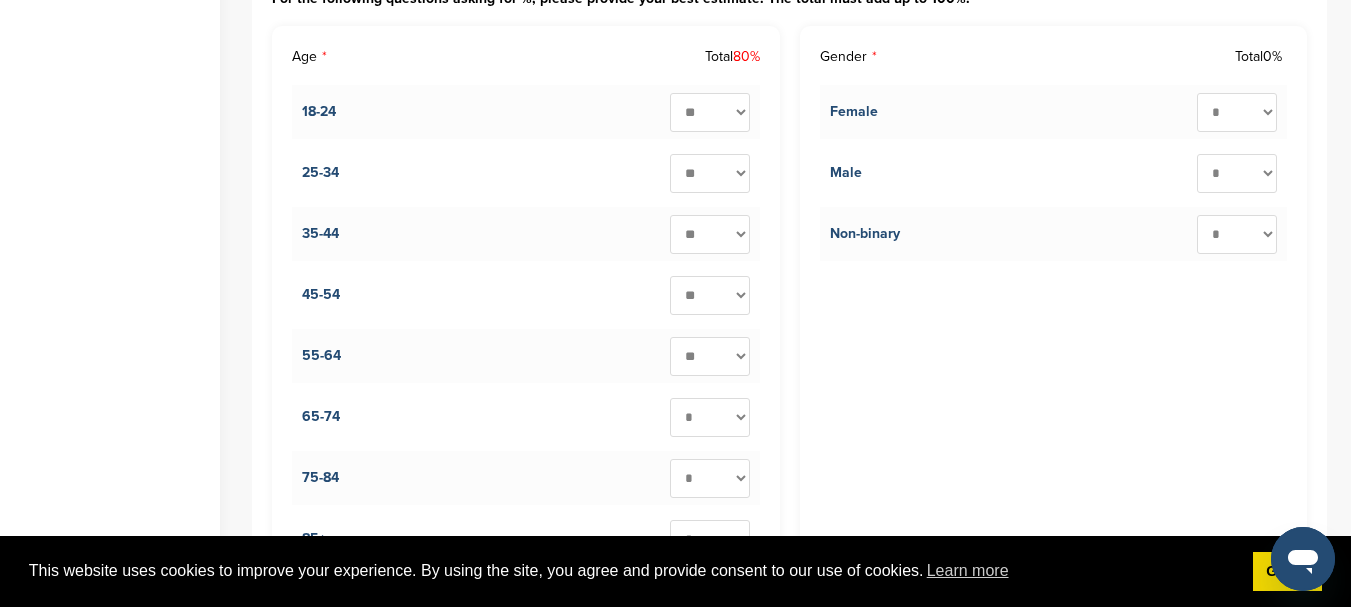 scroll, scrollTop: 2360, scrollLeft: 0, axis: vertical 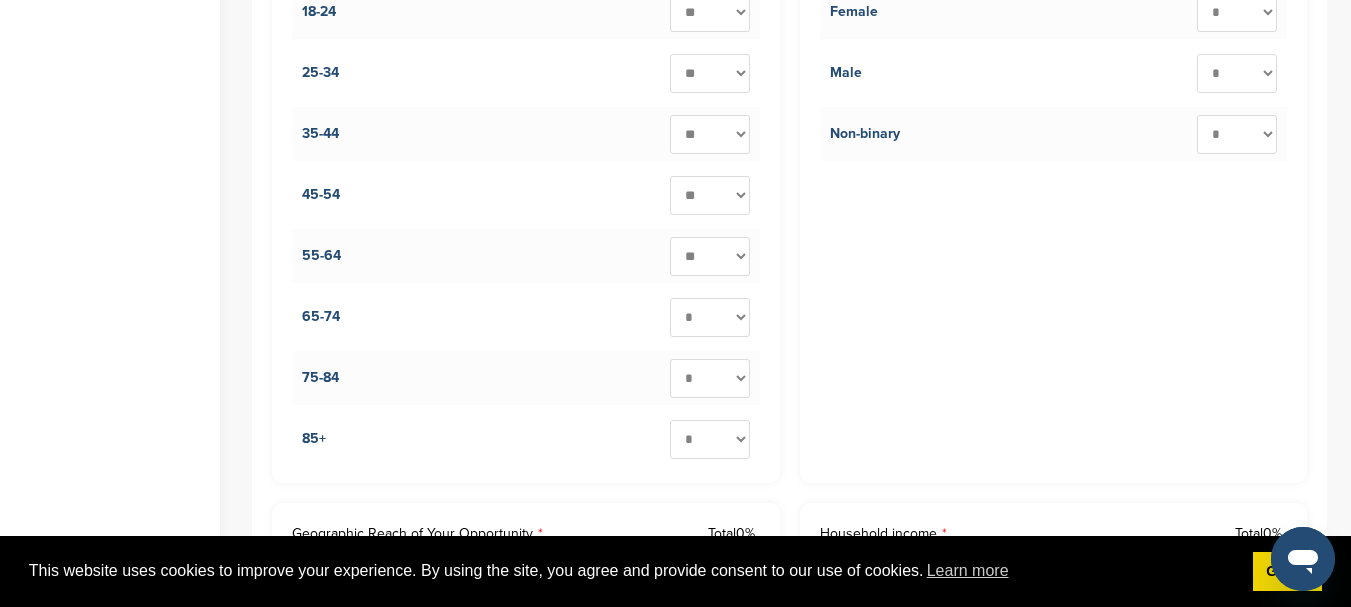 click on "*
**
**
**
**
**
**
**
**
**
***" at bounding box center (710, 256) 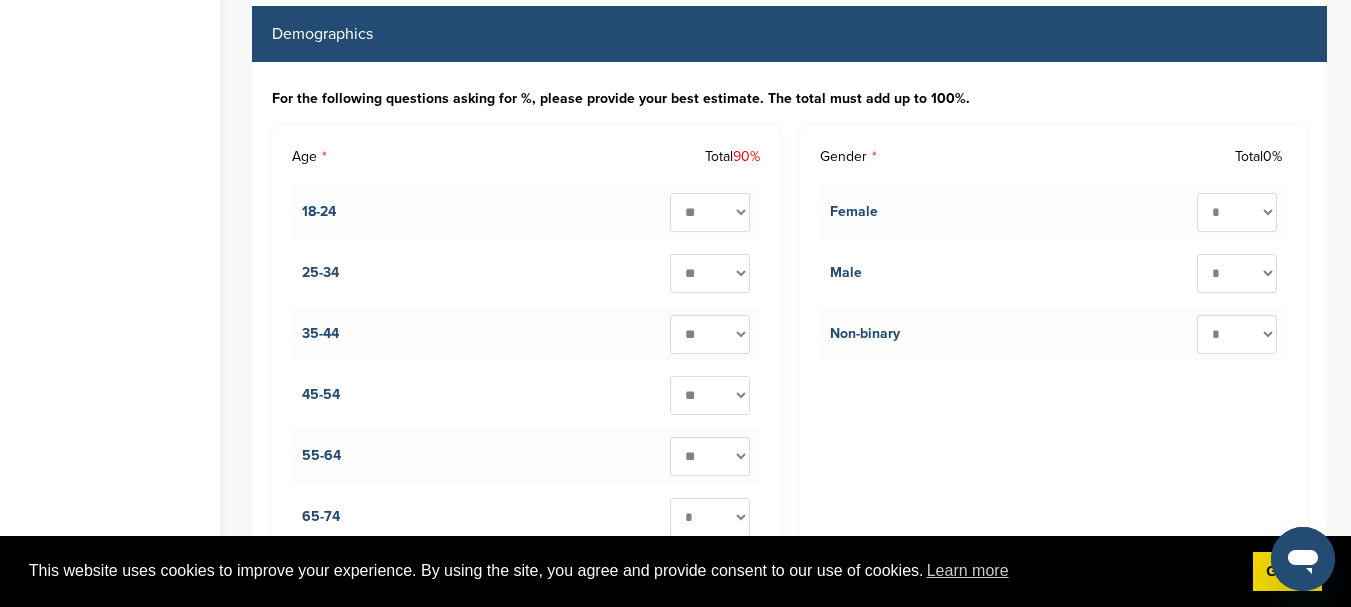 scroll, scrollTop: 2260, scrollLeft: 0, axis: vertical 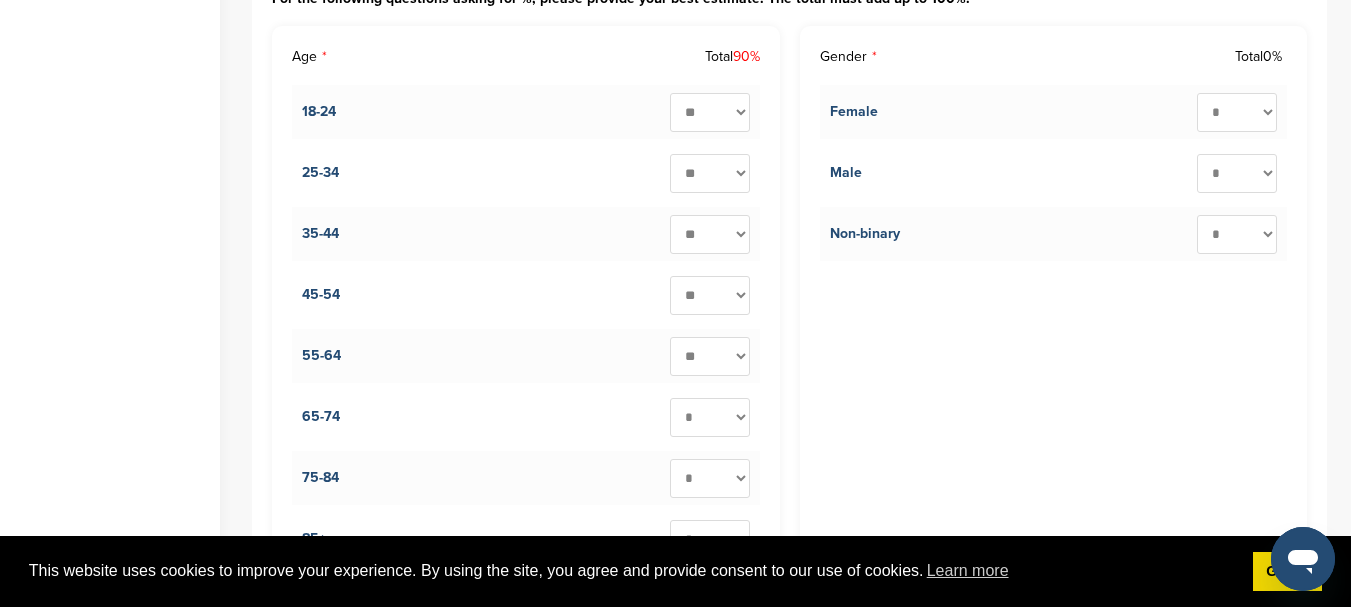 click on "*
**
**
**
**
**
**
**
**
**
***" at bounding box center [710, 173] 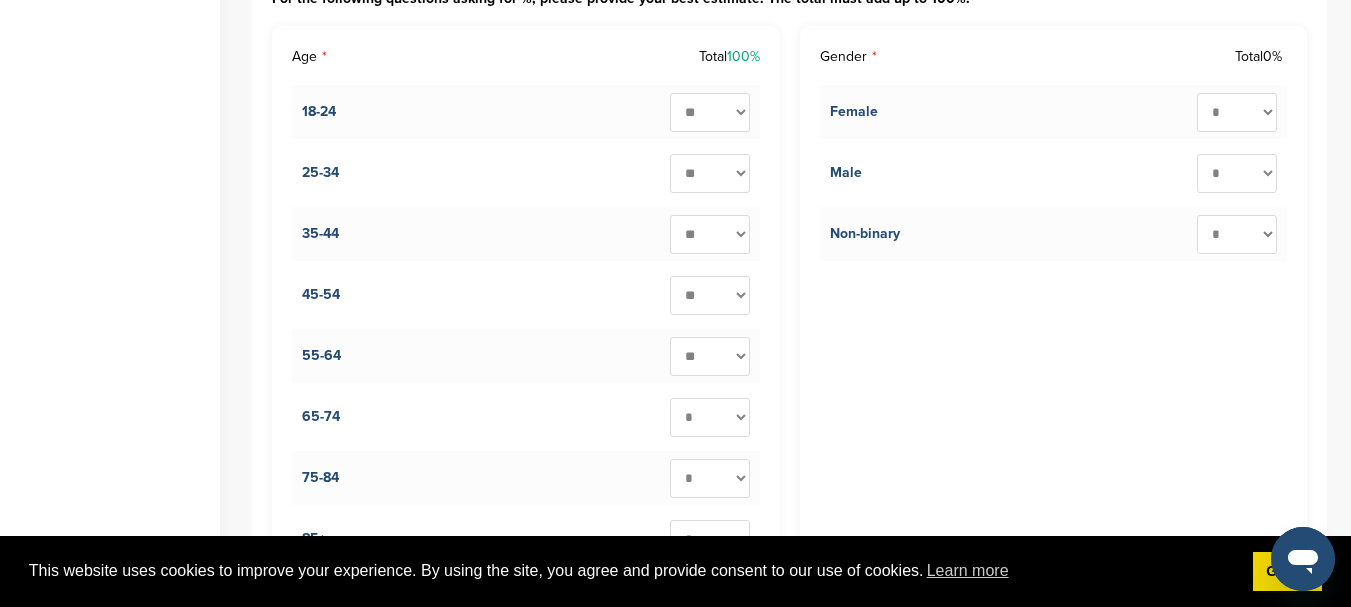 scroll, scrollTop: 2160, scrollLeft: 0, axis: vertical 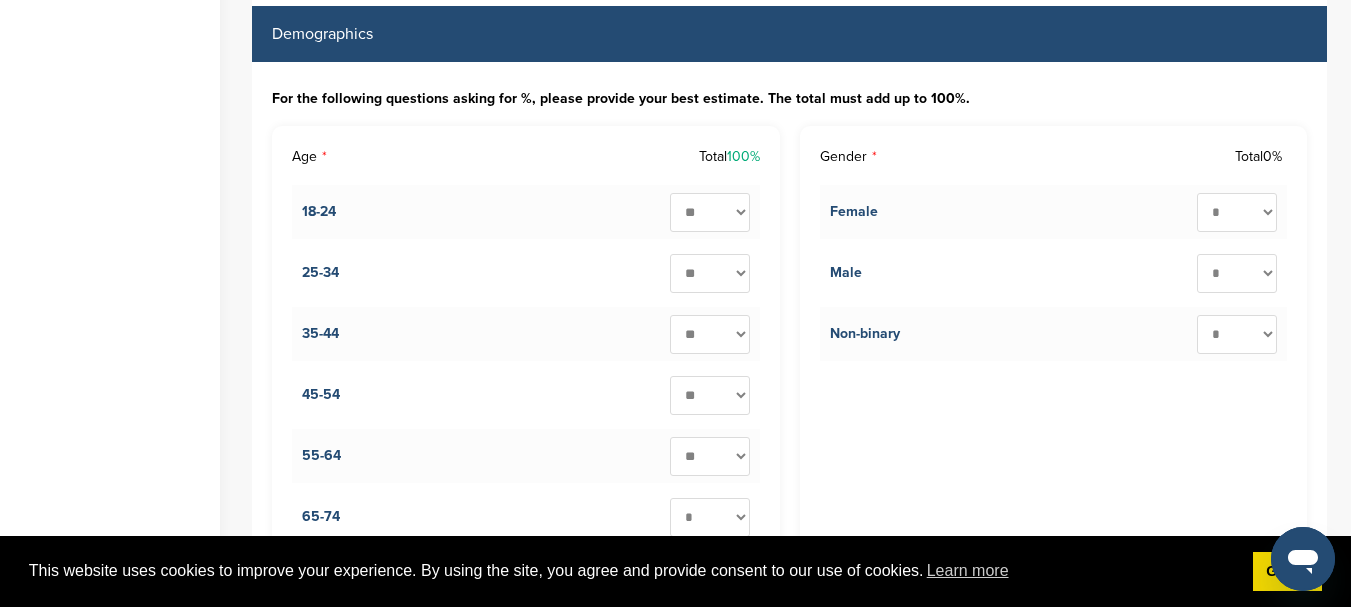 click on "*
**
**
**
**
**
**
**
**
**
***" at bounding box center (1237, 212) 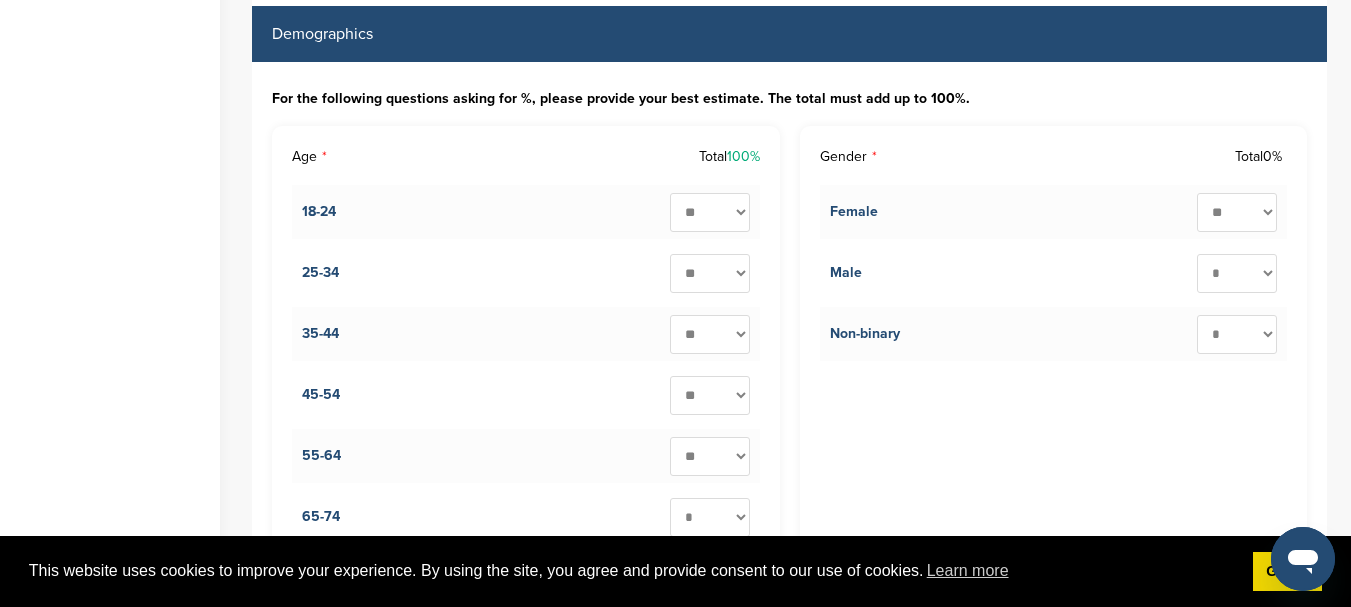 click on "*
**
**
**
**
**
**
**
**
**
***" at bounding box center (1237, 212) 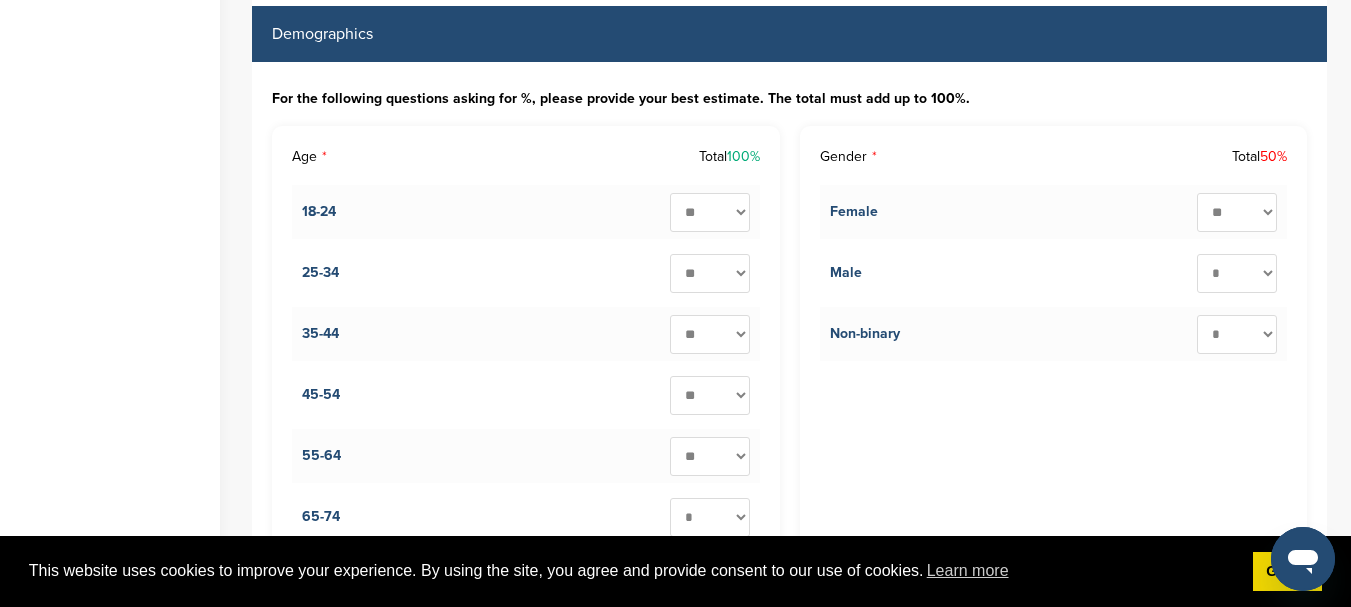 click on "*
**
**
**
**
**
**
**
**
**
***" at bounding box center [1237, 212] 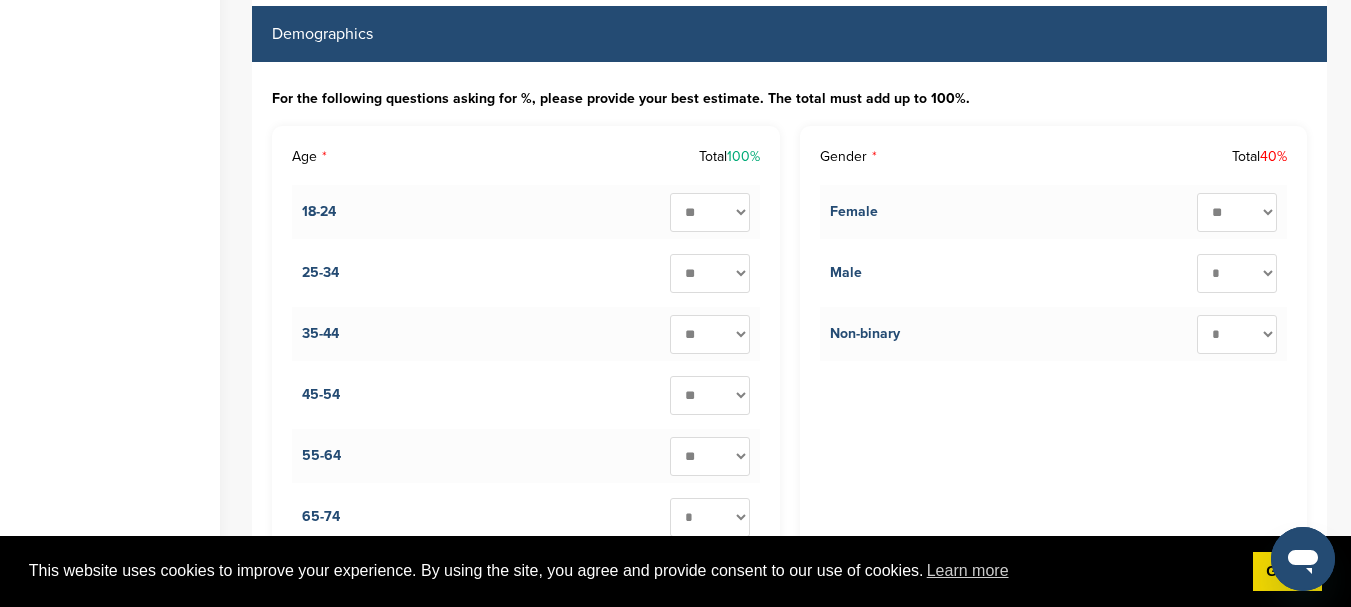 click on "*
**
**
**
**
**
**
**
**
**
***" at bounding box center (1237, 273) 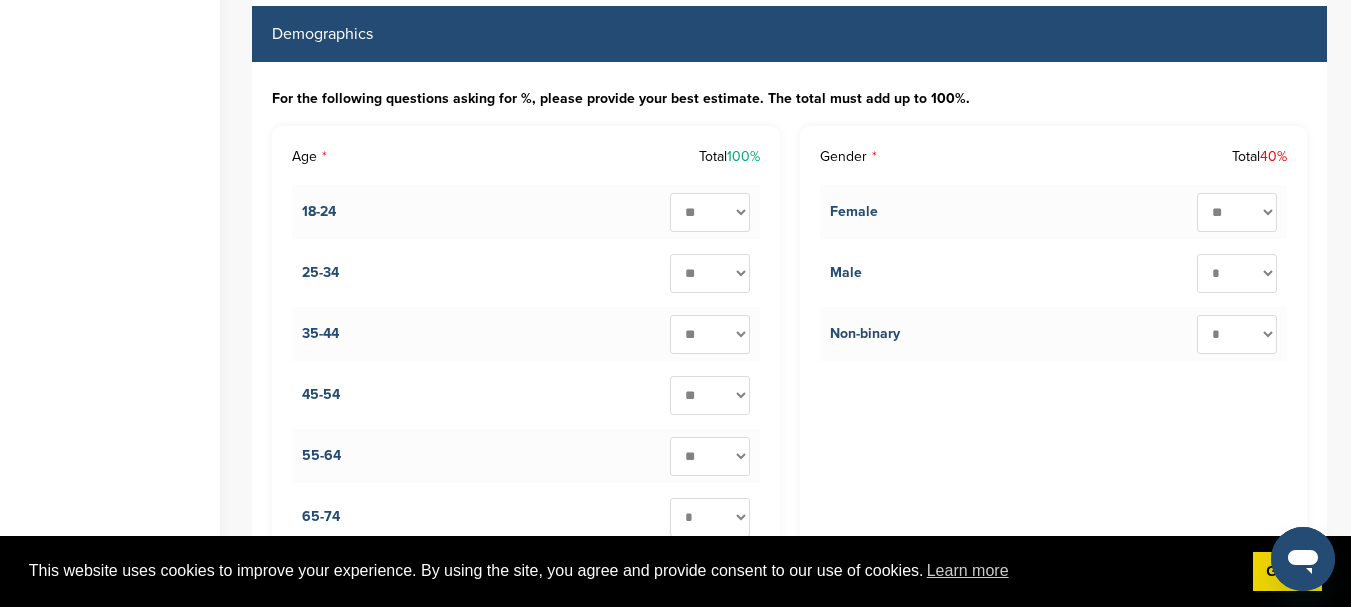 select on "**" 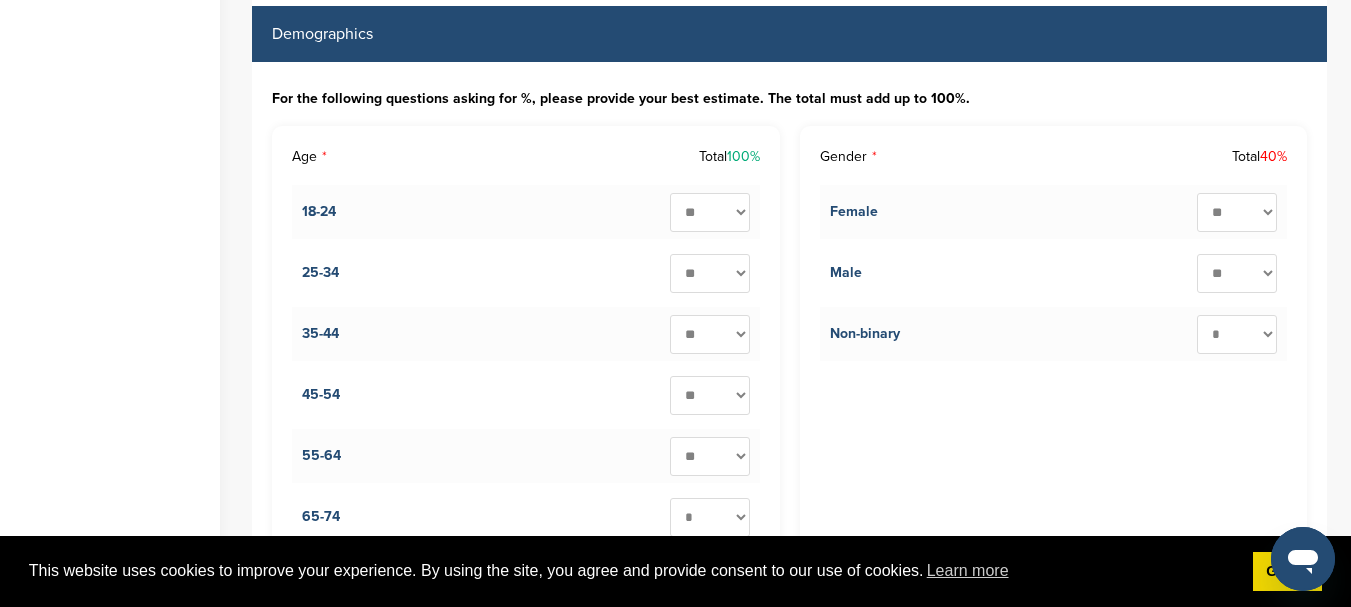 click on "*
**
**
**
**
**
**
**
**
**
***" at bounding box center [1237, 273] 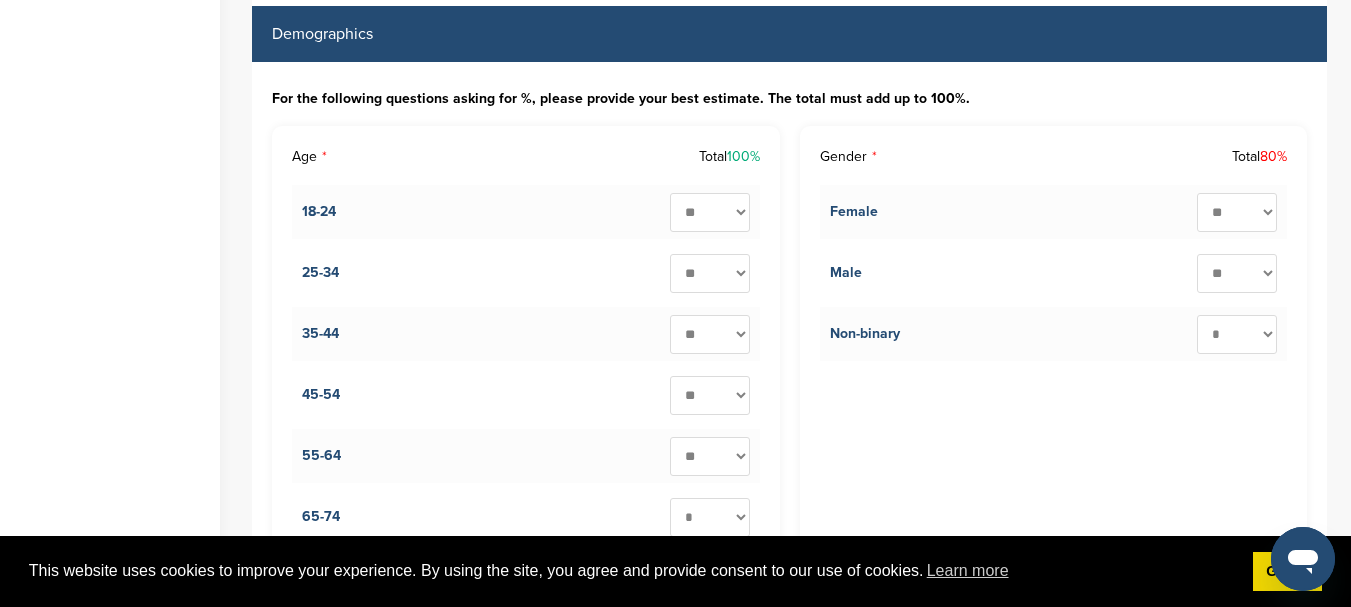 click on "*
**
**
**
**
**
**
**
**
**
***" at bounding box center (1237, 334) 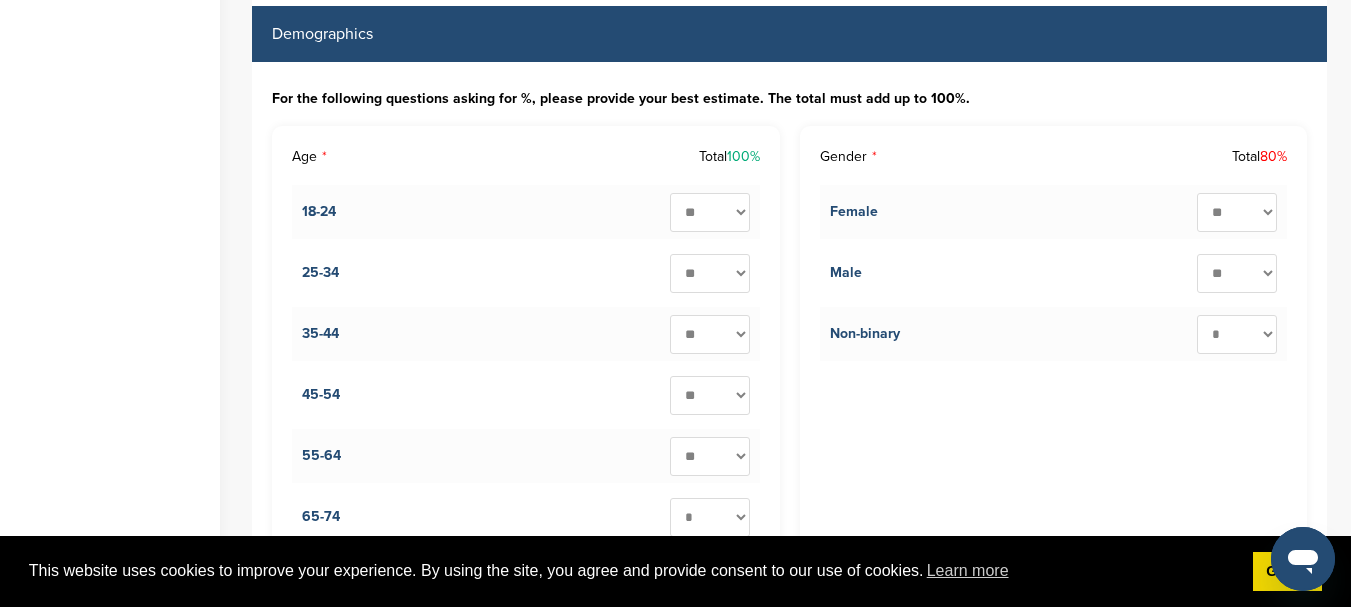 select on "**" 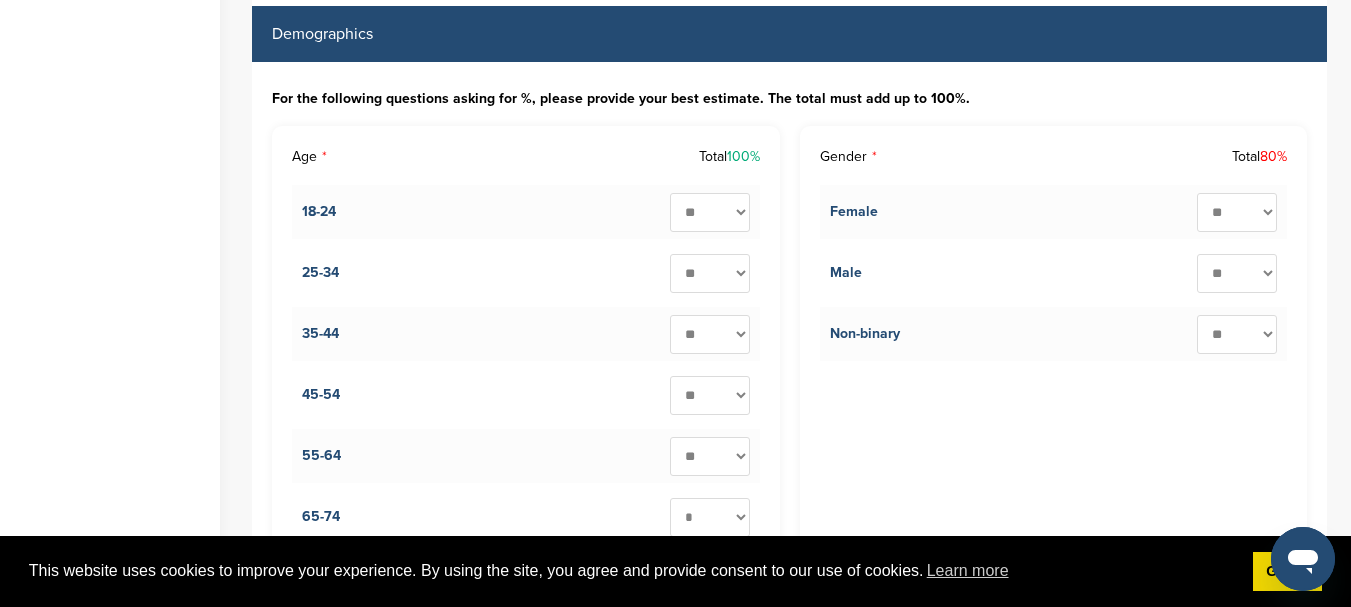 click on "*
**
**
**
**
**
**
**
**
**
***" at bounding box center [1237, 334] 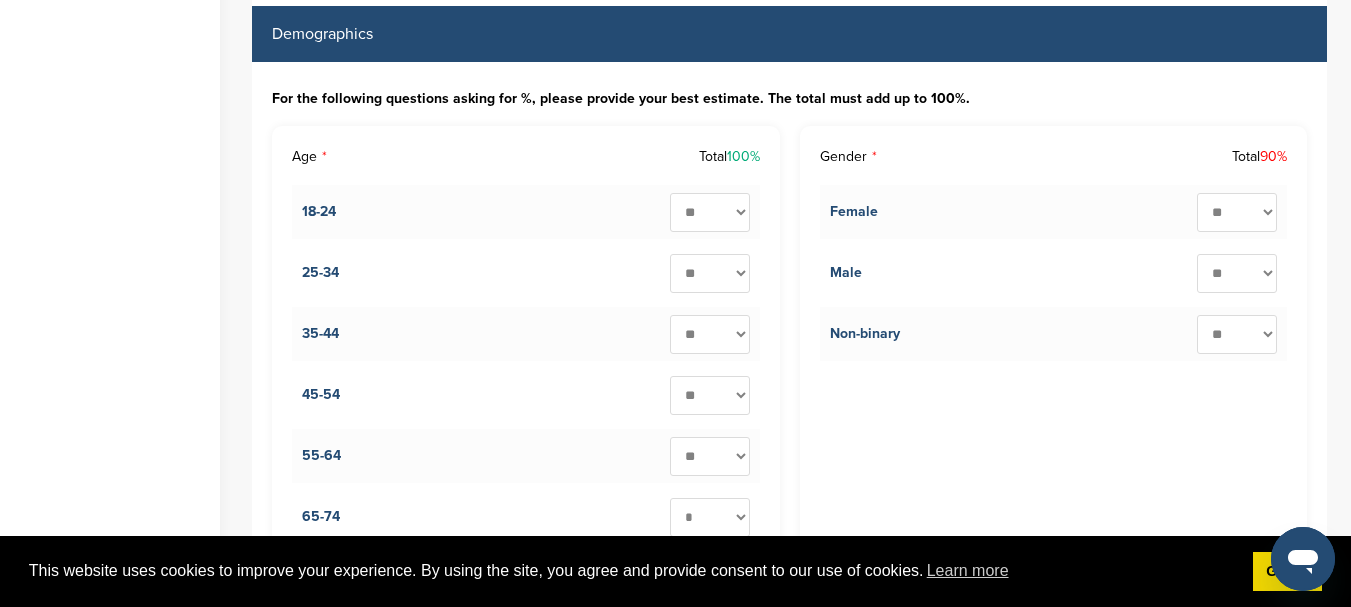 click on "*
**
**
**
**
**
**
**
**
**
***" at bounding box center (1237, 212) 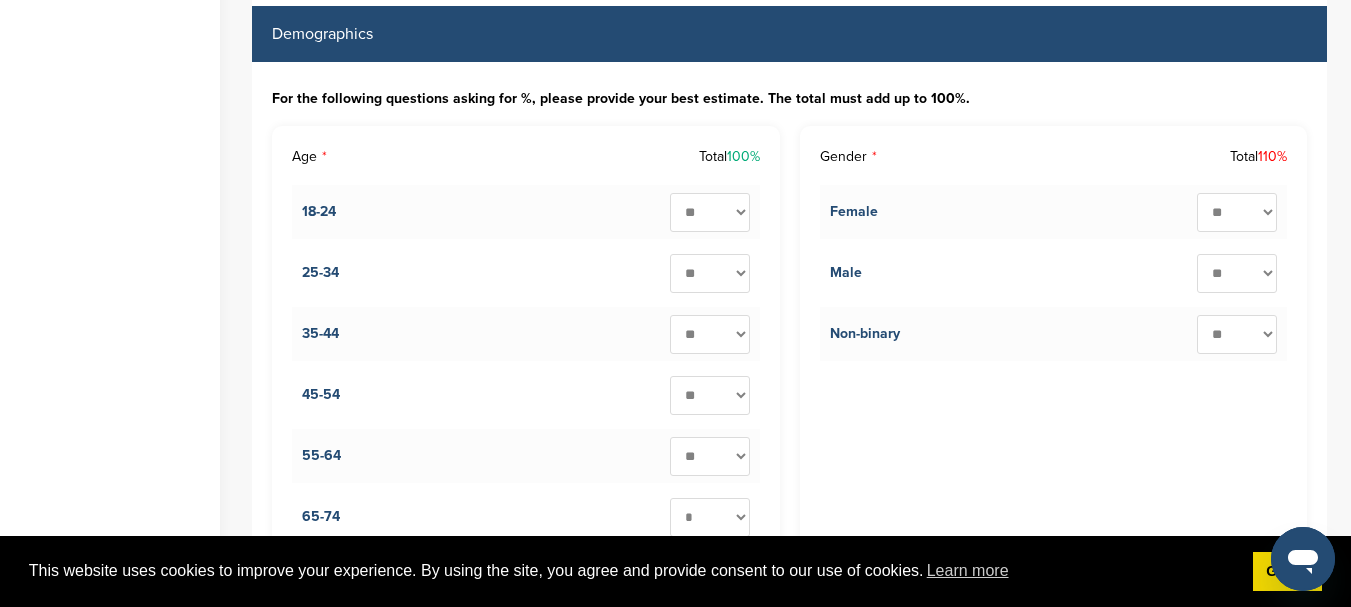 click on "*
**
**
**
**
**
**
**
**
**
***" at bounding box center (1237, 212) 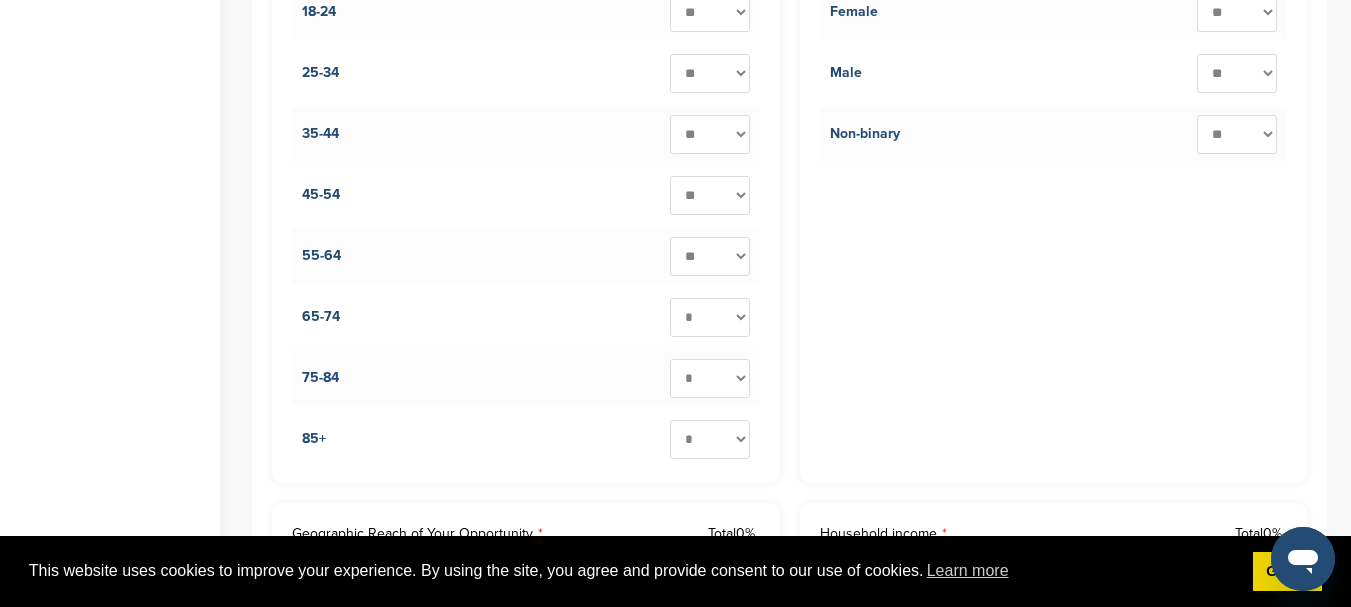 scroll, scrollTop: 2260, scrollLeft: 0, axis: vertical 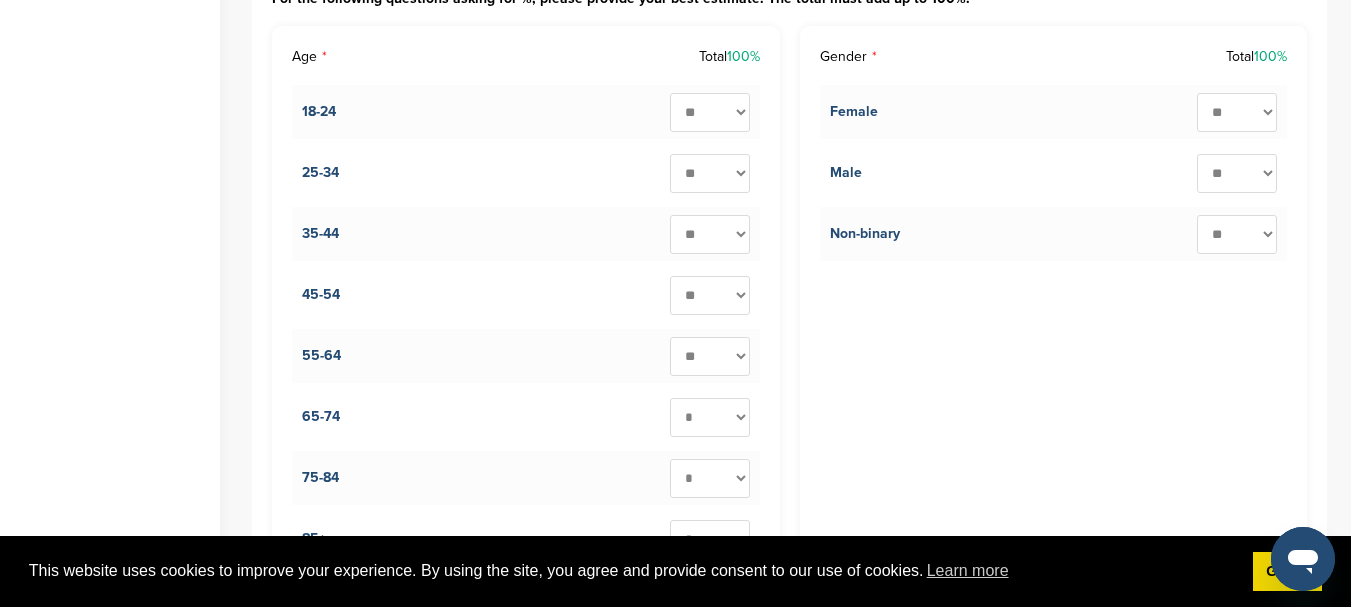 click on "*
**
**
**
**
**
**
**
**
**
***" at bounding box center [1237, 173] 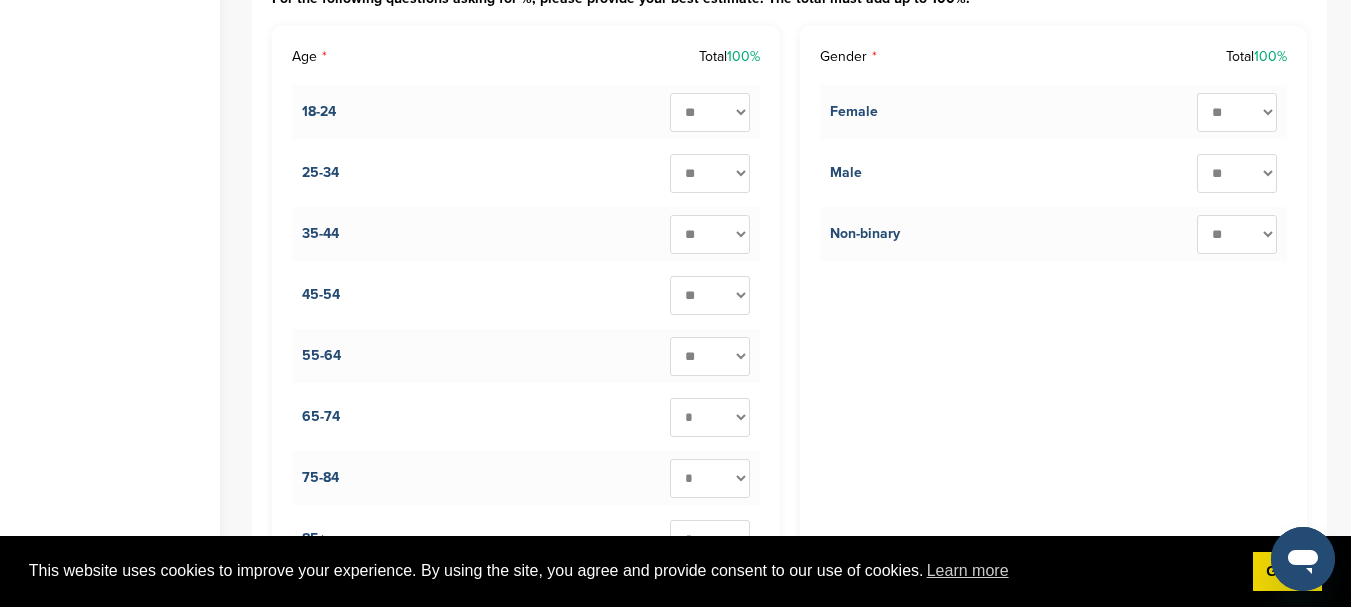select on "**" 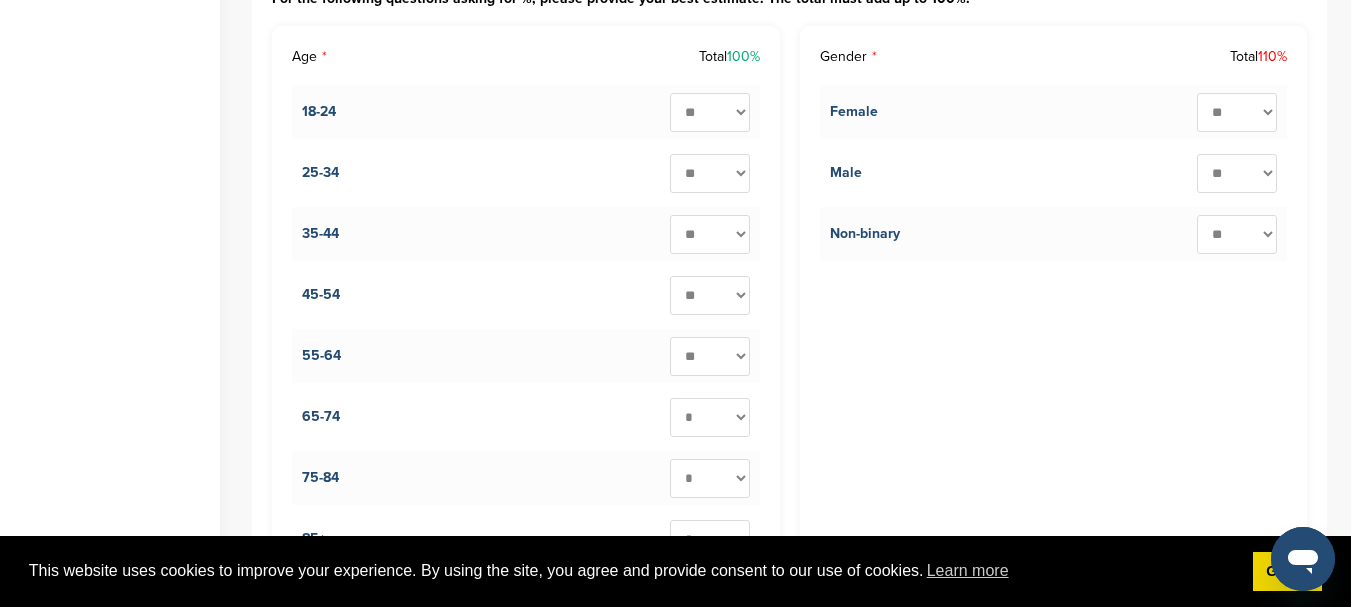 click on "*
**
**
**
**
**
**
**
**
**
***" at bounding box center (1237, 234) 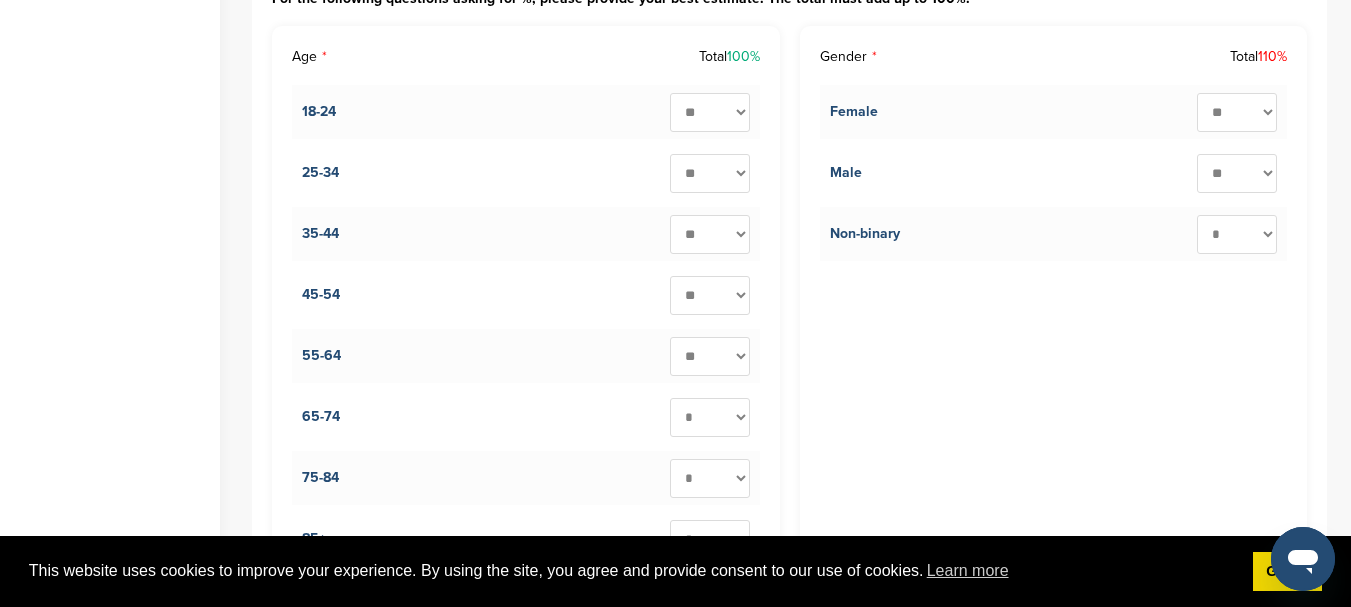 click on "*
**
**
**
**
**
**
**
**
**
***" at bounding box center [1237, 234] 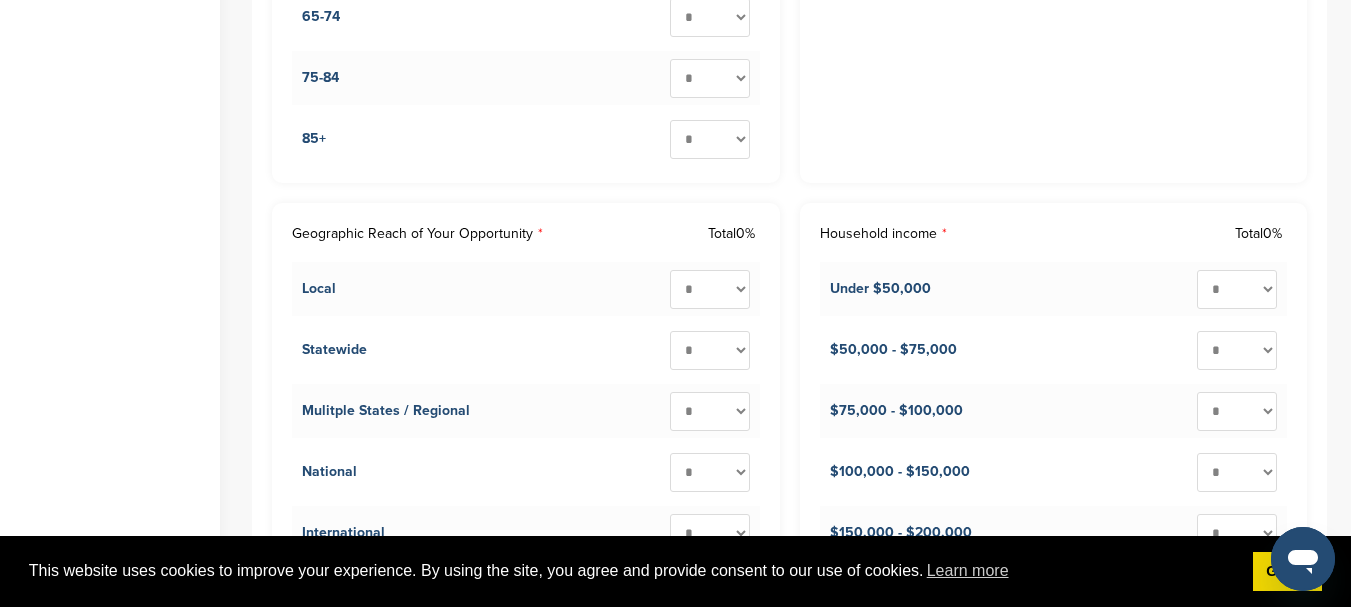 scroll, scrollTop: 2760, scrollLeft: 0, axis: vertical 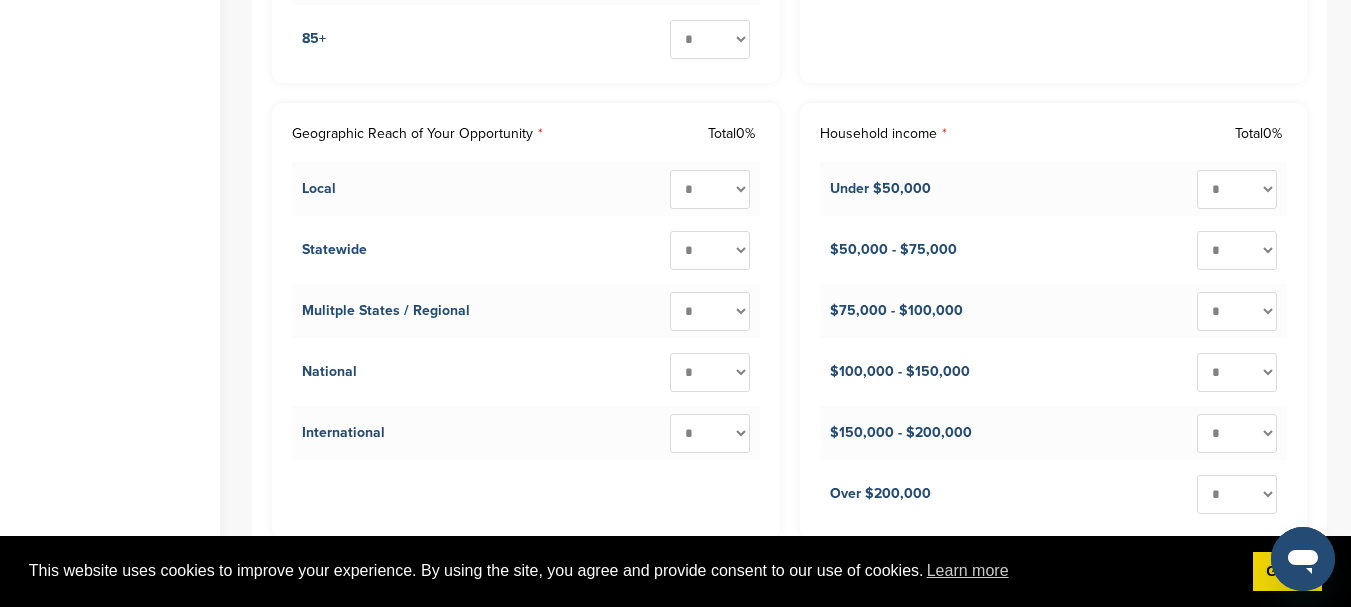 click on "*
**
**
**
**
**
**
**
**
**
***" at bounding box center (710, 372) 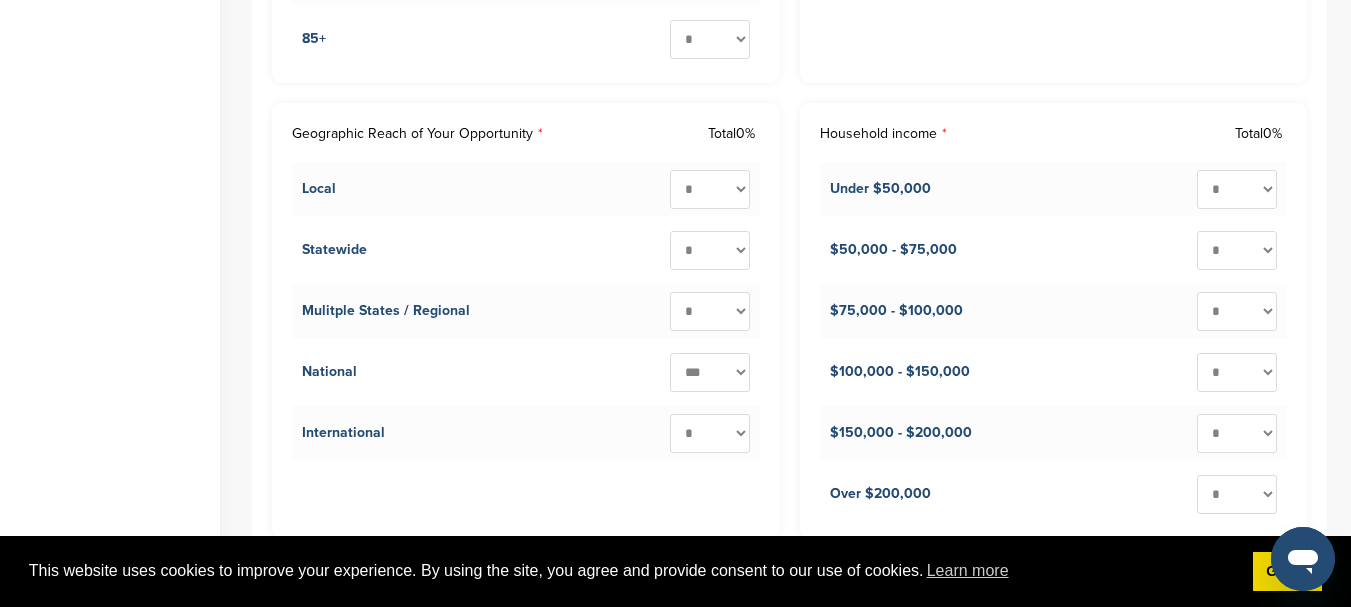 click on "*
**
**
**
**
**
**
**
**
**
***" at bounding box center [710, 372] 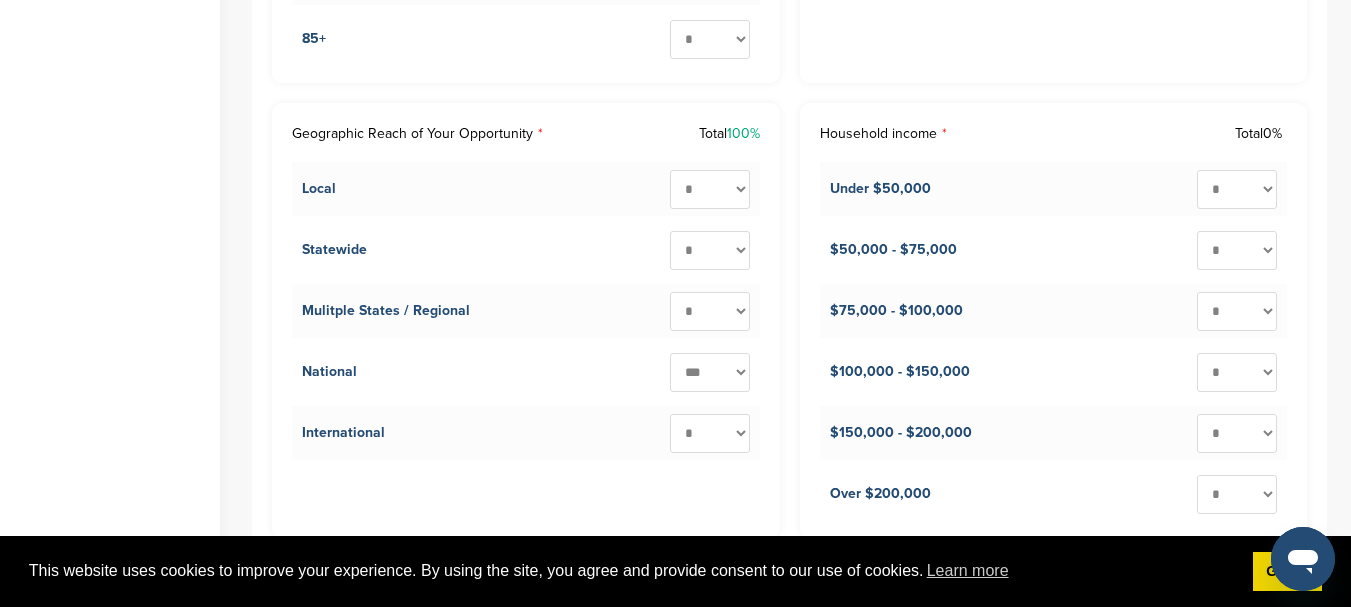 click on "*
**
**
**
**
**
**
**
**
**
***" at bounding box center [710, 433] 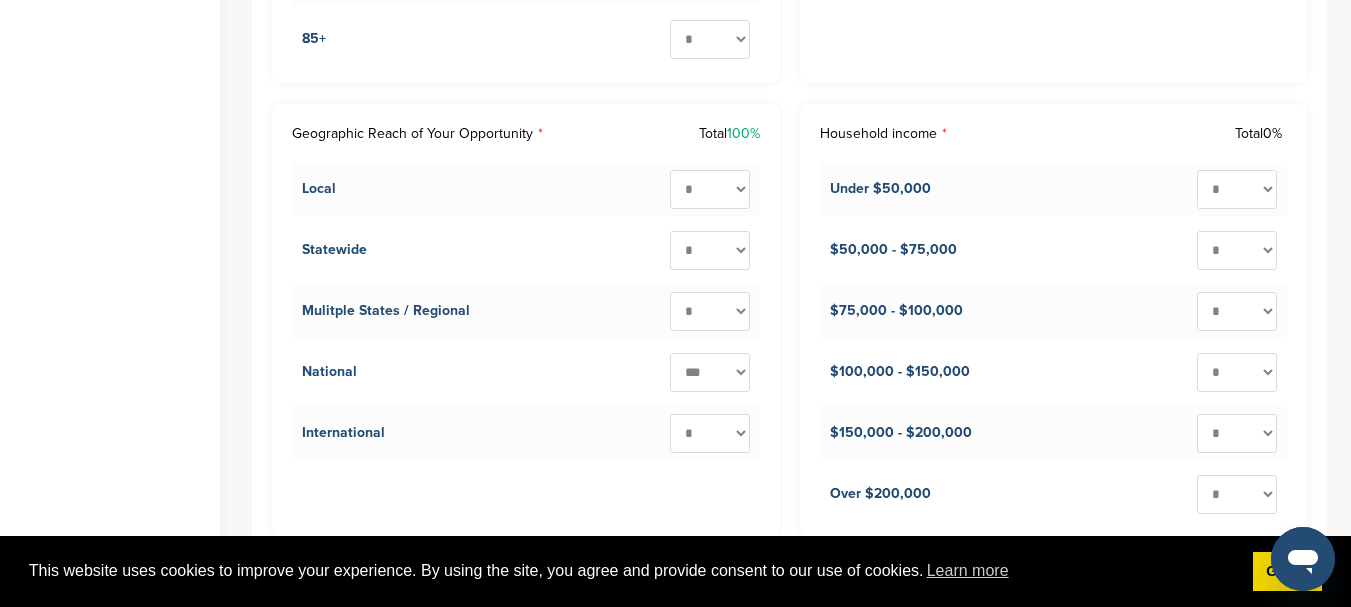 drag, startPoint x: 625, startPoint y: 309, endPoint x: 607, endPoint y: 294, distance: 23.43075 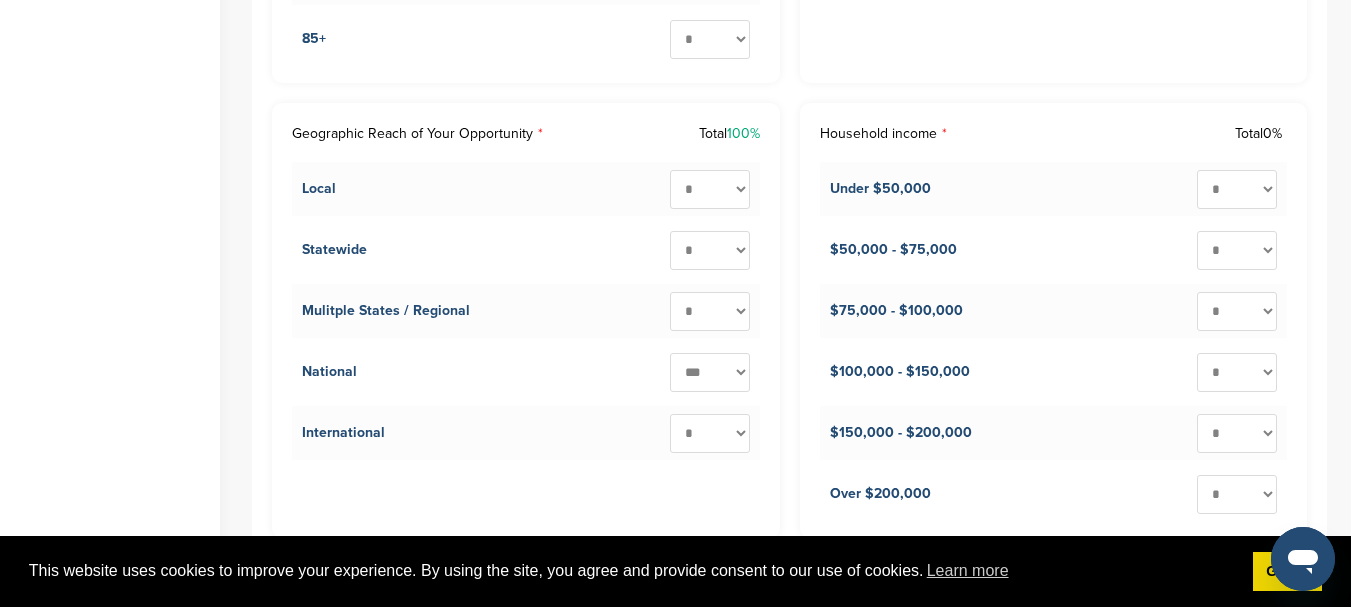click on "*
**
**
**
**
**
**
**
**
**
***" at bounding box center [710, 433] 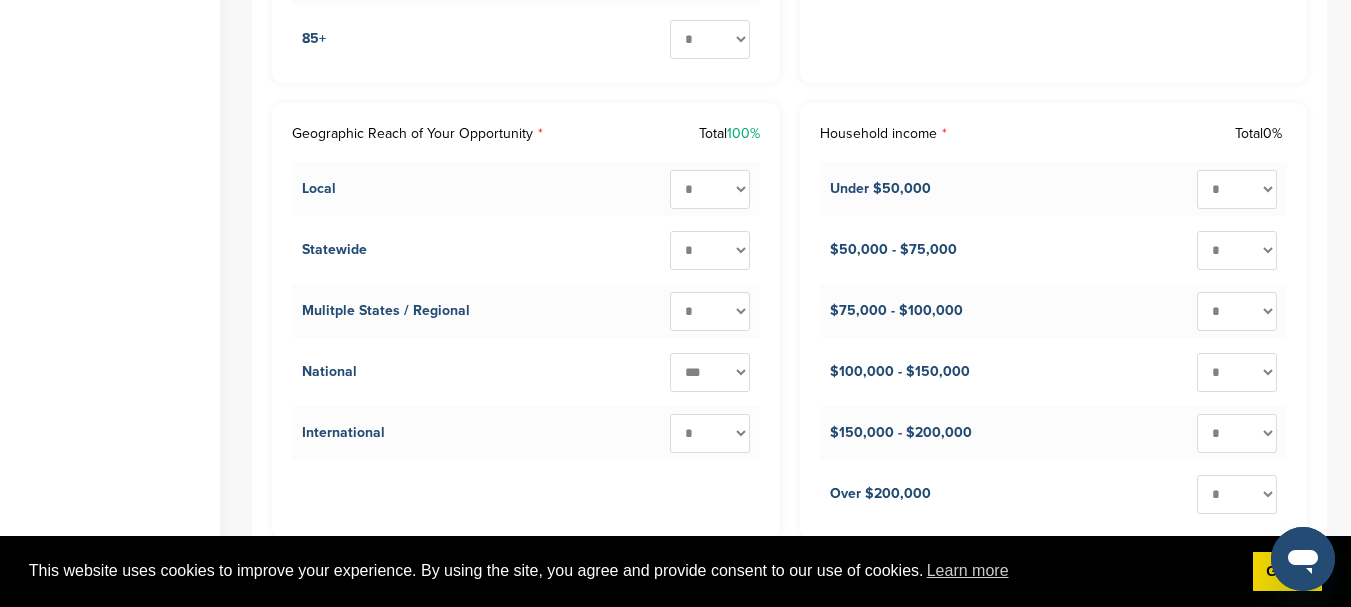 select on "***" 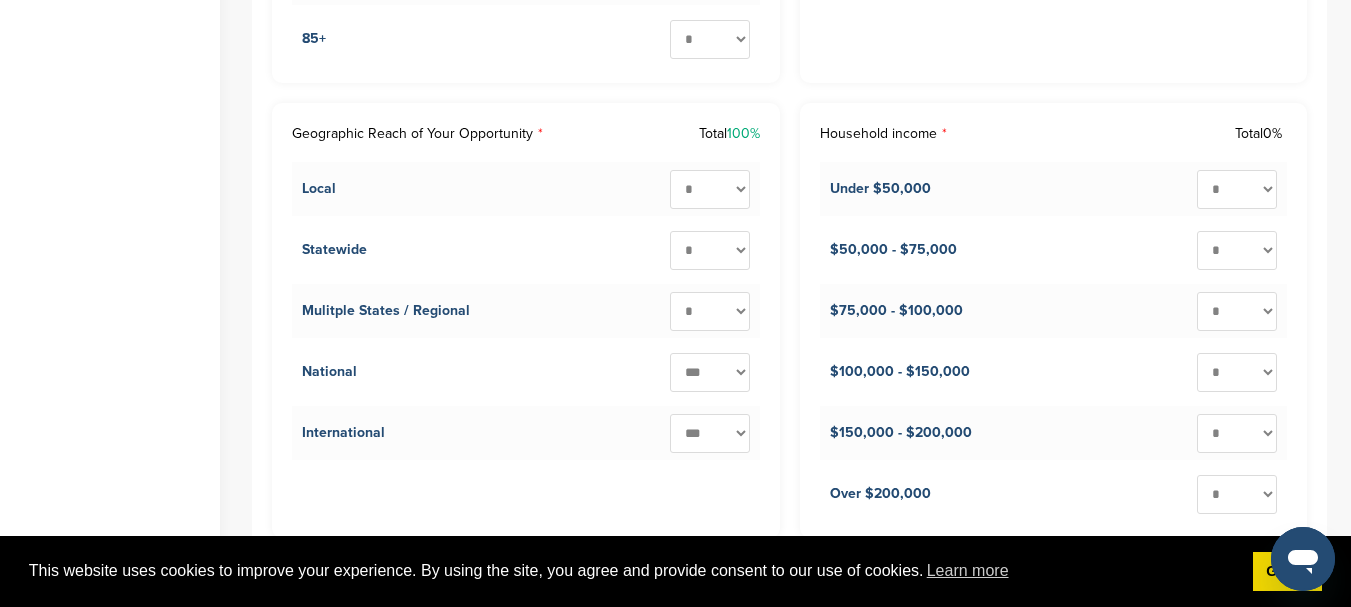 click on "*
**
**
**
**
**
**
**
**
**
***" at bounding box center (710, 433) 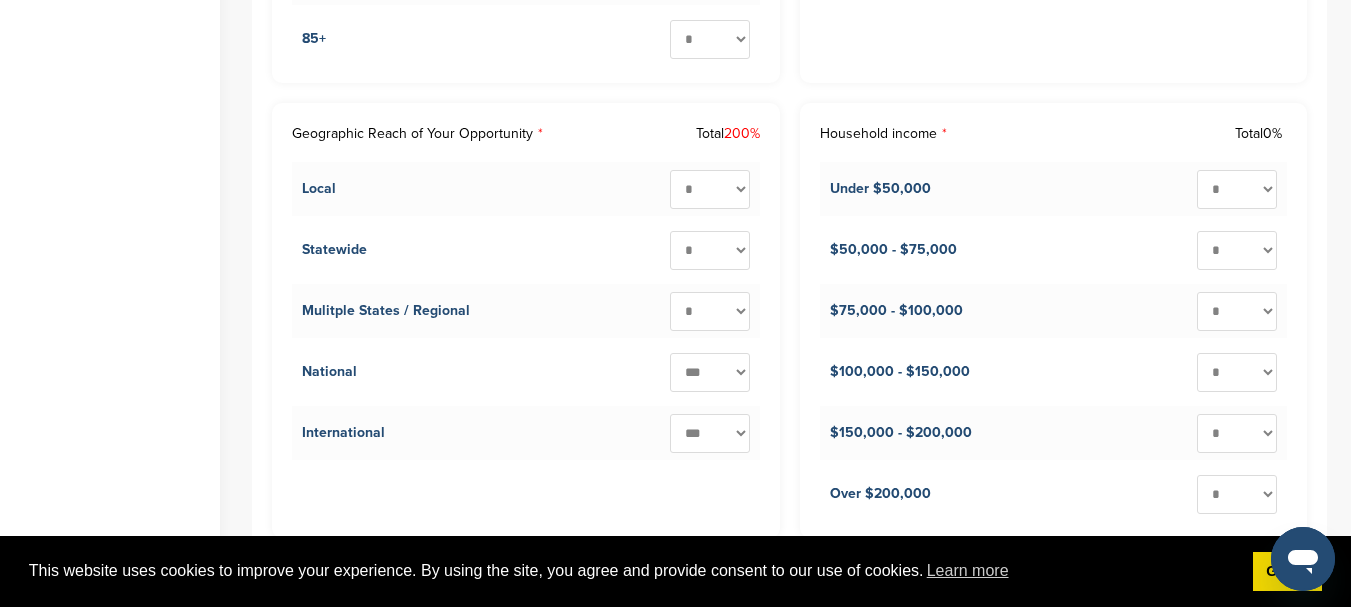 click on "*
**
**
**
**
**
**
**
**
**
***" at bounding box center (710, 189) 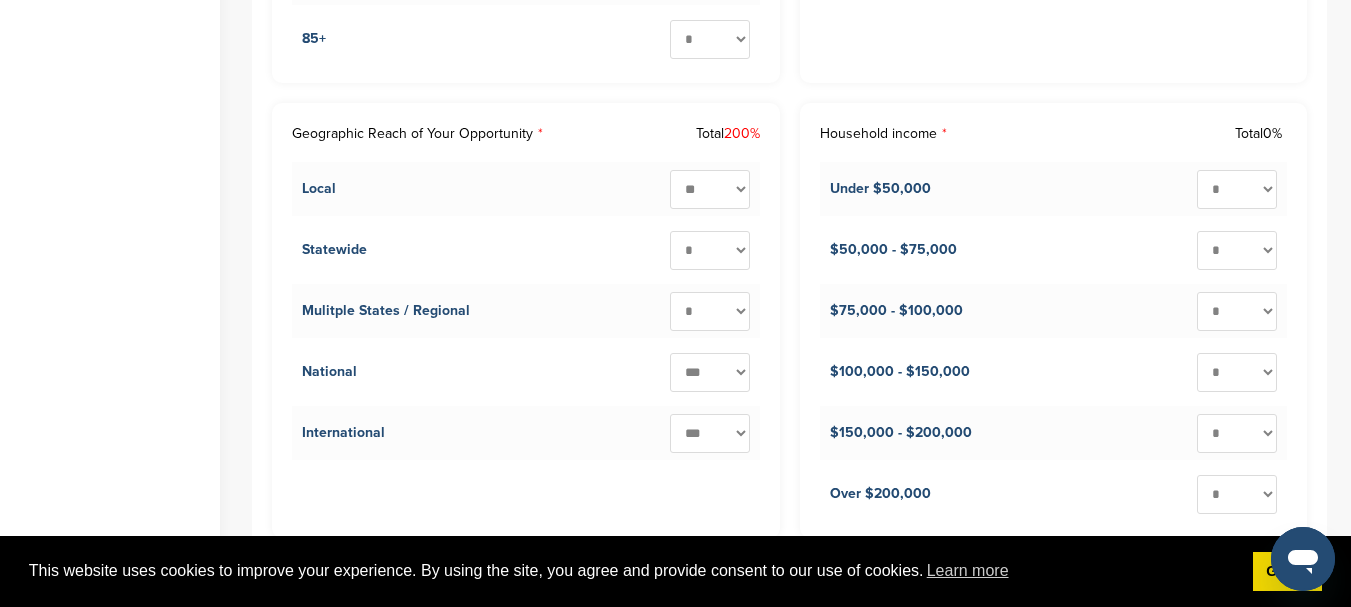 click on "*
**
**
**
**
**
**
**
**
**
***" at bounding box center [710, 189] 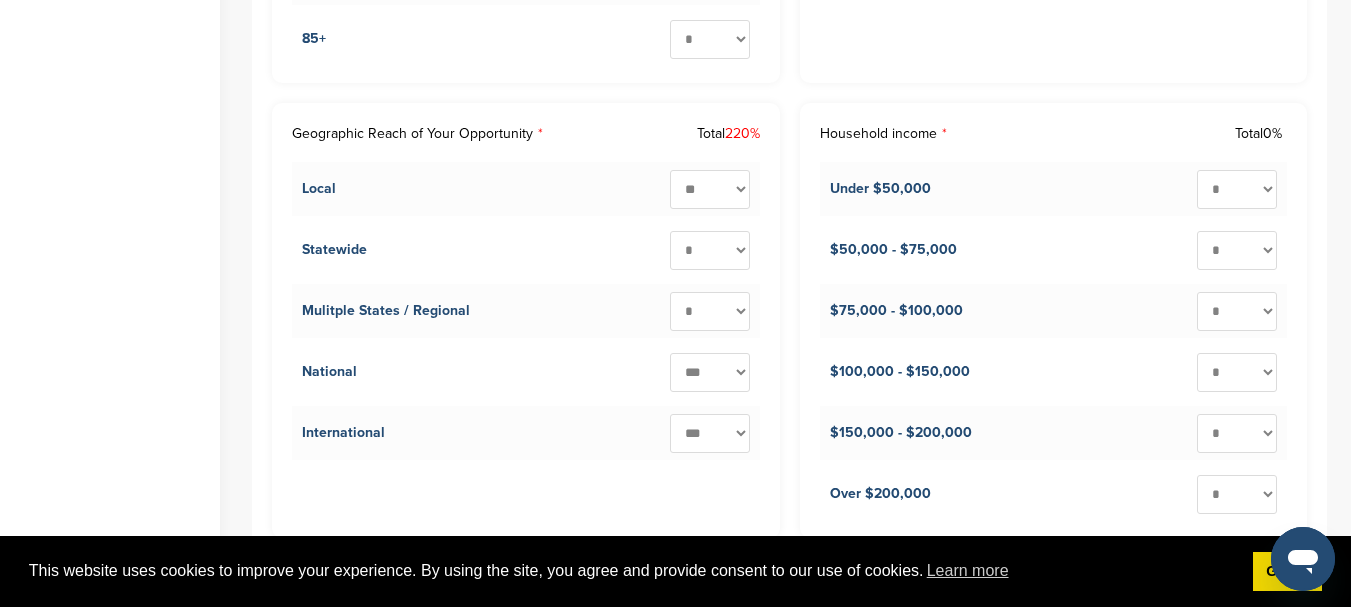 click on "*
**
**
**
**
**
**
**
**
**
***" at bounding box center [710, 250] 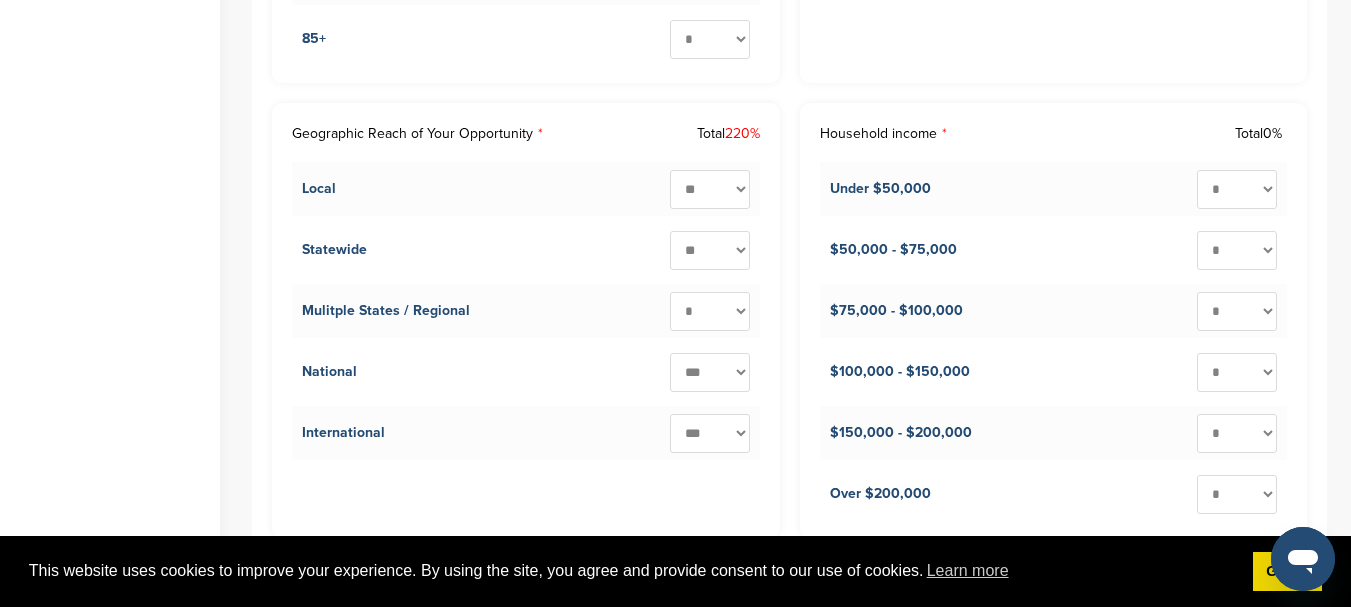 click on "*
**
**
**
**
**
**
**
**
**
***" at bounding box center (710, 250) 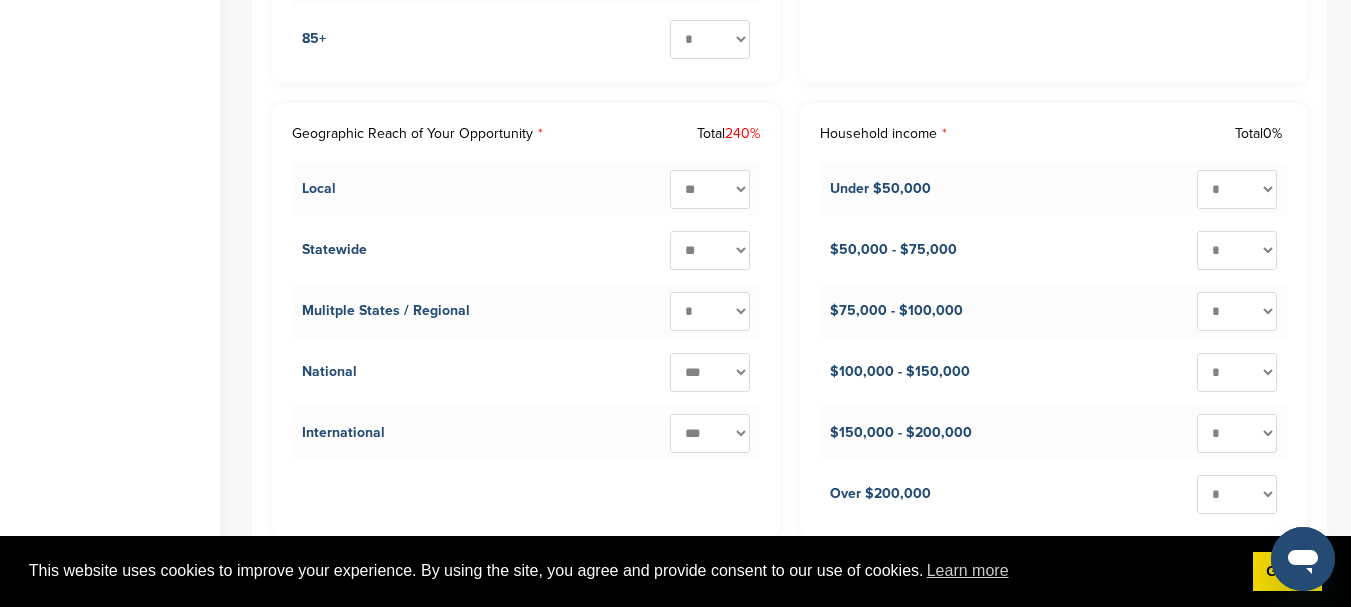 click on "Mulitple States / Regional
*
**
**
**
**
**
**
**
**
**
***" at bounding box center [526, 311] 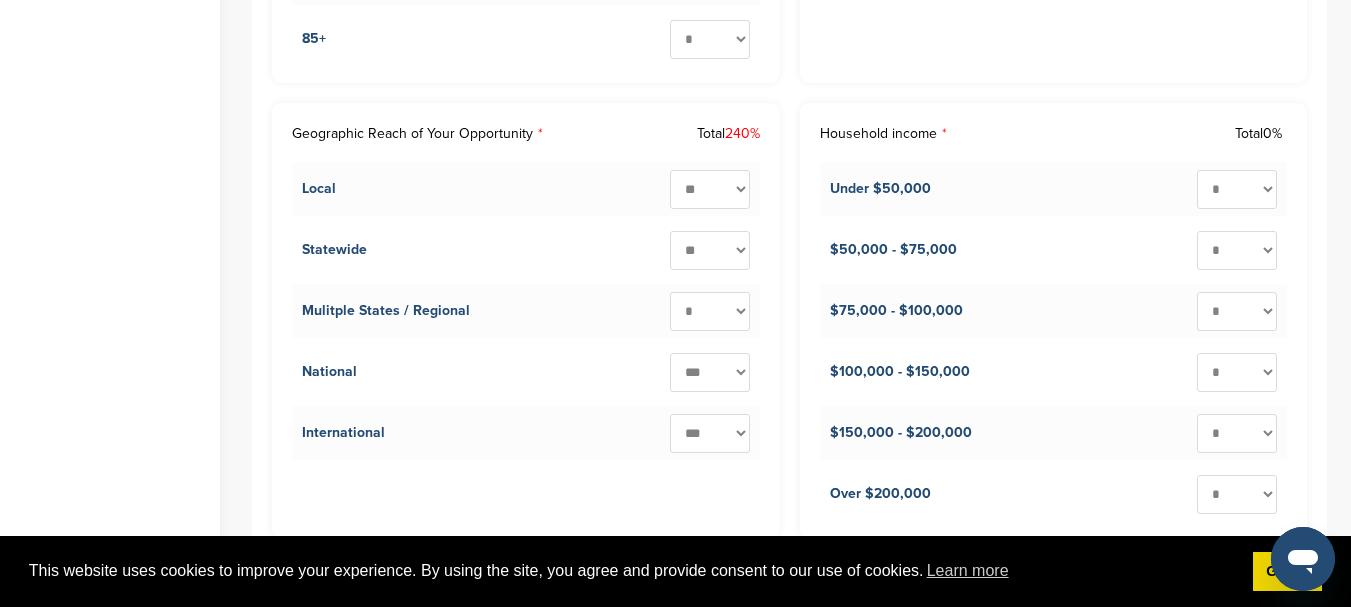 click on "*
**
**
**
**
**
**
**
**
**
***" at bounding box center (710, 311) 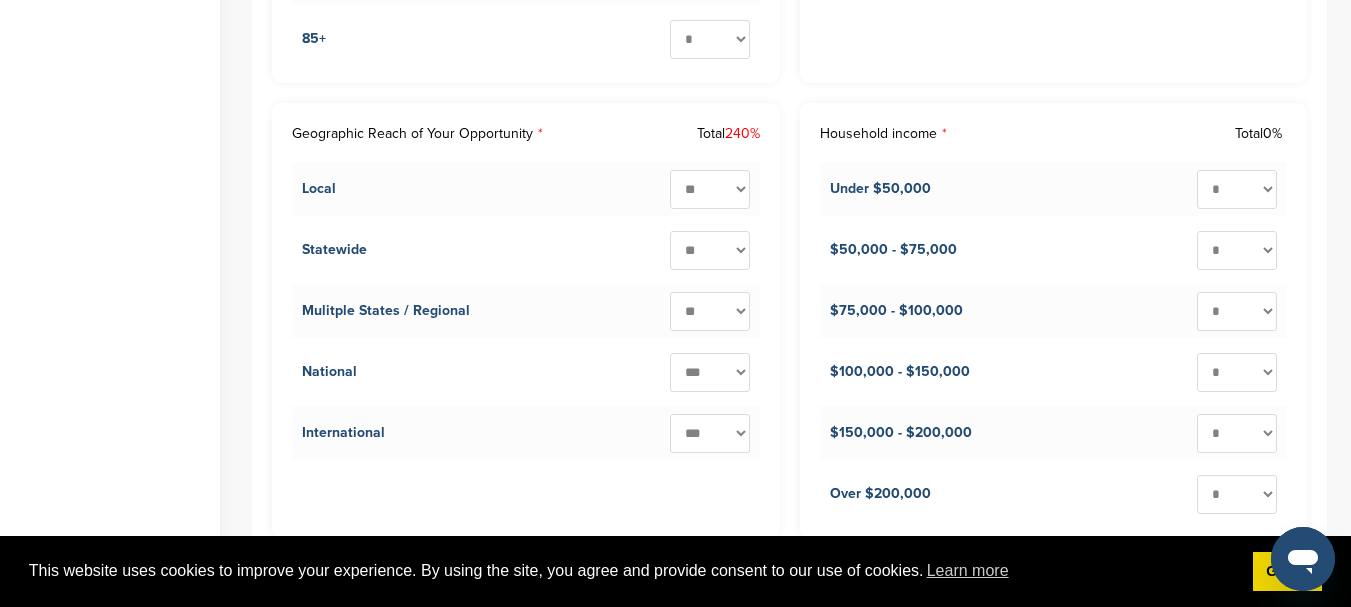 click on "*
**
**
**
**
**
**
**
**
**
***" at bounding box center (710, 311) 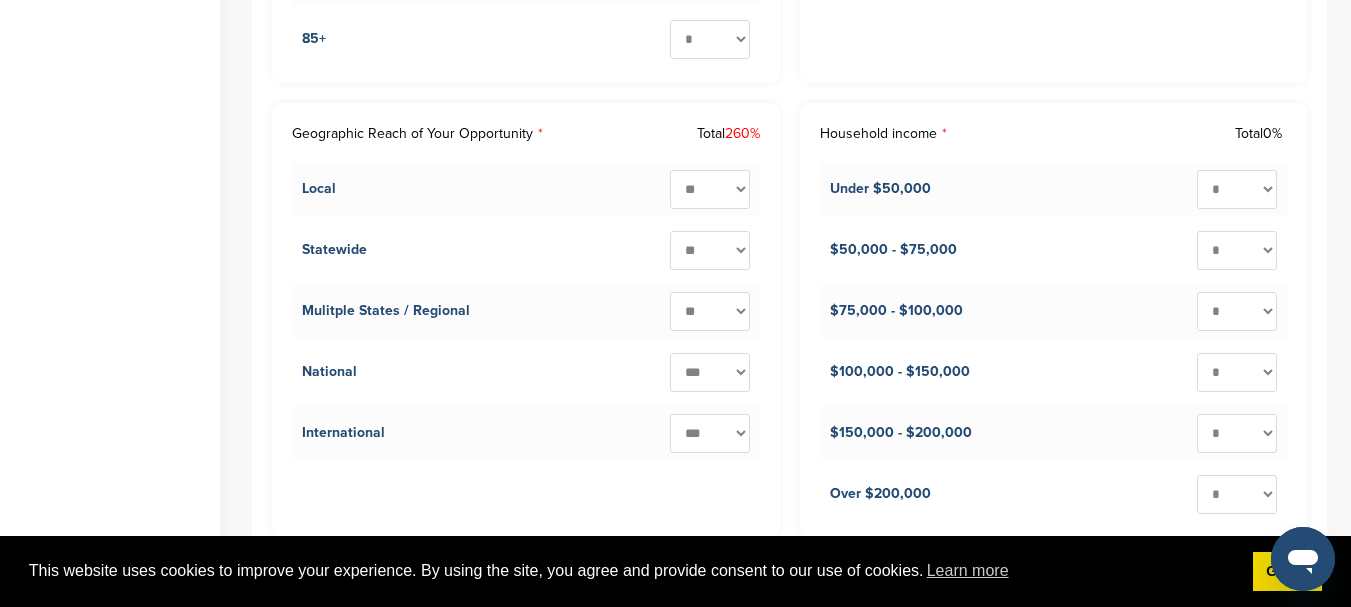 scroll, scrollTop: 2860, scrollLeft: 0, axis: vertical 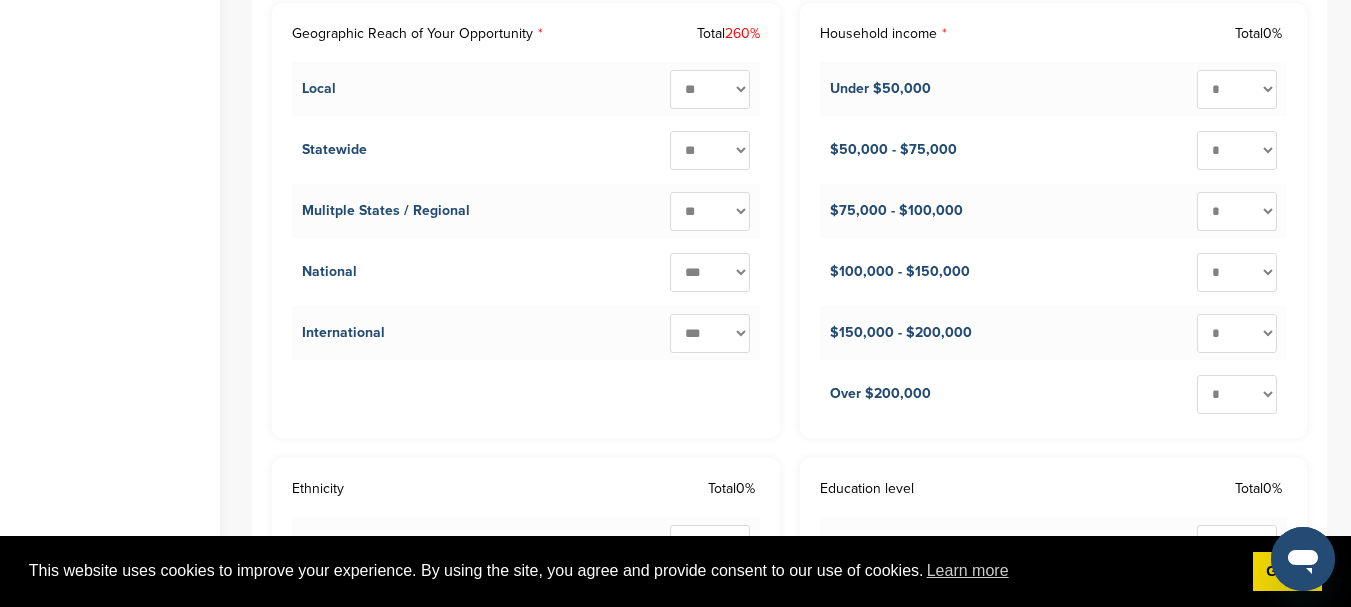 click on "*
**
**
**
**
**
**
**
**
**
***" at bounding box center [710, 272] 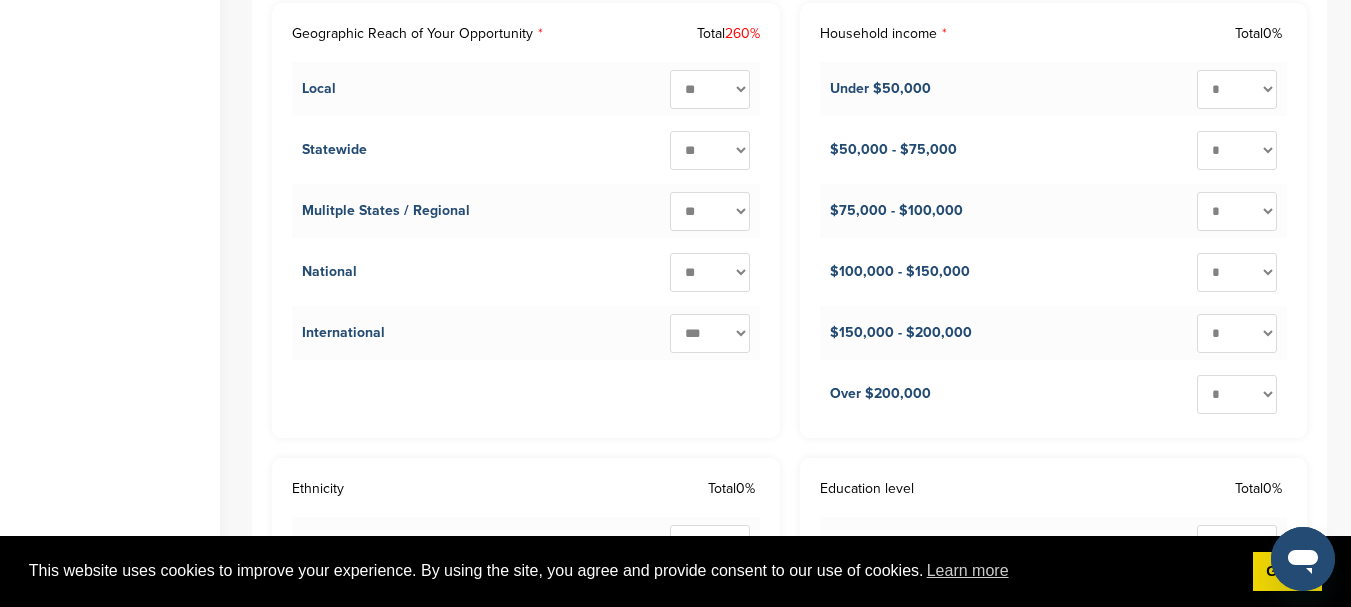click on "*
**
**
**
**
**
**
**
**
**
***" at bounding box center [710, 272] 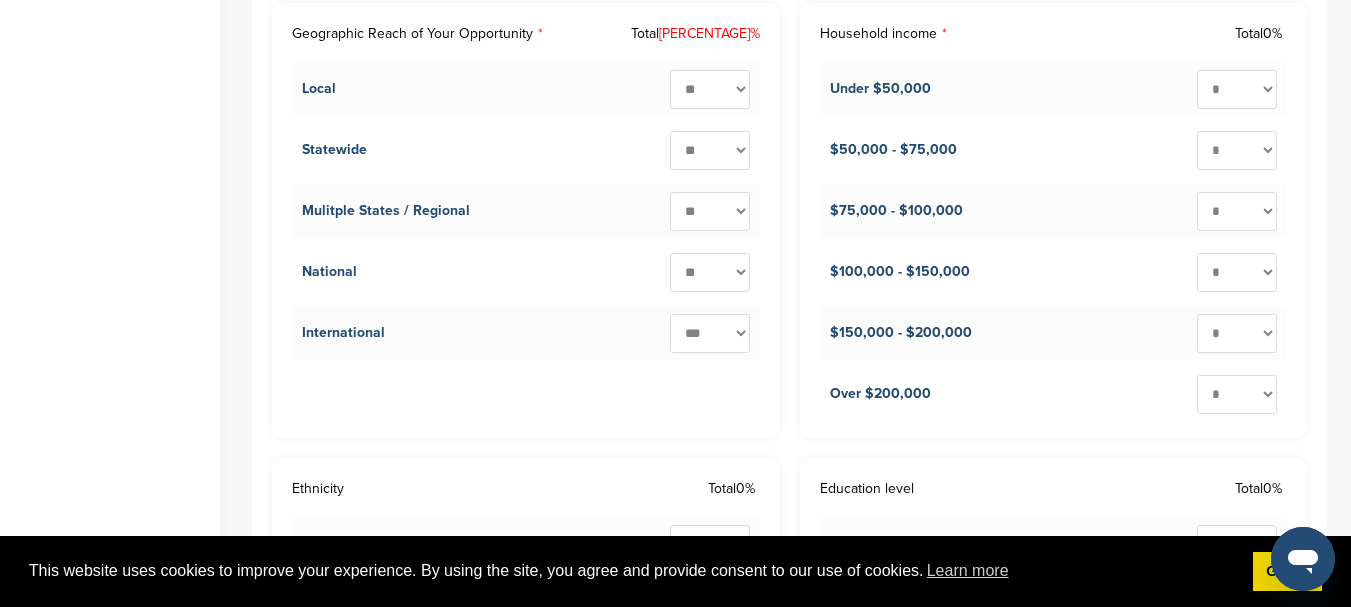click on "*
**
**
**
**
**
**
**
**
**
***" at bounding box center [710, 333] 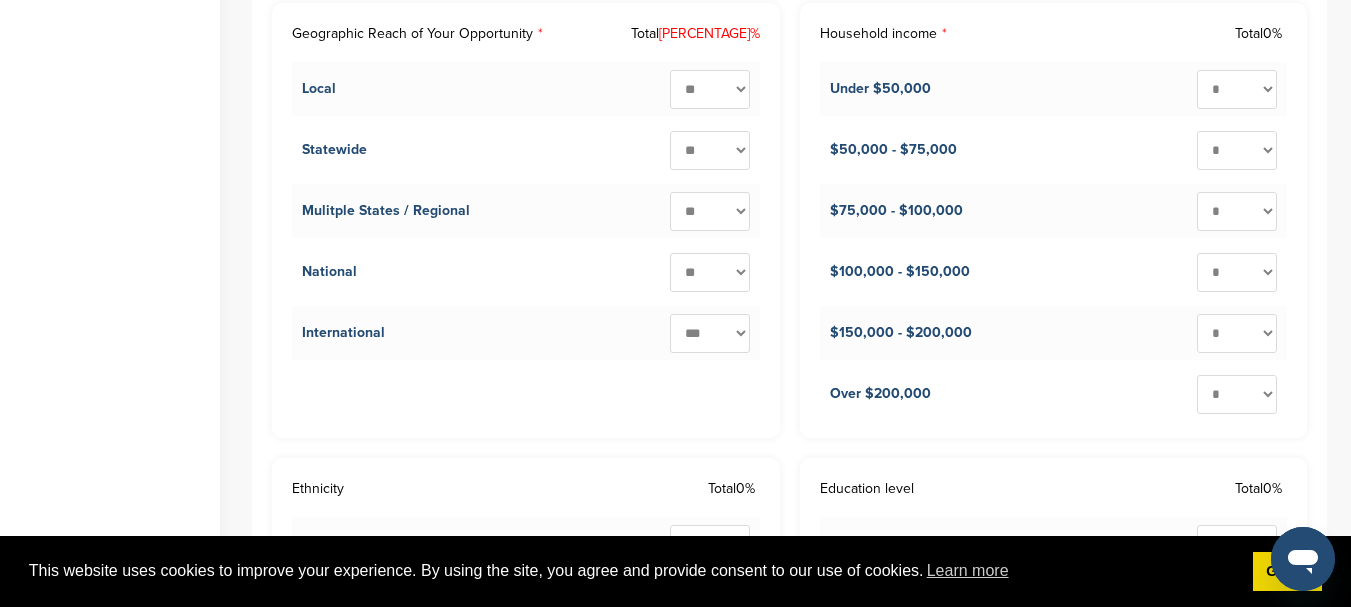 select on "**" 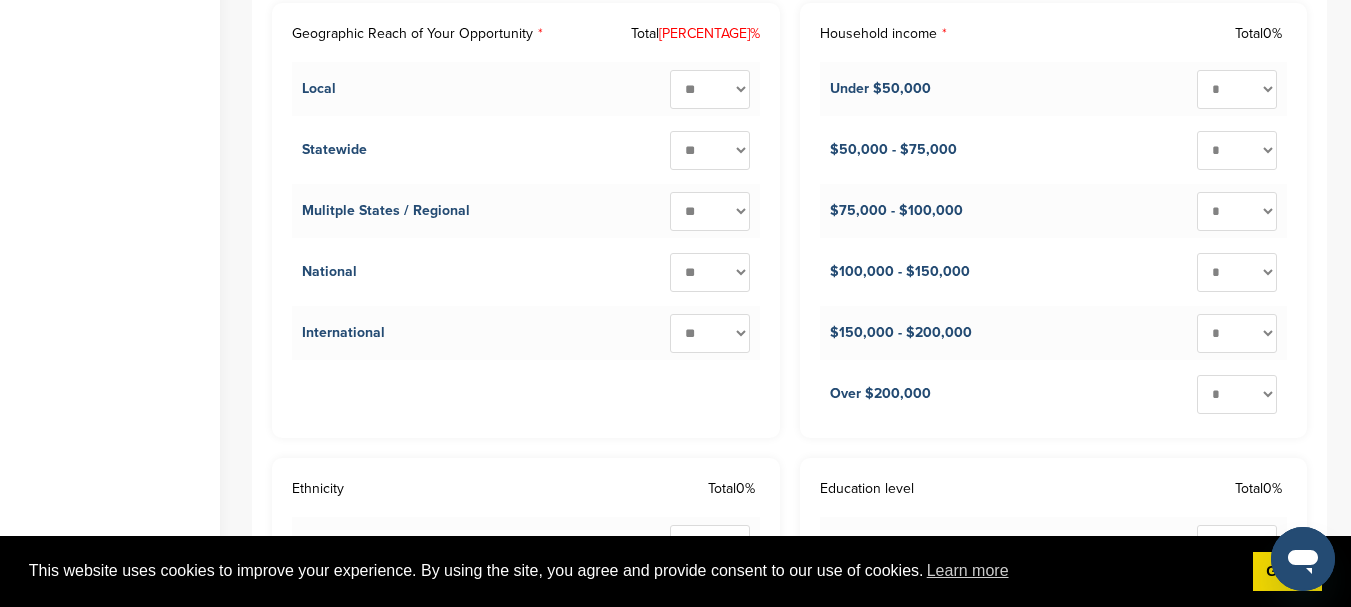click on "*
**
**
**
**
**
**
**
**
**
***" at bounding box center (710, 333) 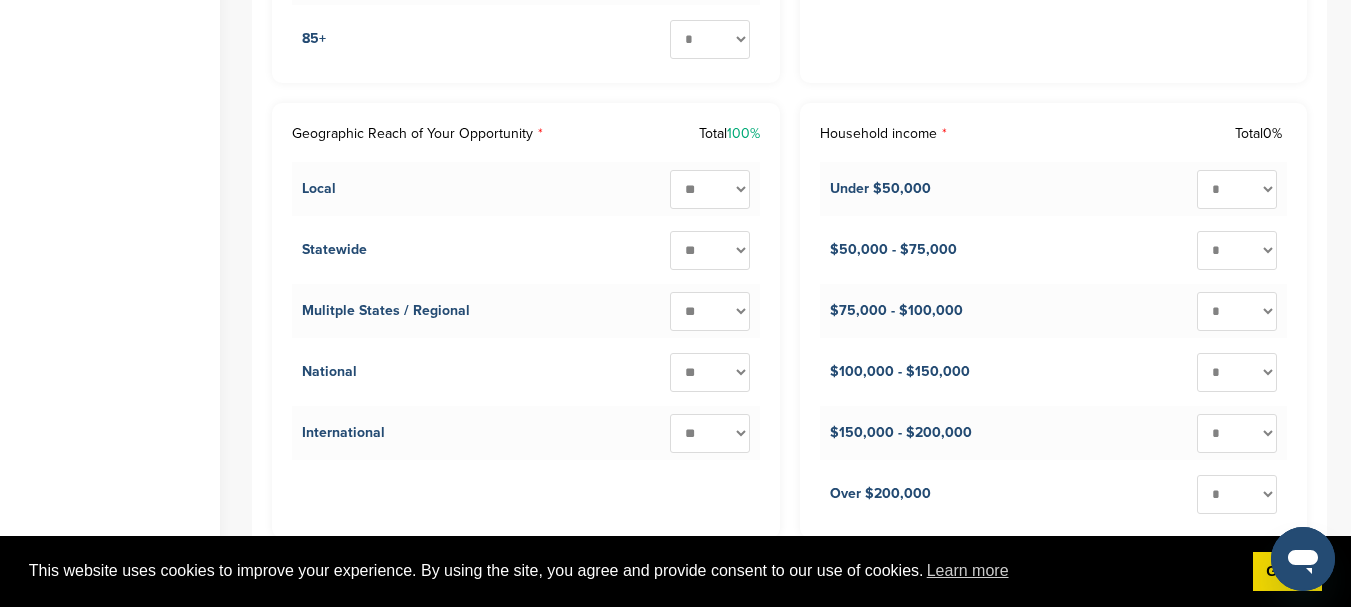 scroll, scrollTop: 2860, scrollLeft: 0, axis: vertical 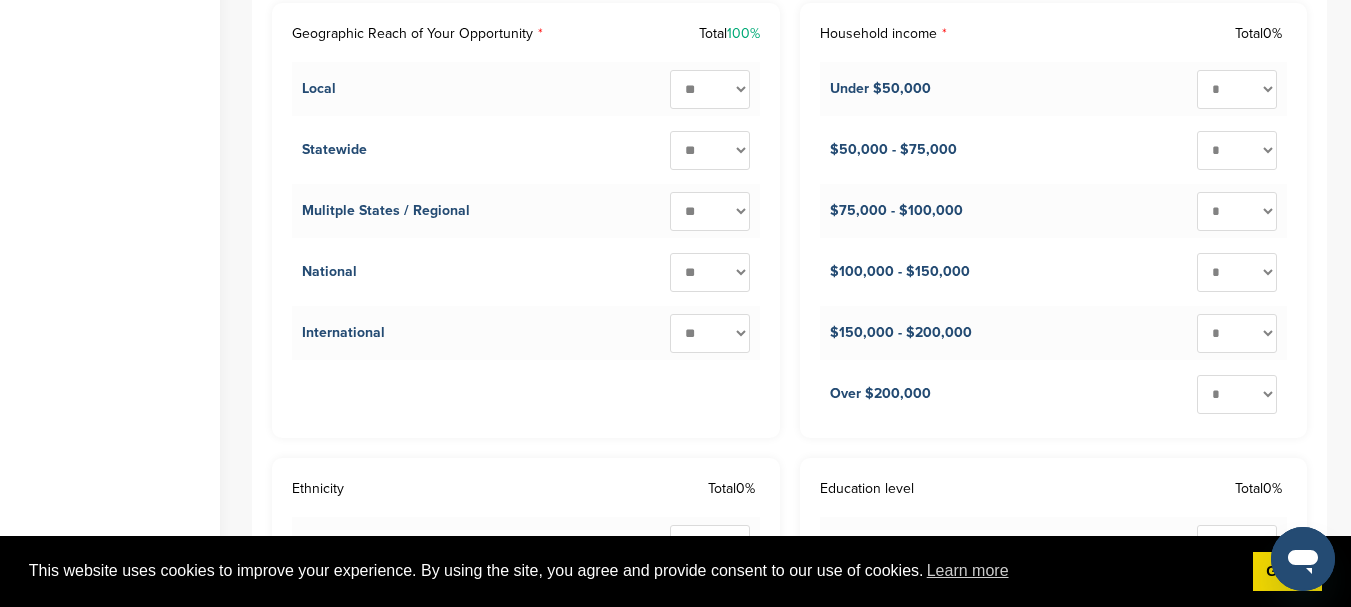 click on "*
**
**
**
**
**
**
**
**
**
***" at bounding box center (1237, 394) 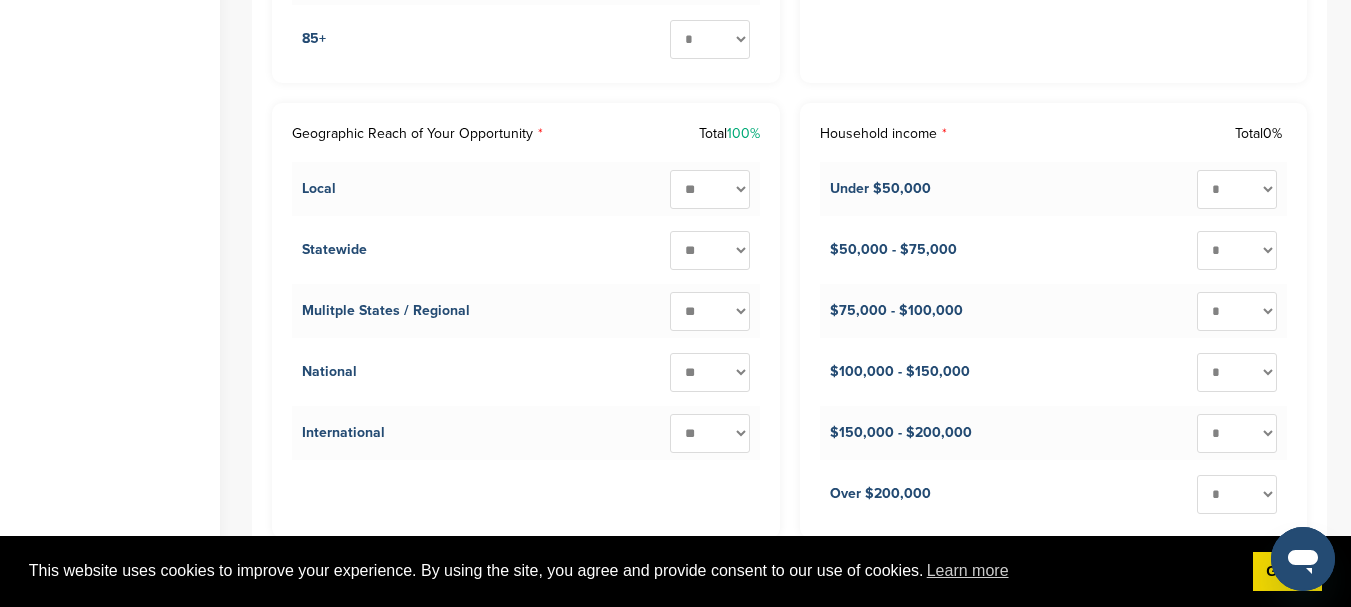 scroll, scrollTop: 2860, scrollLeft: 0, axis: vertical 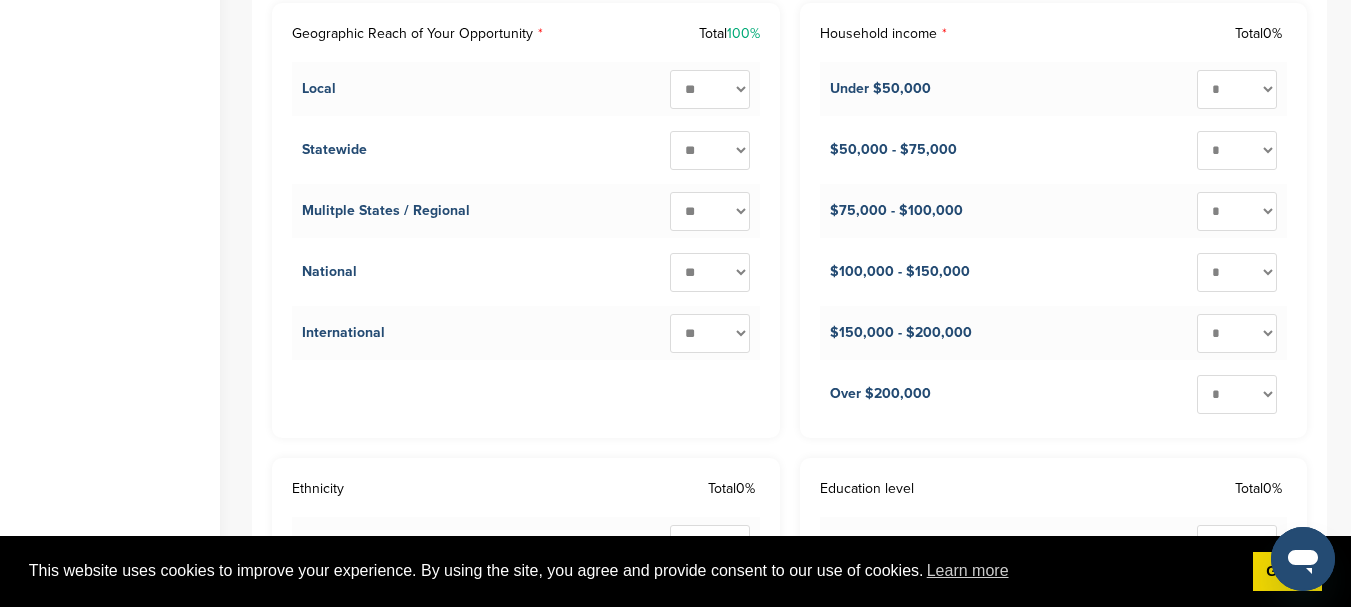 click on "*
**
**
**
**
**
**
**
**
**
***" at bounding box center [1237, 150] 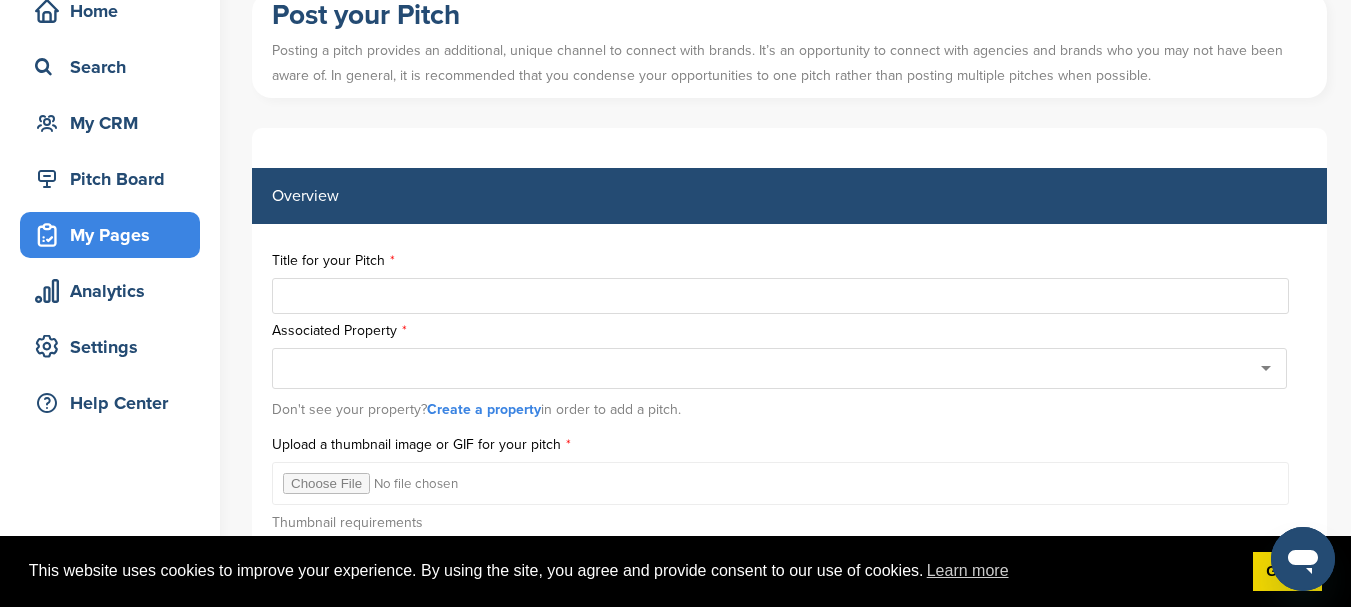 scroll, scrollTop: 200, scrollLeft: 0, axis: vertical 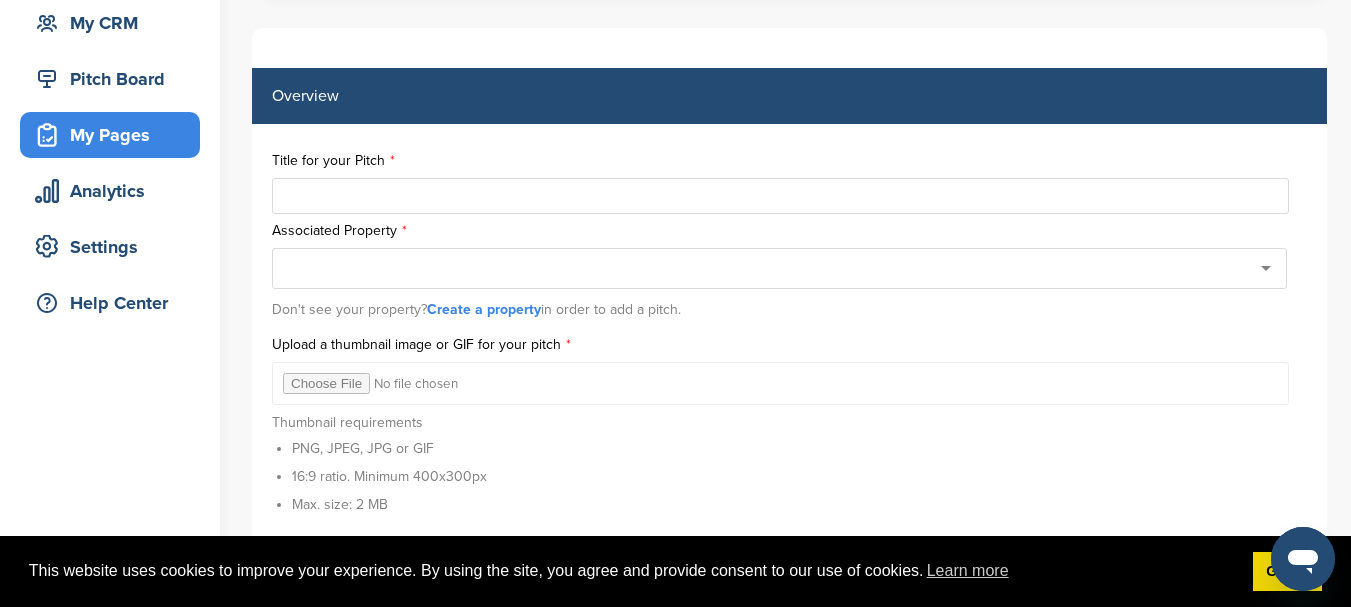 click at bounding box center [780, 196] 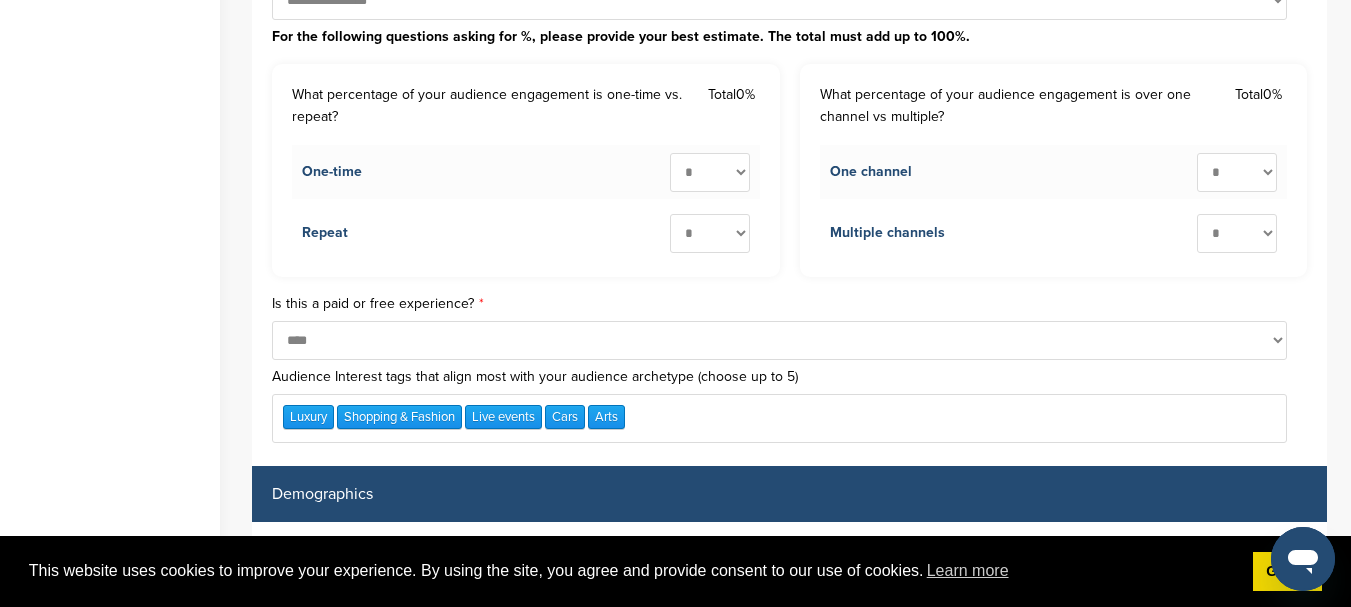 scroll, scrollTop: 1800, scrollLeft: 0, axis: vertical 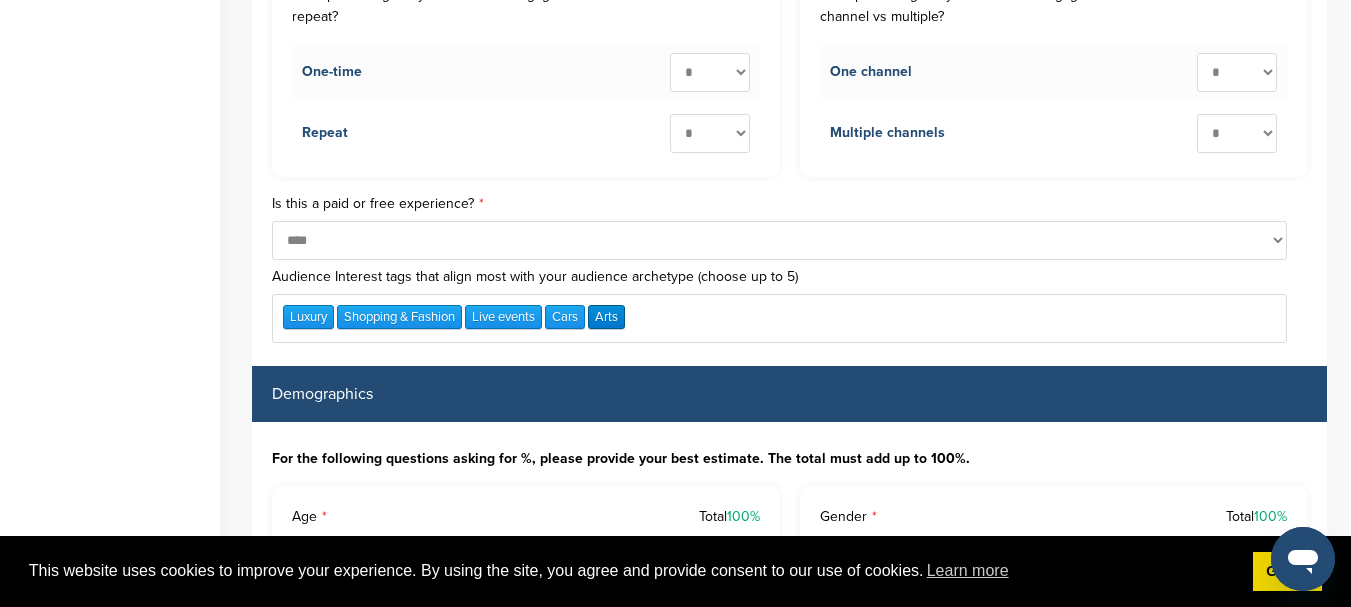 click on "Arts" at bounding box center (606, 317) 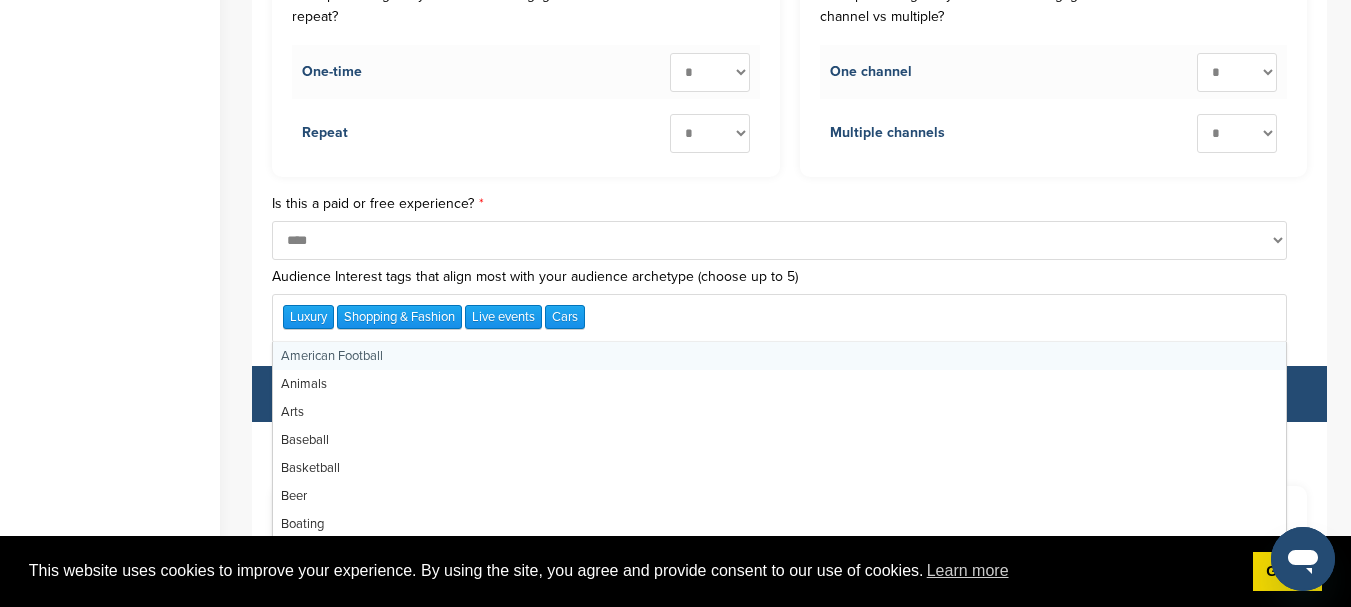 type on "*" 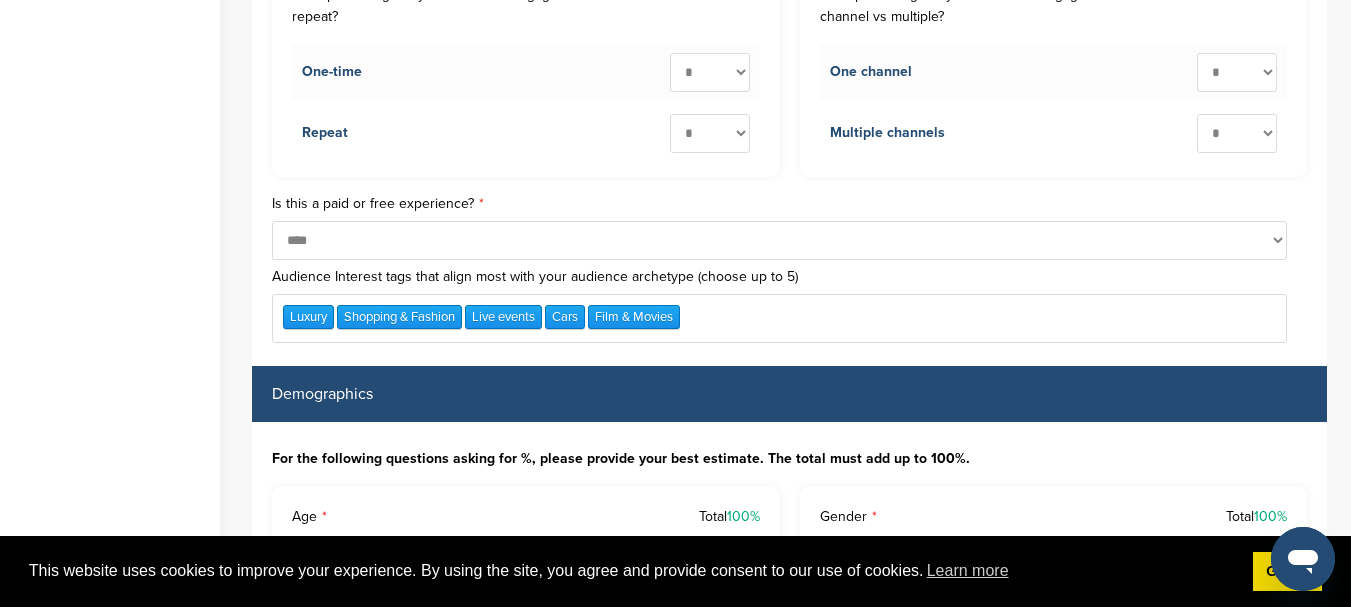 click on "Cars" at bounding box center [565, 317] 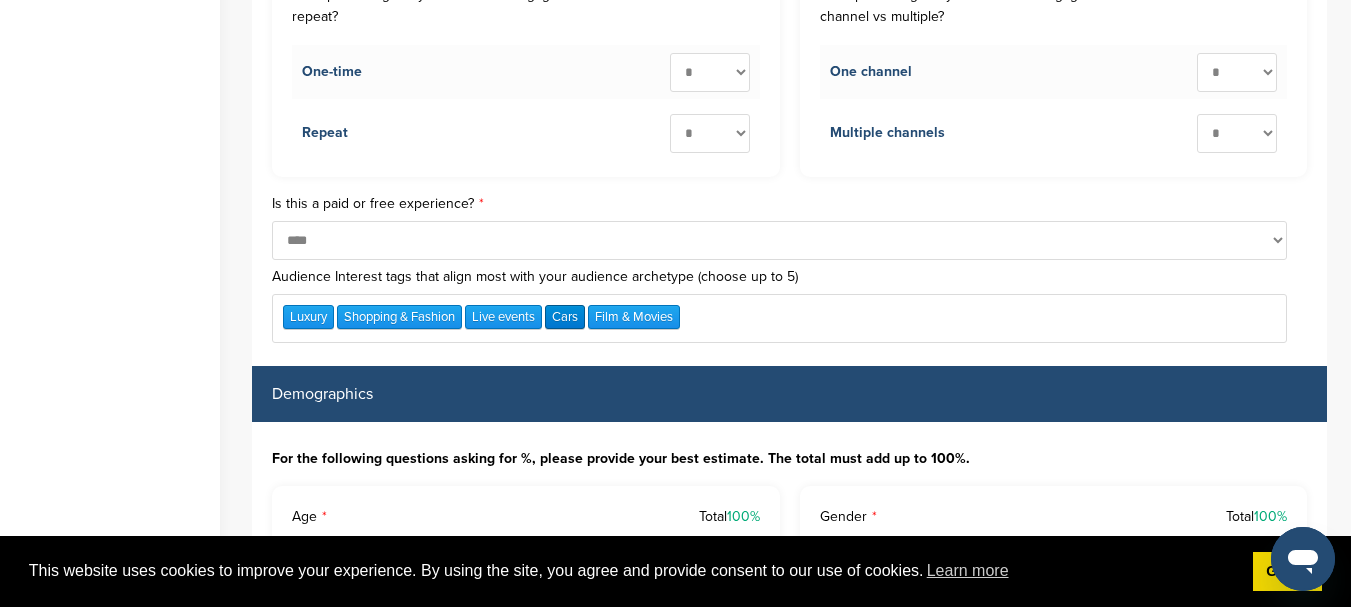 click on "Film & Movies" at bounding box center [634, 317] 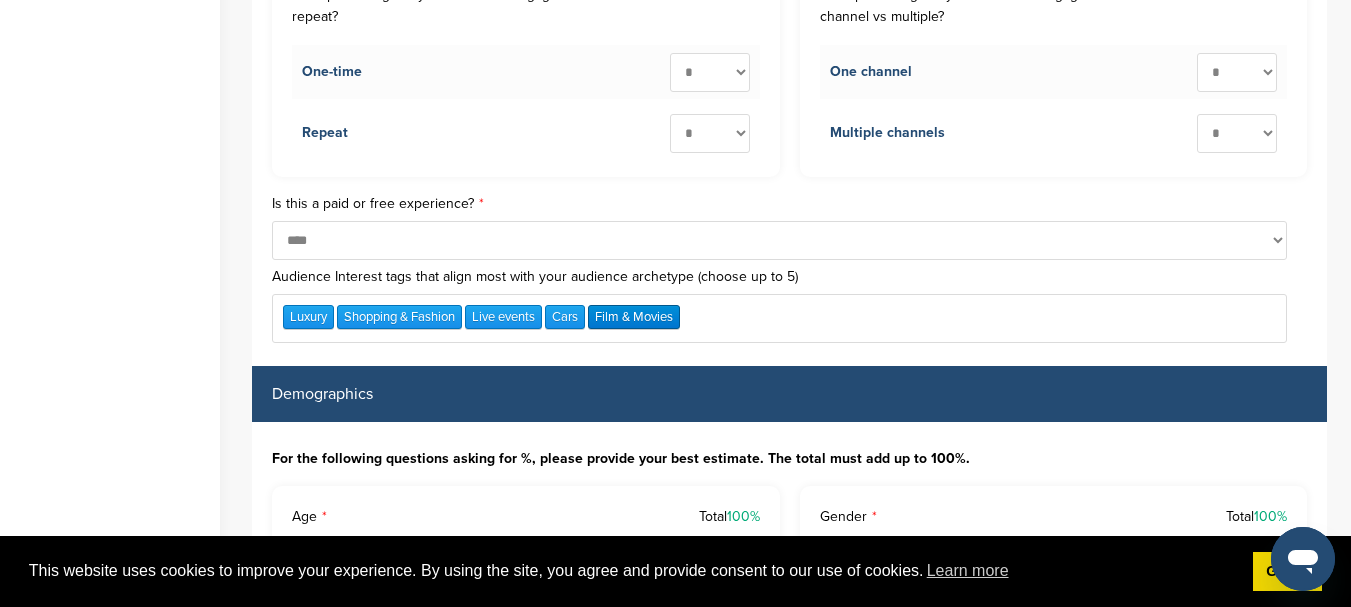 click on "Cars" at bounding box center (565, 317) 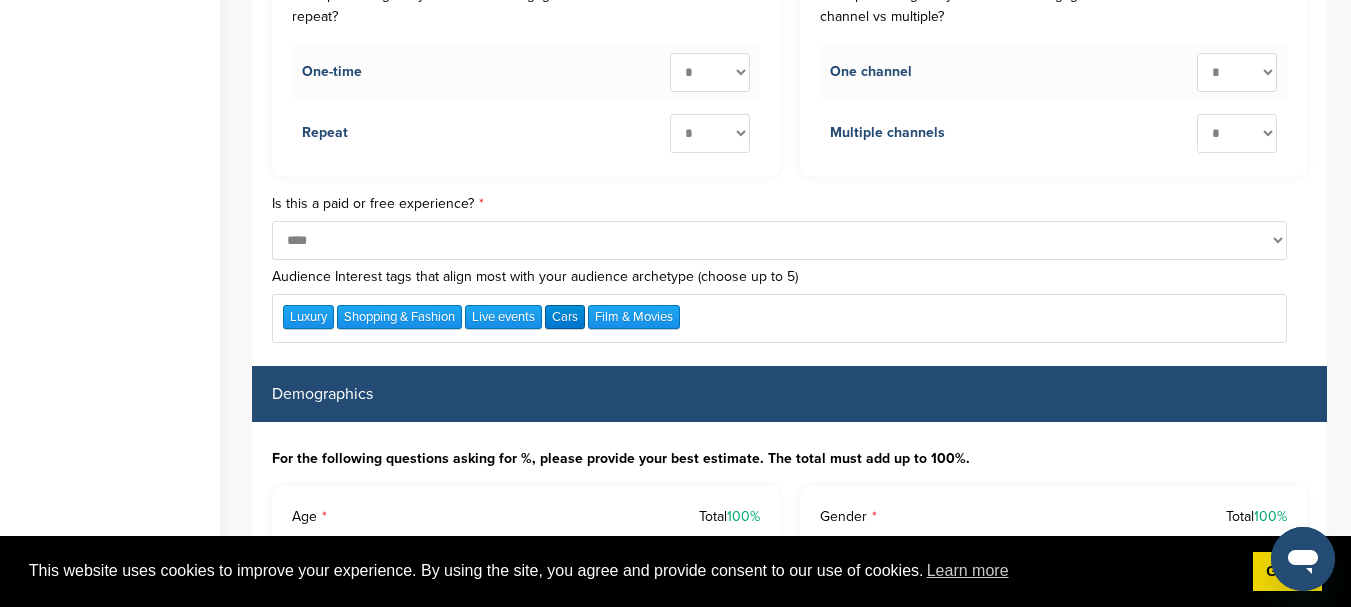click on "Cars" at bounding box center [565, 317] 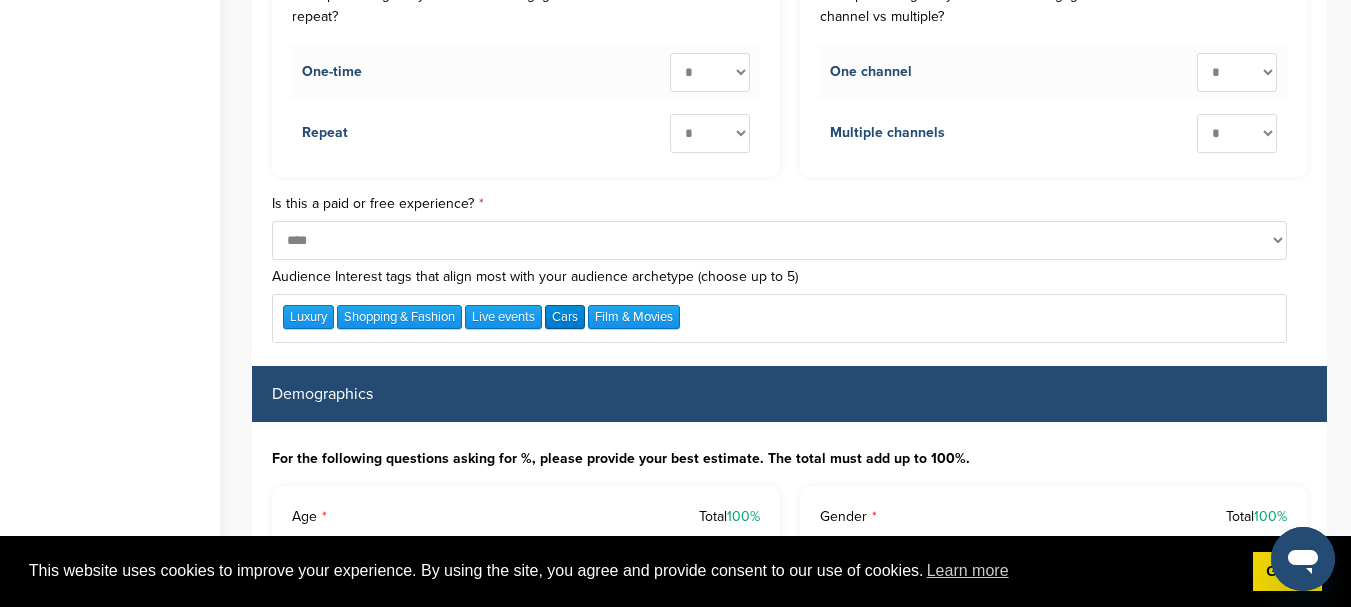 click on "Cars" at bounding box center (565, 317) 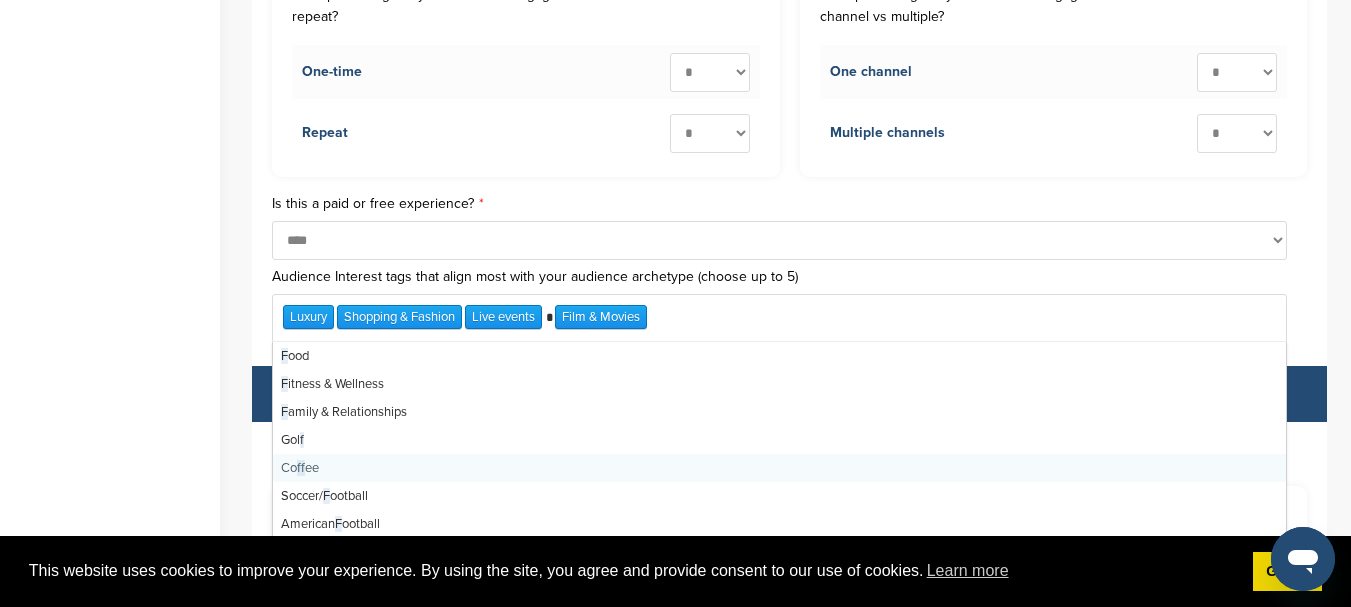 scroll, scrollTop: 1900, scrollLeft: 0, axis: vertical 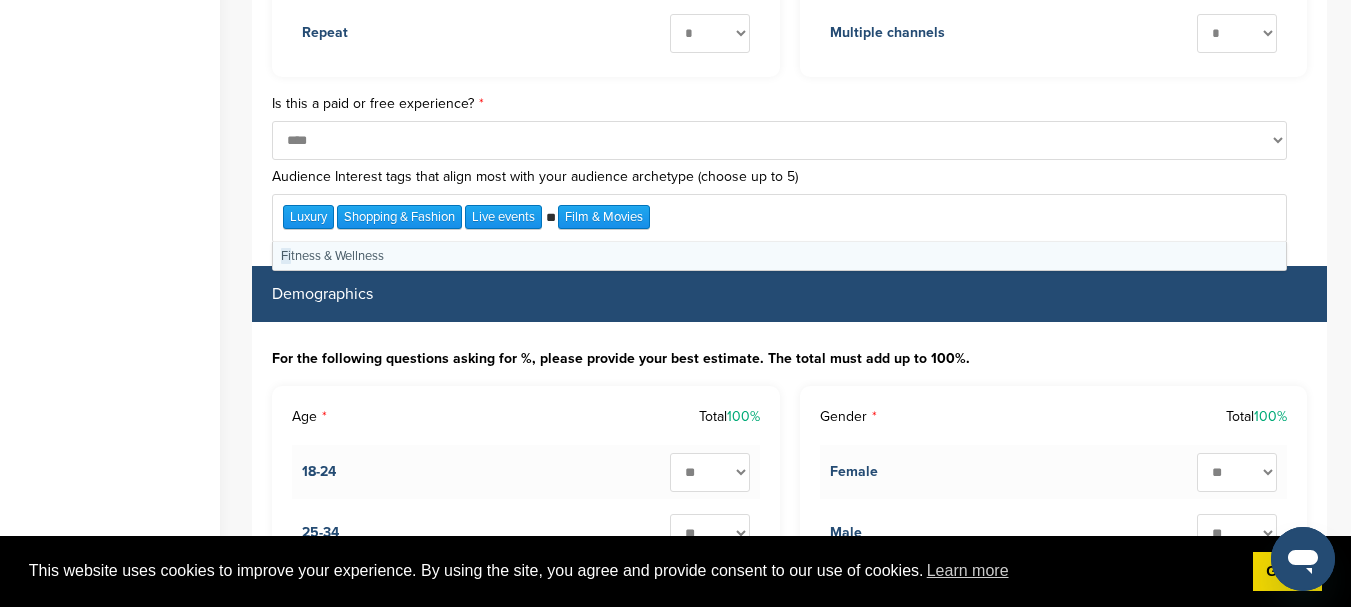 type on "*" 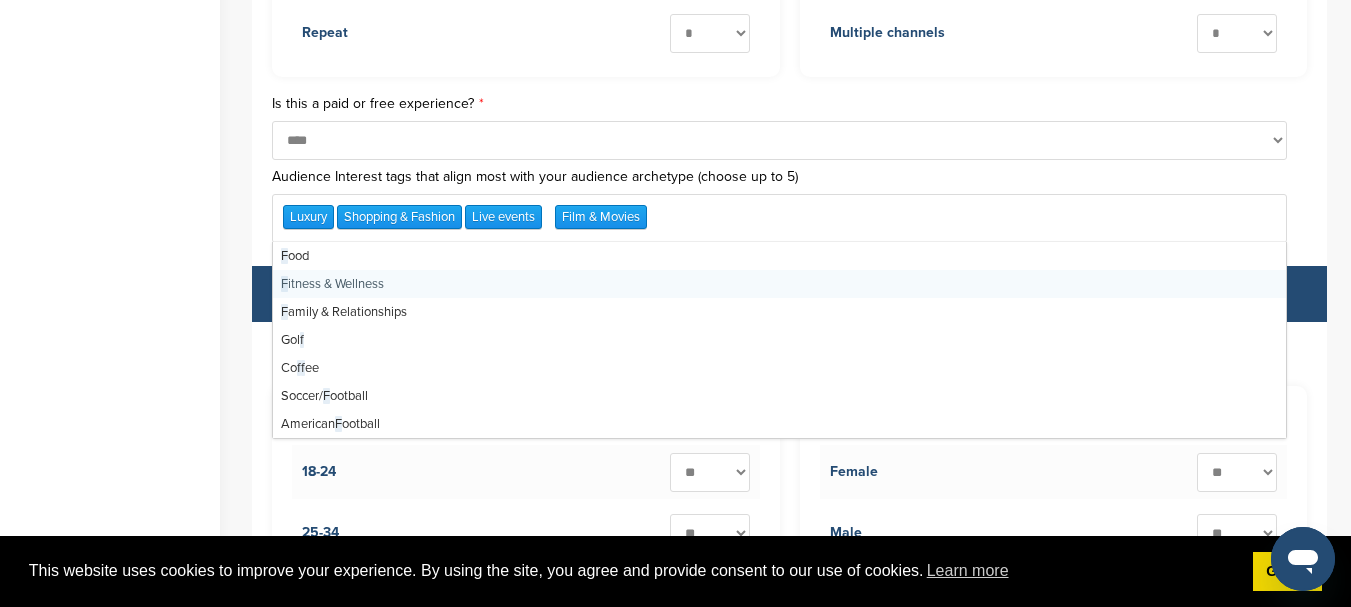 scroll, scrollTop: 304, scrollLeft: 0, axis: vertical 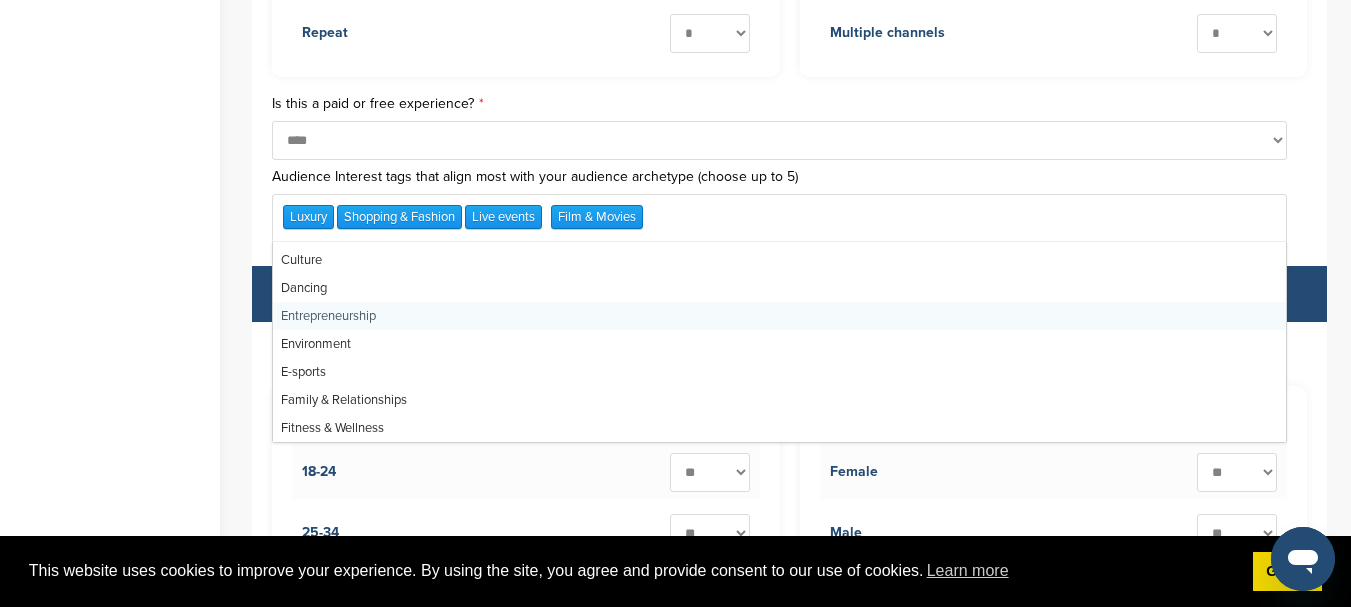 type on "*" 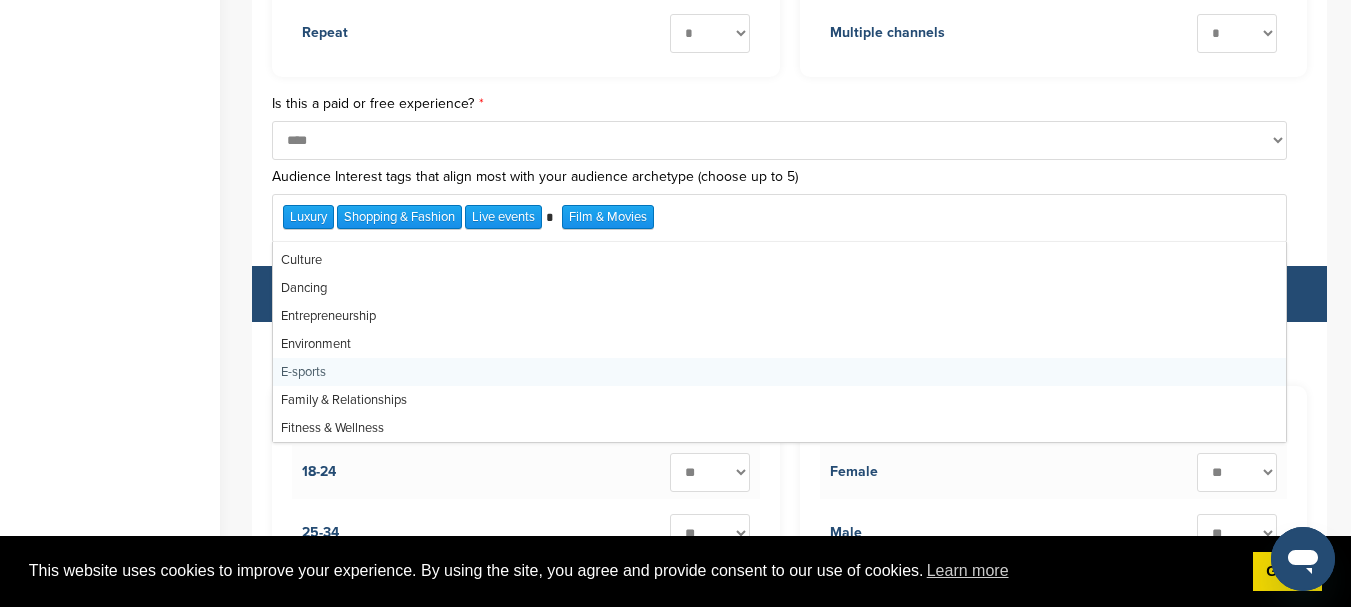 scroll, scrollTop: 0, scrollLeft: 0, axis: both 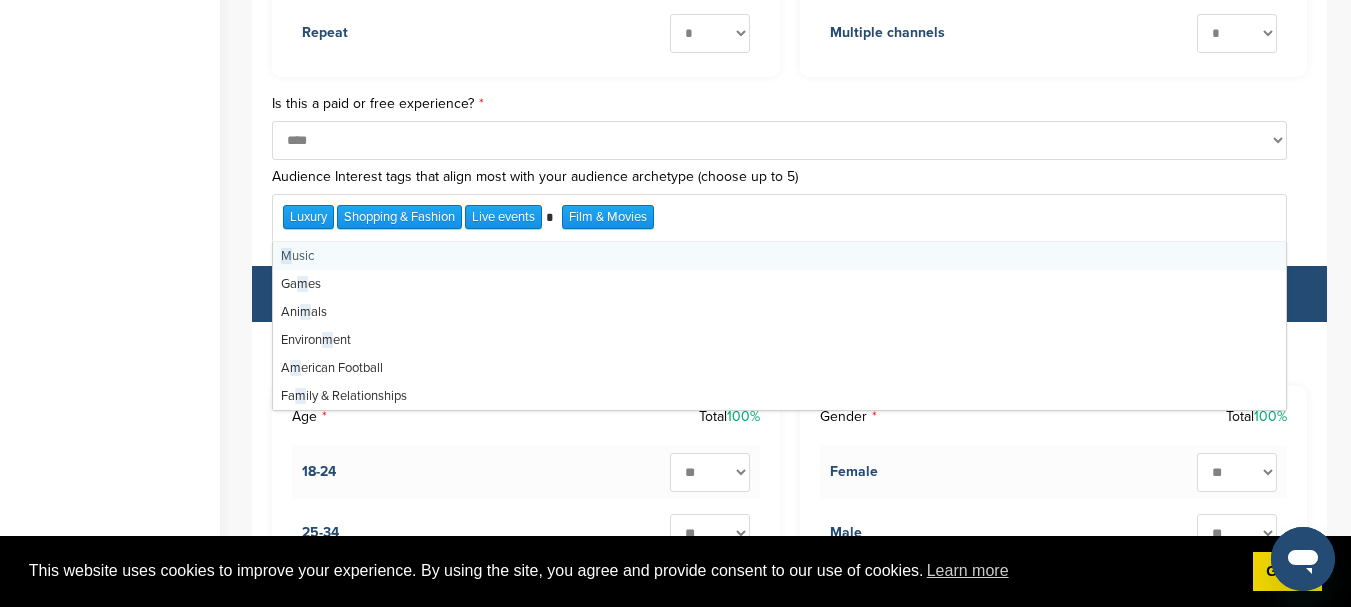 type 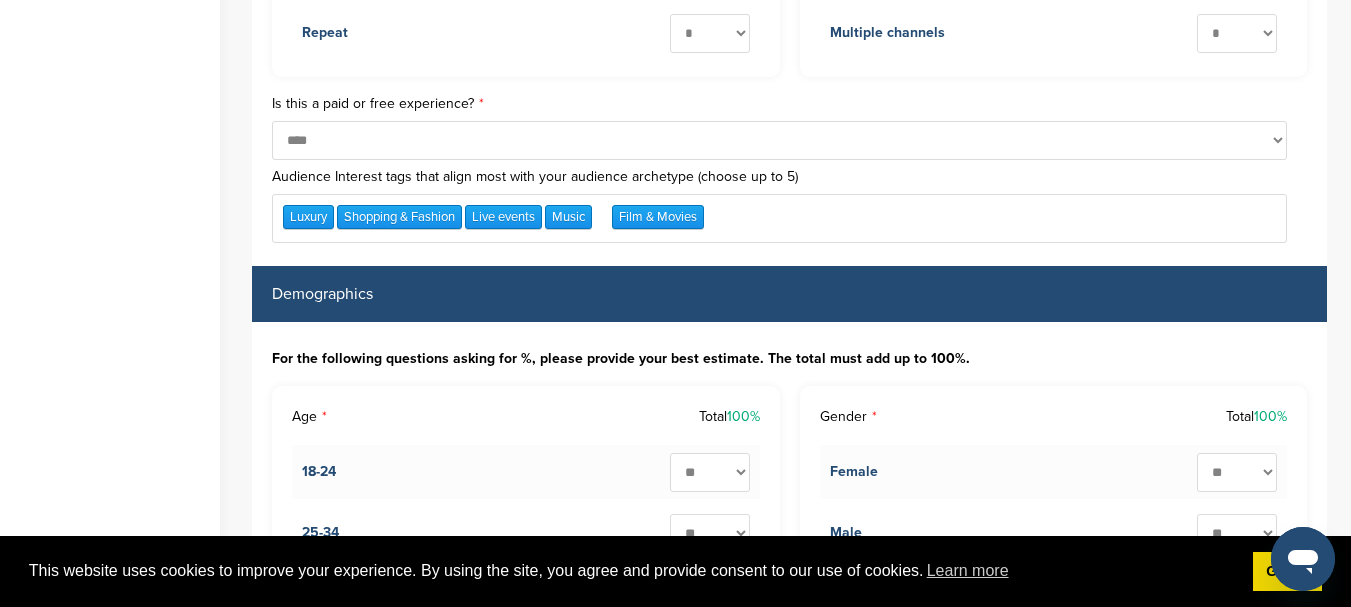 scroll, scrollTop: 0, scrollLeft: 0, axis: both 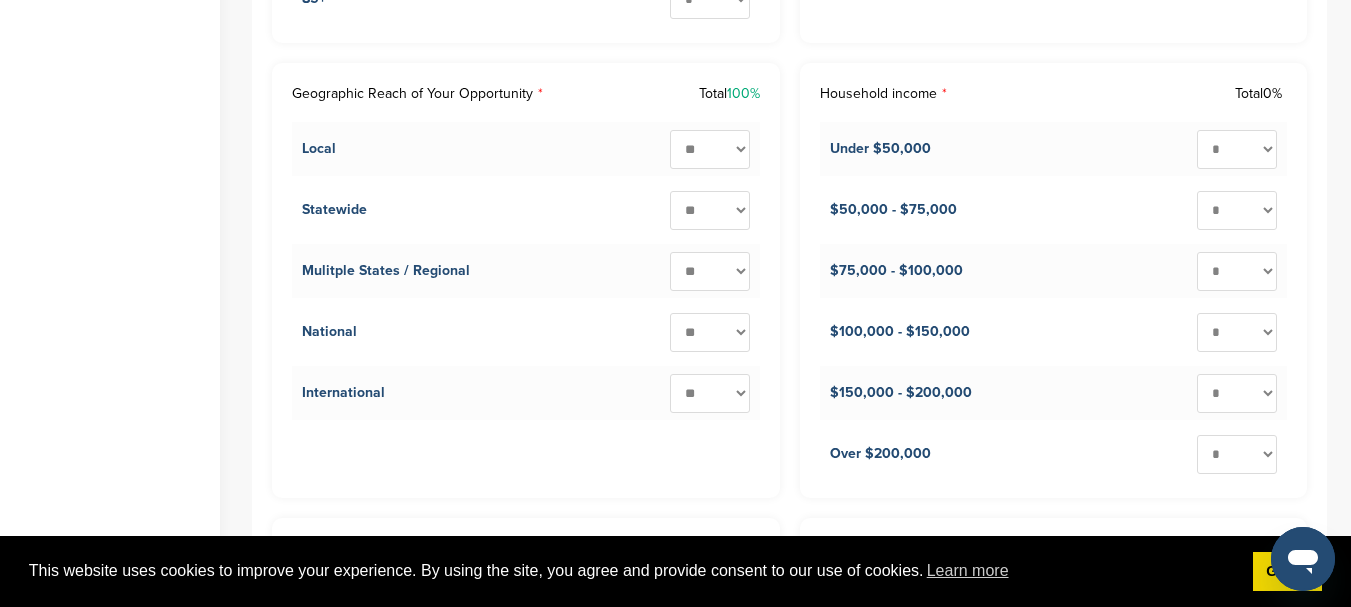 click on "*
**
**
**
**
**
**
**
**
**
***" at bounding box center (1237, 210) 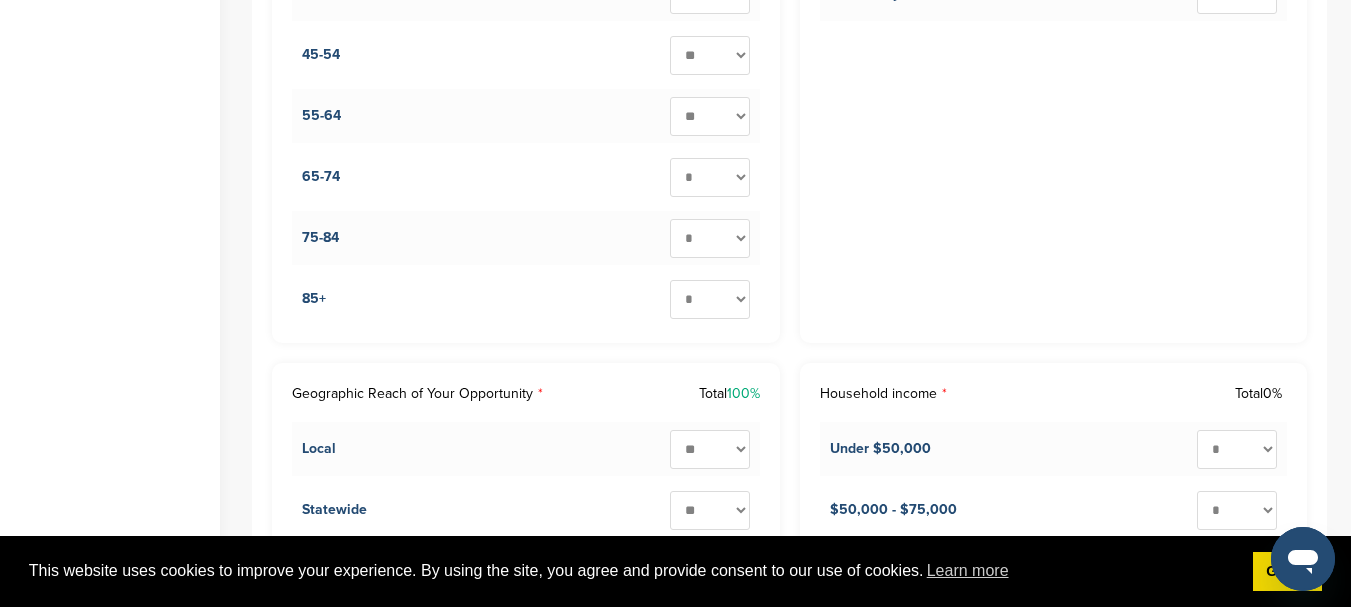 scroll, scrollTop: 2200, scrollLeft: 0, axis: vertical 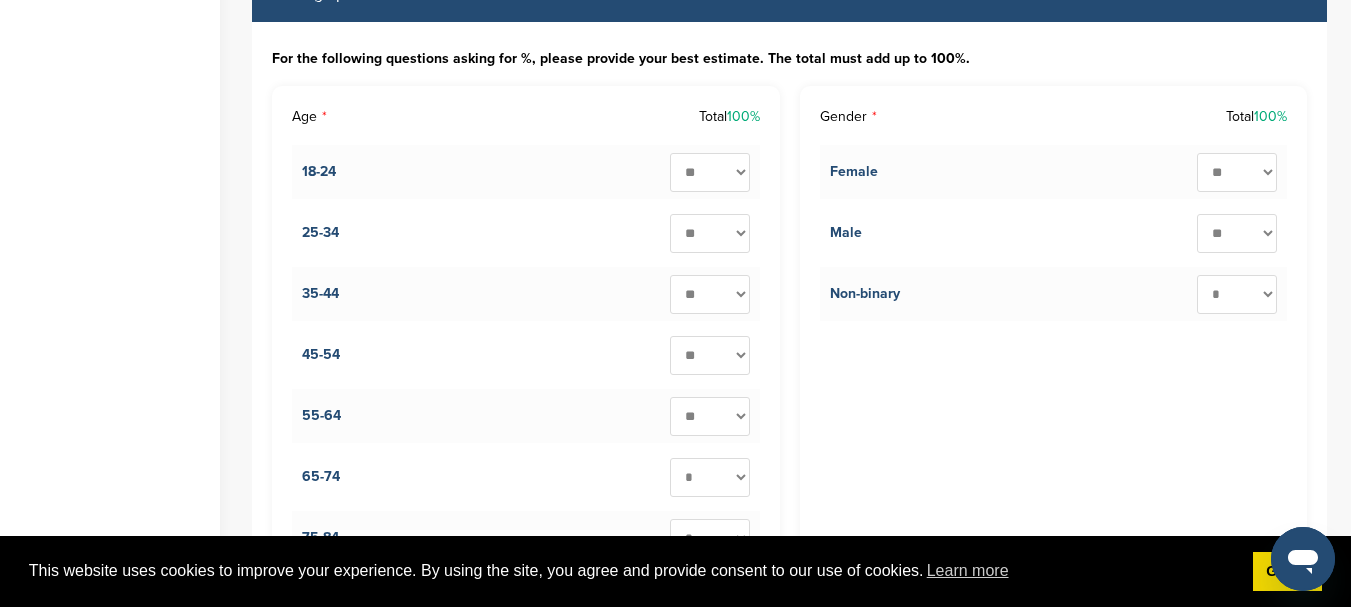 click on "*
**
**
**
**
**
**
**
**
**
***" at bounding box center (710, 172) 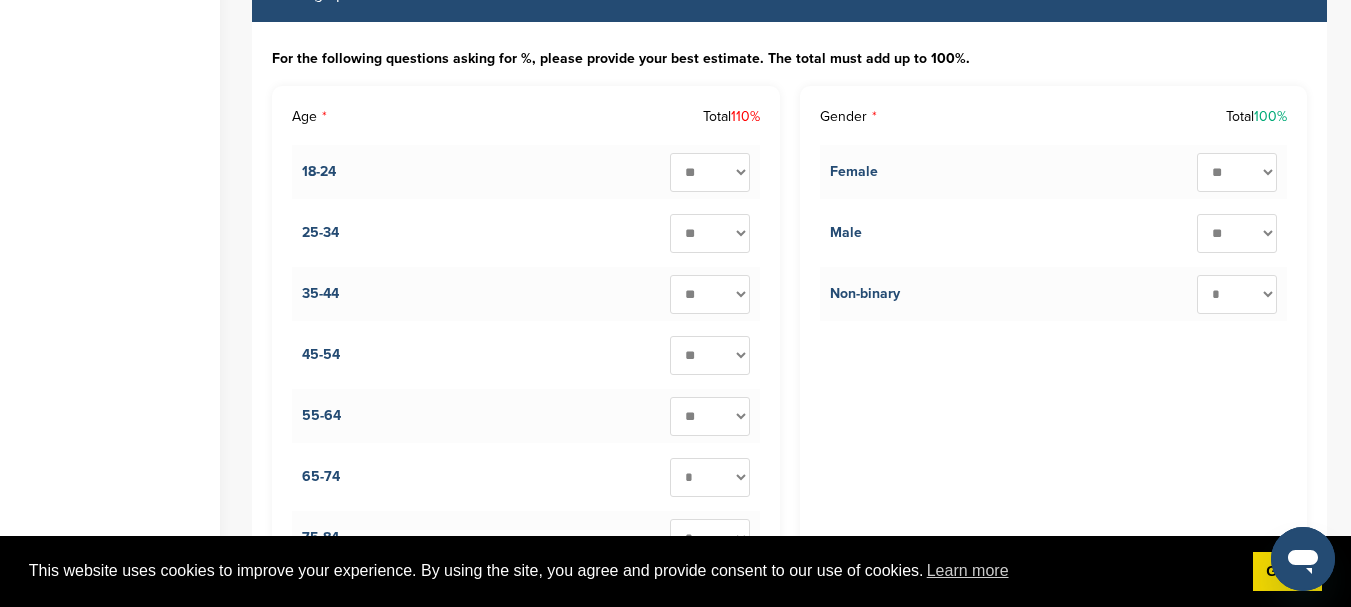 click on "*
**
**
**
**
**
**
**
**
**
***" at bounding box center (710, 233) 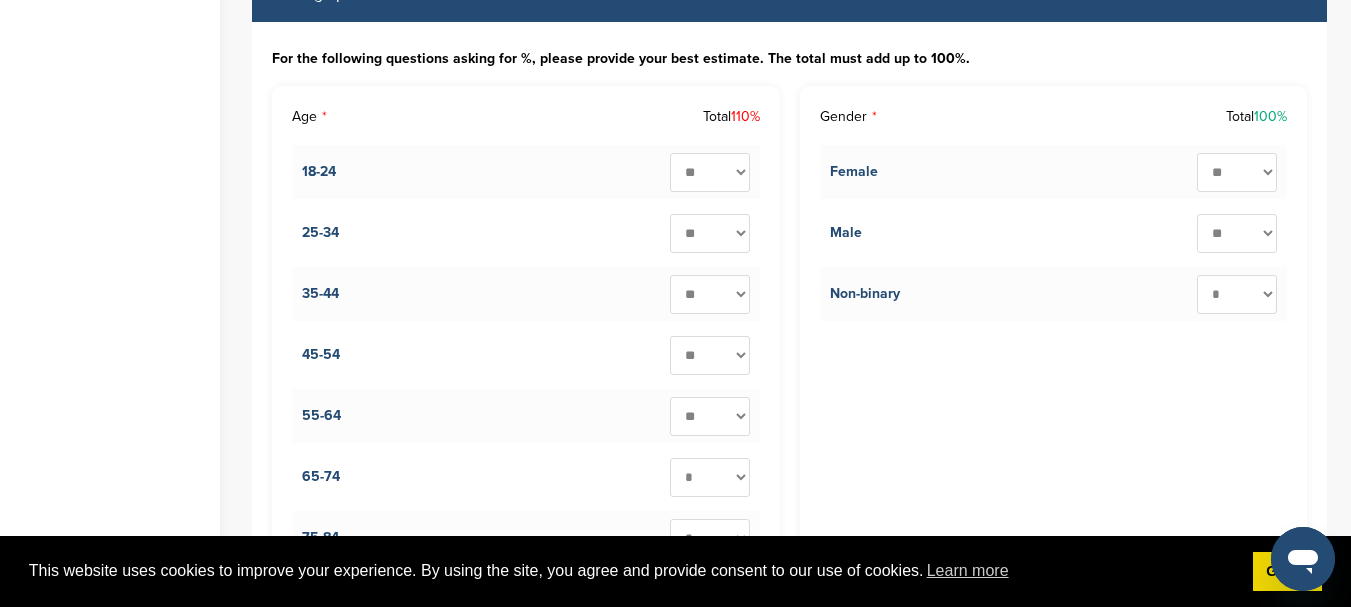 select on "**" 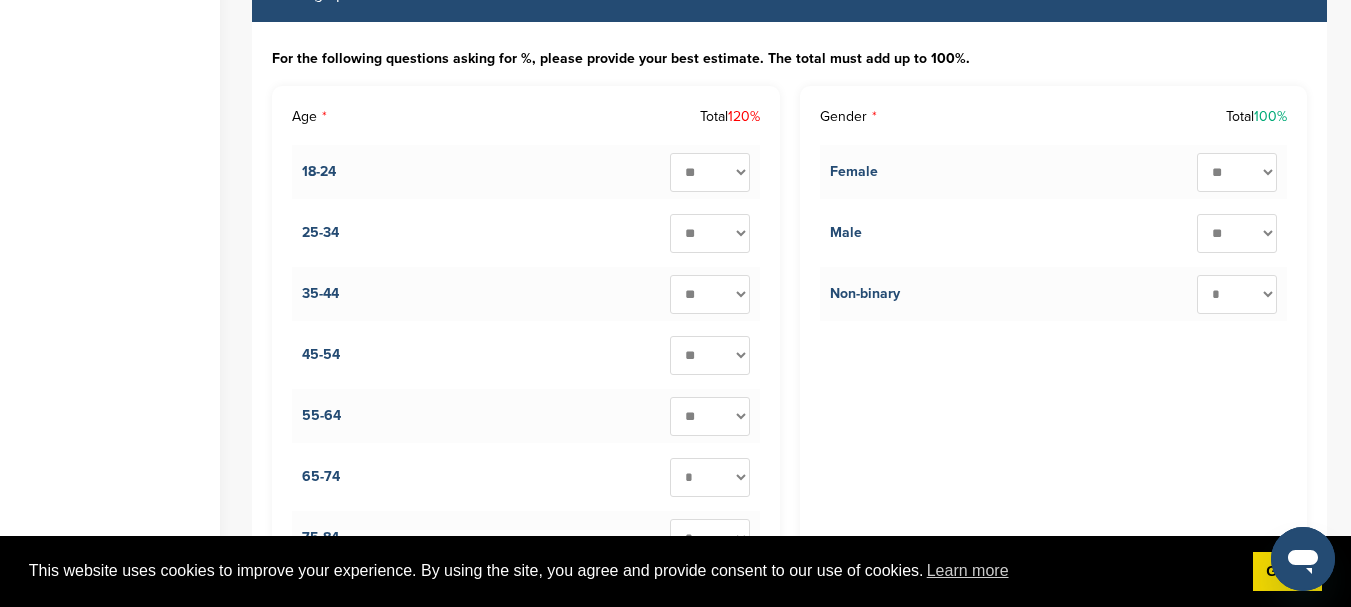 click on "*
**
**
**
**
**
**
**
**
**
***" at bounding box center (710, 294) 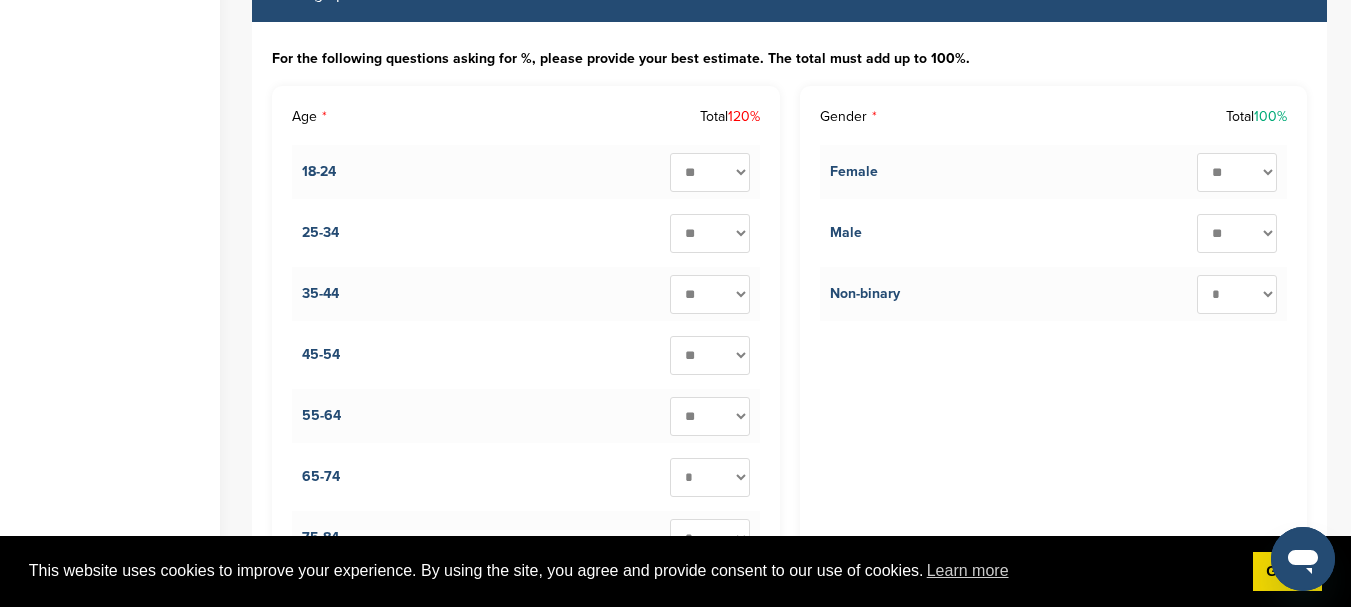 select on "**" 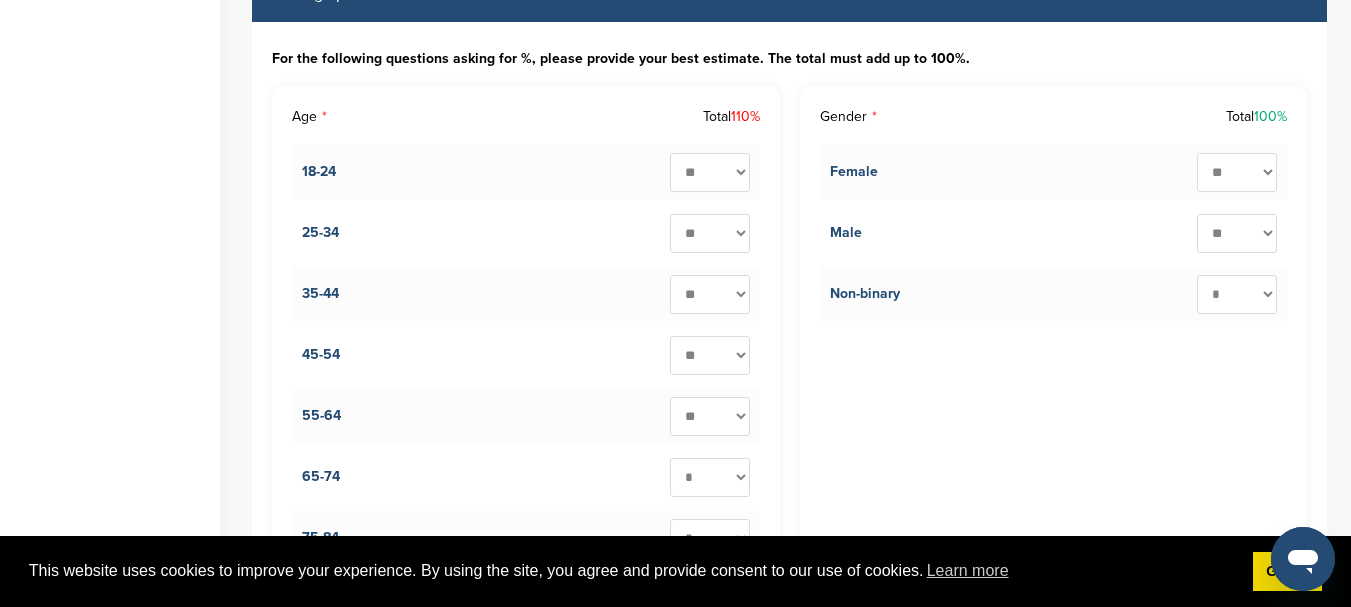 click on "*
**
**
**
**
**
**
**
**
**
***" at bounding box center [710, 355] 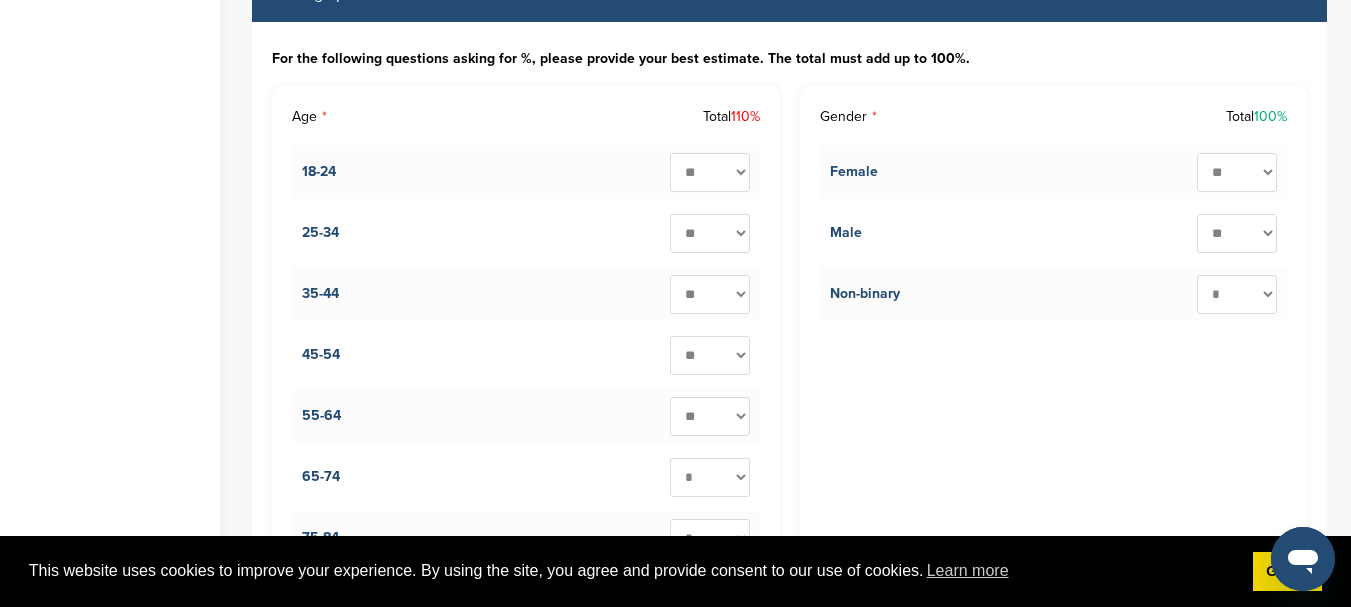 select on "**" 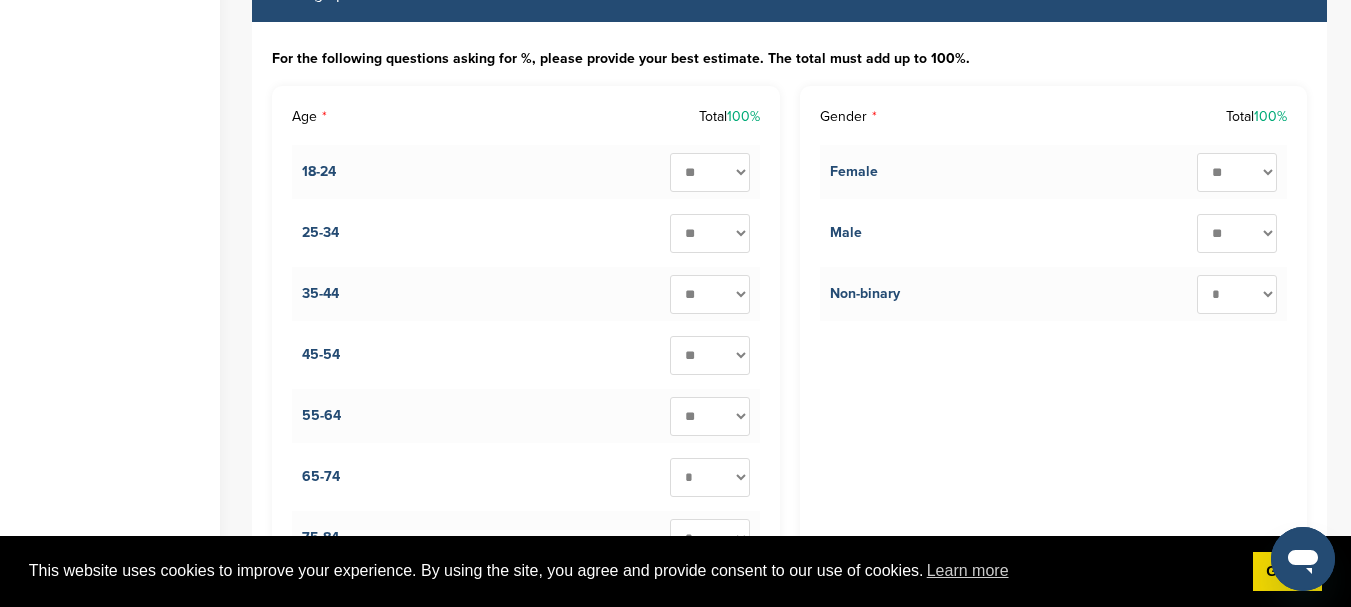 click on "*
**
**
**
**
**
**
**
**
**
***" at bounding box center [1237, 172] 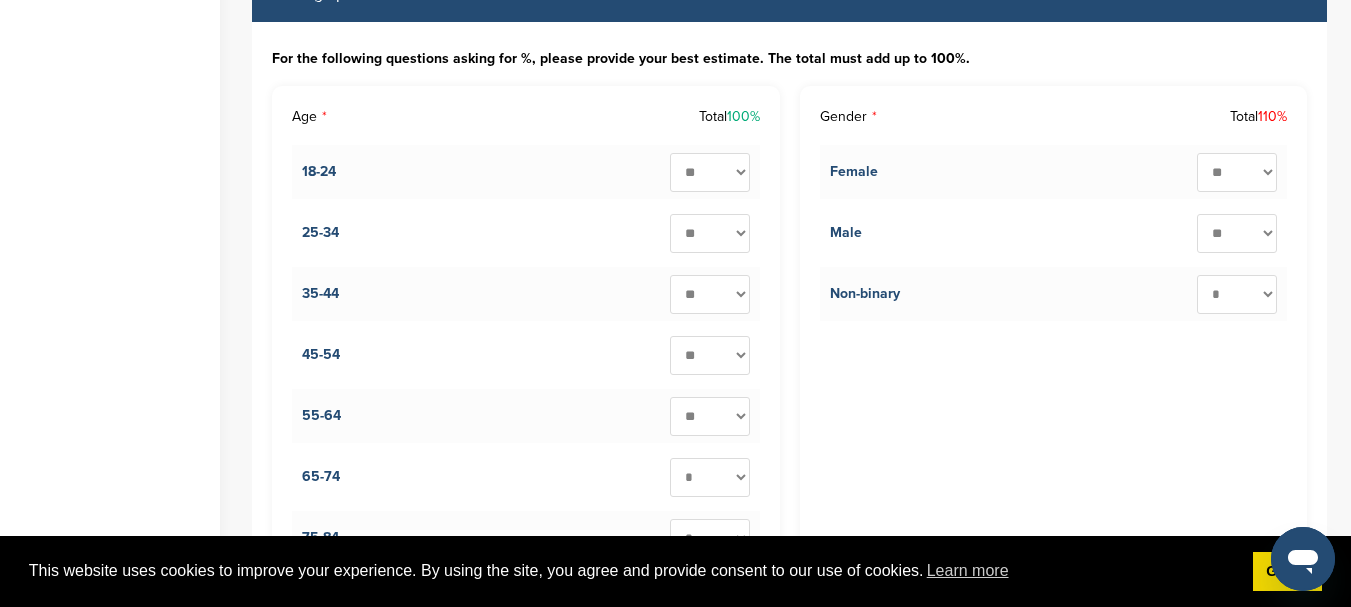 click on "*
**
**
**
**
**
**
**
**
**
***" at bounding box center (1237, 233) 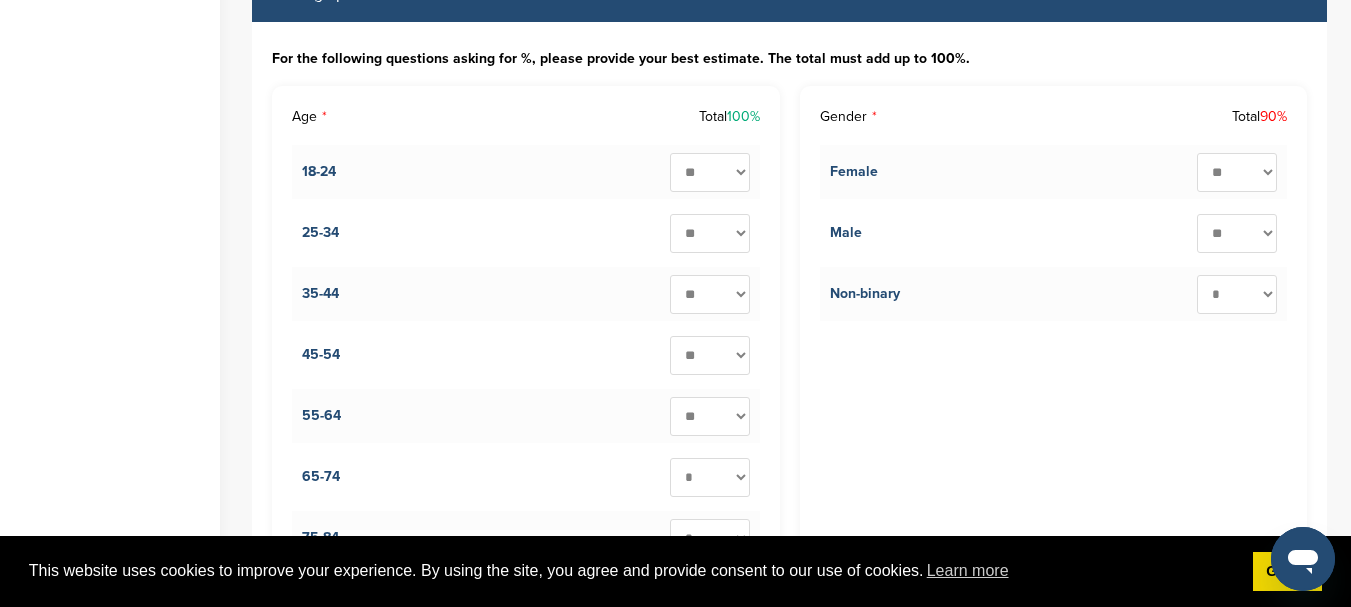 click on "*
**
**
**
**
**
**
**
**
**
***" at bounding box center [1237, 294] 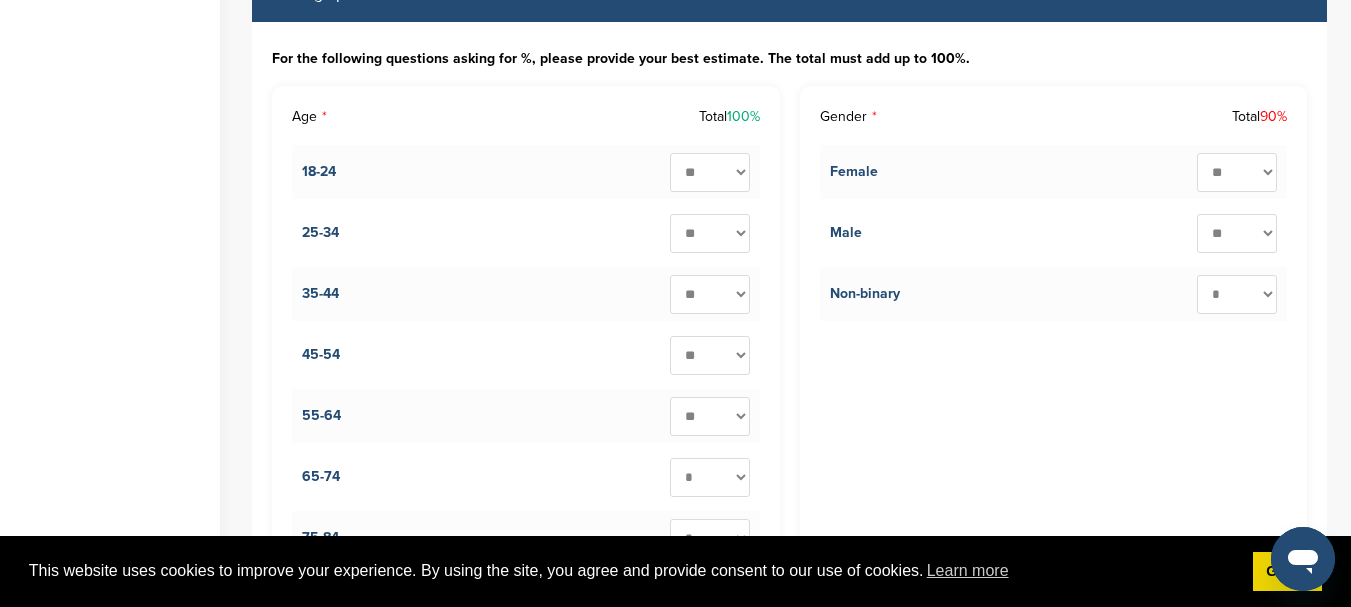 select on "**" 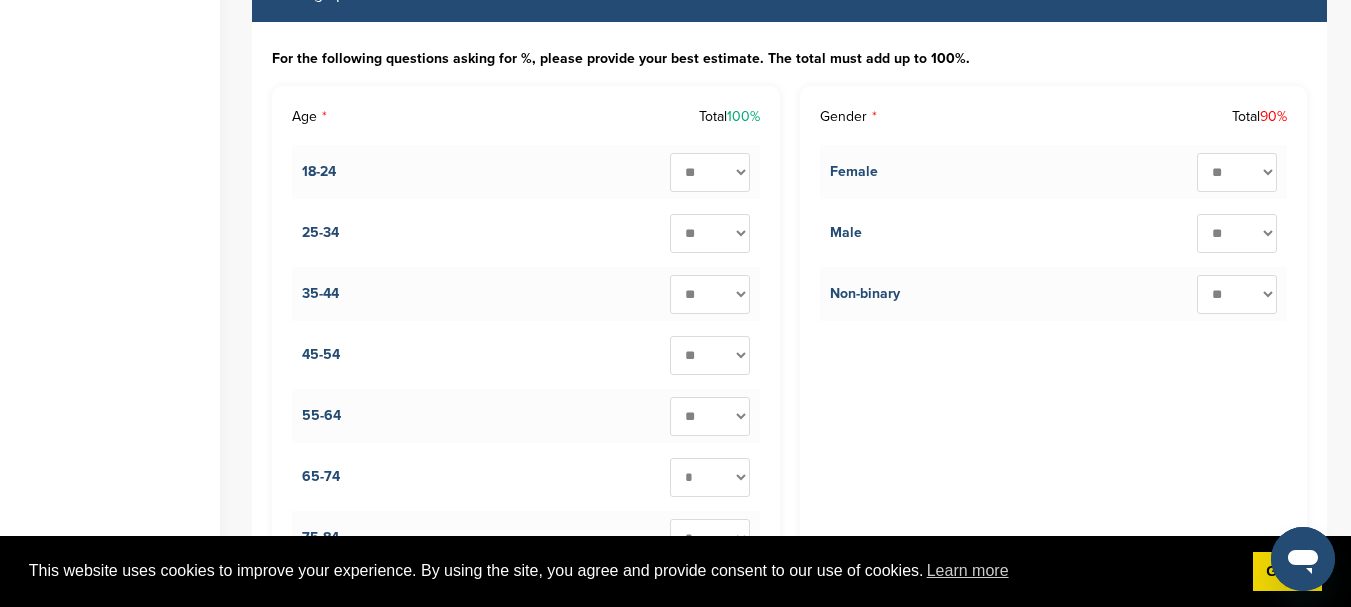 click on "*
**
**
**
**
**
**
**
**
**
***" at bounding box center [1237, 294] 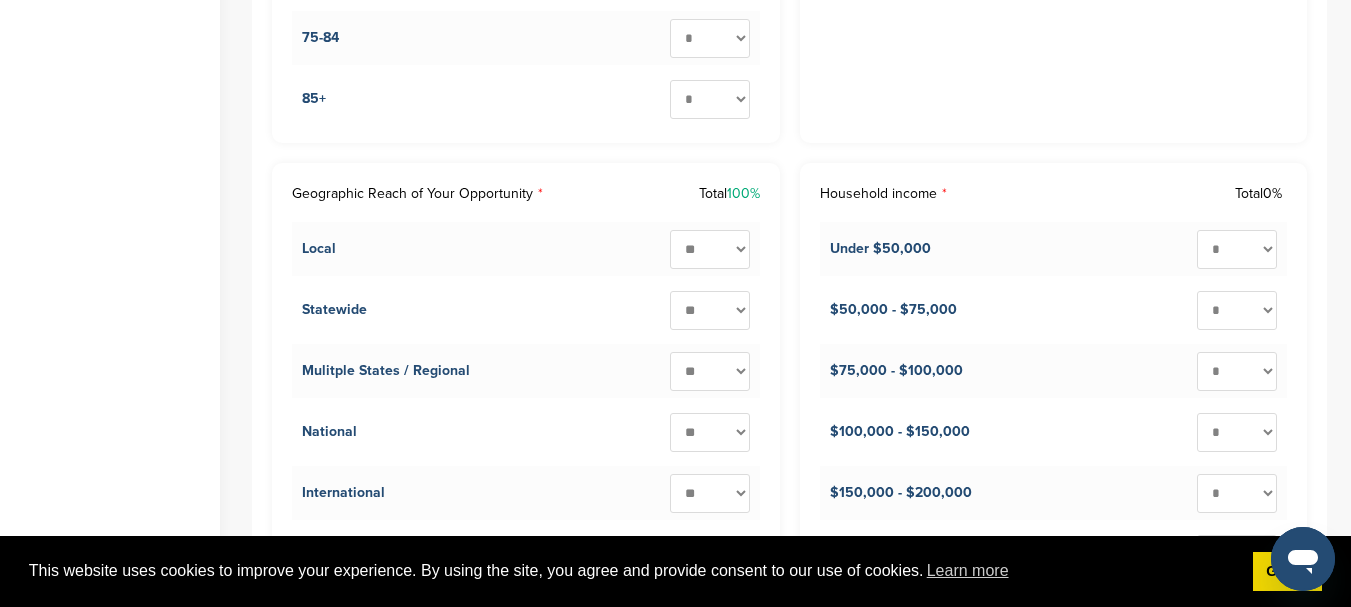 scroll, scrollTop: 2800, scrollLeft: 0, axis: vertical 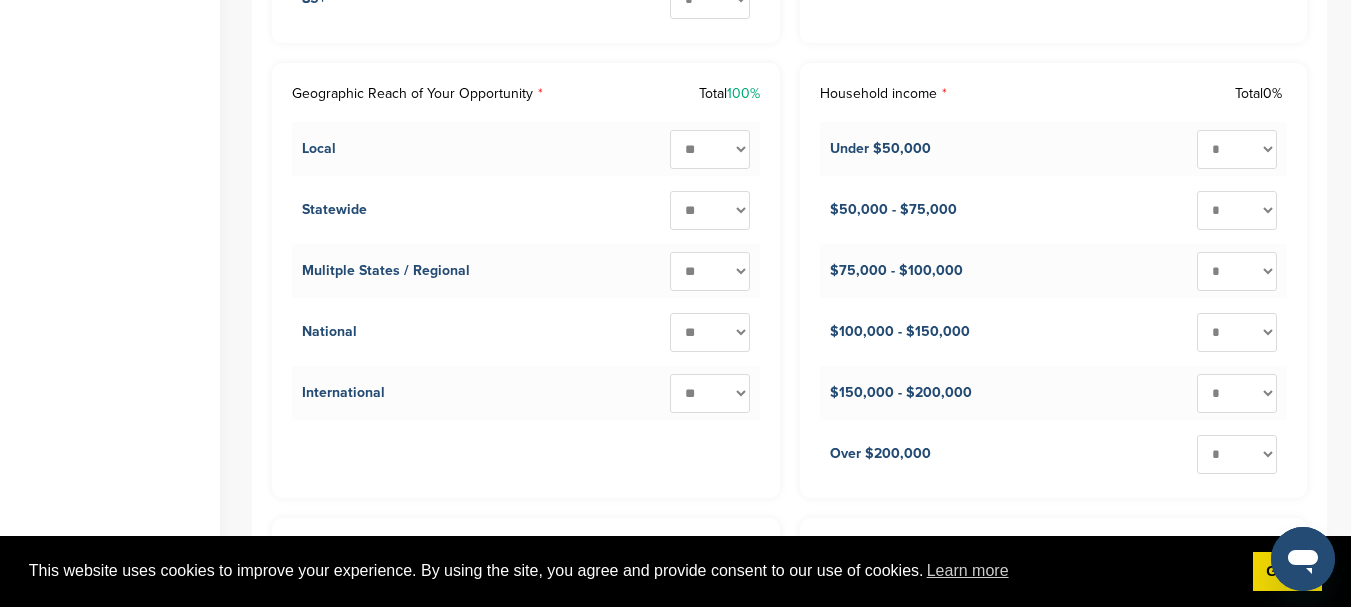 click on "*
**
**
**
**
**
**
**
**
**
***" at bounding box center (1237, 271) 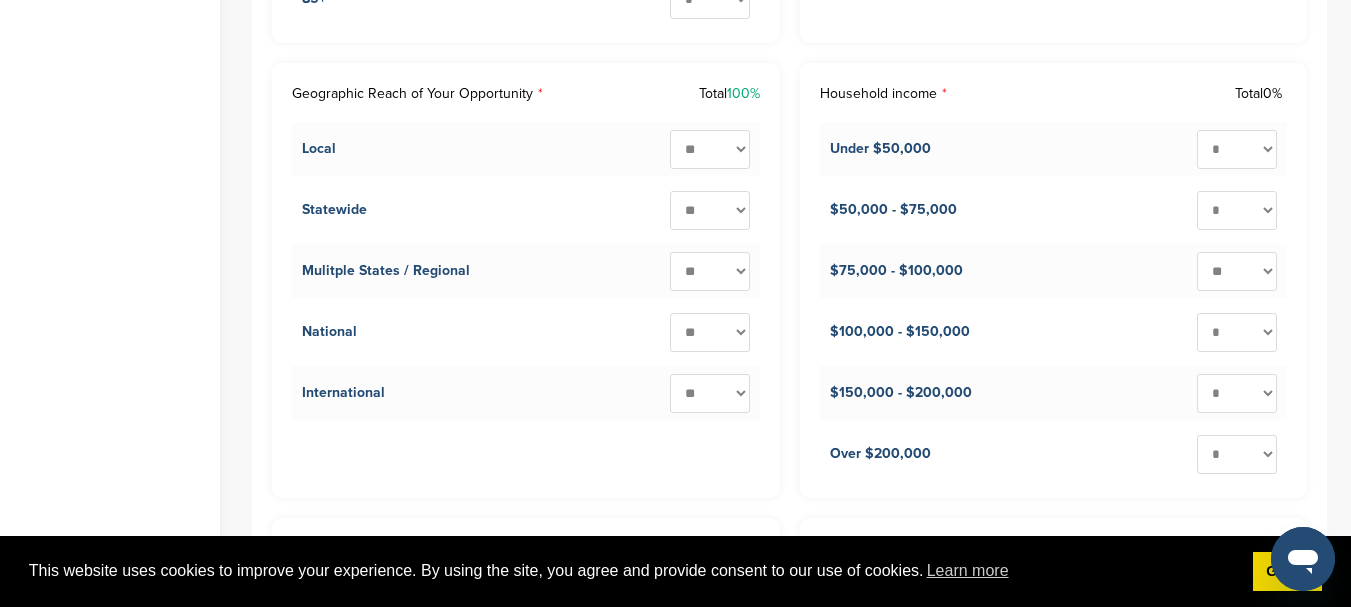 click on "*
**
**
**
**
**
**
**
**
**
***" at bounding box center [1237, 271] 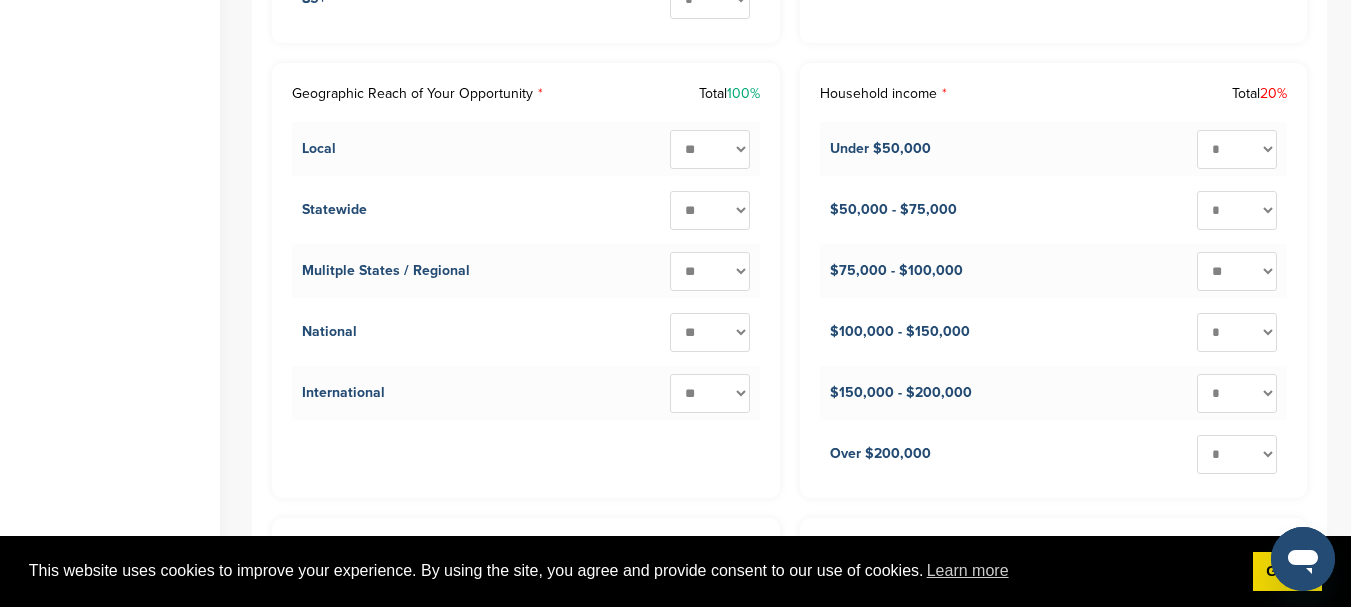 click on "*
**
**
**
**
**
**
**
**
**
***" at bounding box center (1237, 332) 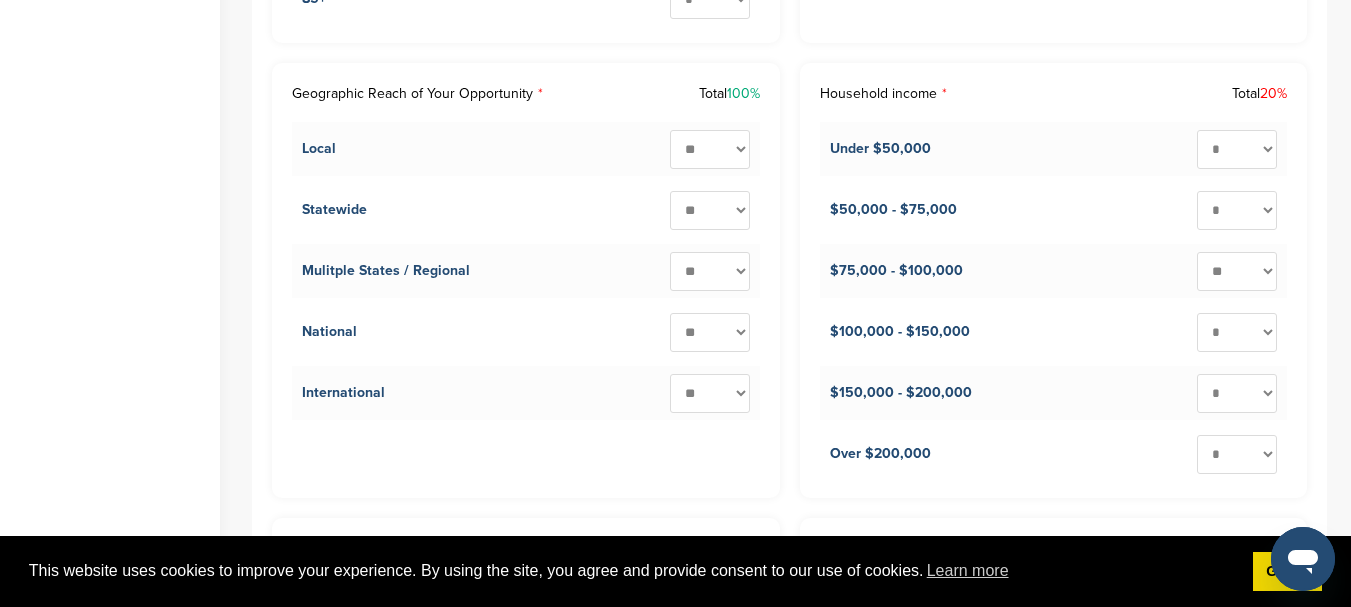 select on "**" 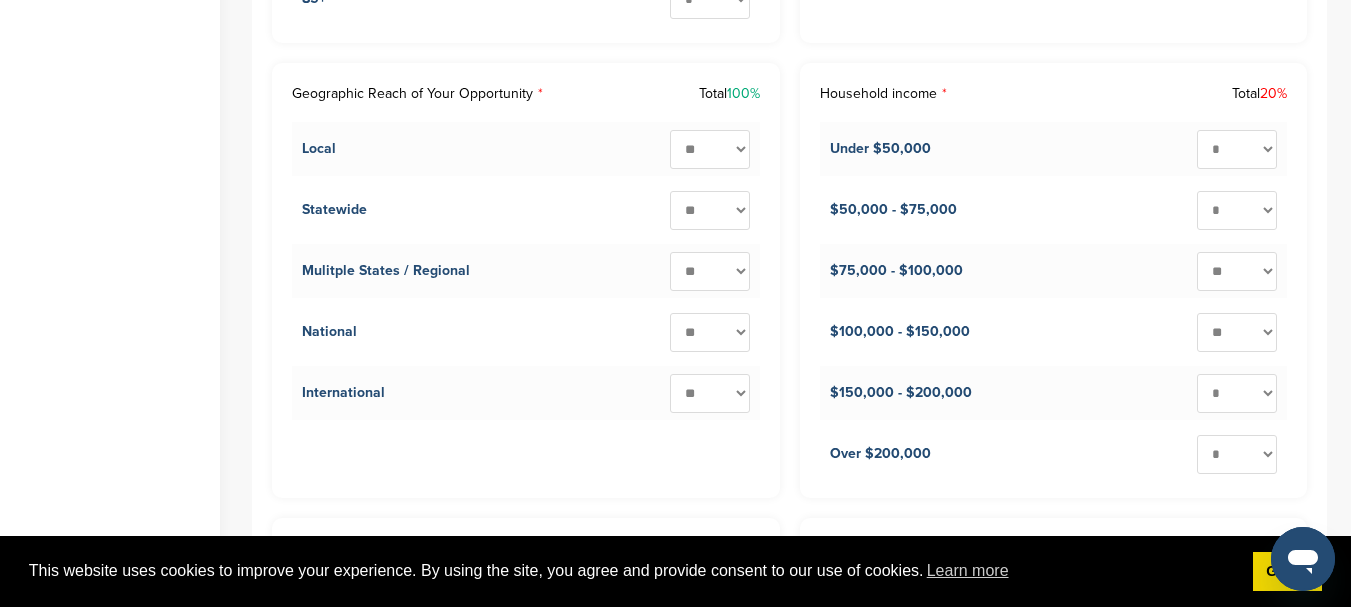click on "*
**
**
**
**
**
**
**
**
**
***" at bounding box center [1237, 332] 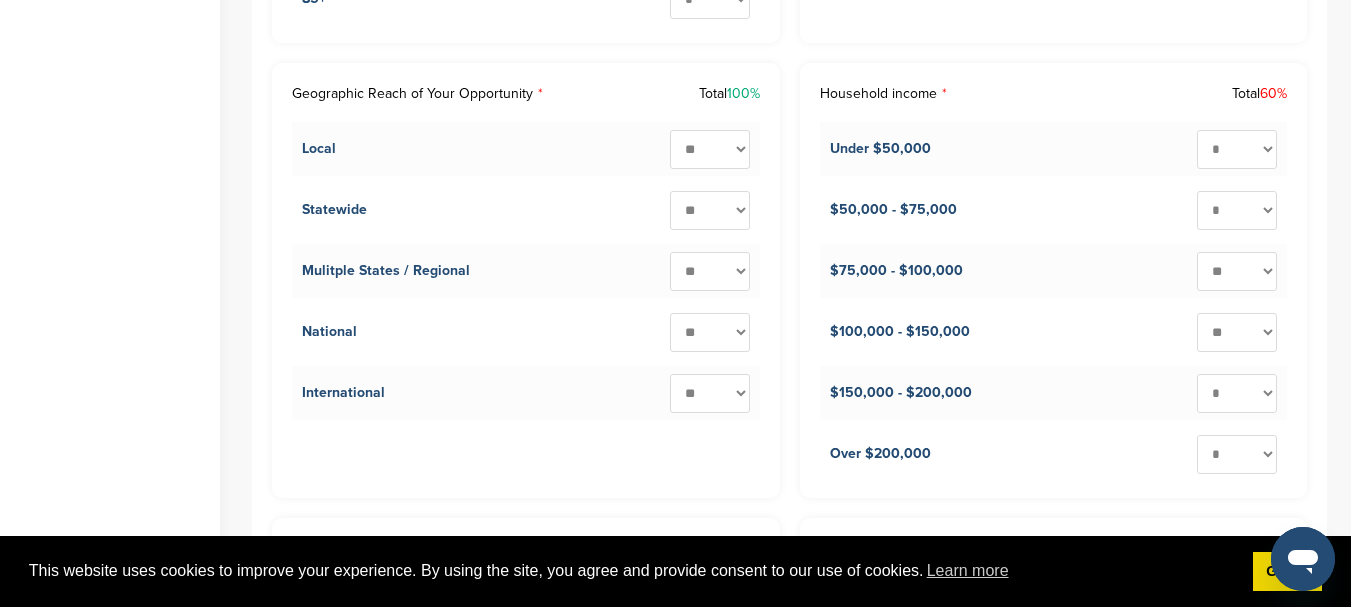 click on "*
**
**
**
**
**
**
**
**
**
***" at bounding box center (1237, 393) 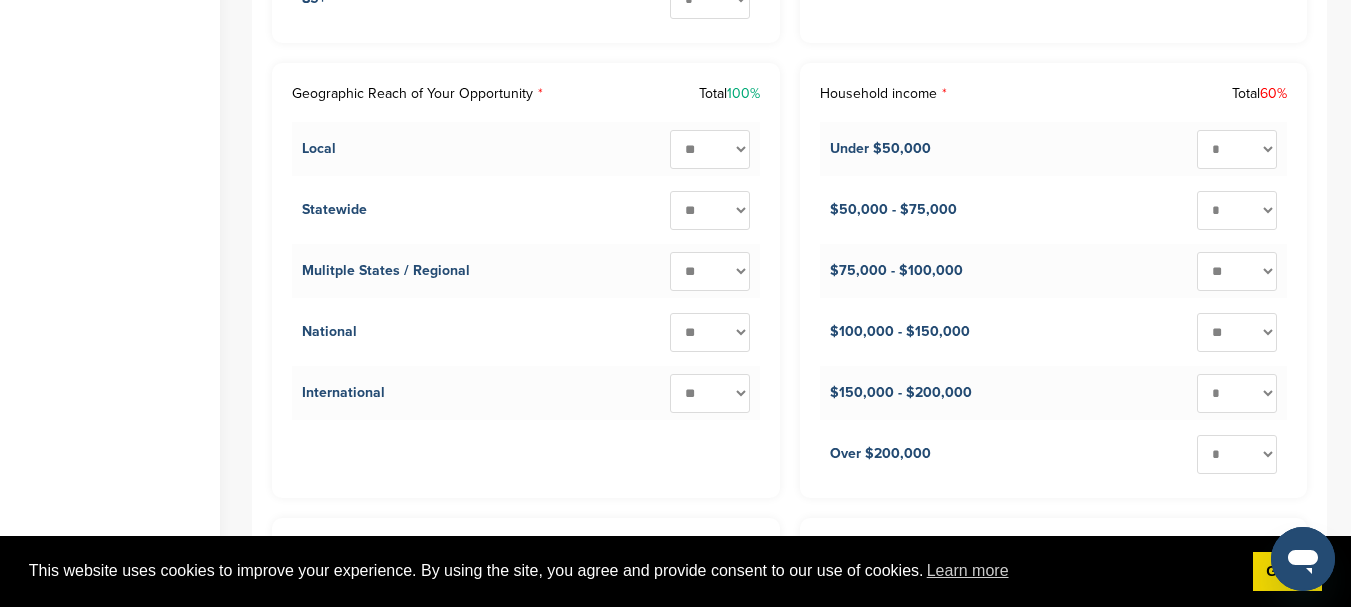 select on "**" 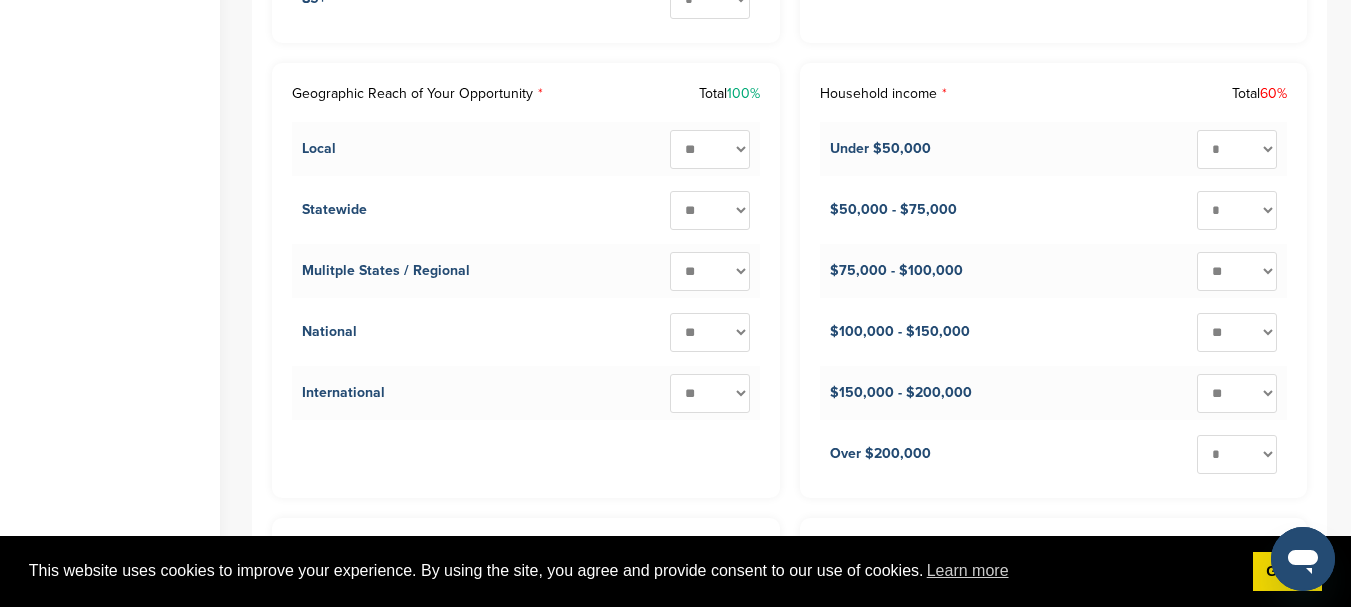 click on "*
**
**
**
**
**
**
**
**
**
***" at bounding box center [1237, 393] 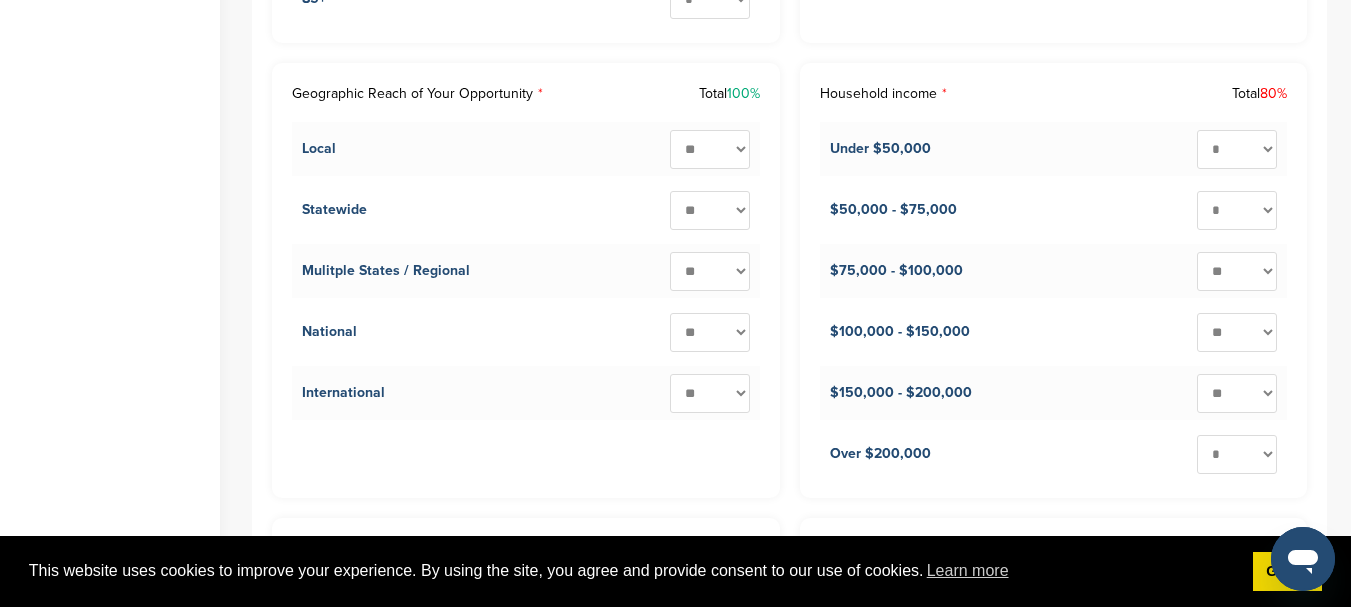 click on "*
**
**
**
**
**
**
**
**
**
***" at bounding box center [1237, 454] 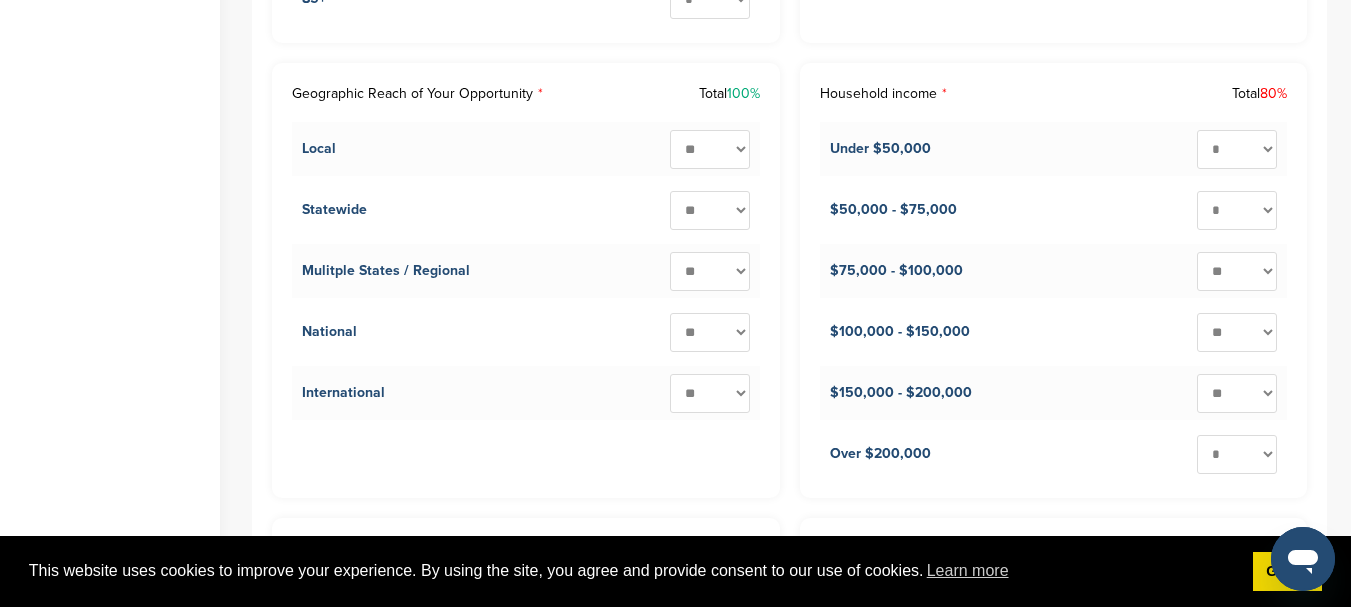 select on "**" 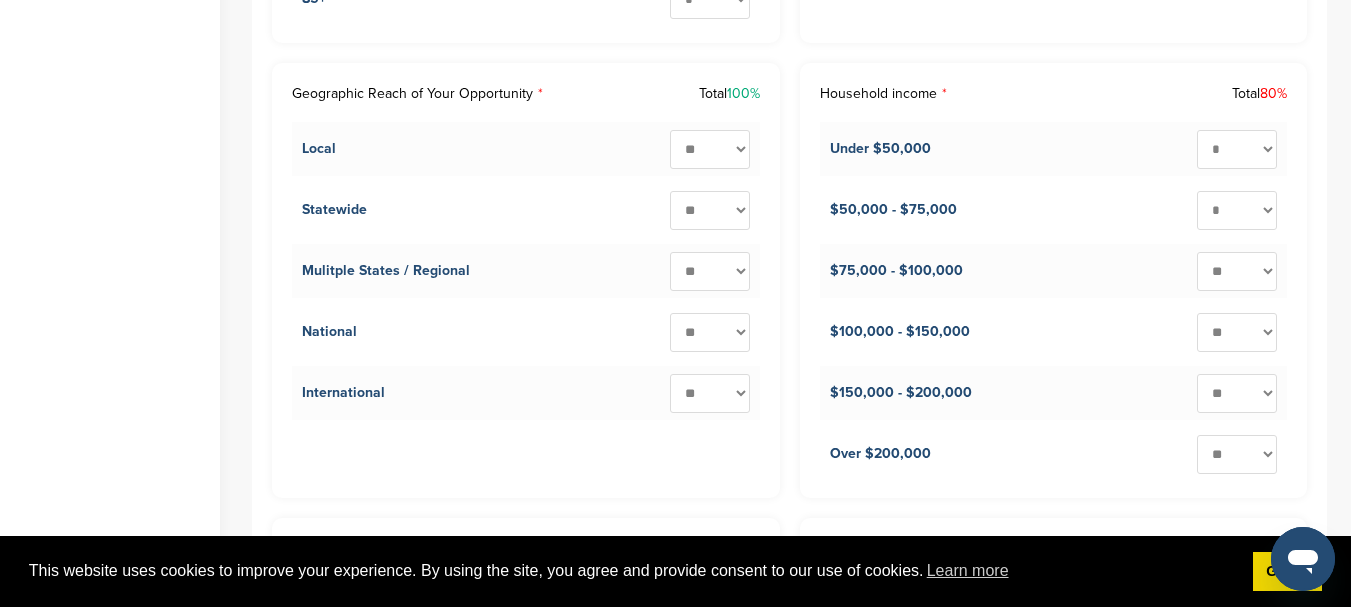 click on "*
**
**
**
**
**
**
**
**
**
***" at bounding box center (1237, 454) 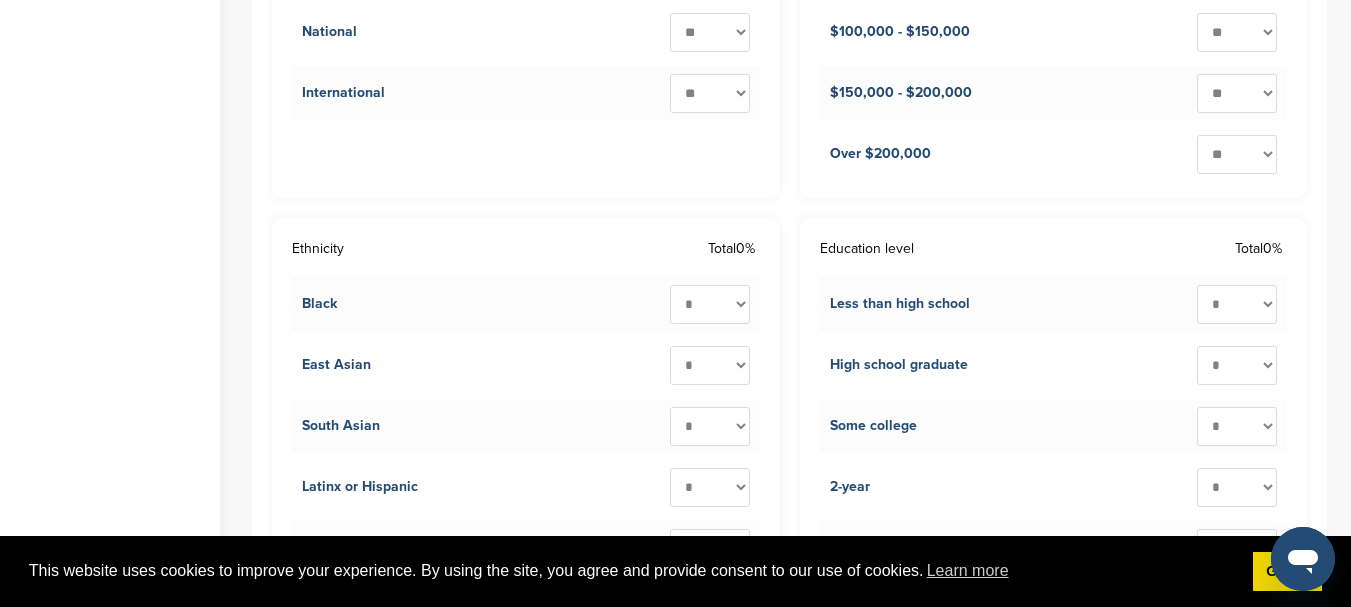 scroll, scrollTop: 3200, scrollLeft: 0, axis: vertical 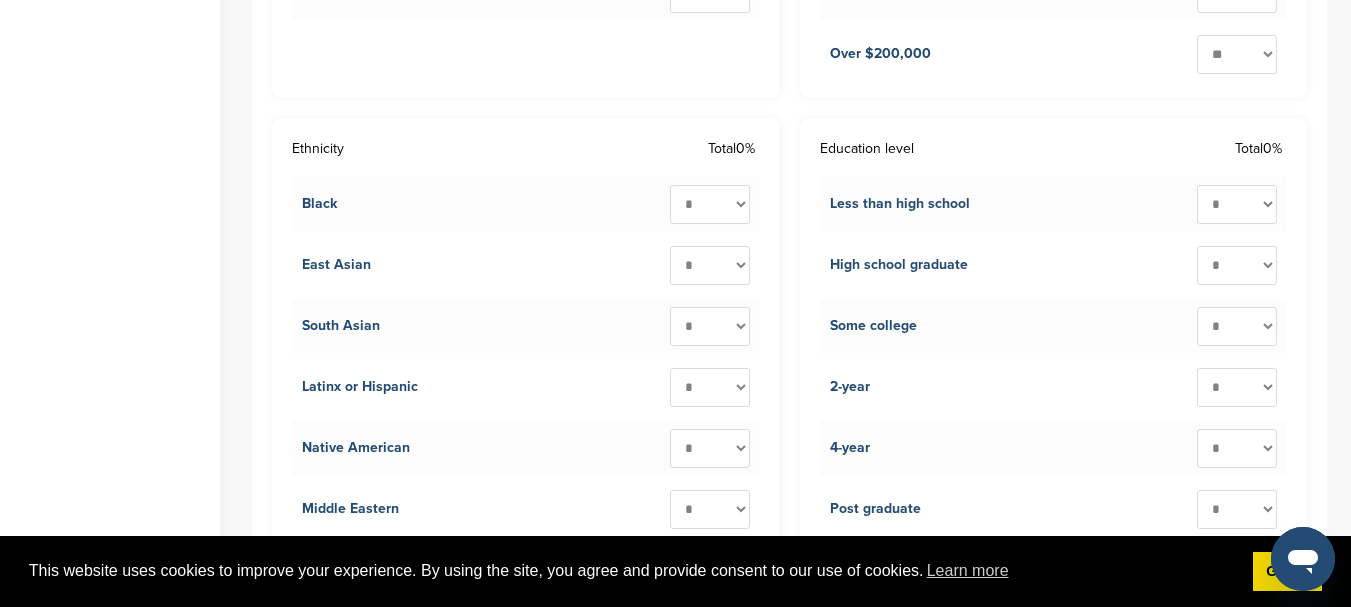click on "*
**
**
**
**
**
**
**
**
**
***" at bounding box center (710, 204) 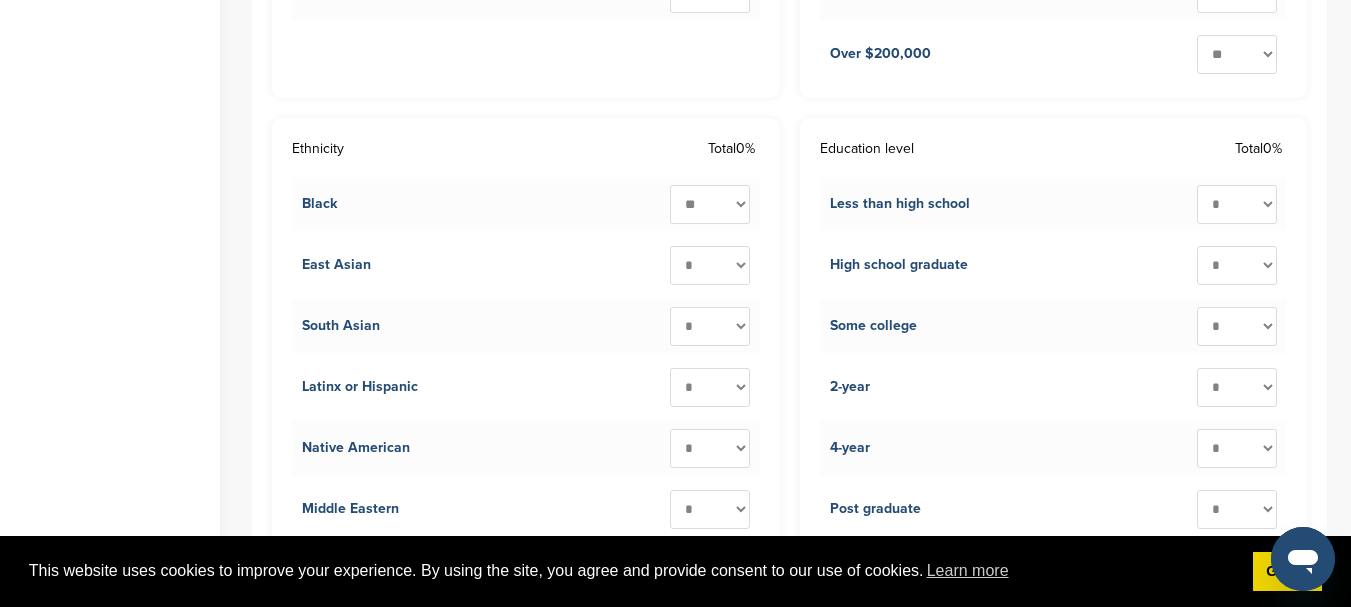 click on "*
**
**
**
**
**
**
**
**
**
***" at bounding box center (710, 204) 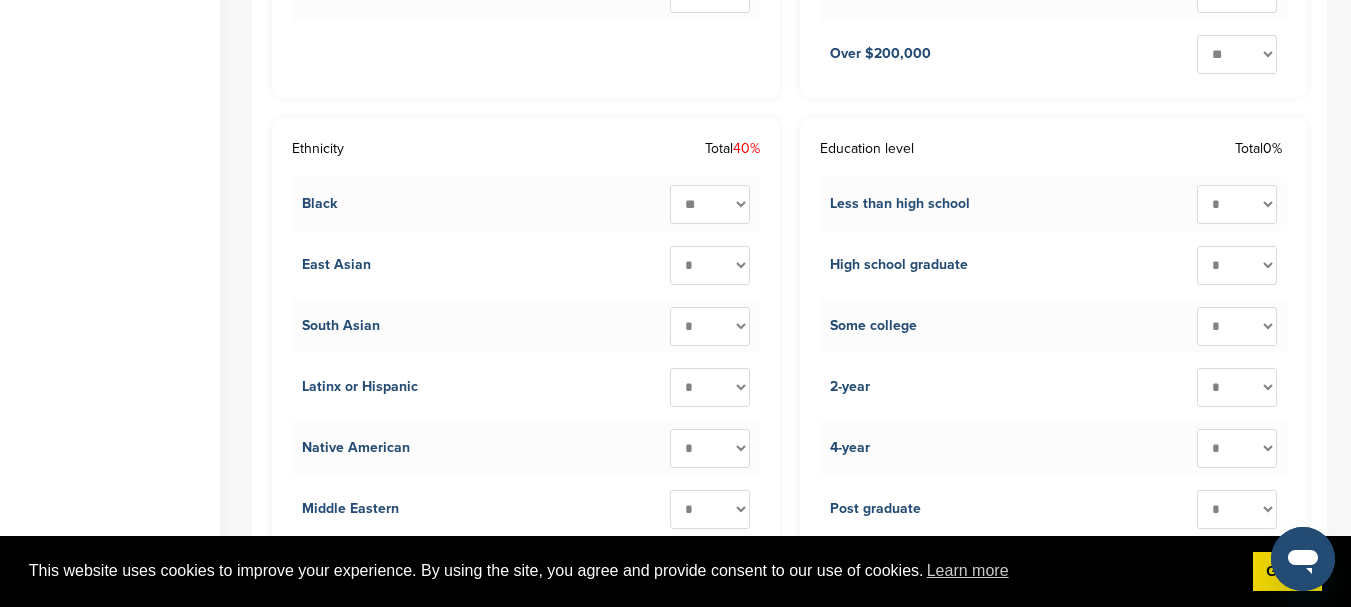 click on "*
**
**
**
**
**
**
**
**
**
***" at bounding box center [710, 265] 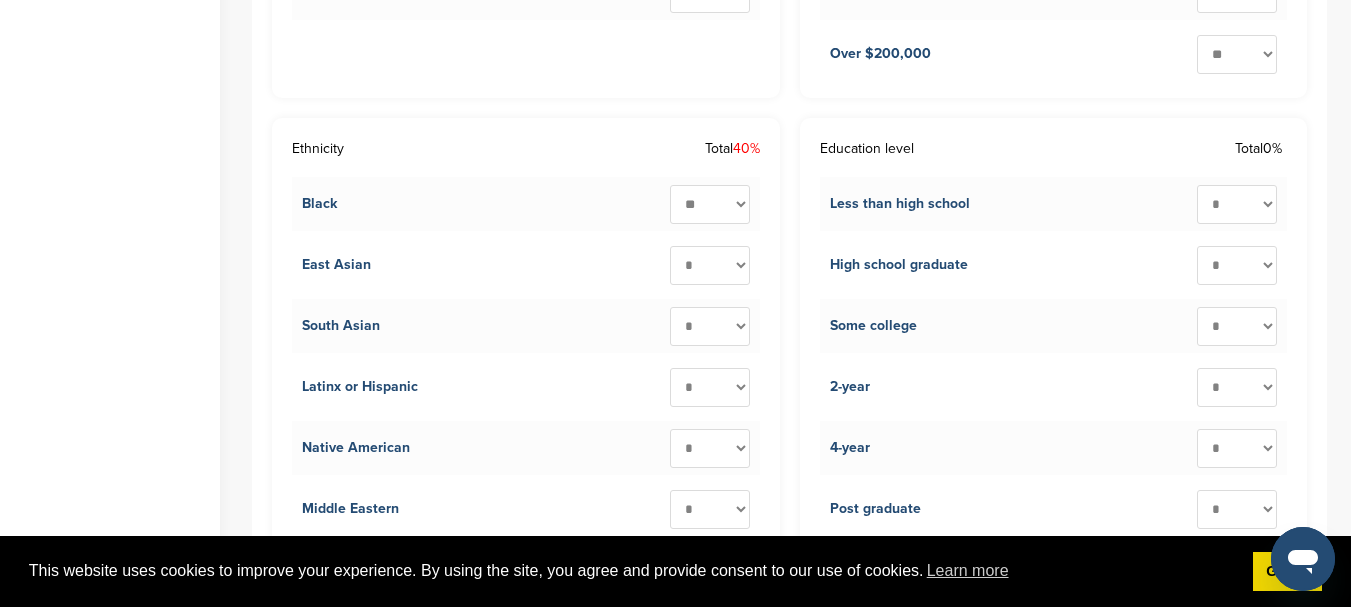 select on "**" 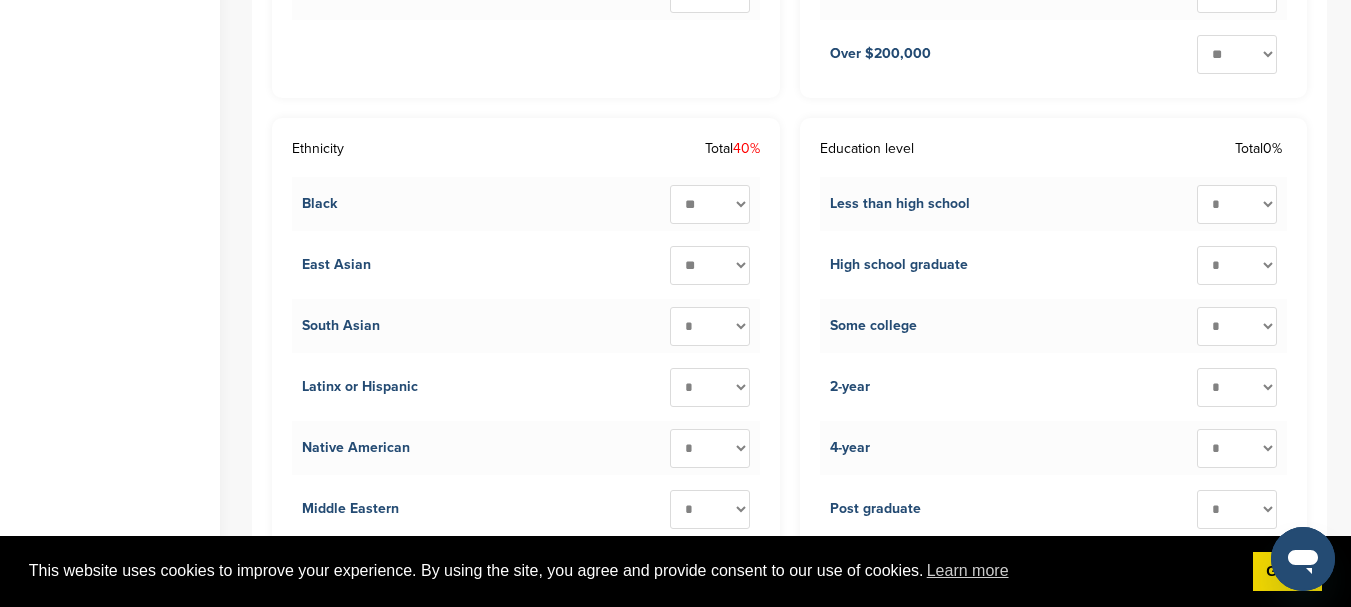 click on "*
**
**
**
**
**
**
**
**
**
***" at bounding box center (710, 265) 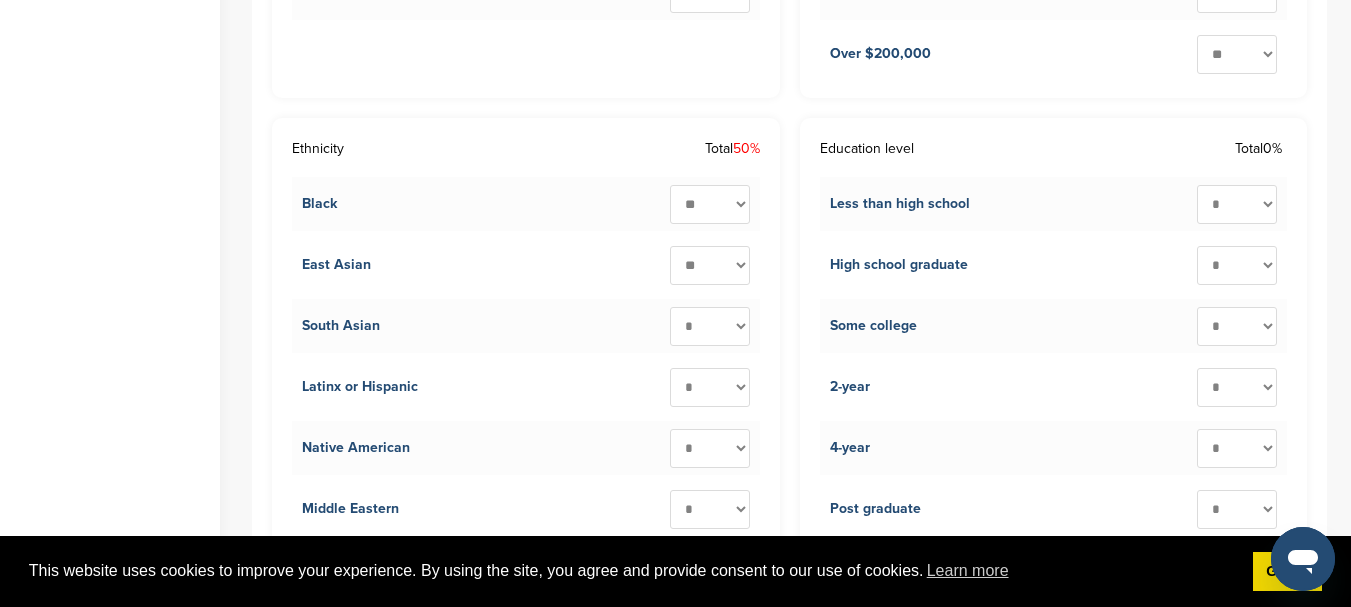 click on "*
**
**
**
**
**
**
**
**
**
***" at bounding box center (710, 326) 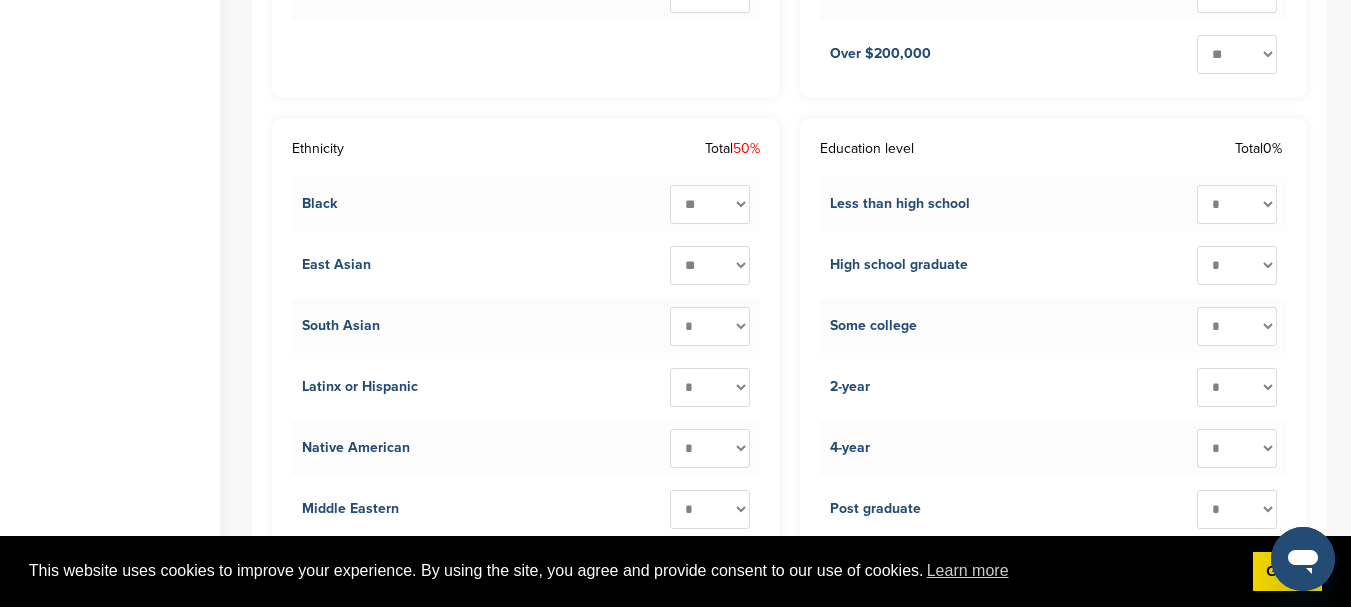 click on "[REGION]" at bounding box center [526, 265] 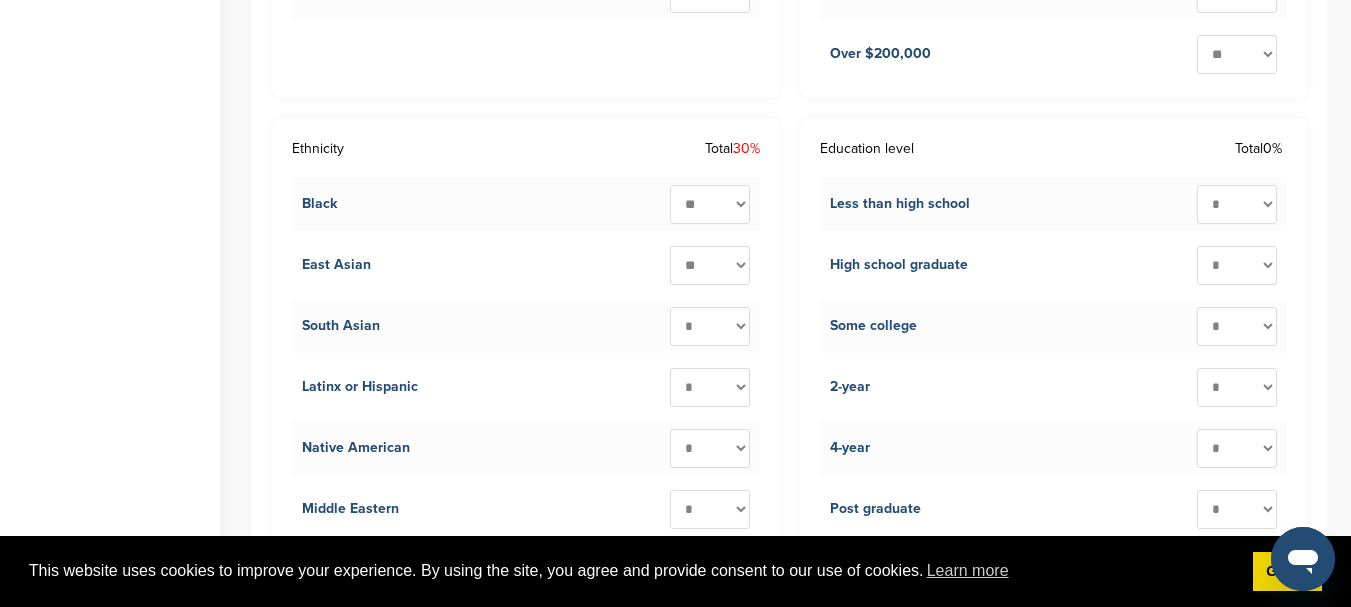 click on "*
**
**
**
**
**
**
**
**
**
***" at bounding box center [710, 265] 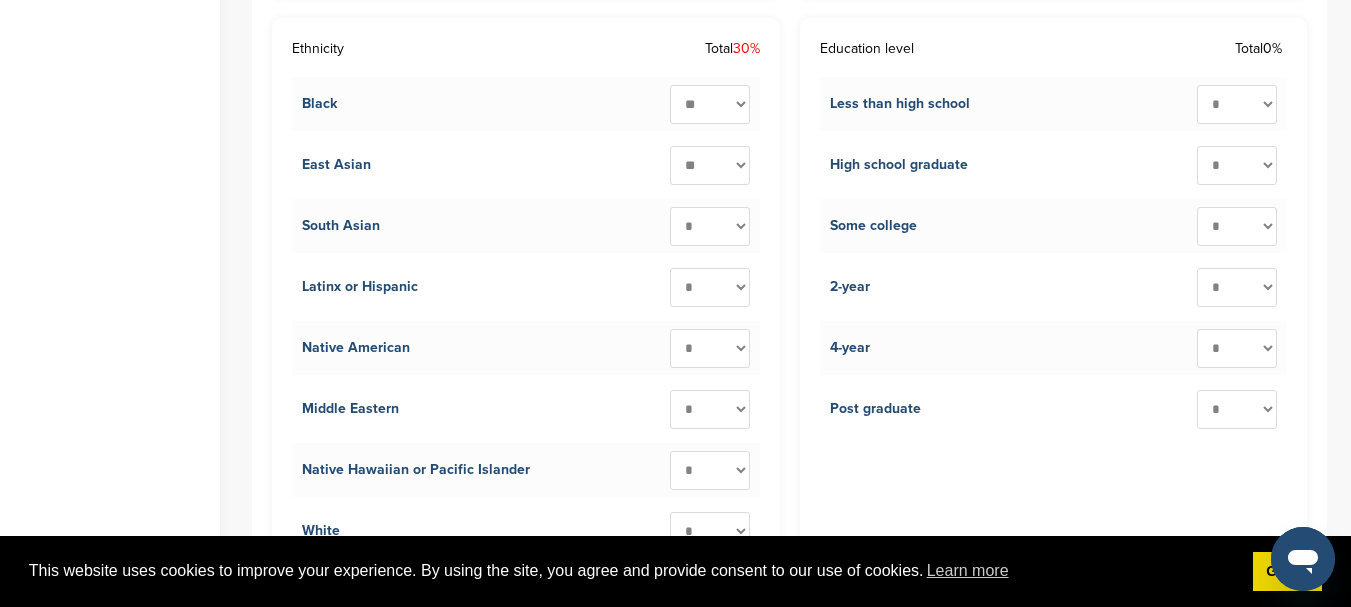 scroll, scrollTop: 3400, scrollLeft: 0, axis: vertical 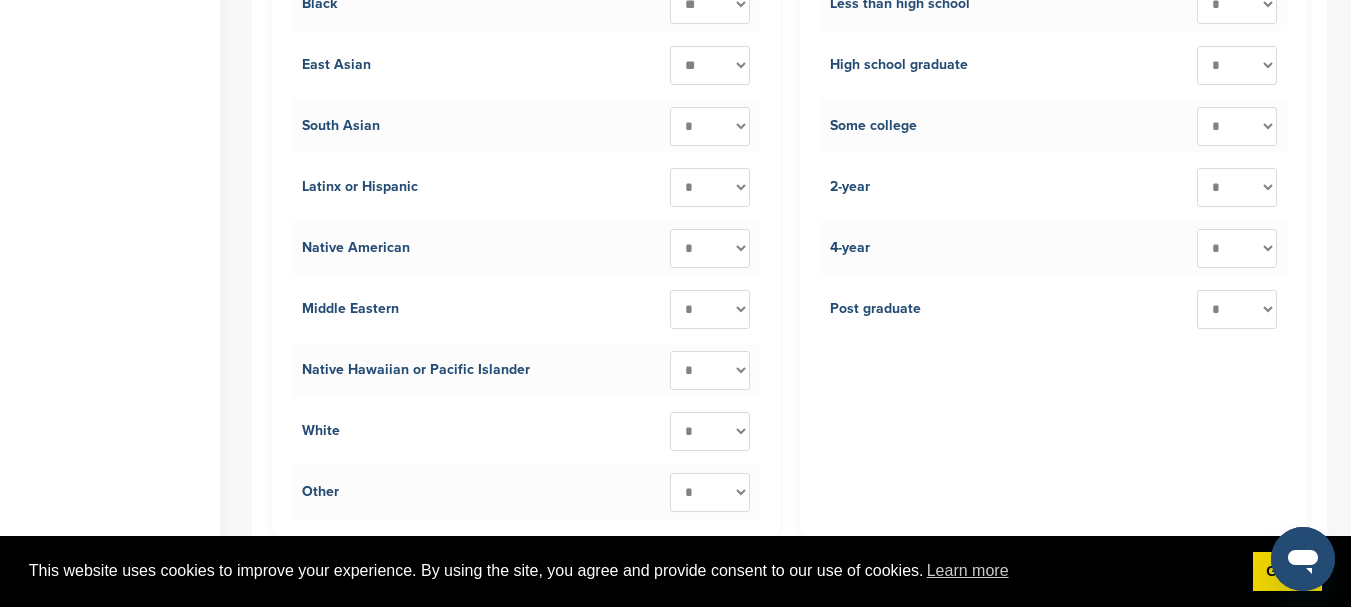 click on "*
**
**
**
**
**
**
**
**
**
***" at bounding box center (710, 187) 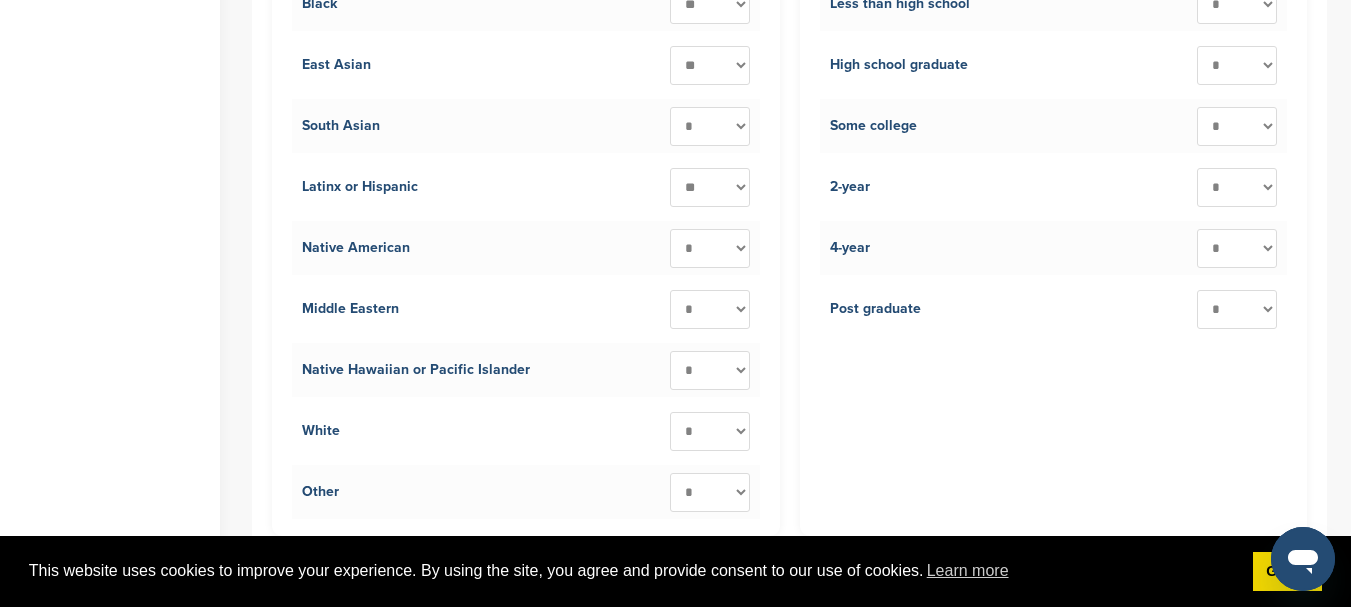 click on "*
**
**
**
**
**
**
**
**
**
***" at bounding box center (710, 187) 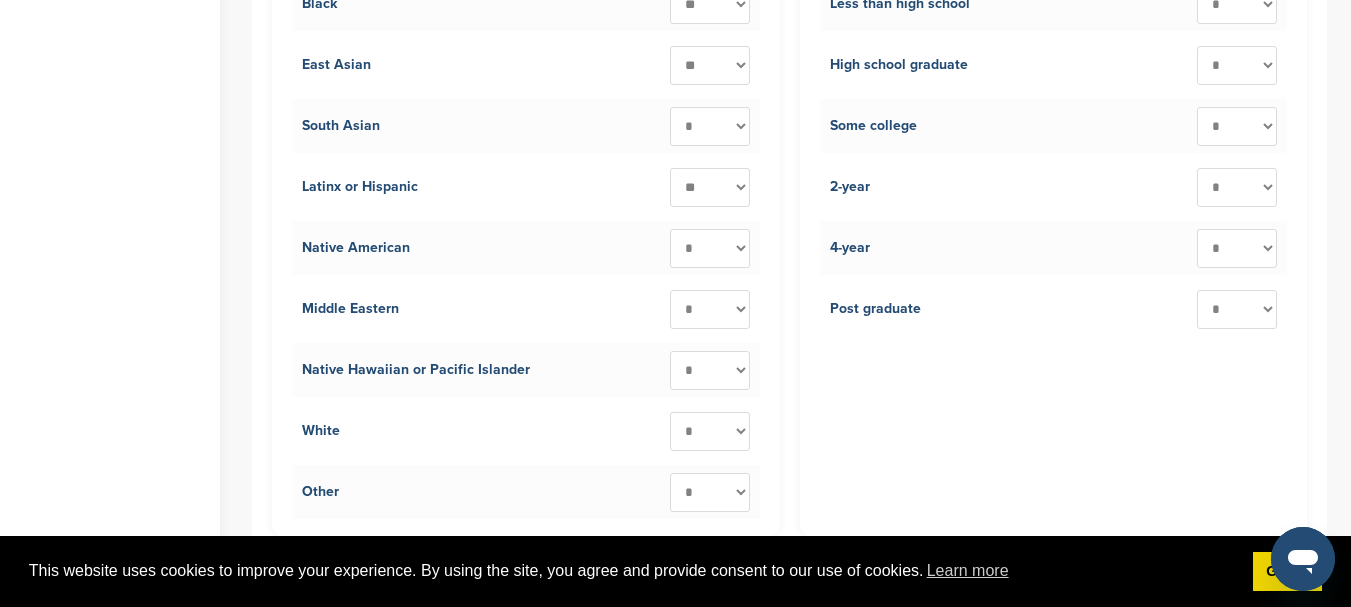 click on "*
**
**
**
**
**
**
**
**
**
***" at bounding box center (710, 248) 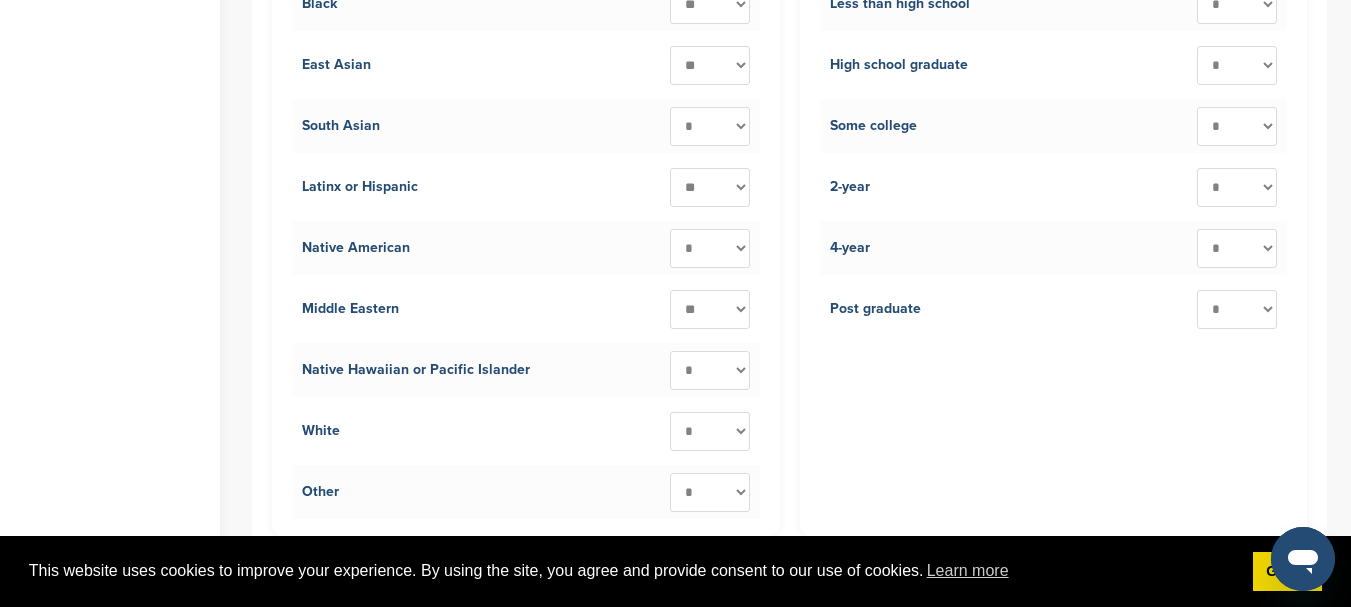 click on "*
**
**
**
**
**
**
**
**
**
***" at bounding box center (710, 309) 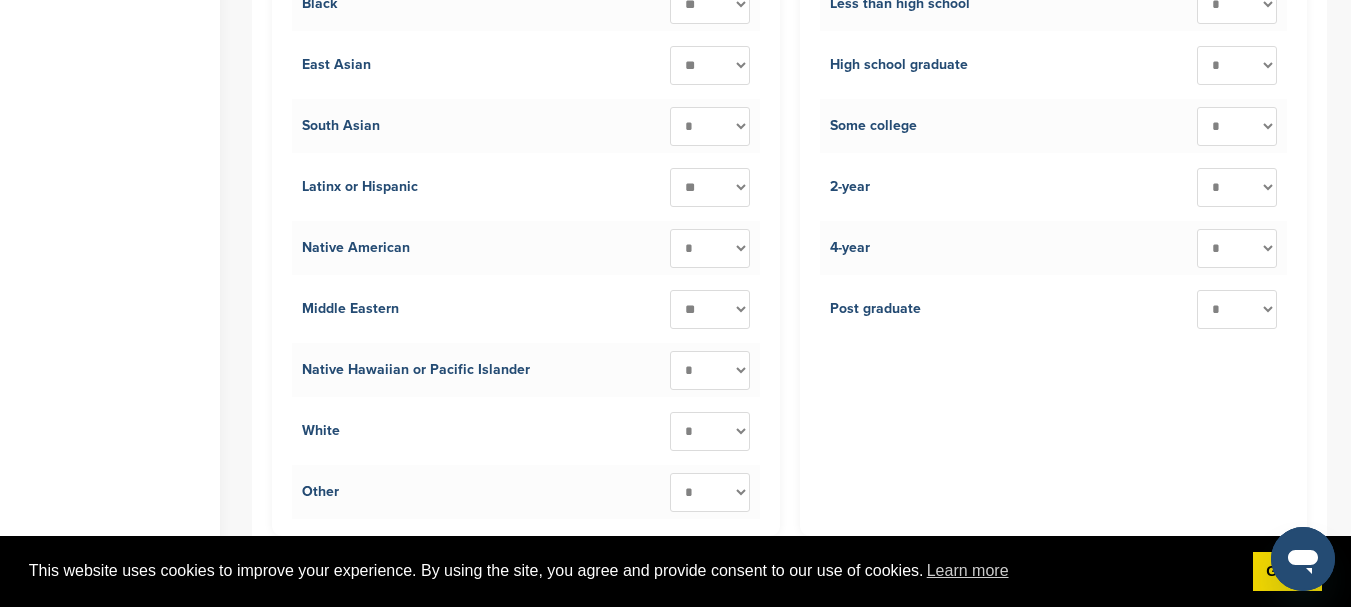 scroll, scrollTop: 3500, scrollLeft: 0, axis: vertical 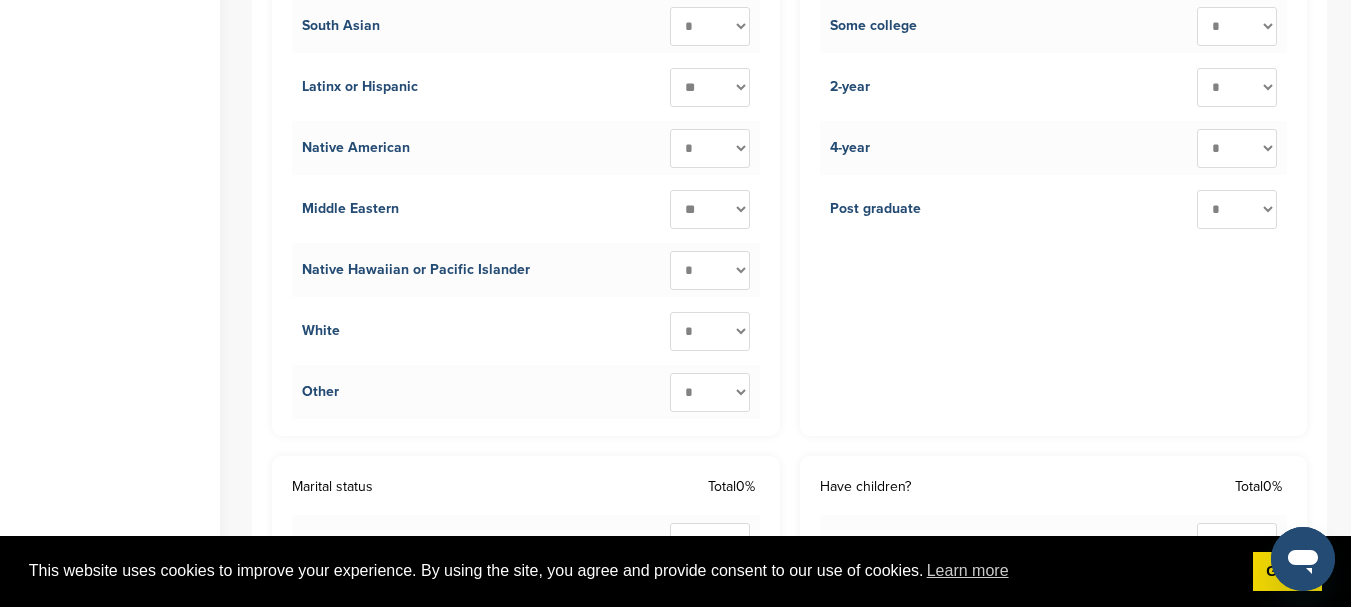 click on "*
**
**
**
**
**
**
**
**
**
***" at bounding box center [710, 331] 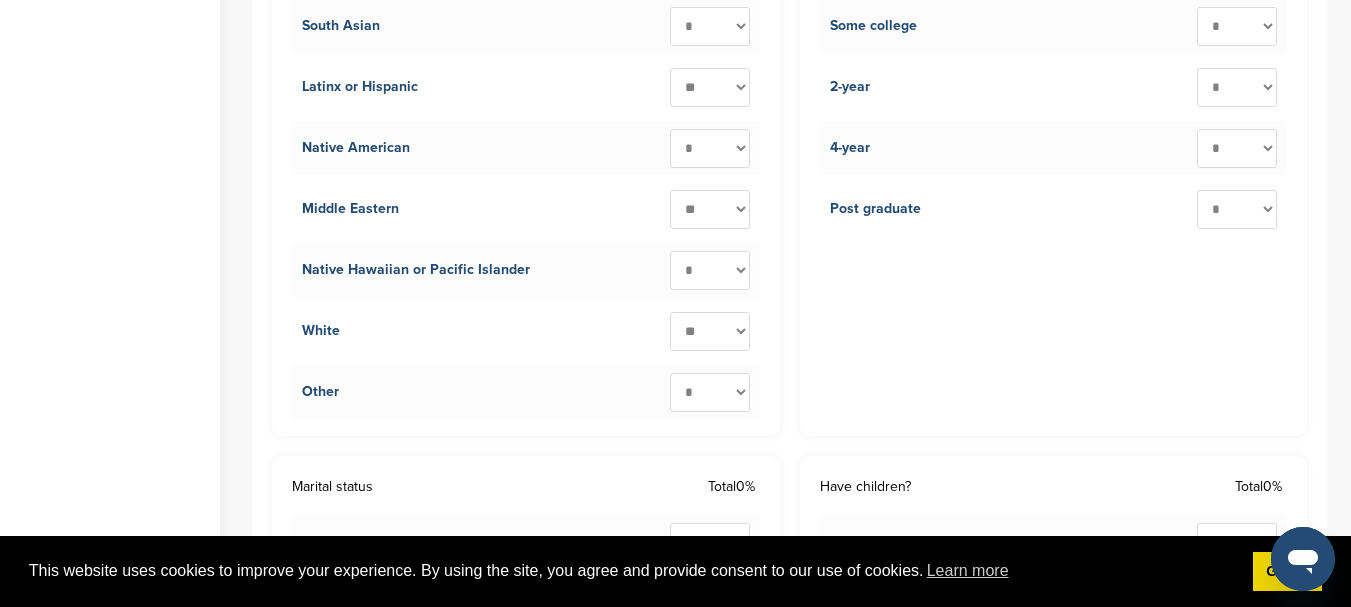 click on "*
**
**
**
**
**
**
**
**
**
***" at bounding box center [710, 331] 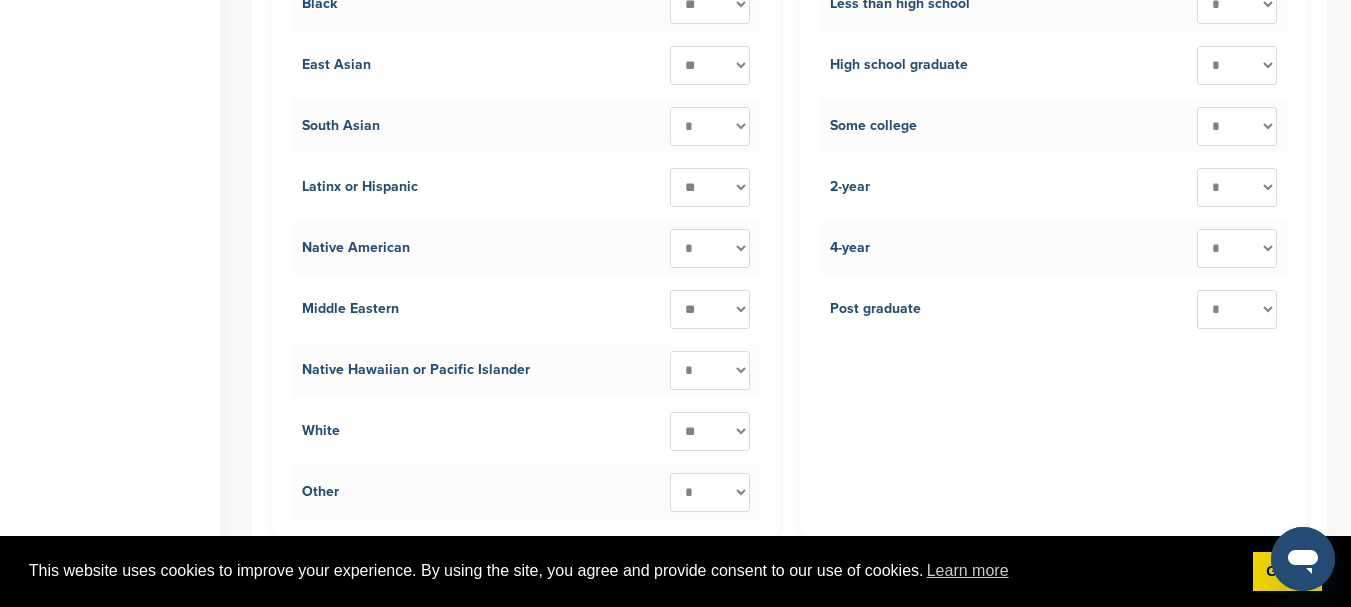 scroll, scrollTop: 3300, scrollLeft: 0, axis: vertical 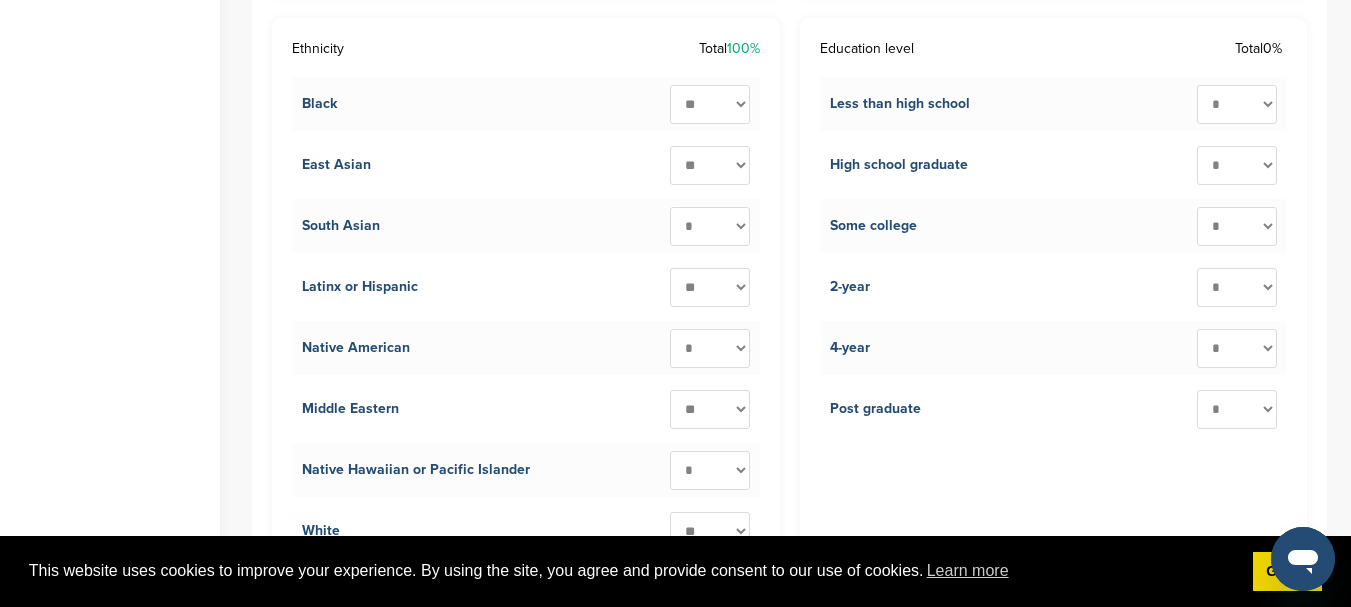 click on "*
**
**
**
**
**
**
**
**
**
***" at bounding box center (1237, 287) 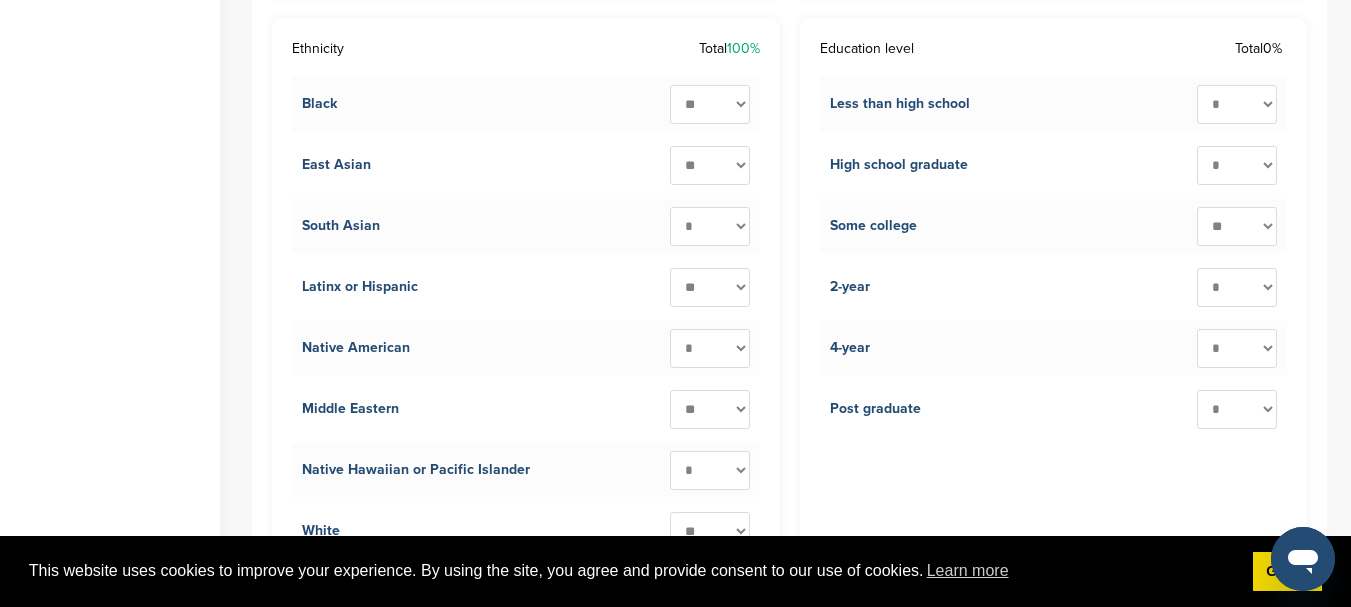 click on "*
**
**
**
**
**
**
**
**
**
***" at bounding box center (1237, 226) 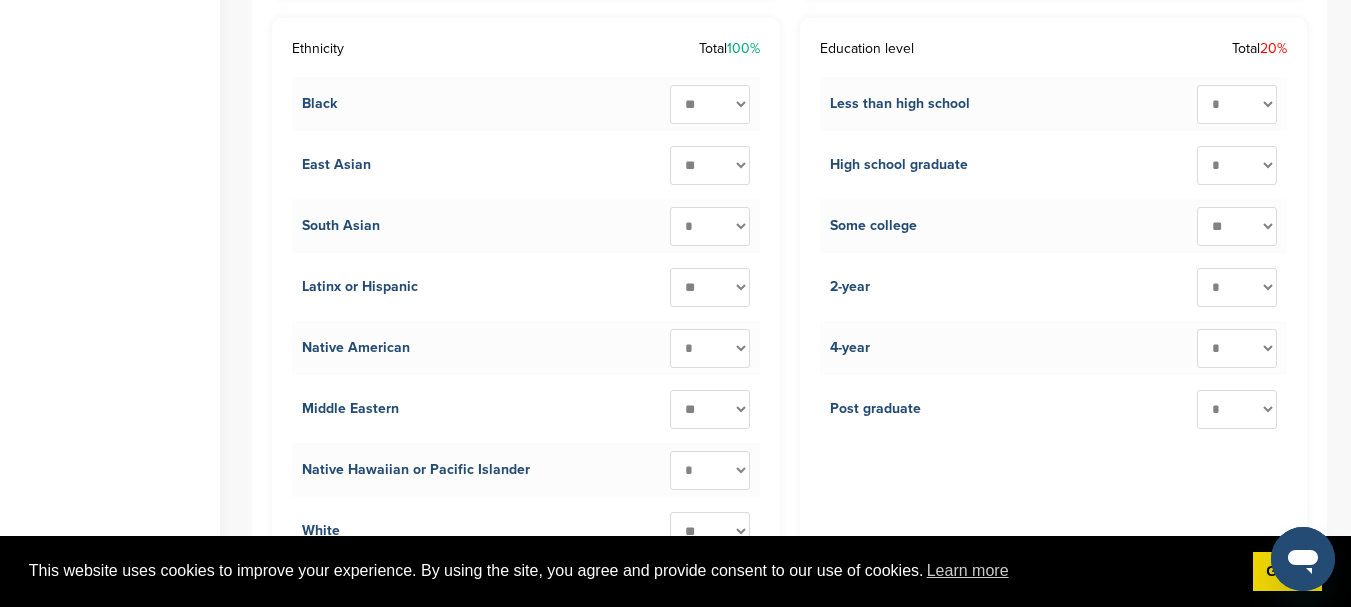 click on "*
**
**
**
**
**
**
**
**
**
***" at bounding box center [1237, 348] 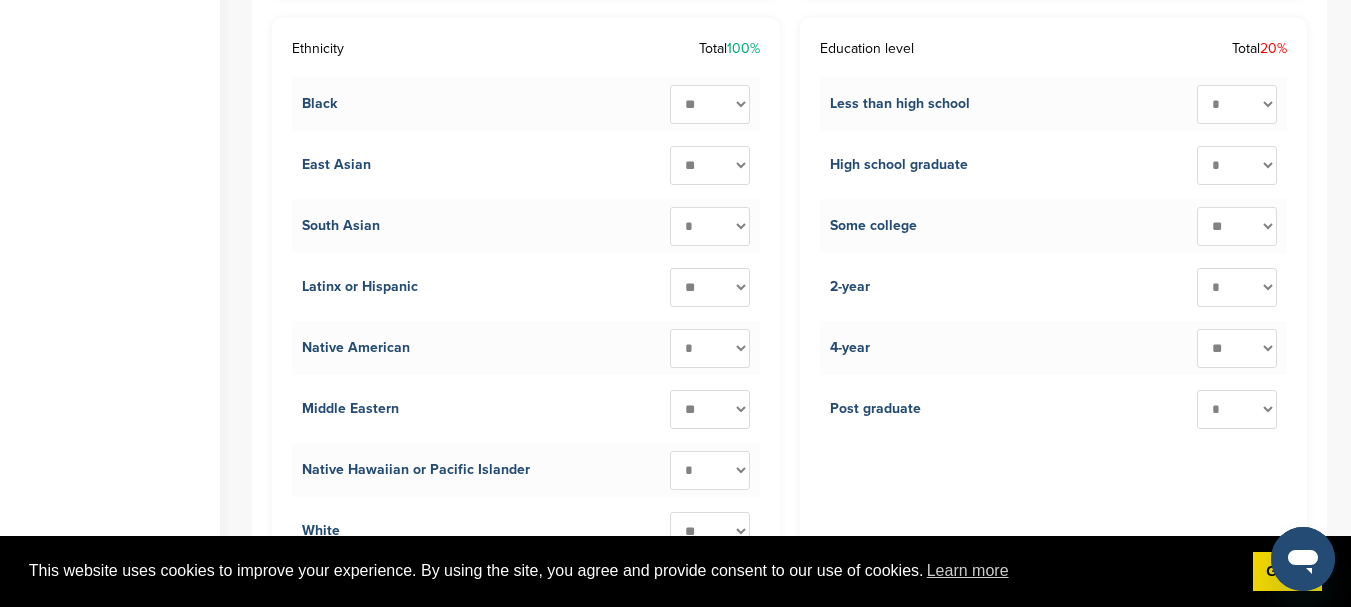 click on "*
**
**
**
**
**
**
**
**
**
***" at bounding box center [1237, 348] 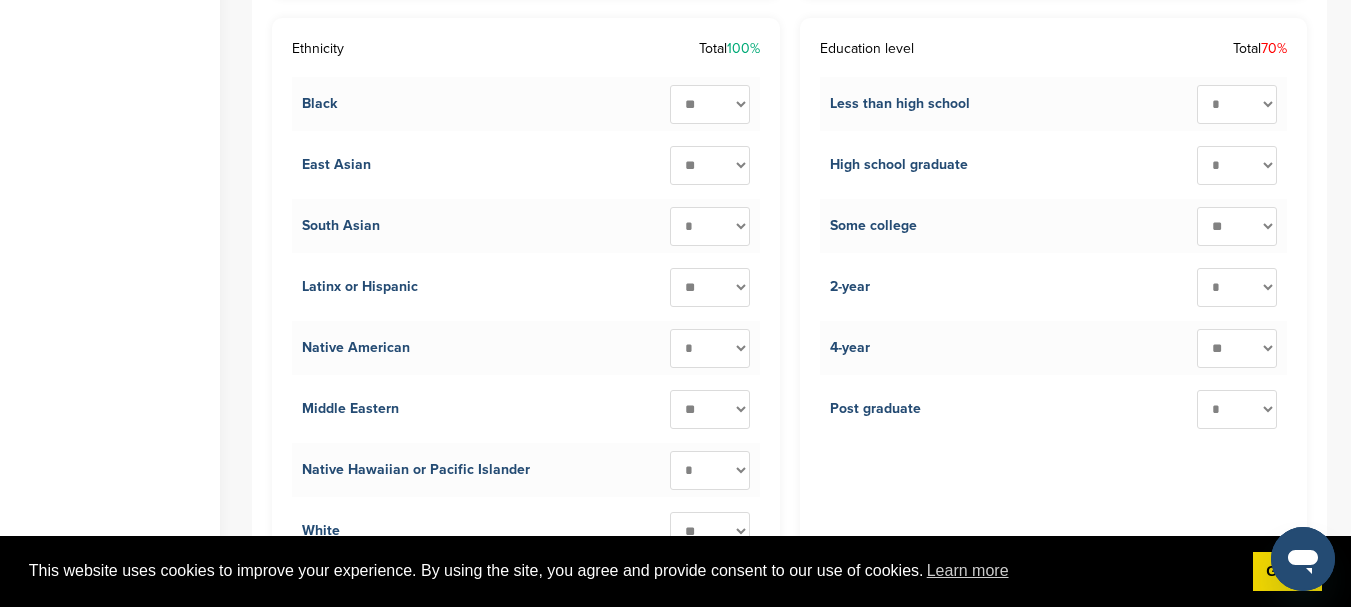click on "*
**
**
**
**
**
**
**
**
**
***" at bounding box center [1237, 104] 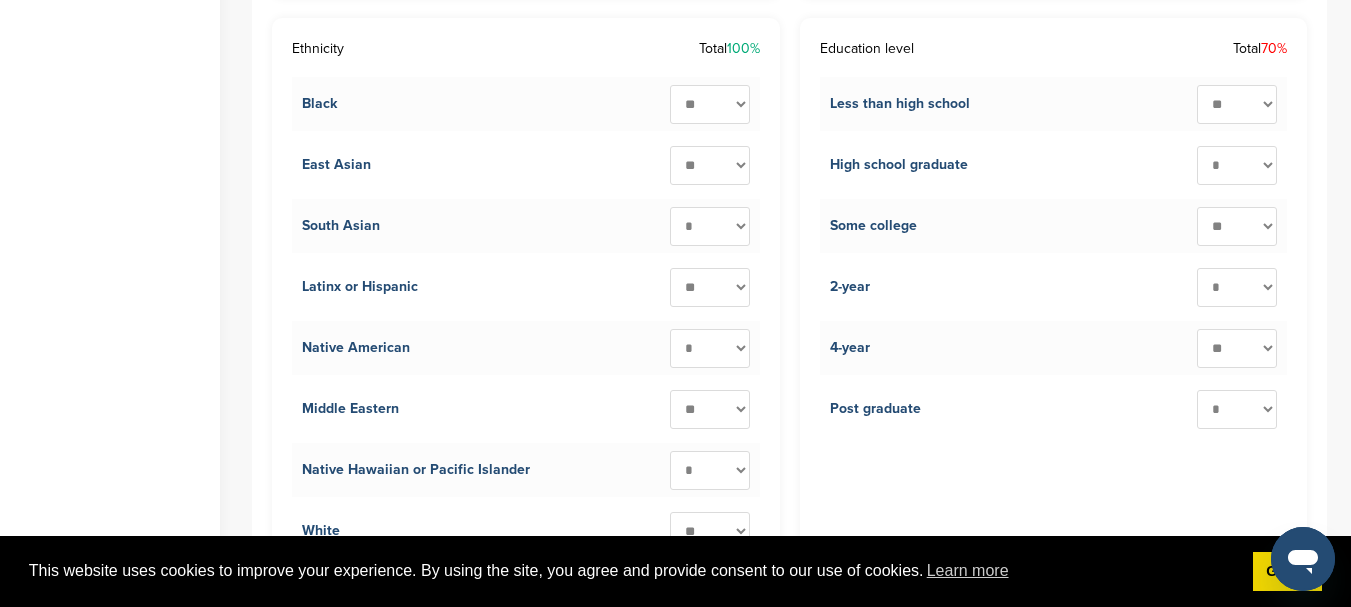 click on "*
**
**
**
**
**
**
**
**
**
***" at bounding box center (1237, 104) 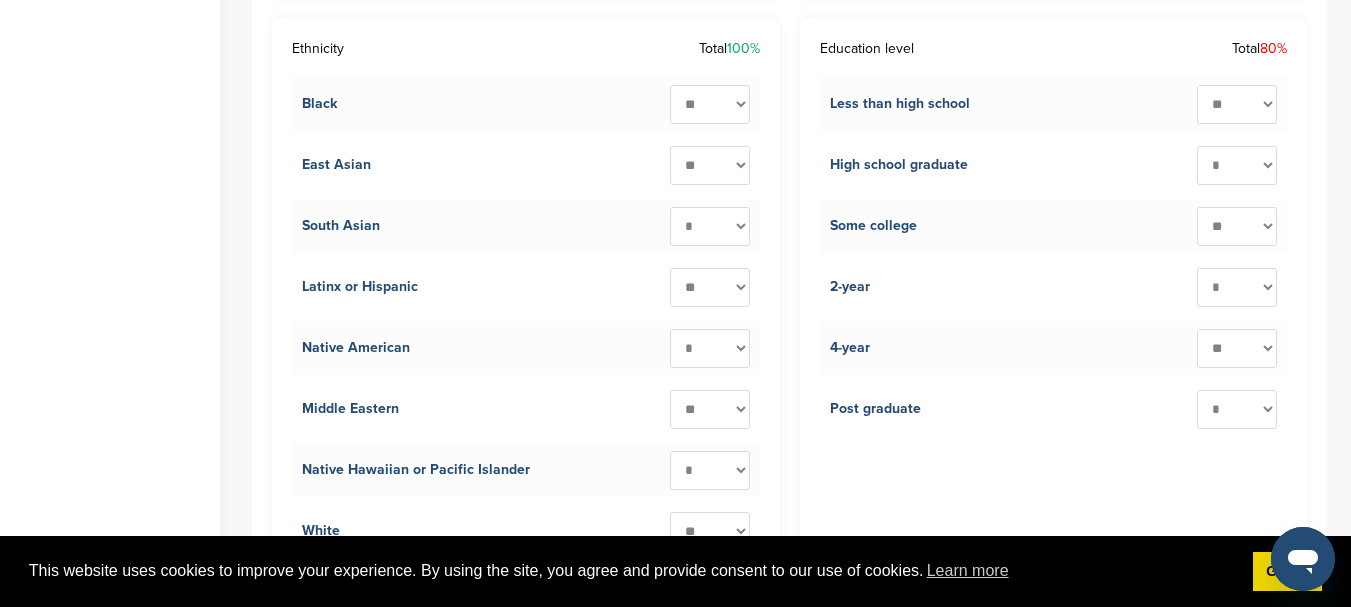 click on "*
**
**
**
**
**
**
**
**
**
***" at bounding box center (1237, 287) 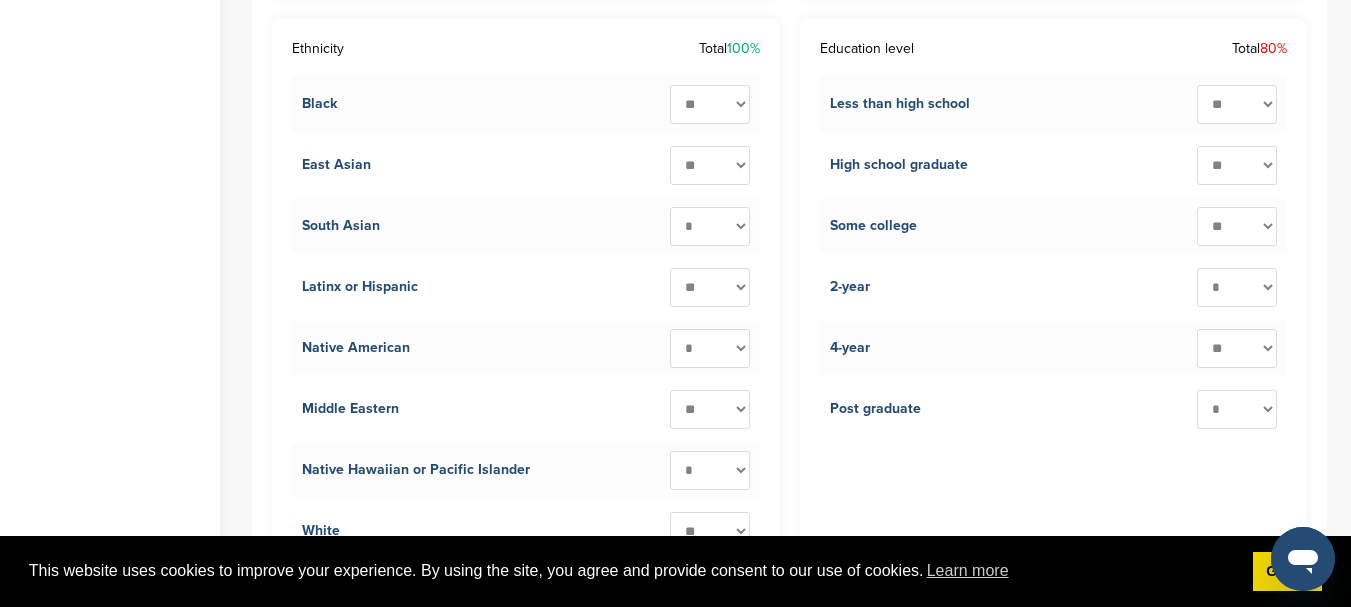 click on "*
**
**
**
**
**
**
**
**
**
***" at bounding box center [1237, 165] 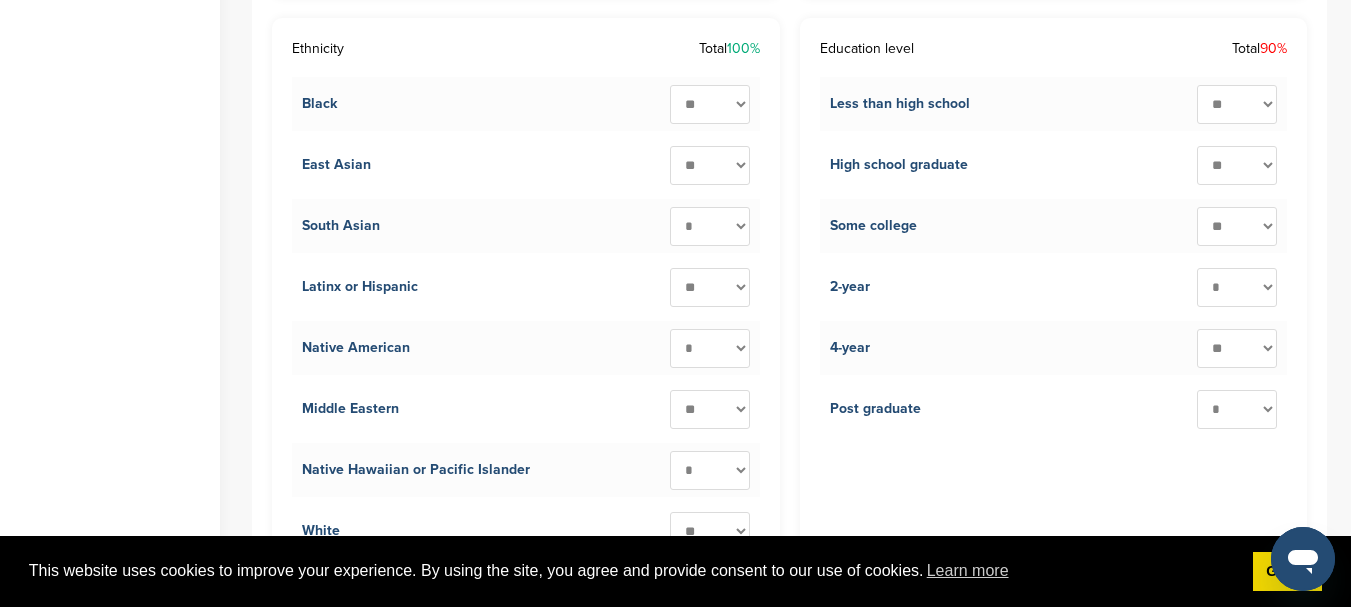 click on "*
**
**
**
**
**
**
**
**
**
***" at bounding box center [1237, 409] 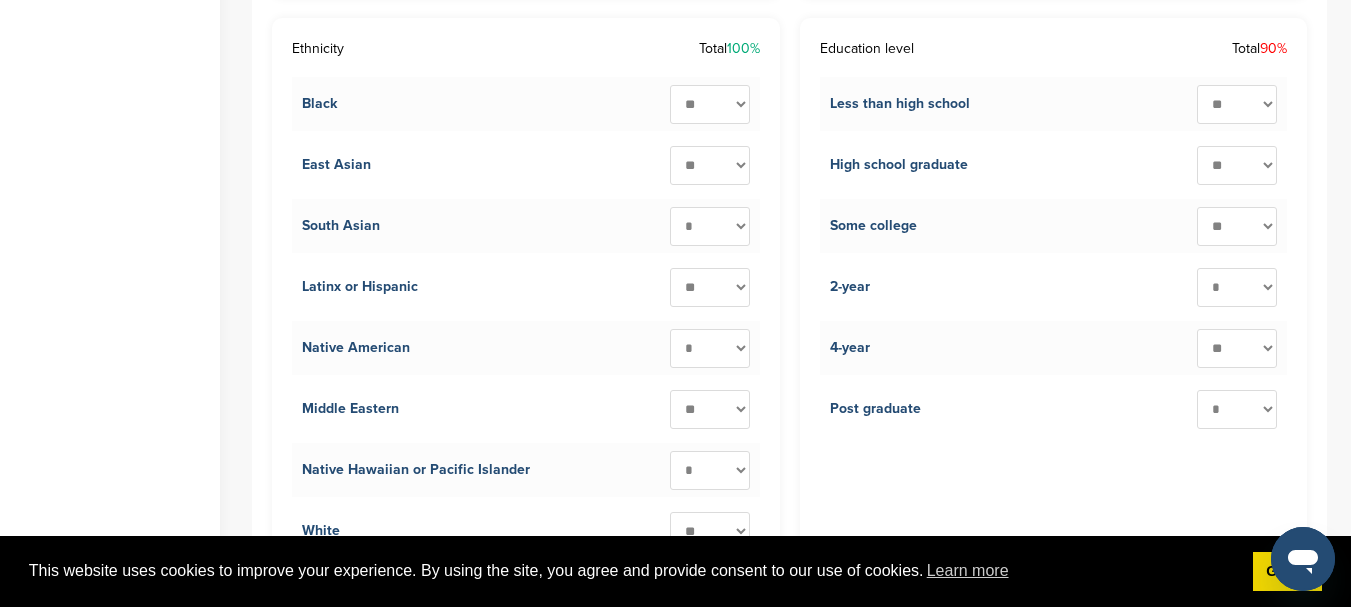select on "**" 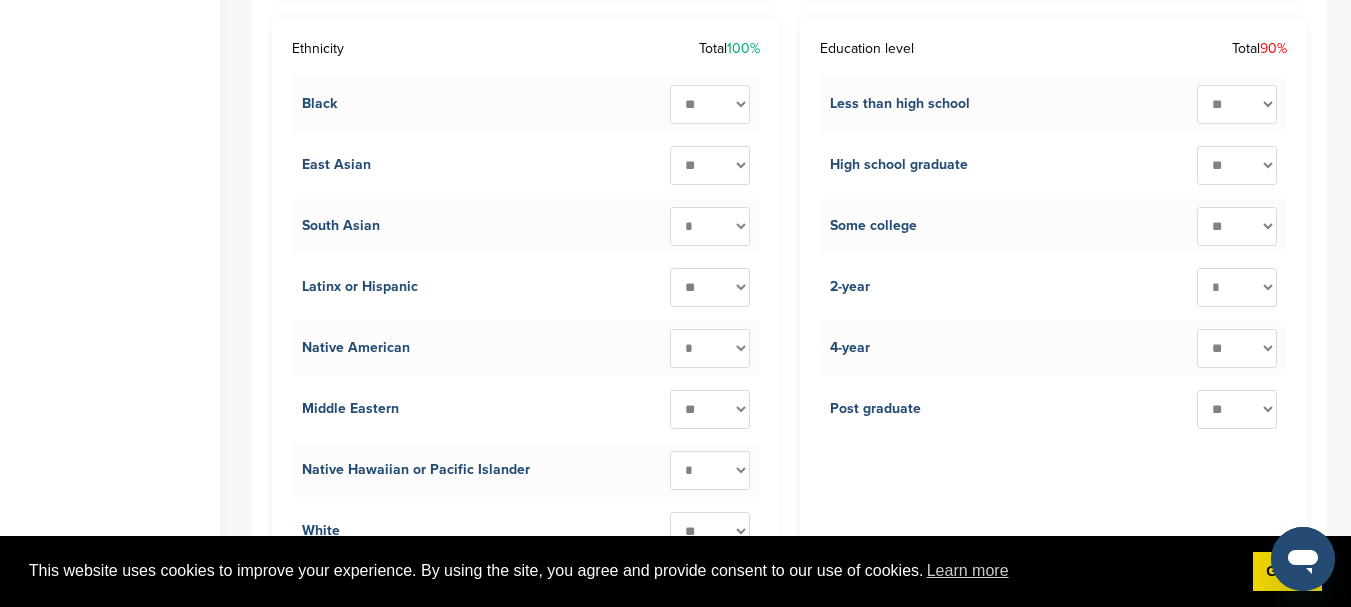 click on "*
**
**
**
**
**
**
**
**
**
***" at bounding box center [1237, 409] 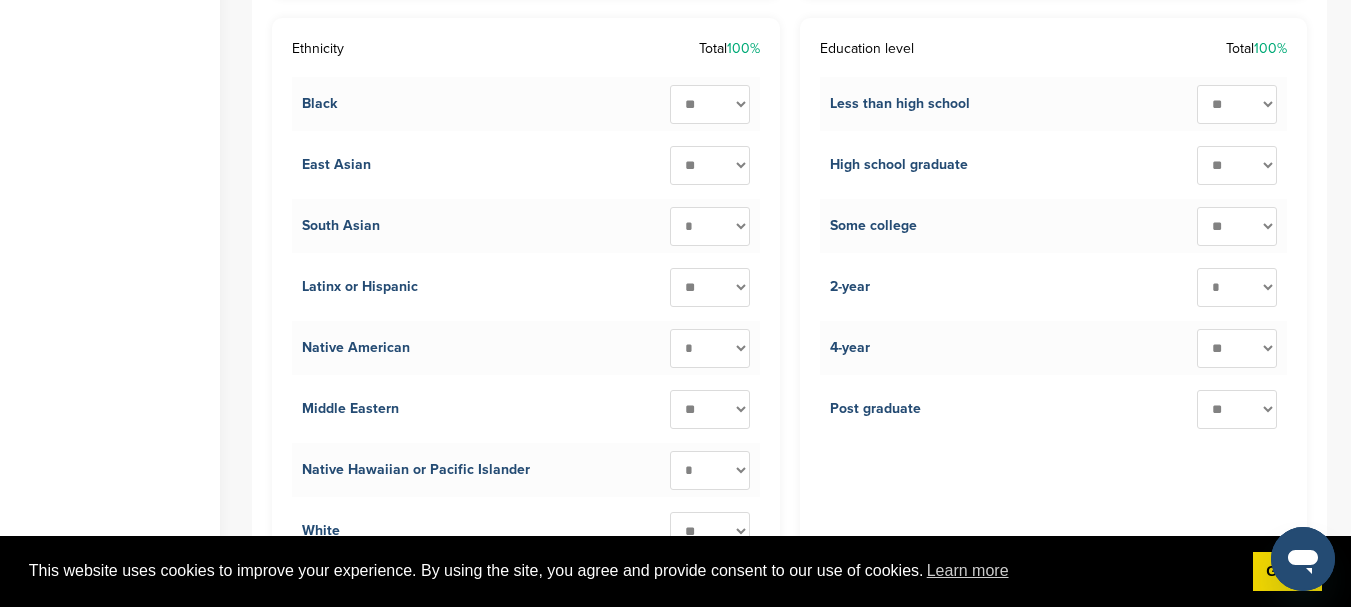 click on "*
**
**
**
**
**
**
**
**
**
***" at bounding box center (1237, 226) 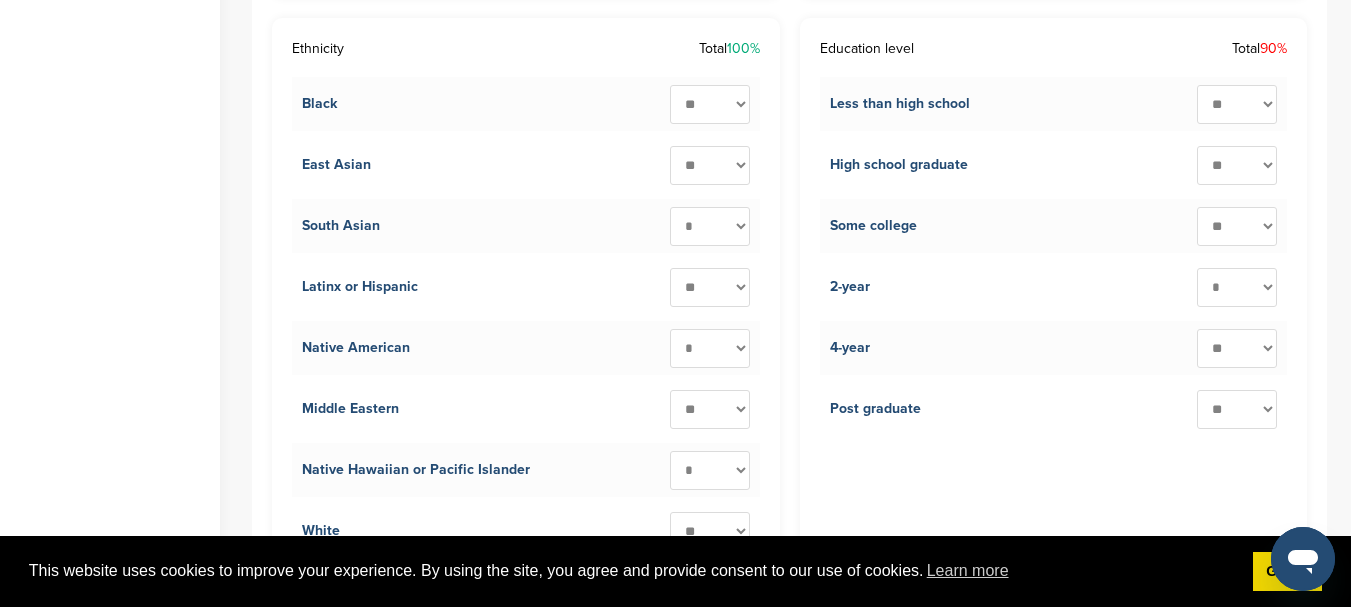 click on "*
**
**
**
**
**
**
**
**
**
***" at bounding box center (1237, 287) 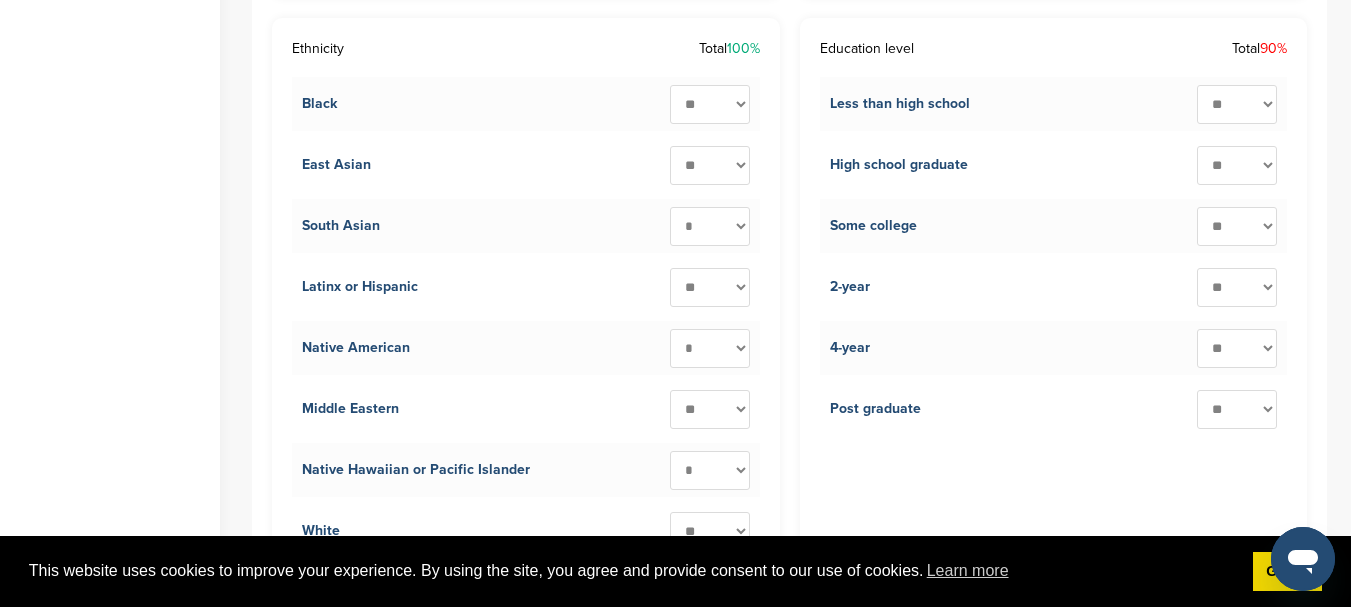 click on "*
**
**
**
**
**
**
**
**
**
***" at bounding box center (1237, 287) 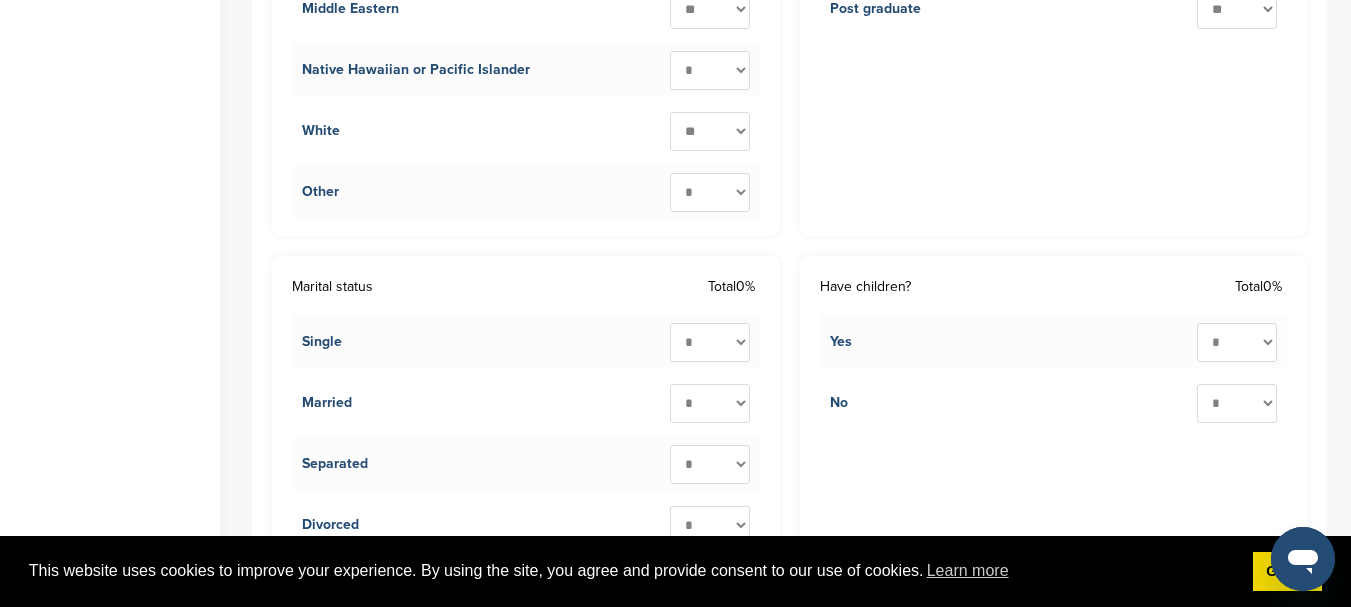 scroll, scrollTop: 3800, scrollLeft: 0, axis: vertical 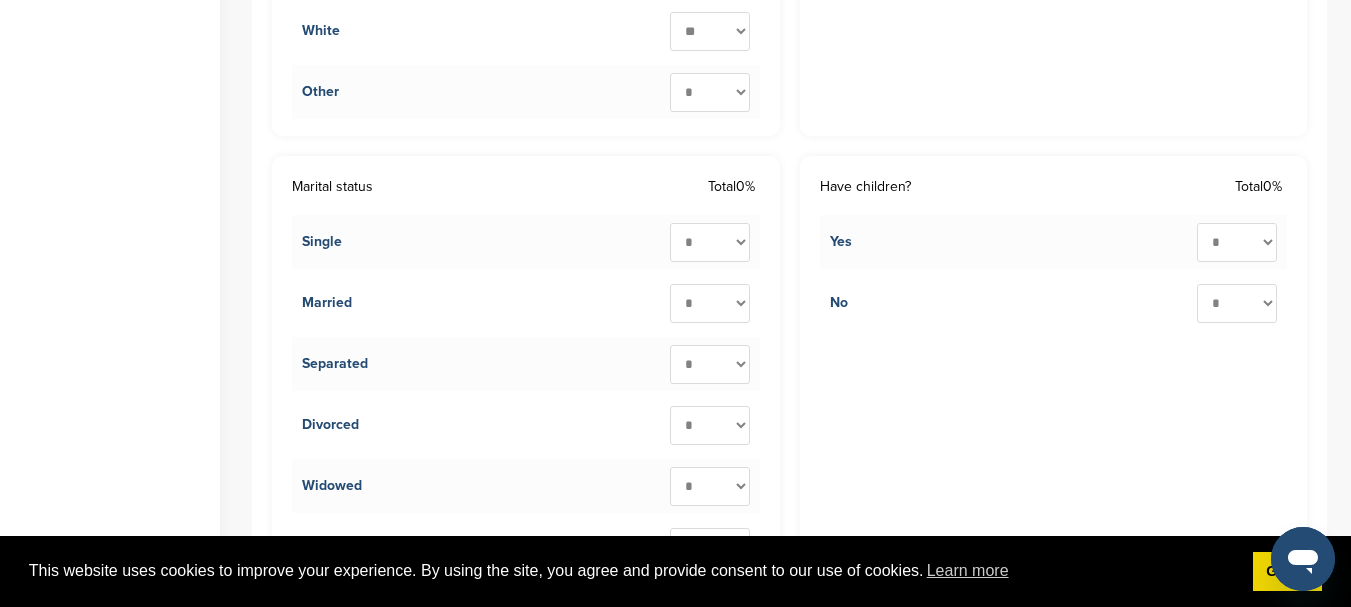 click on "*
**
**
**
**
**
**
**
**
**
***" at bounding box center [710, 303] 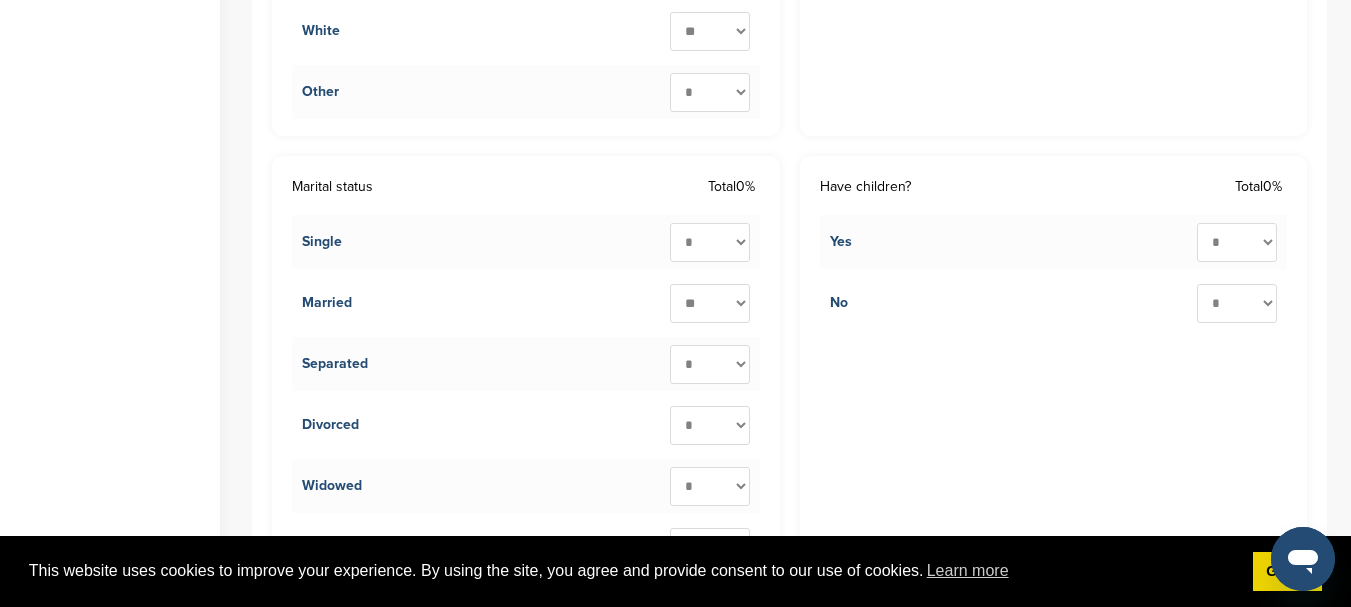 click on "*
**
**
**
**
**
**
**
**
**
***" at bounding box center [710, 303] 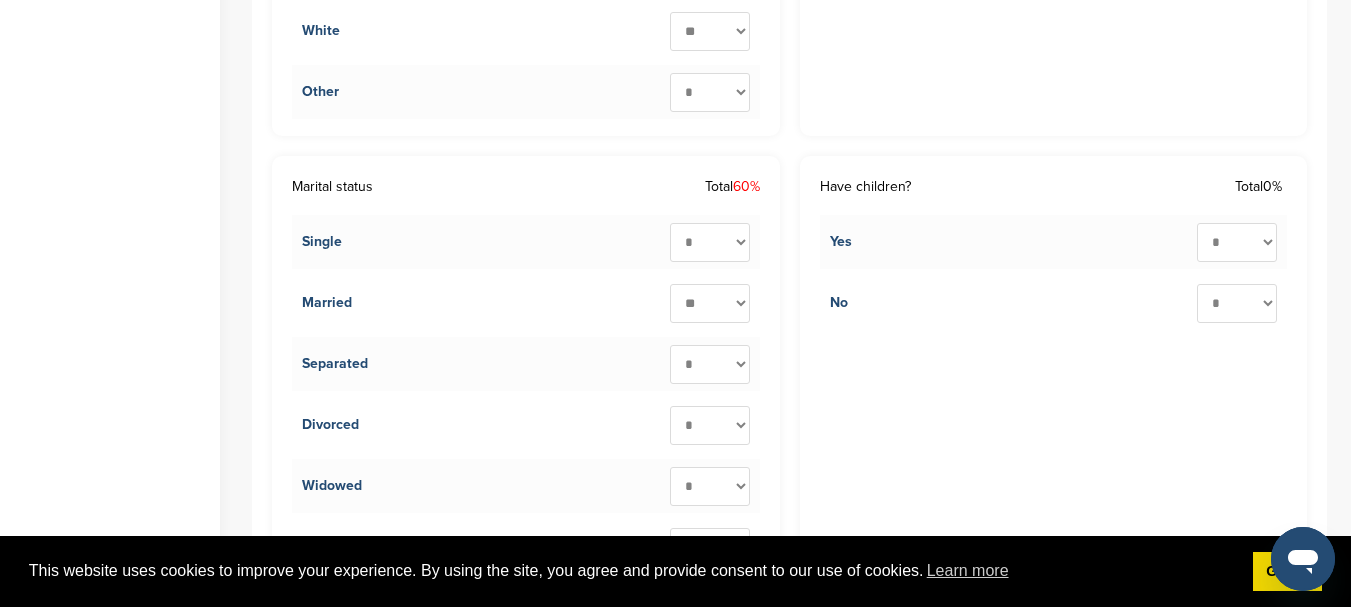 click on "*
**
**
**
**
**
**
**
**
**
***" at bounding box center (710, 425) 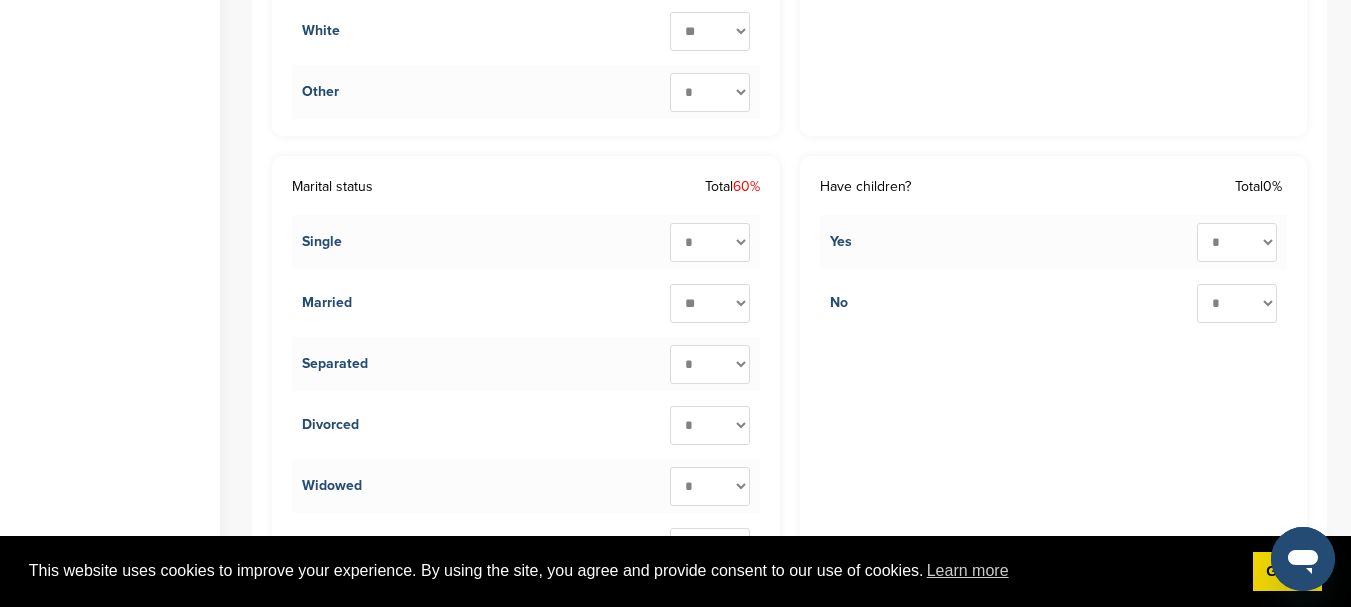 click on "Single
*
**
**
**
**
**
**
**
**
**
***" at bounding box center [526, 242] 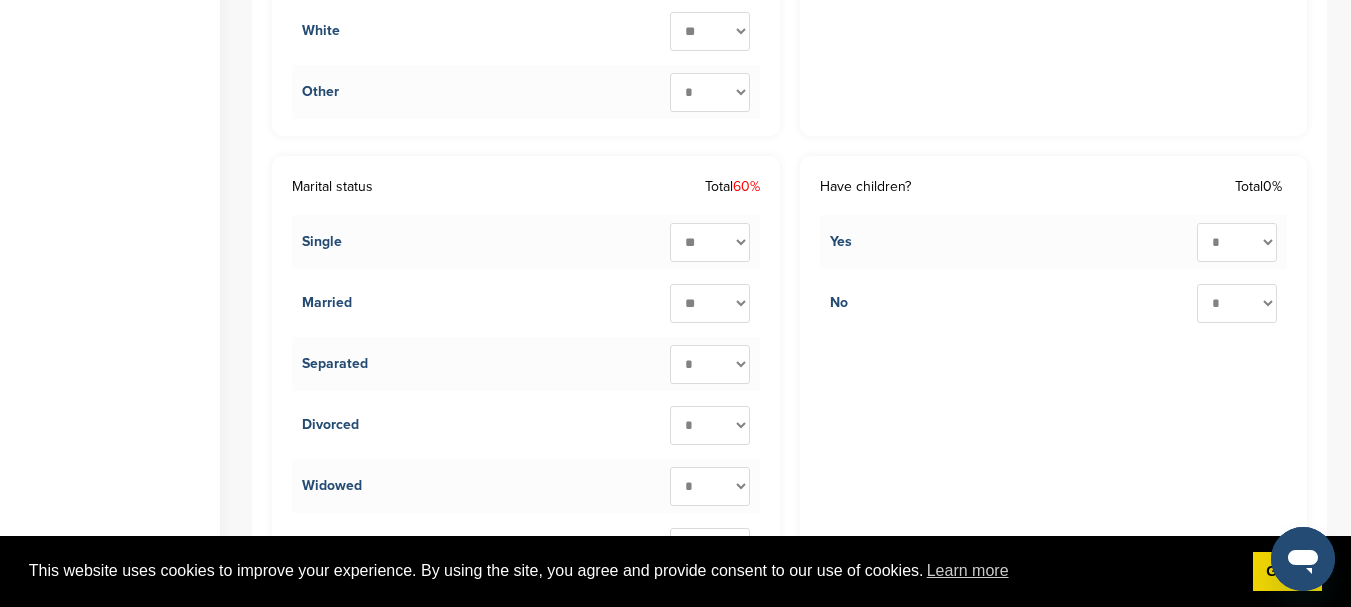 click on "*
**
**
**
**
**
**
**
**
**
***" at bounding box center [710, 242] 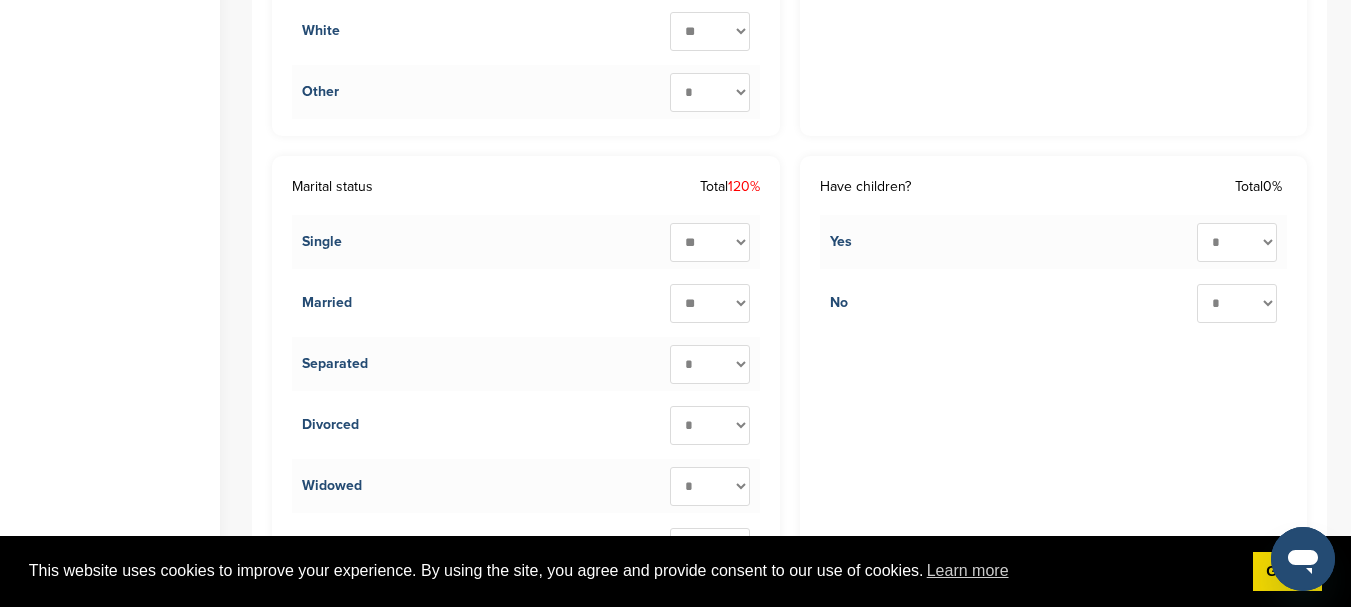 click on "*
**
**
**
**
**
**
**
**
**
***" at bounding box center (710, 303) 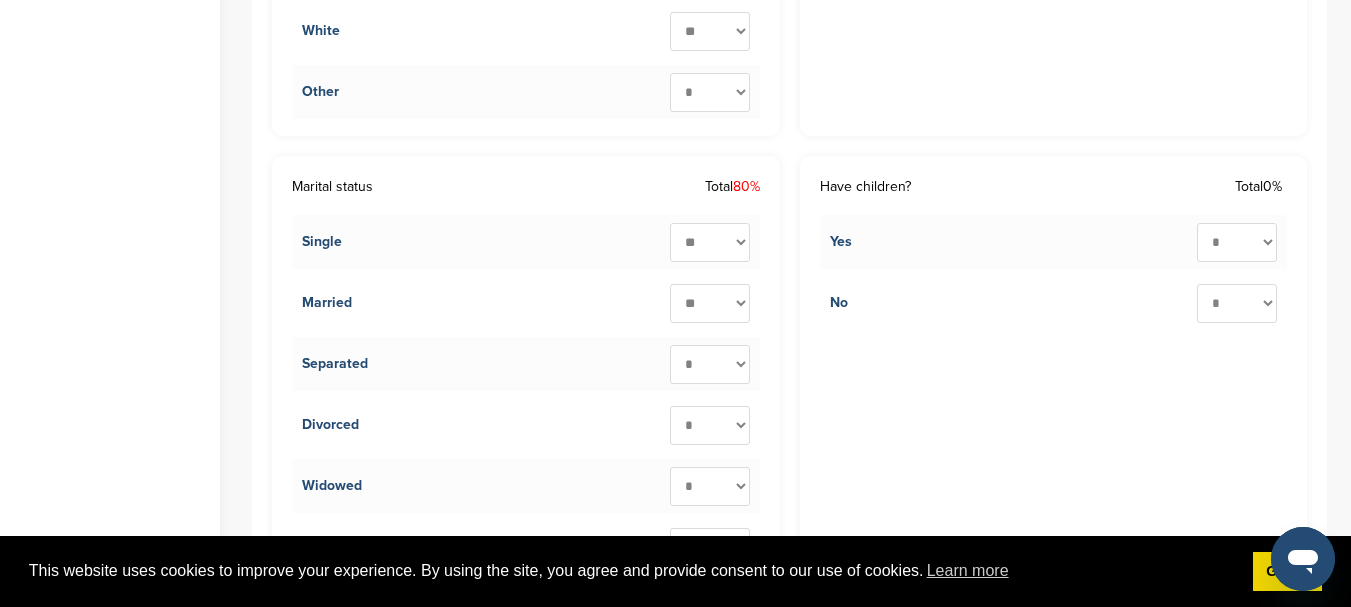 click on "*
**
**
**
**
**
**
**
**
**
***" at bounding box center (710, 425) 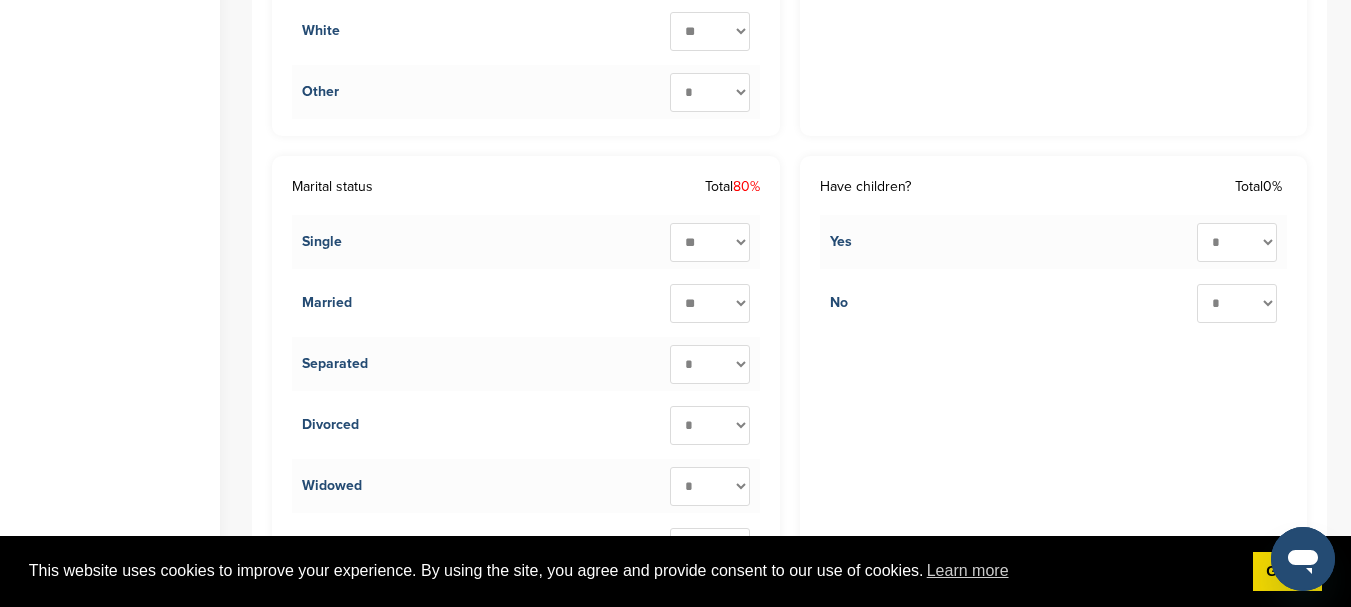 select on "**" 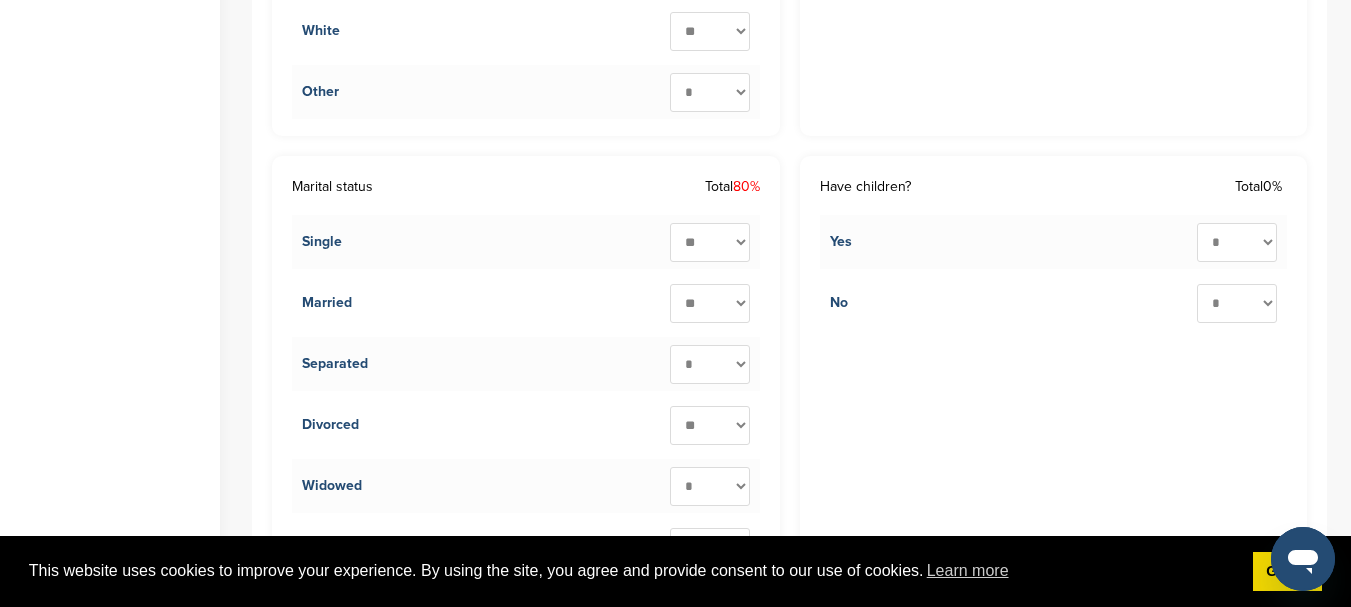 click on "*
**
**
**
**
**
**
**
**
**
***" at bounding box center [710, 425] 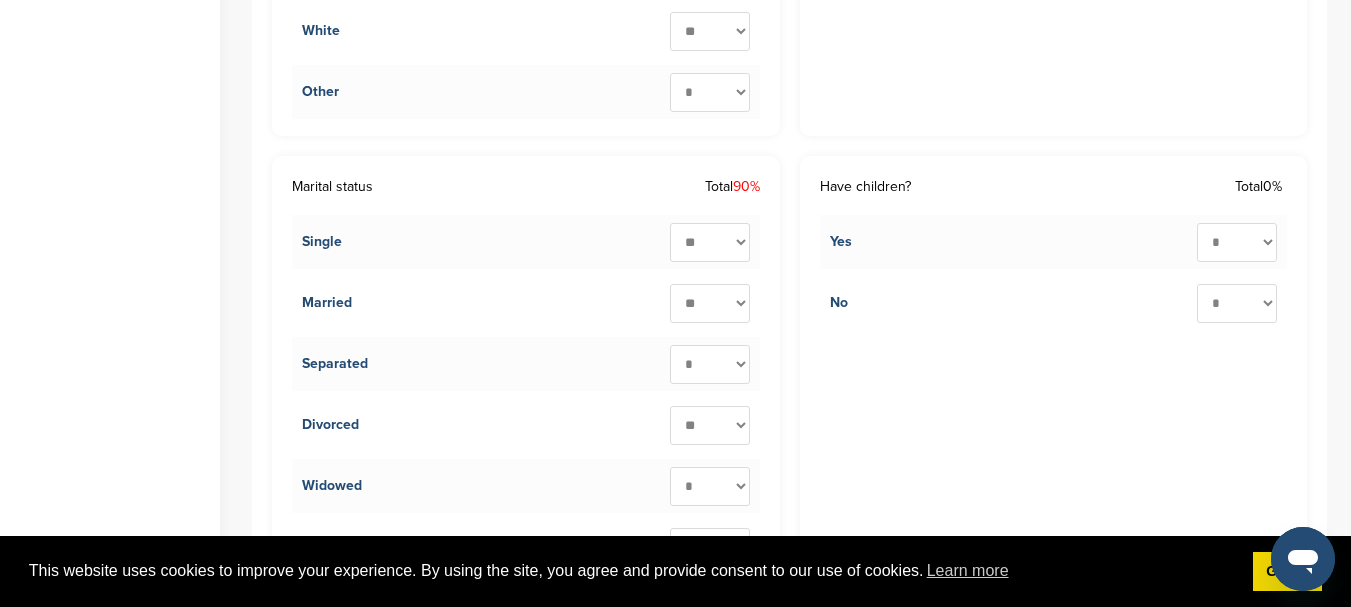 scroll, scrollTop: 3900, scrollLeft: 0, axis: vertical 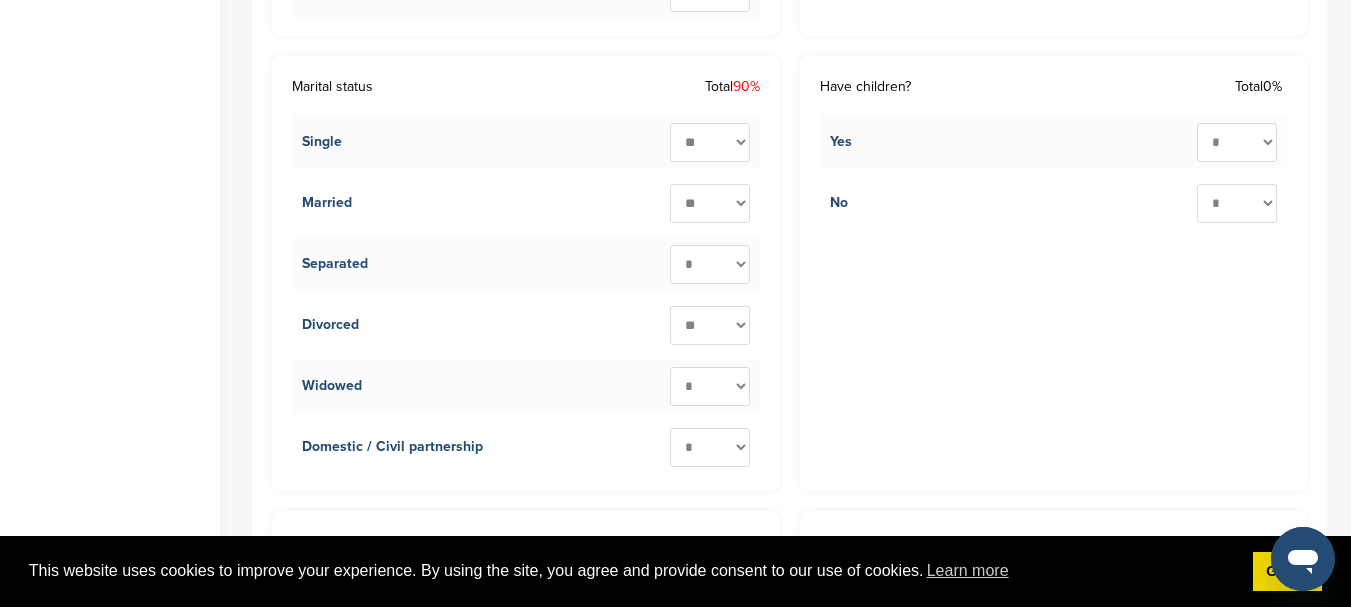 click on "*
**
**
**
**
**
**
**
**
**
***" at bounding box center [710, 142] 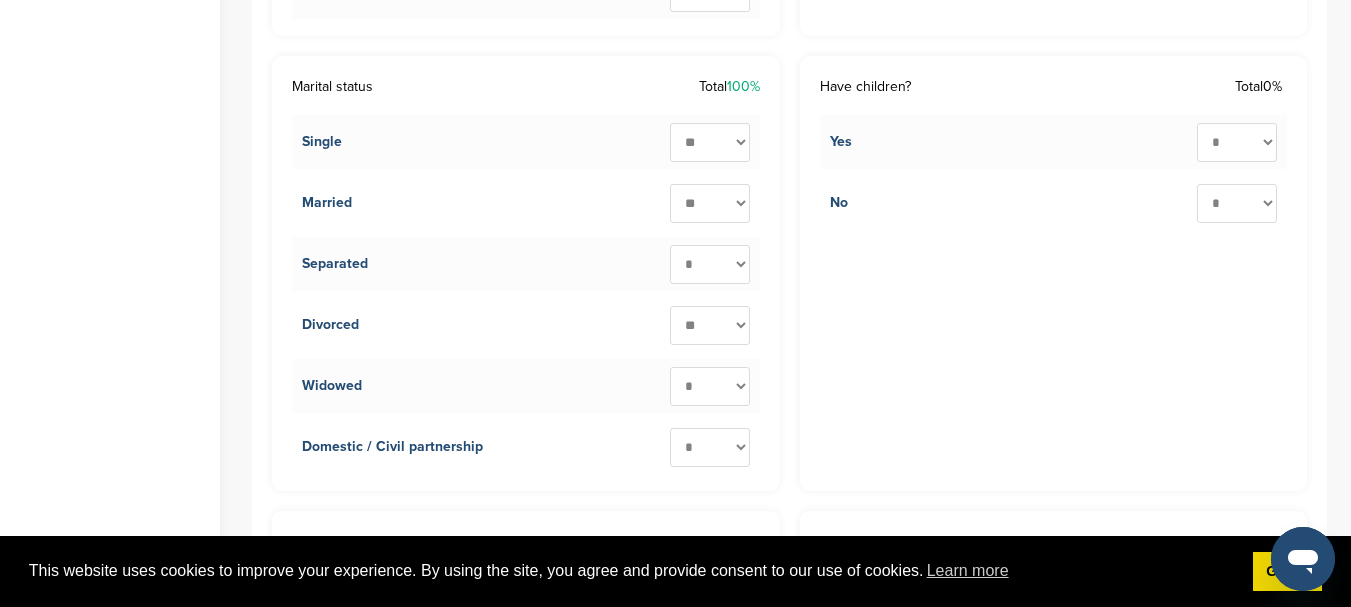 scroll, scrollTop: 3800, scrollLeft: 0, axis: vertical 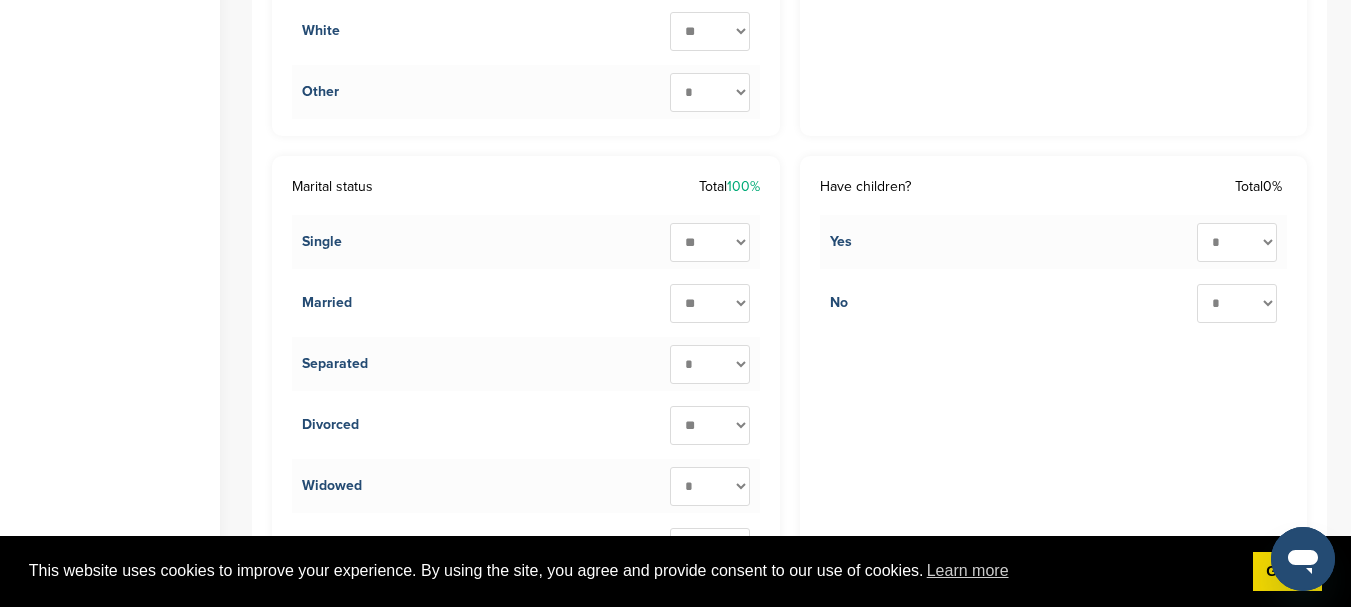 click on "*
**
**
**
**
**
**
**
**
**
***" at bounding box center [1237, 242] 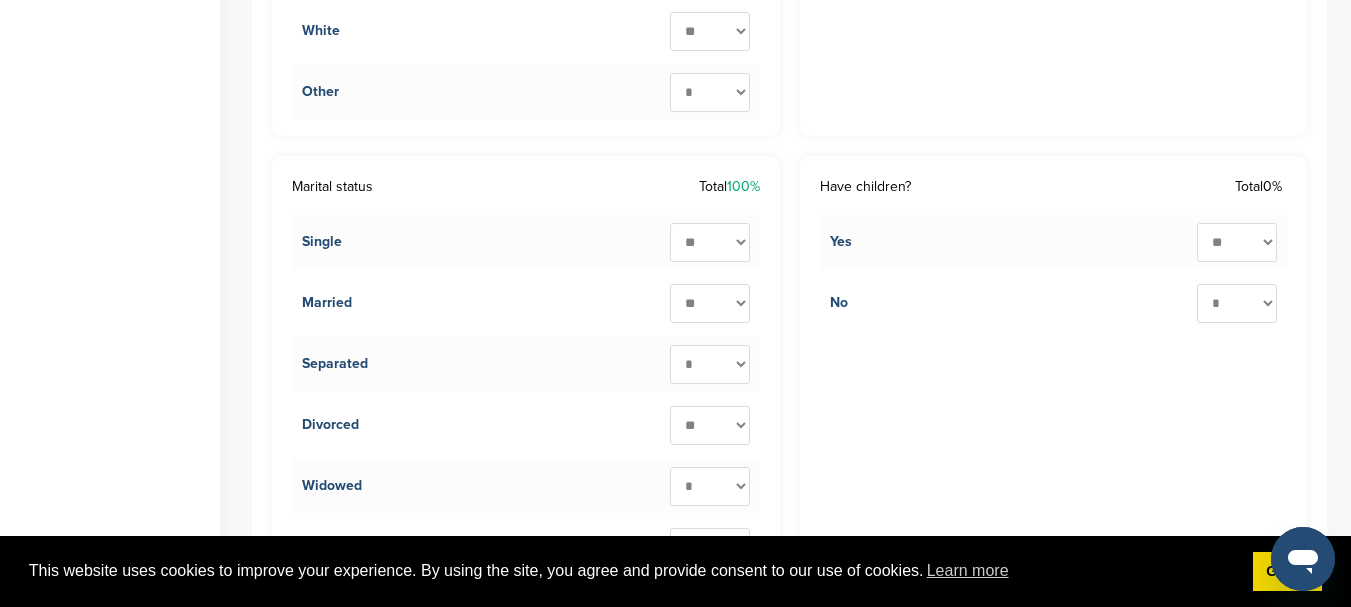 click on "*
**
**
**
**
**
**
**
**
**
***" at bounding box center [1237, 242] 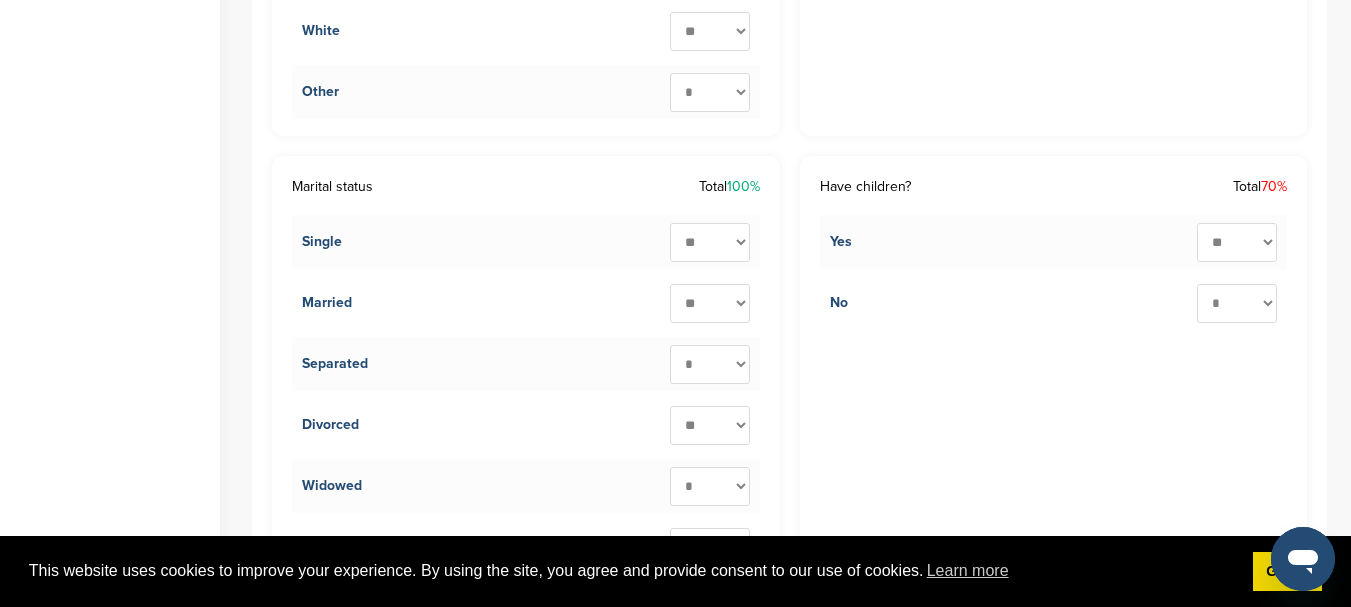 click on "*
**
**
**
**
**
**
**
**
**
***" at bounding box center [1237, 303] 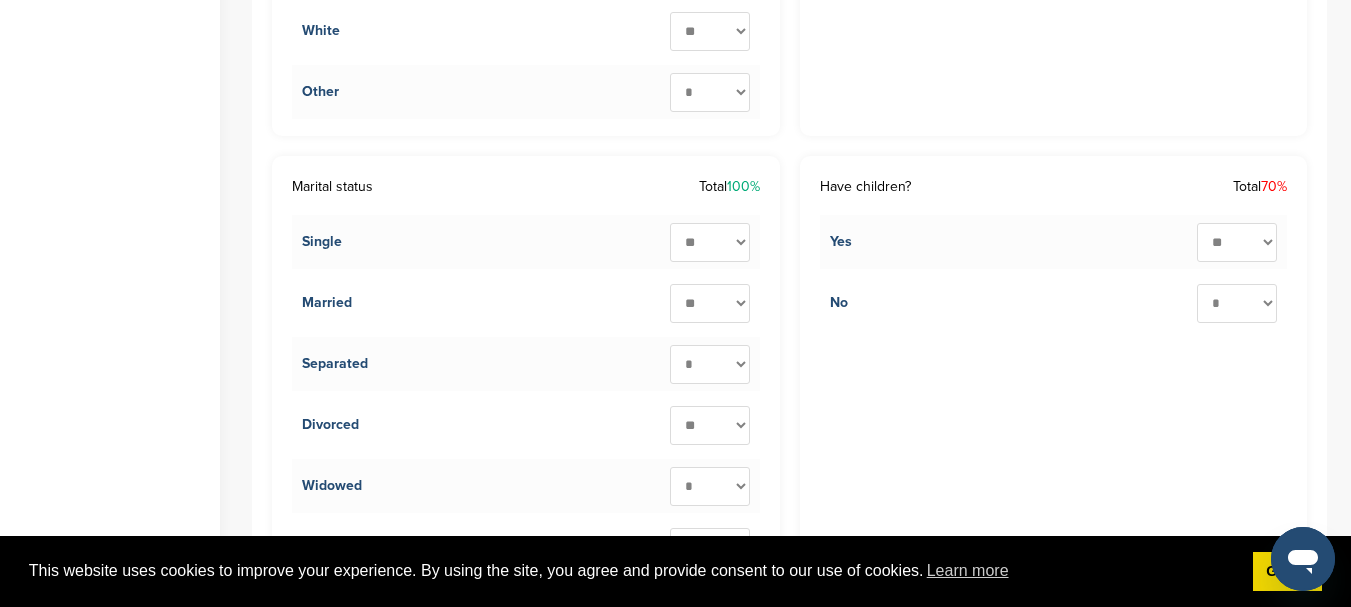 select on "**" 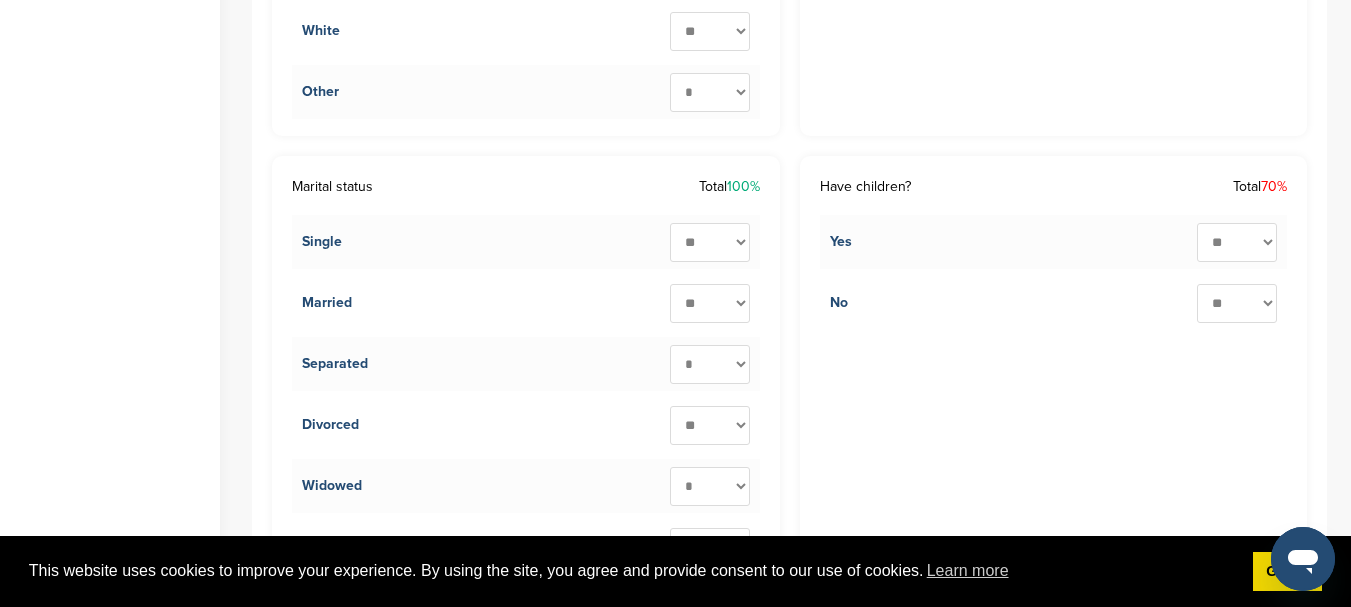 click on "*
**
**
**
**
**
**
**
**
**
***" at bounding box center [1237, 303] 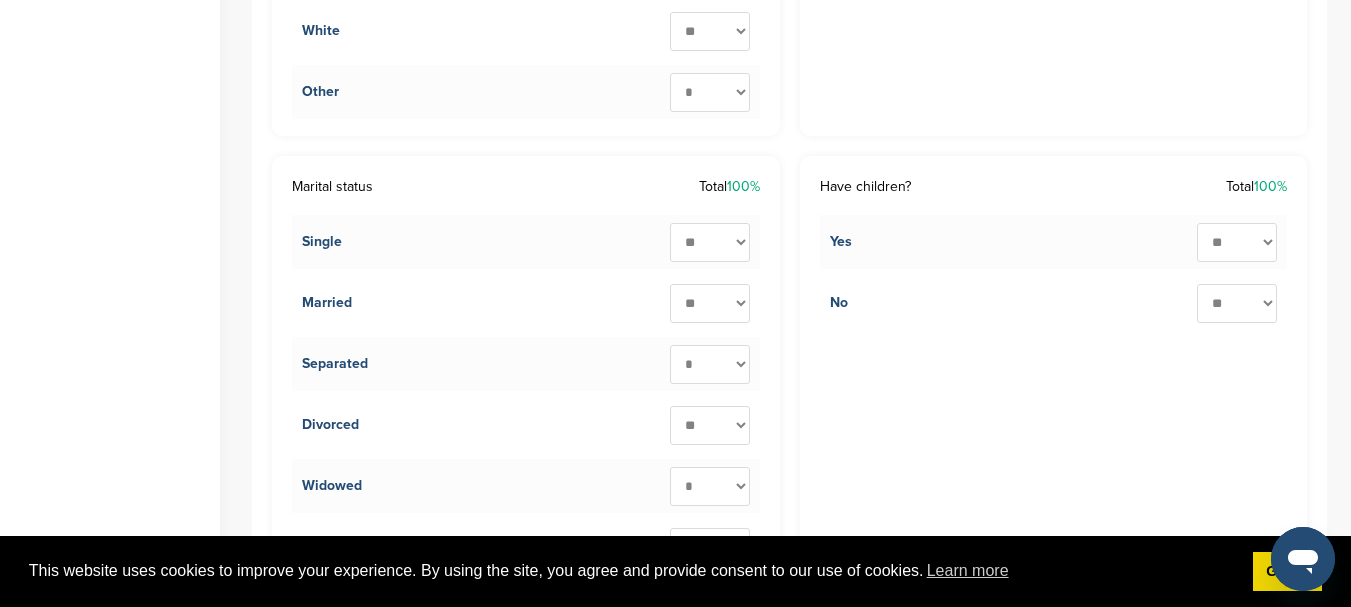 click on "*
**
**
**
**
**
**
**
**
**
***" at bounding box center [1237, 242] 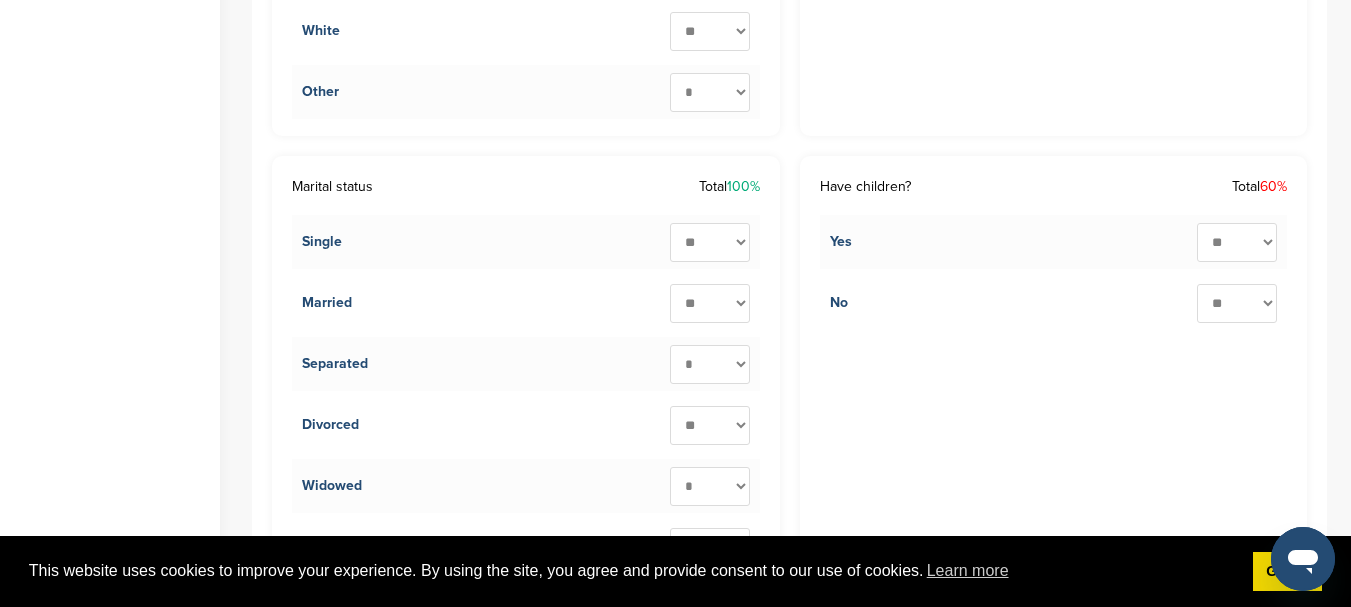 click on "*
**
**
**
**
**
**
**
**
**
***" at bounding box center [1237, 303] 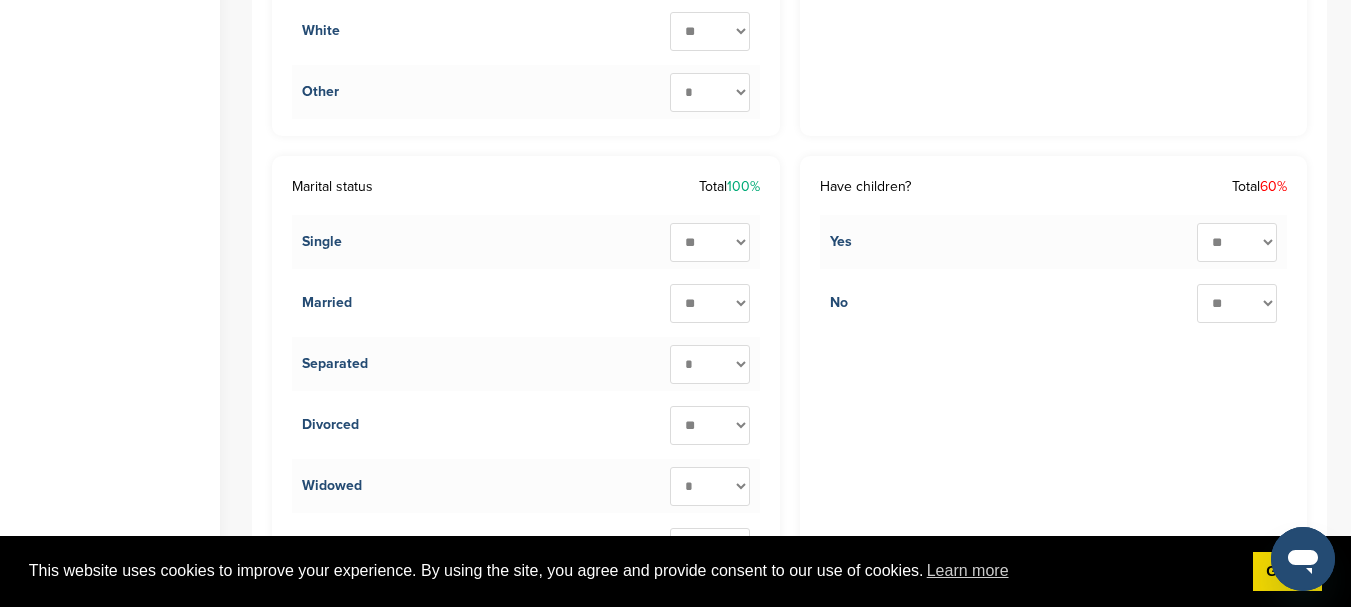 select on "**" 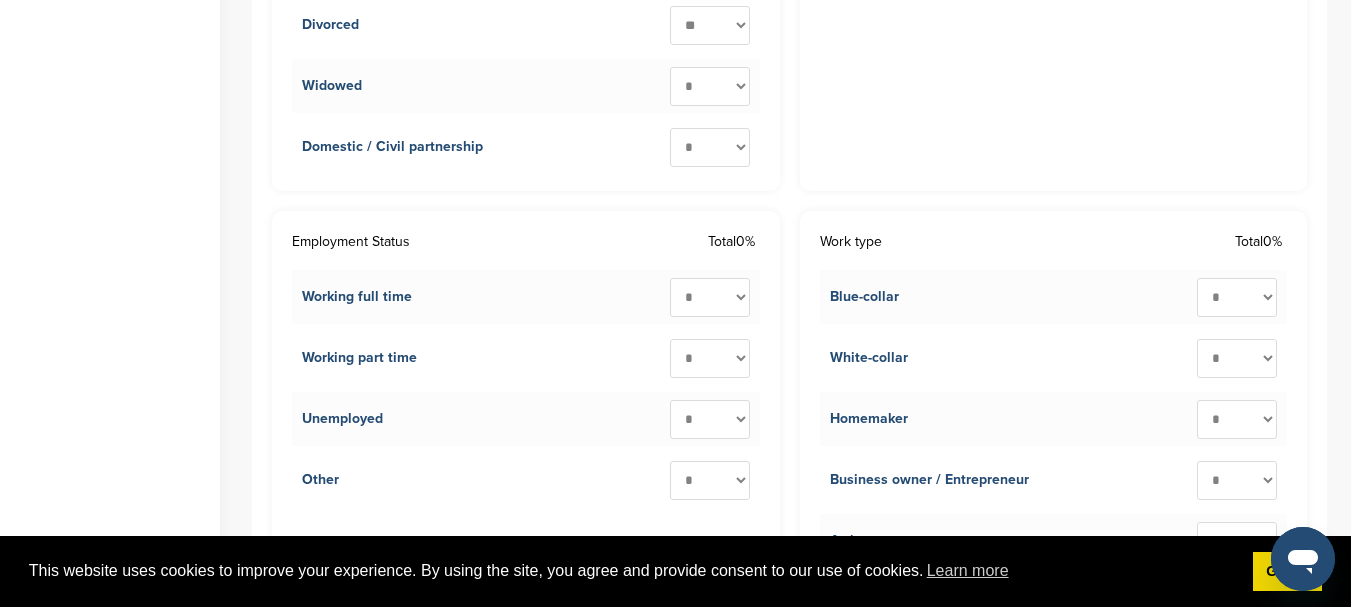 scroll, scrollTop: 4300, scrollLeft: 0, axis: vertical 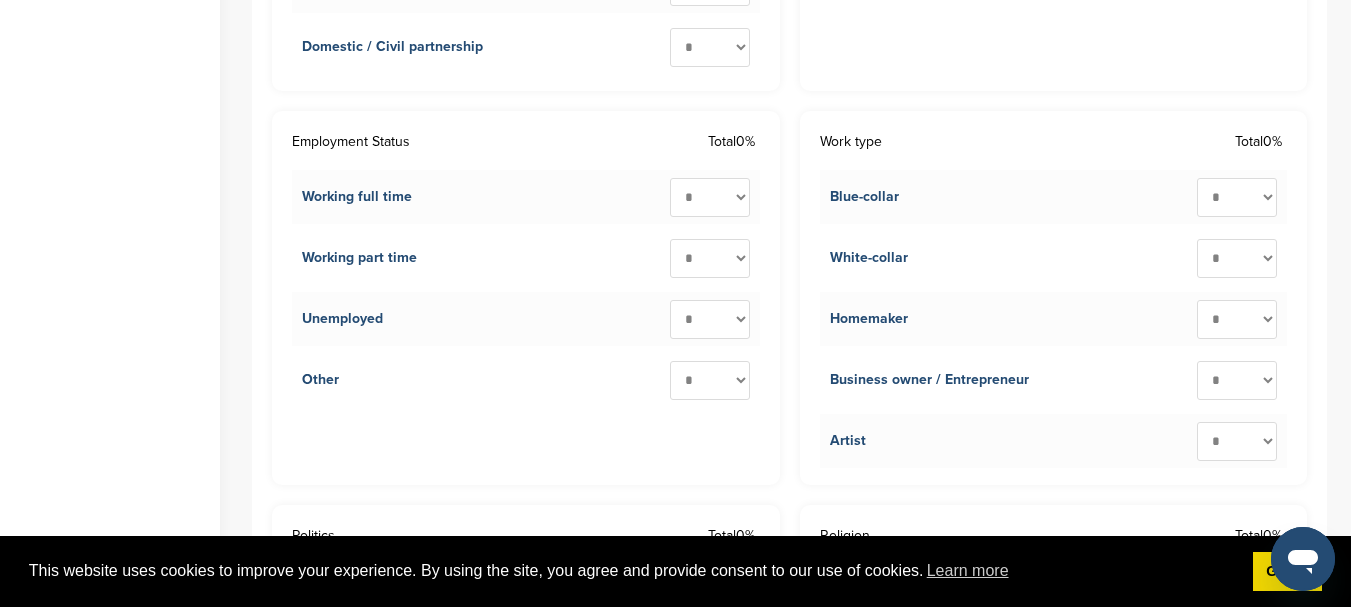 click on "*
**
**
**
**
**
**
**
**
**
***" at bounding box center [710, 197] 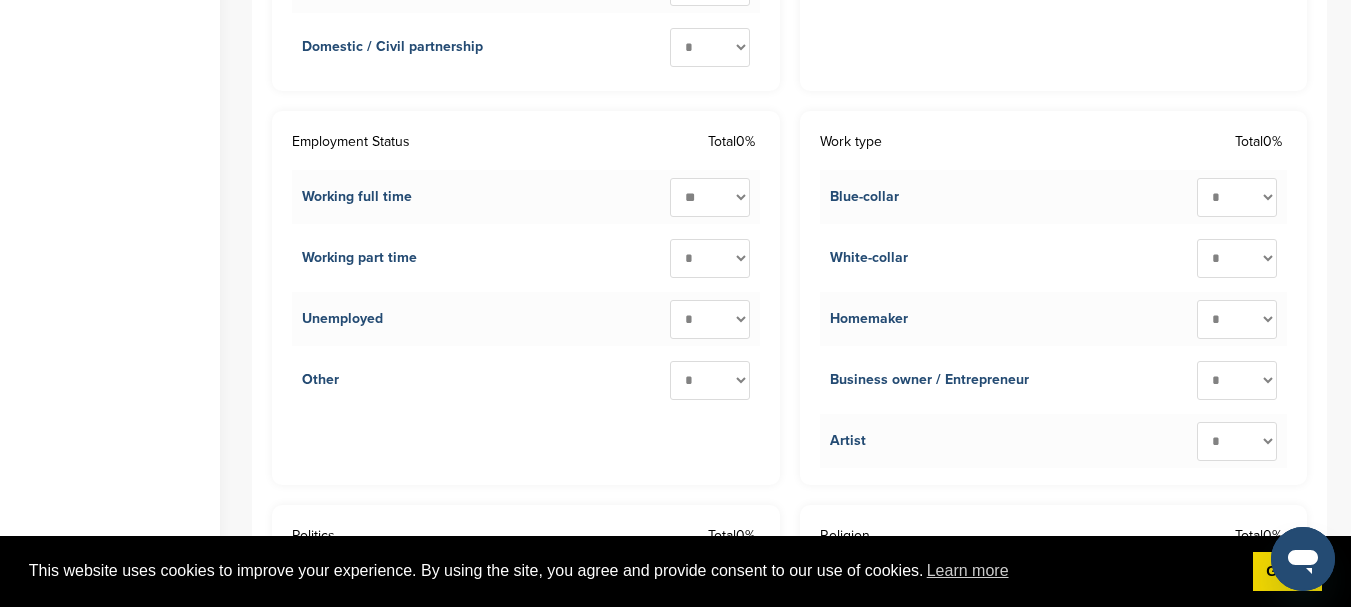 click on "*
**
**
**
**
**
**
**
**
**
***" at bounding box center (710, 197) 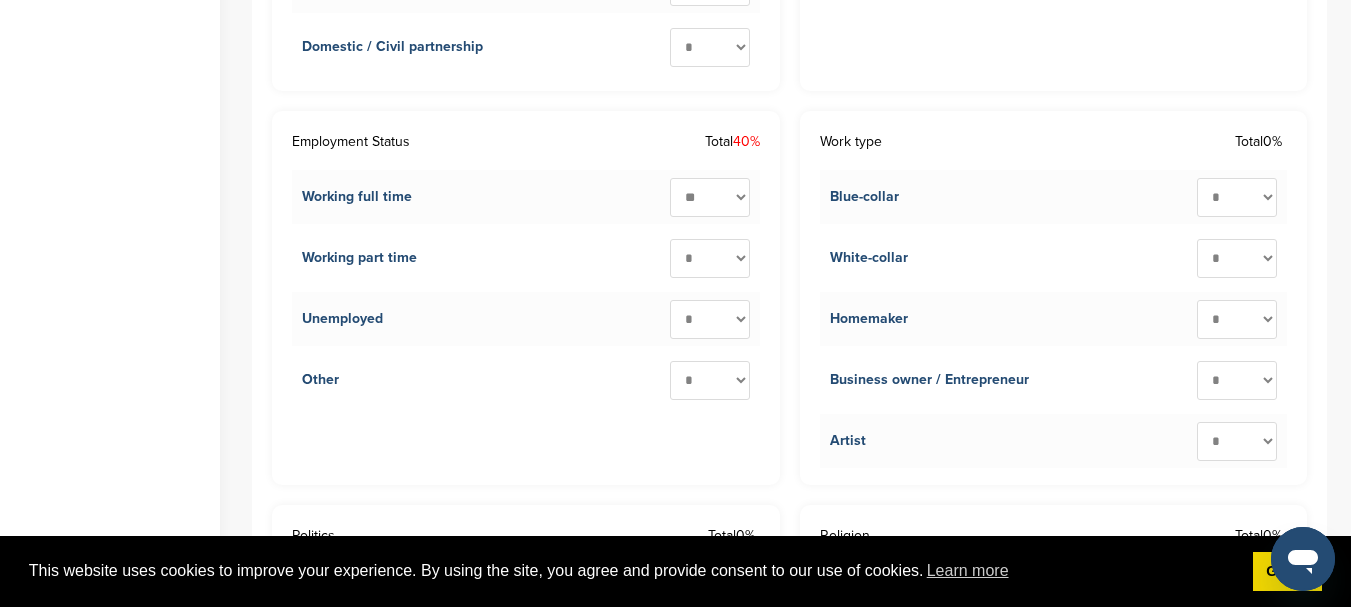 click on "*
**
**
**
**
**
**
**
**
**
***" at bounding box center (710, 197) 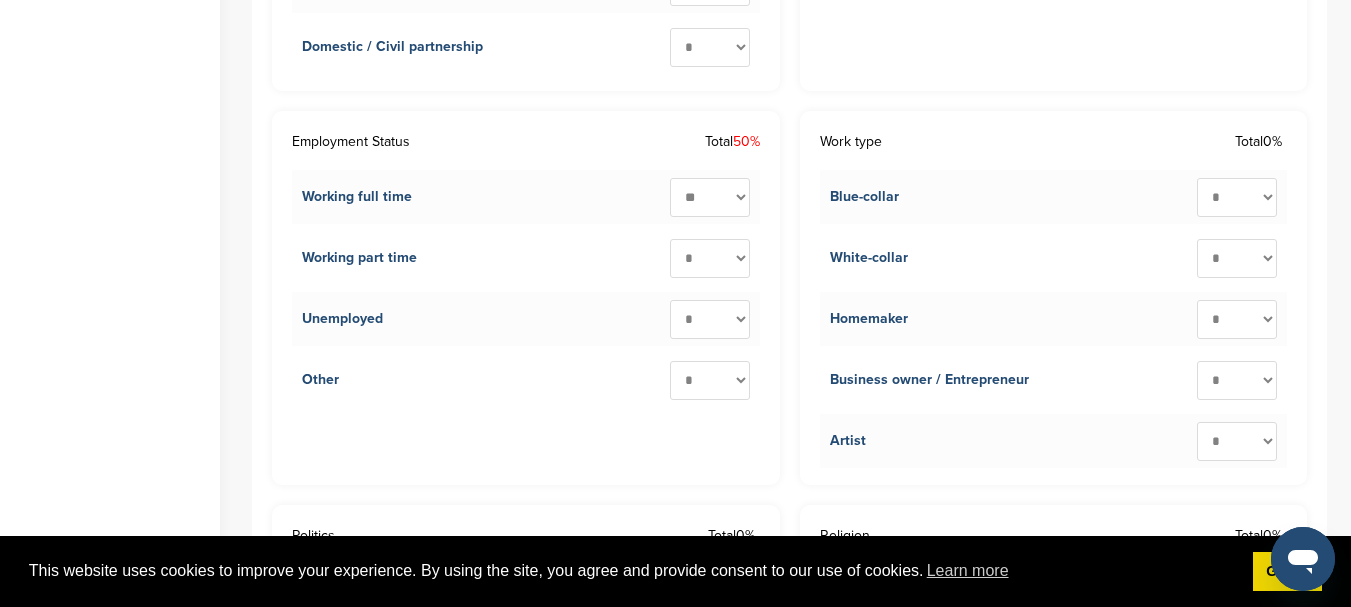 click on "*
**
**
**
**
**
**
**
**
**
***" at bounding box center (710, 197) 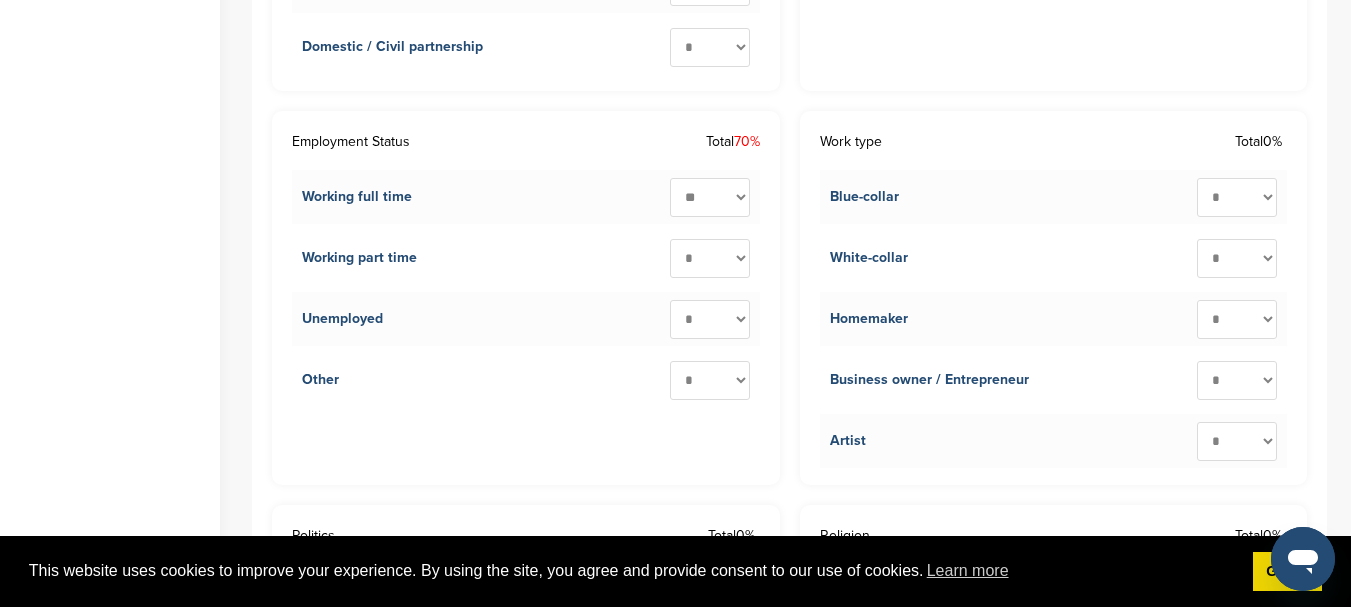 click on "*
**
**
**
**
**
**
**
**
**
***" at bounding box center (710, 380) 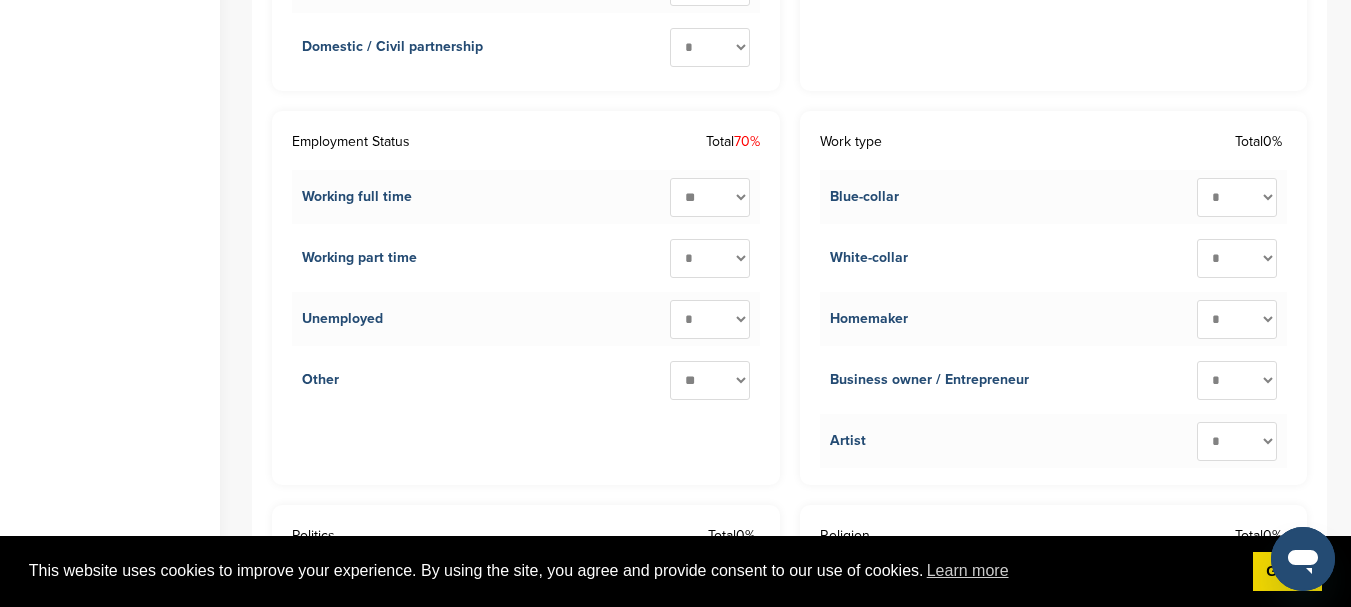 click on "*
**
**
**
**
**
**
**
**
**
***" at bounding box center (710, 380) 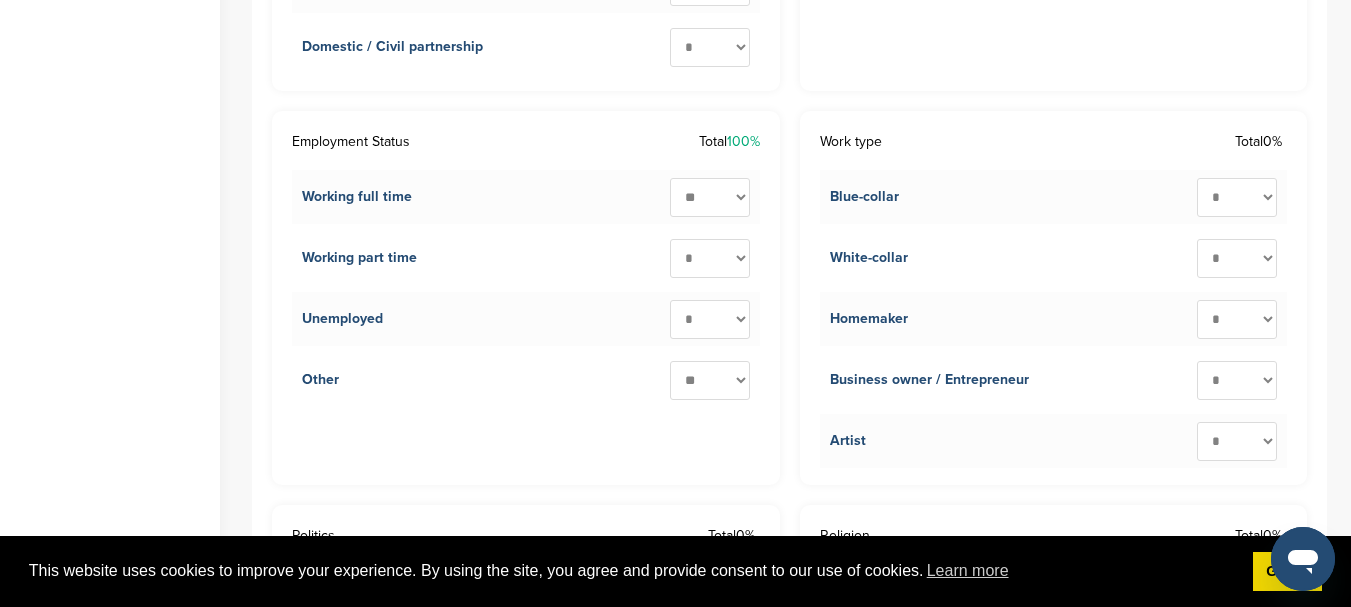 click on "*
**
**
**
**
**
**
**
**
**
***" at bounding box center [710, 197] 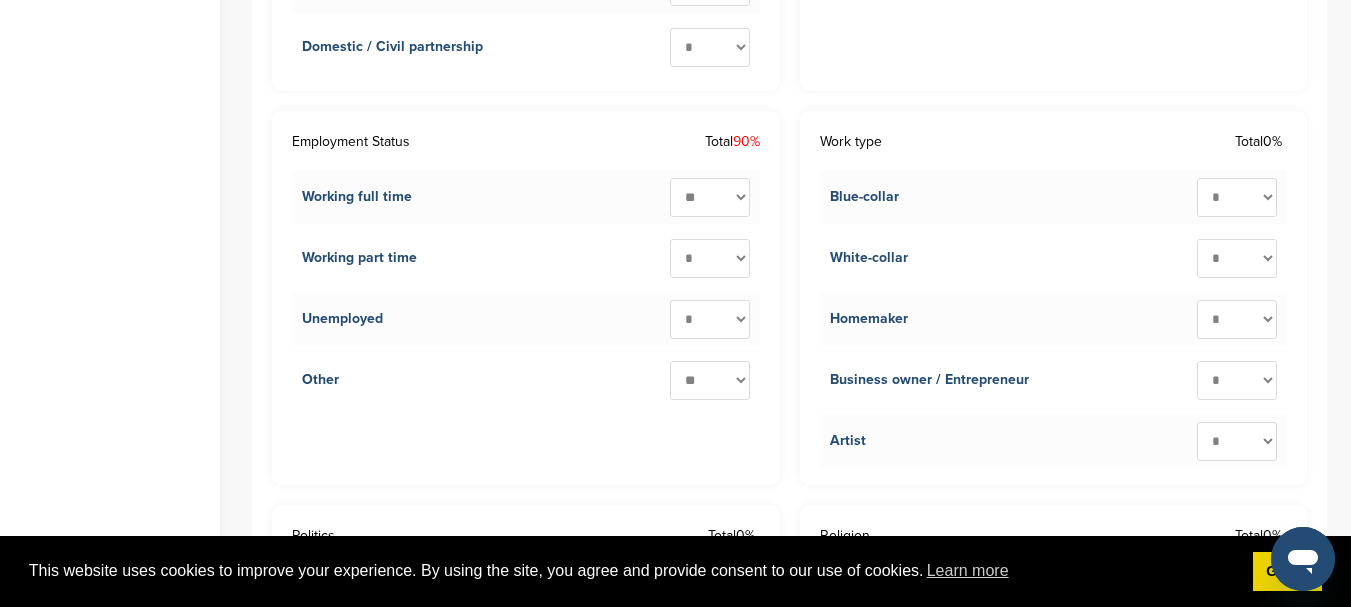 drag, startPoint x: 707, startPoint y: 400, endPoint x: 709, endPoint y: 384, distance: 16.124516 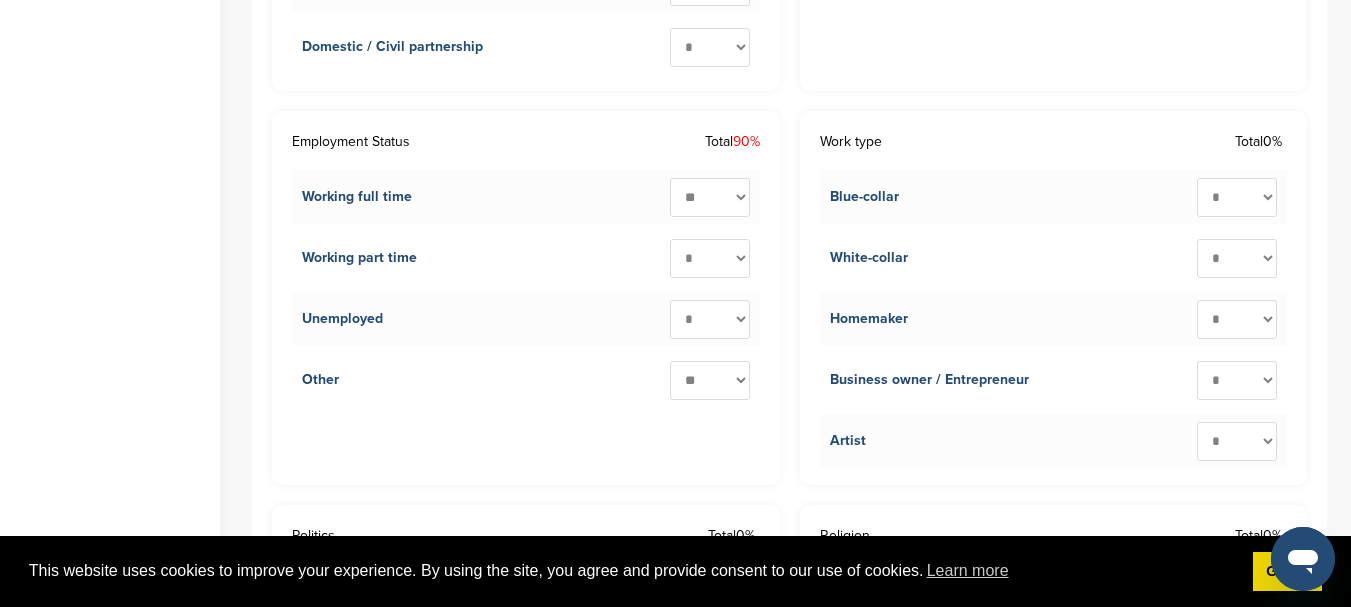 select on "**" 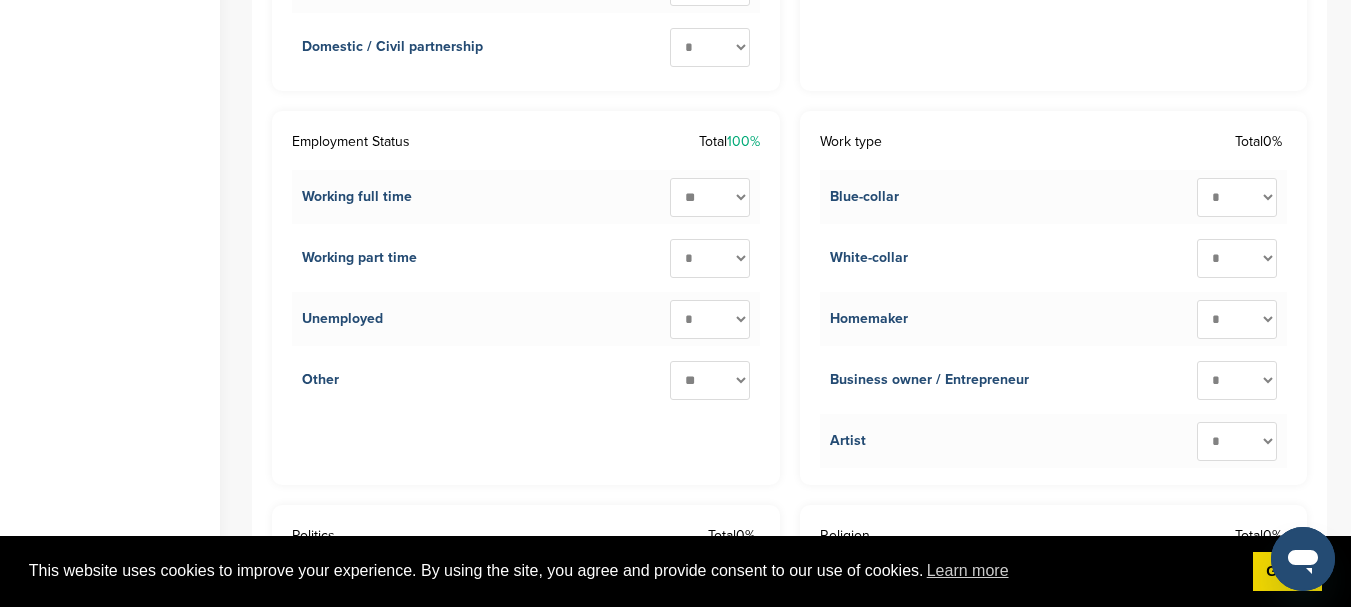 click on "*
**
**
**
**
**
**
**
**
**
***" at bounding box center (1237, 258) 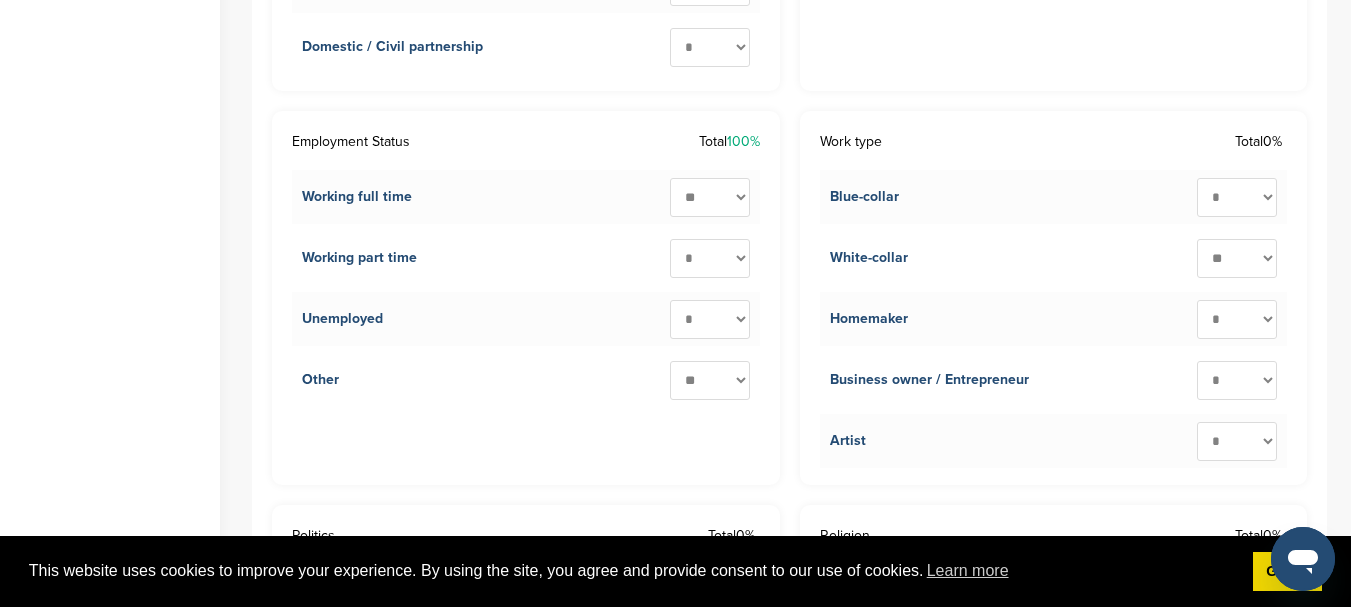 click on "*
**
**
**
**
**
**
**
**
**
***" at bounding box center [1237, 258] 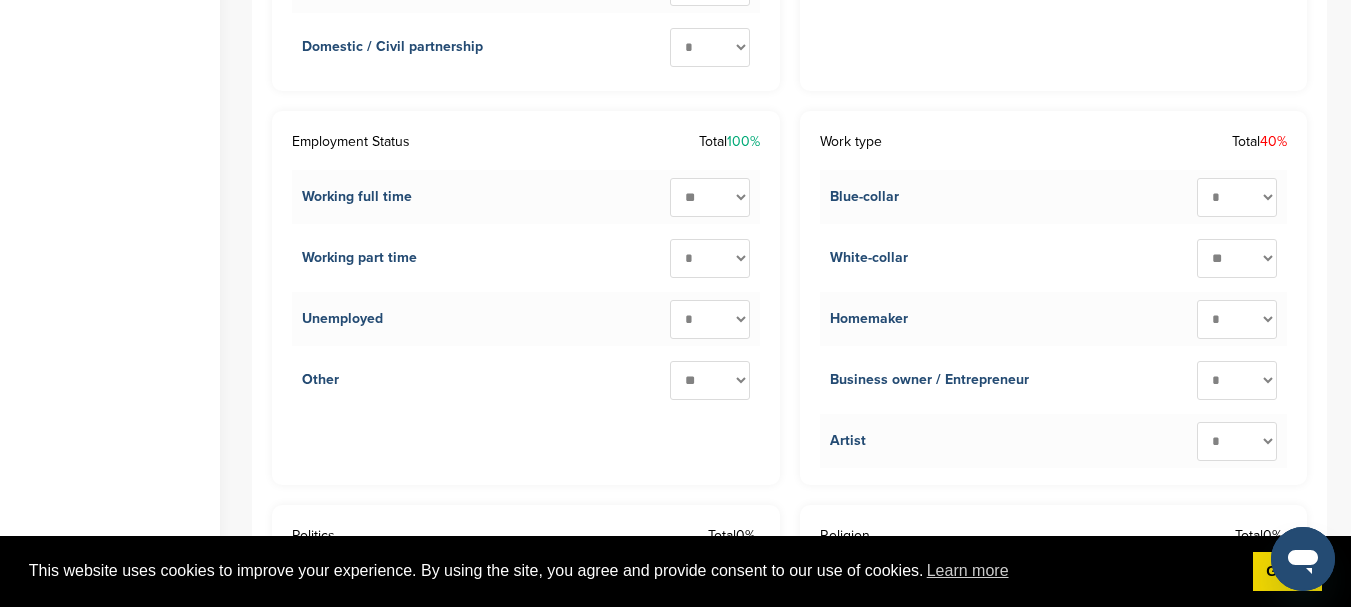 click on "*
**
**
**
**
**
**
**
**
**
***" at bounding box center [1237, 197] 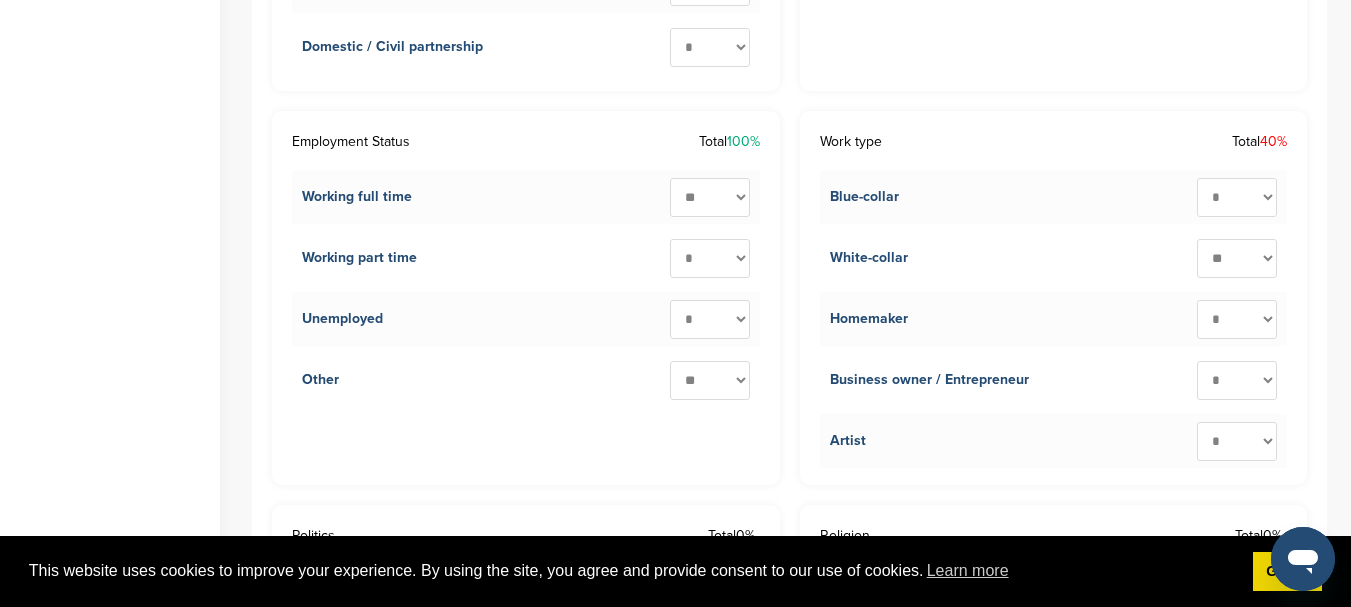 click on "*
**
**
**
**
**
**
**
**
**
***" at bounding box center [1237, 197] 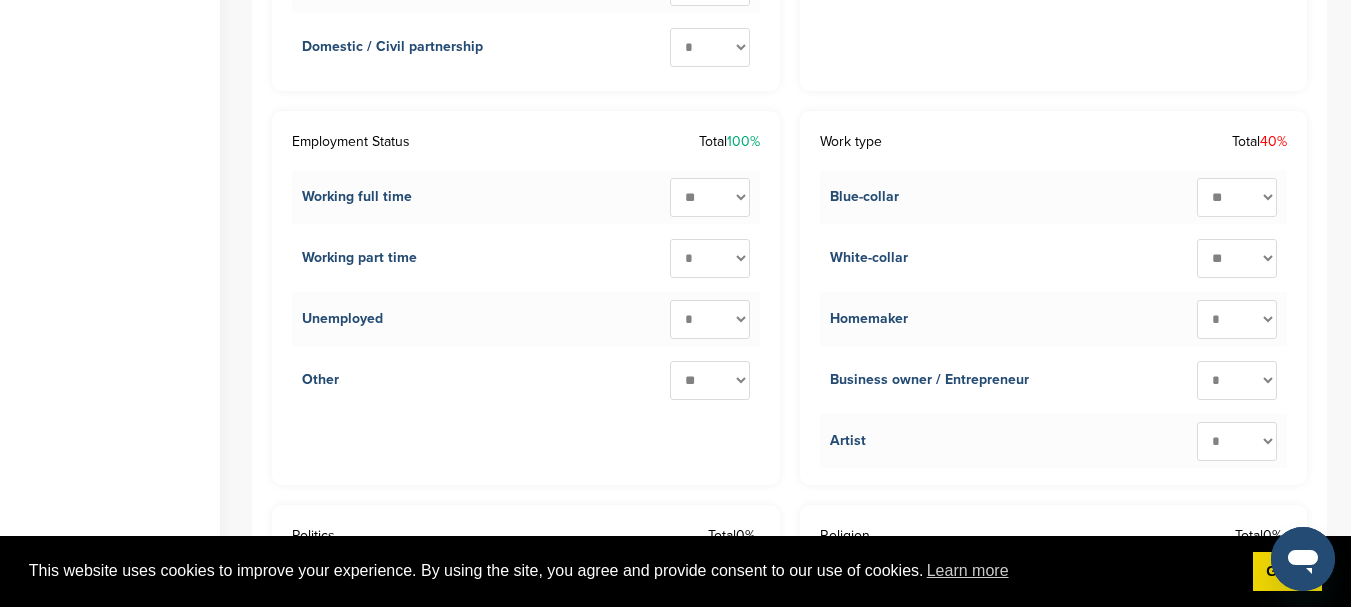 click on "*
**
**
**
**
**
**
**
**
**
***" at bounding box center [1237, 197] 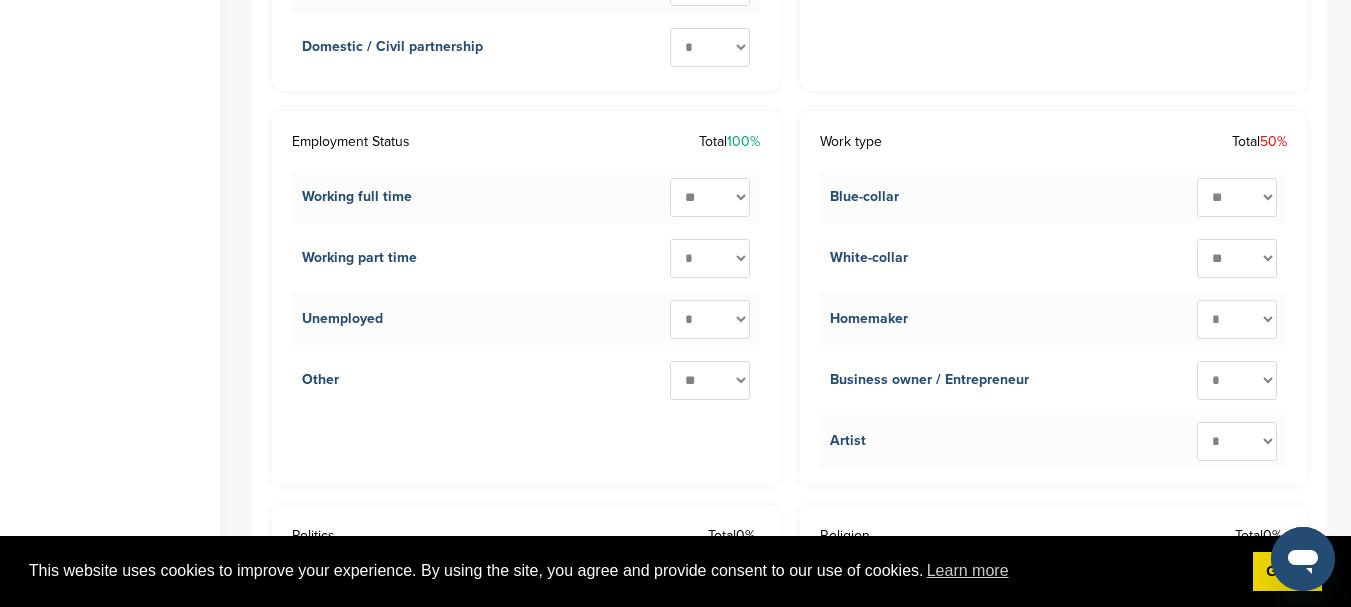 click on "Homemaker
*
**
**
**
**
**
**
**
**
**
***" at bounding box center [1054, 319] 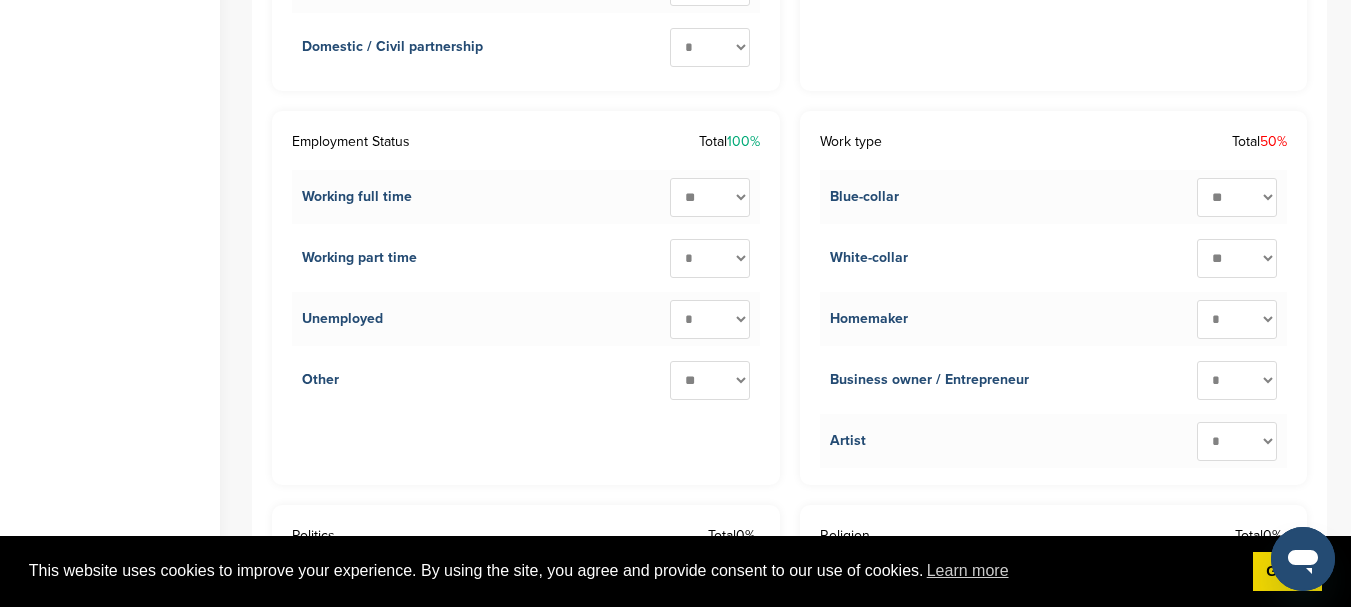 select on "**" 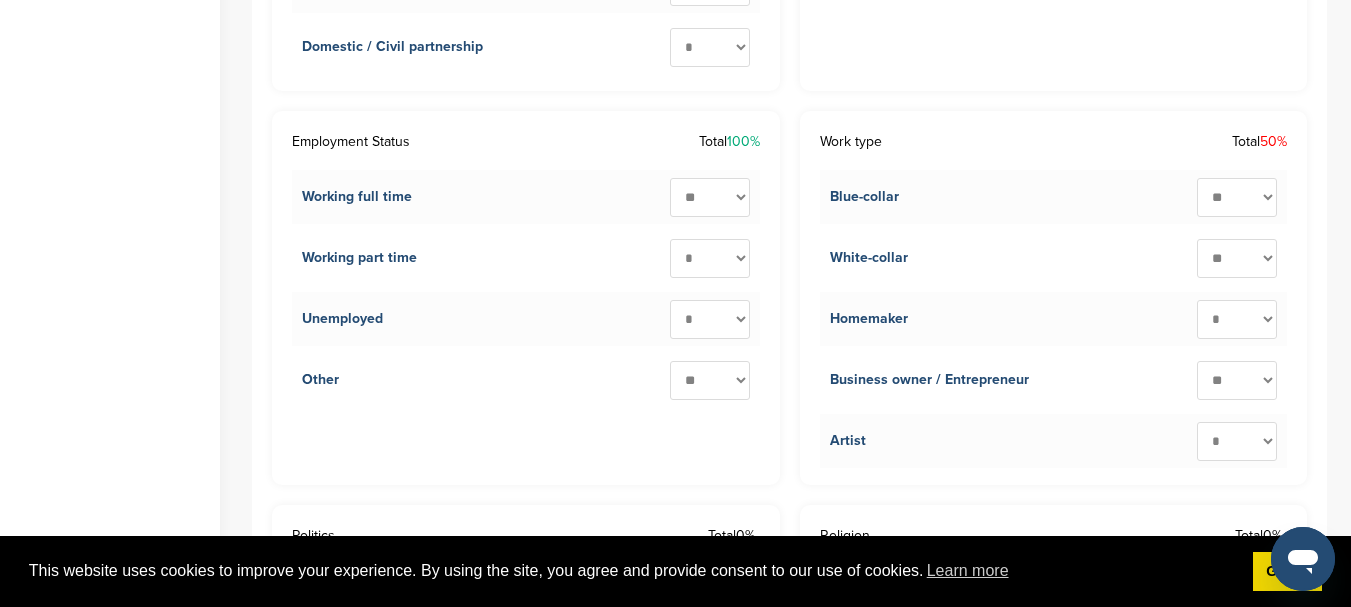 click on "*
**
**
**
**
**
**
**
**
**
***" at bounding box center [1237, 380] 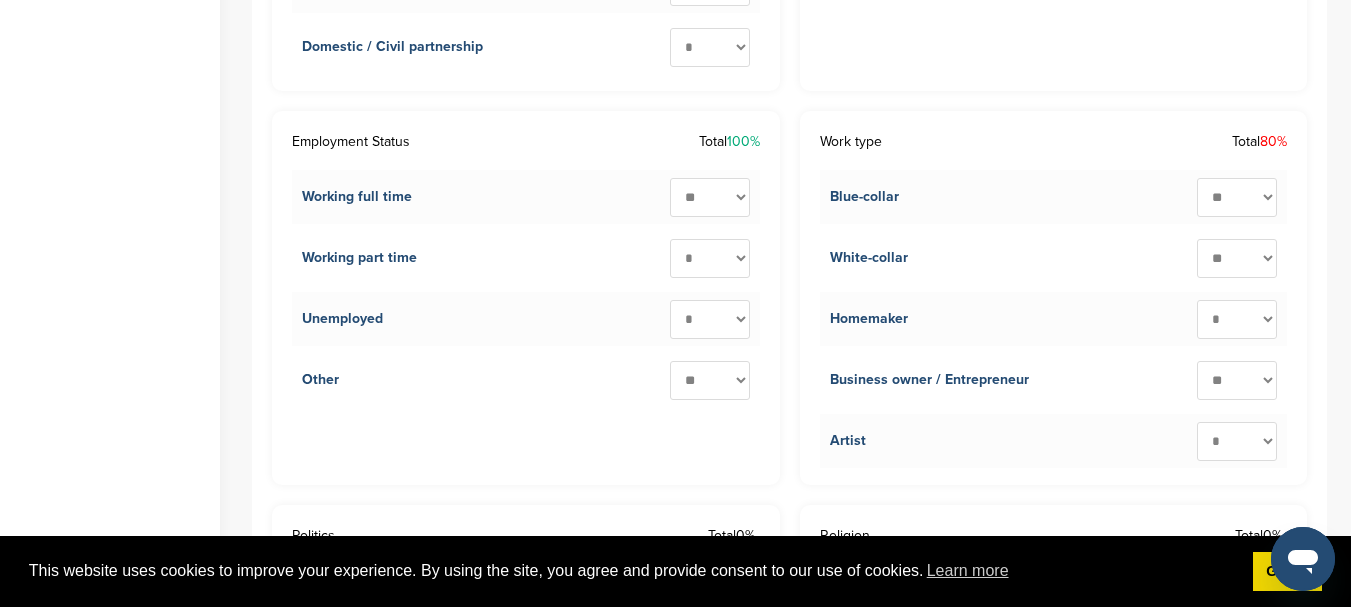 click on "*
**
**
**
**
**
**
**
**
**
***" at bounding box center [1237, 319] 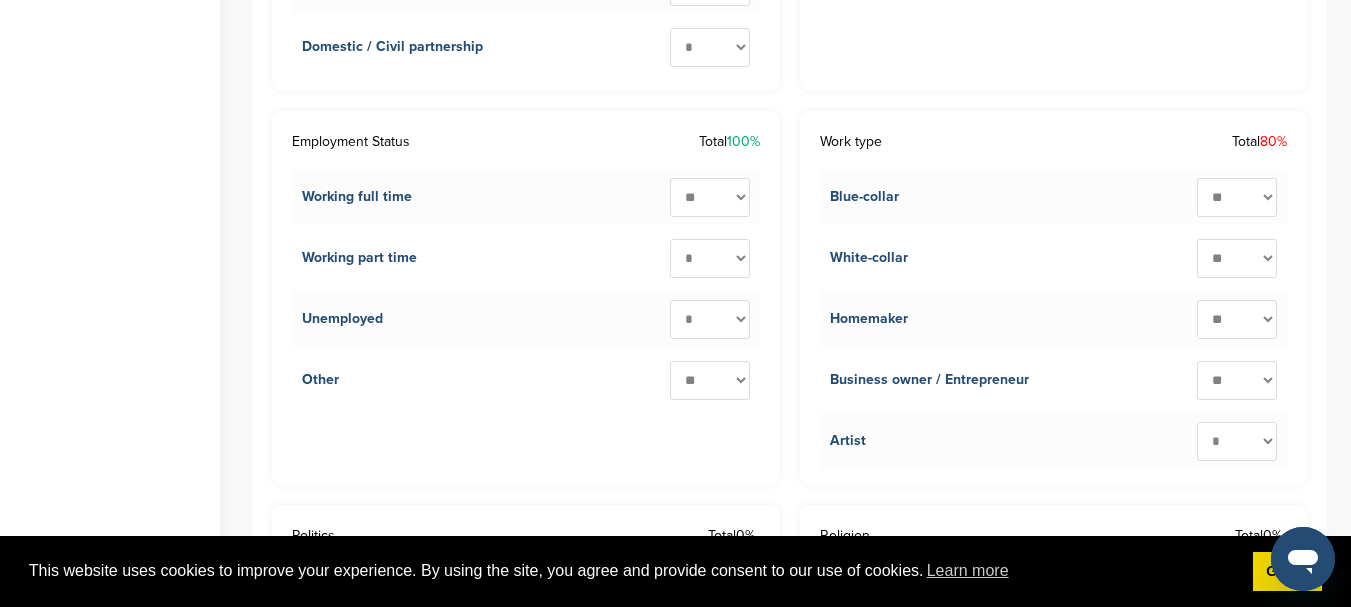 click on "*
**
**
**
**
**
**
**
**
**
***" at bounding box center [1237, 319] 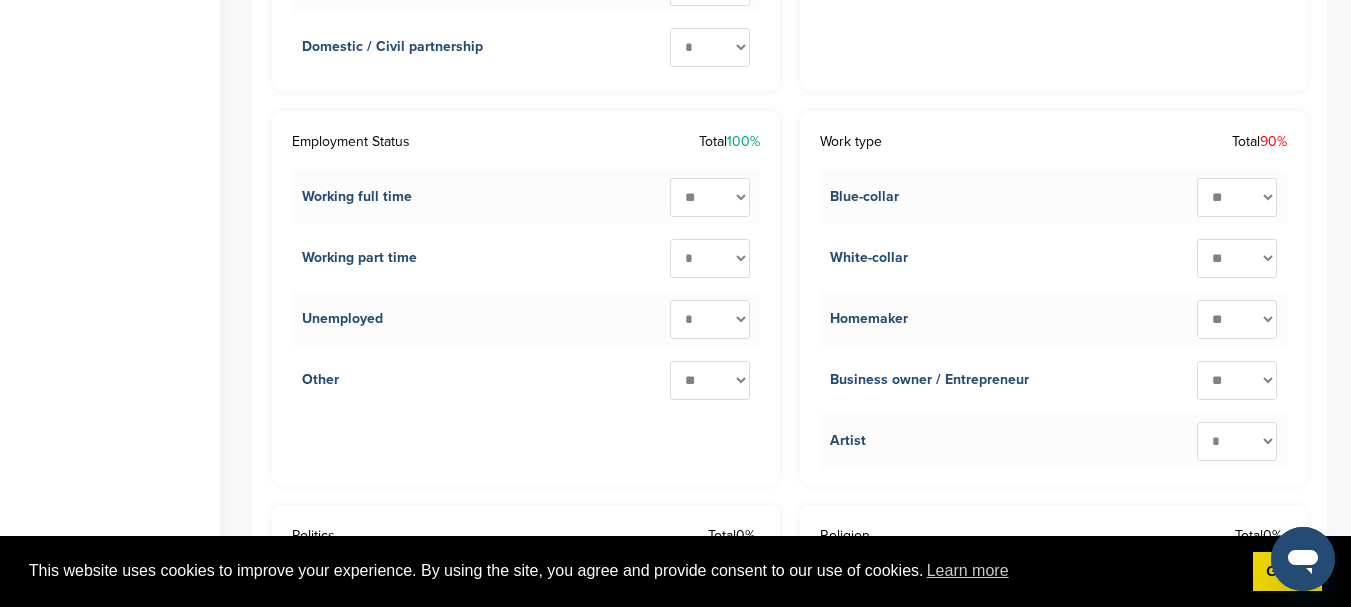 click on "*
**
**
**
**
**
**
**
**
**
***" at bounding box center (1237, 441) 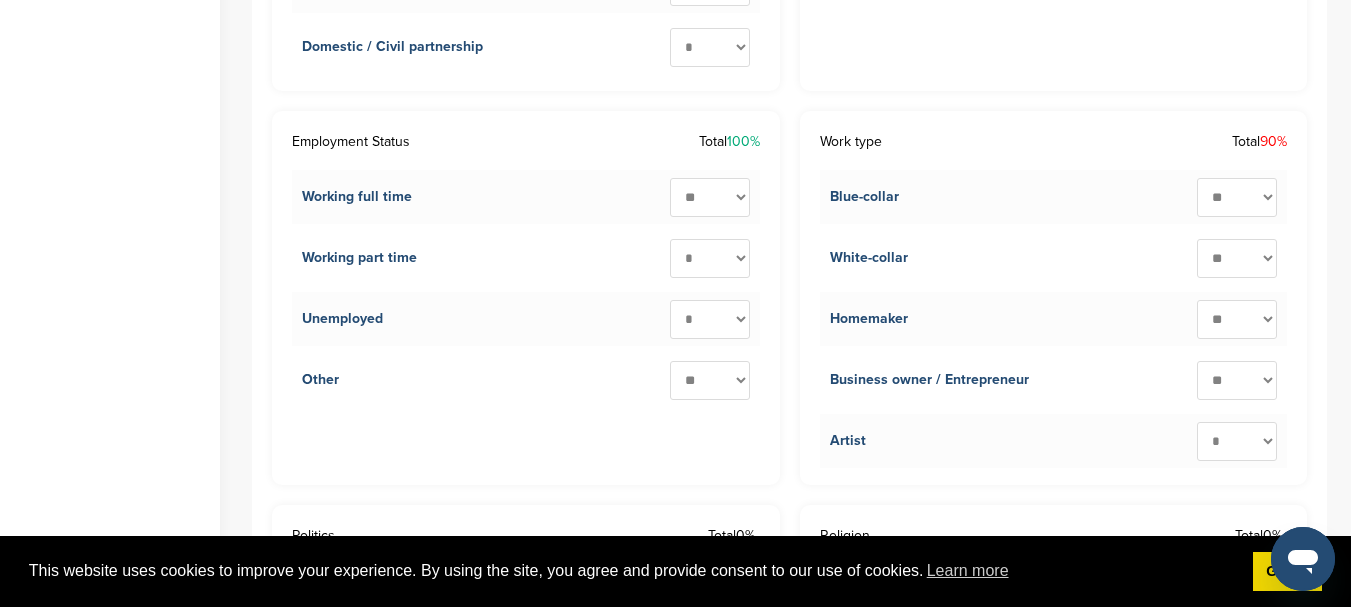 select on "**" 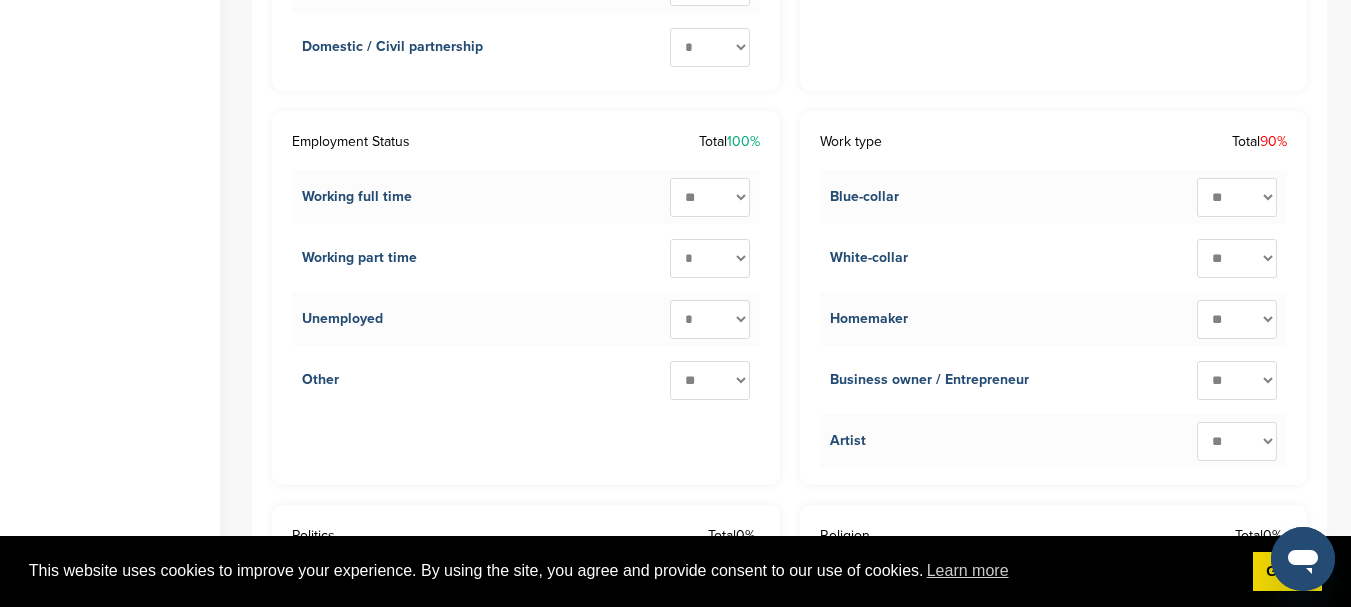 click on "*
**
**
**
**
**
**
**
**
**
***" at bounding box center (1237, 441) 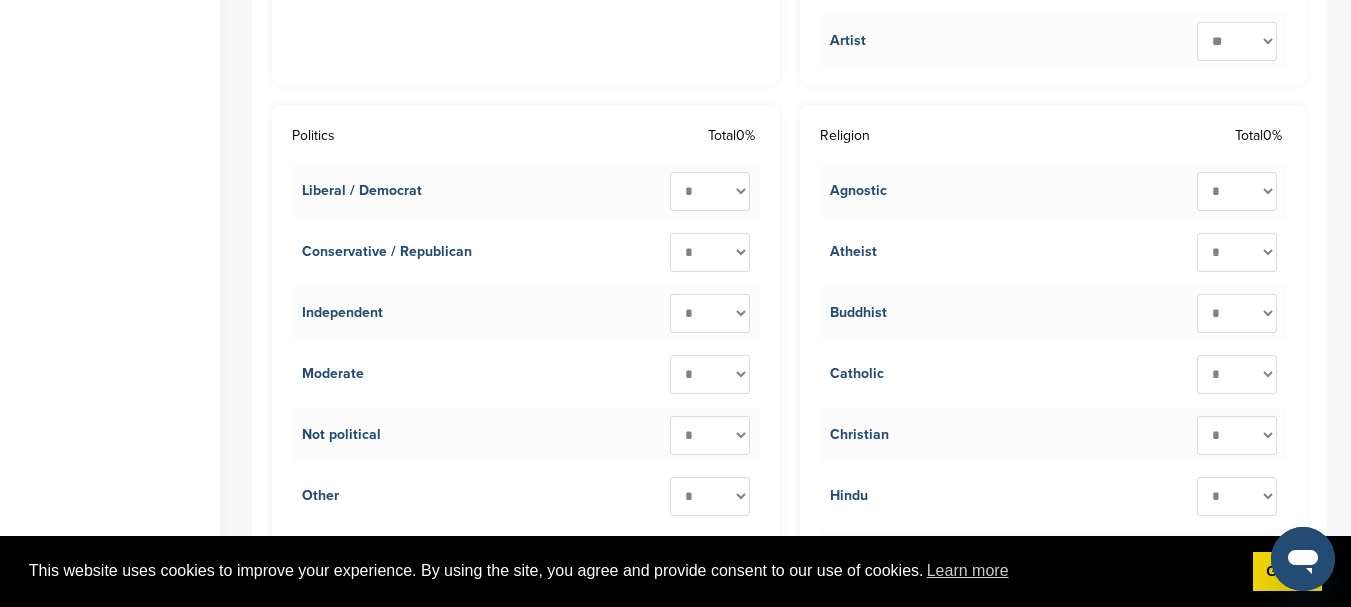 scroll, scrollTop: 4800, scrollLeft: 0, axis: vertical 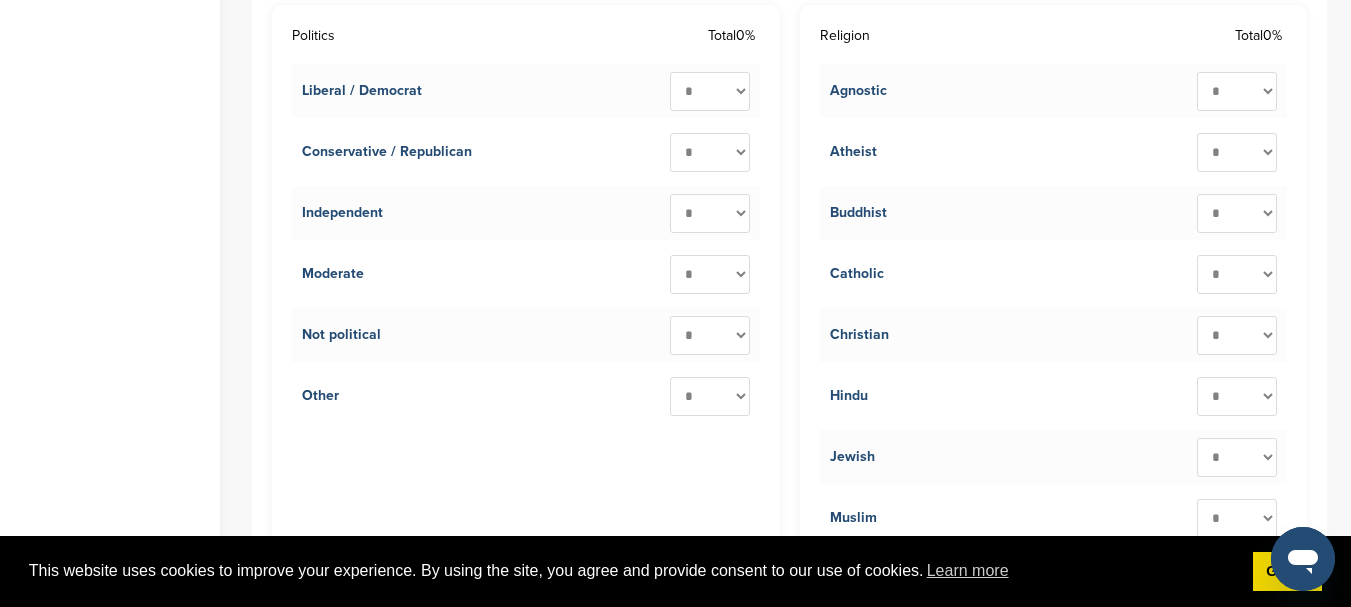 click on "*
**
**
**
**
**
**
**
**
**
***" at bounding box center (710, 396) 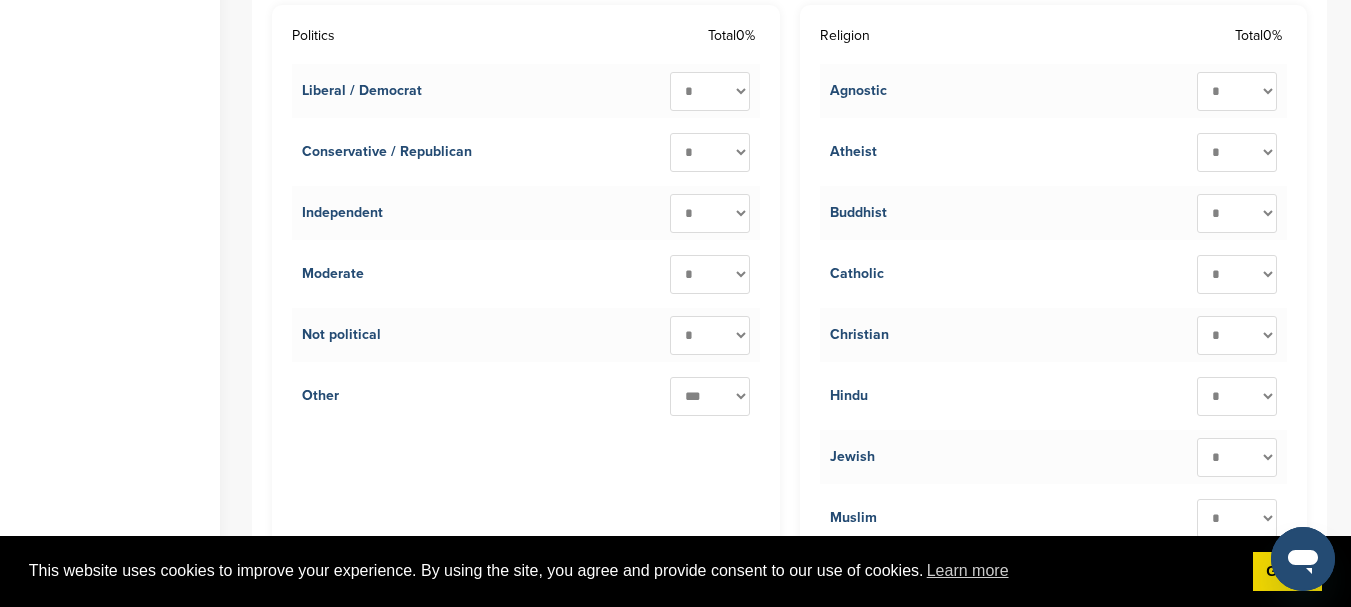 click on "*
**
**
**
**
**
**
**
**
**
***" at bounding box center (710, 396) 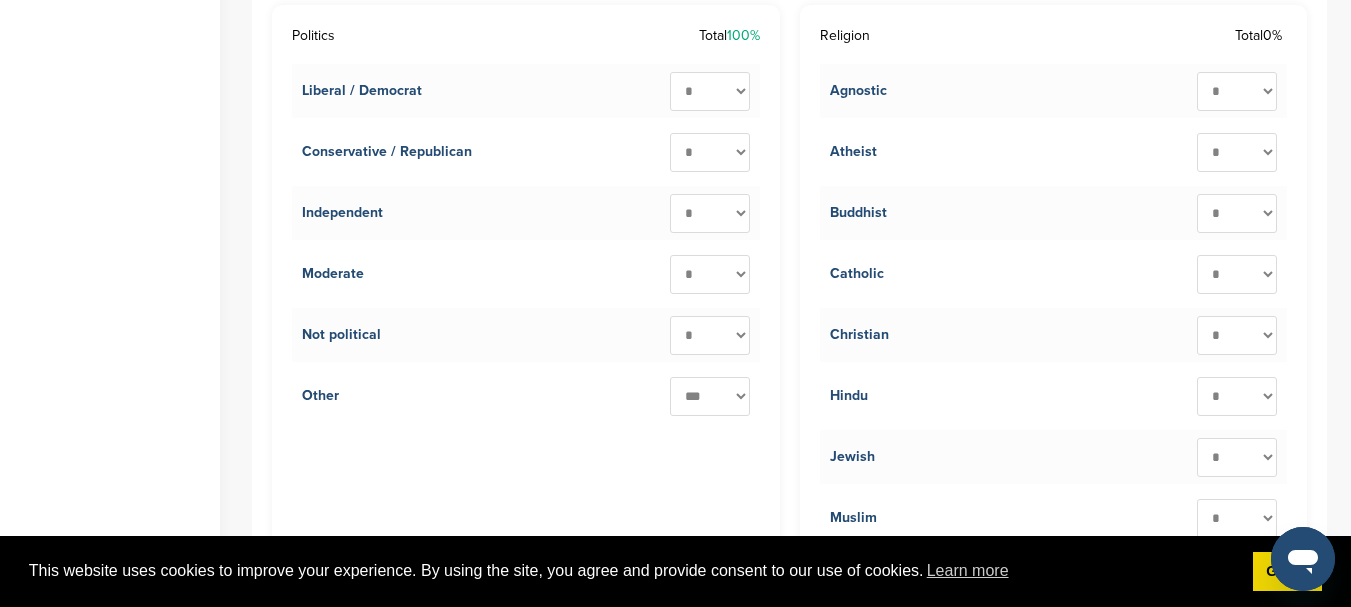 click on "*
**
**
**
**
**
**
**
**
**
***" at bounding box center (710, 91) 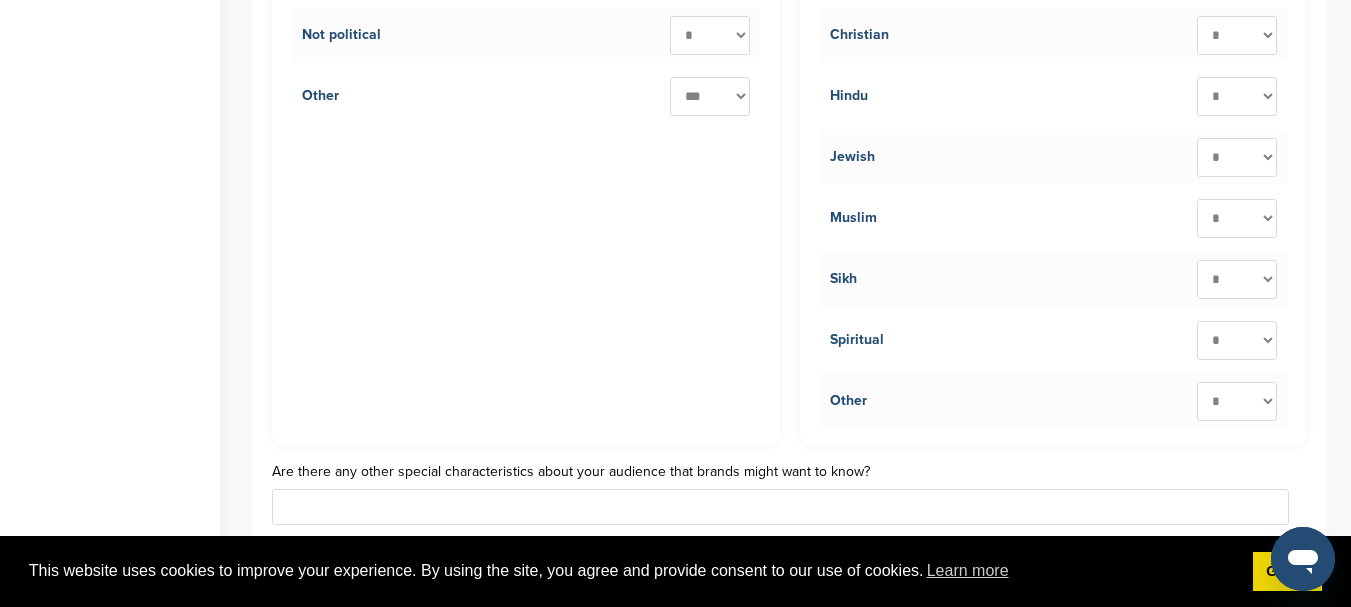 scroll, scrollTop: 5300, scrollLeft: 0, axis: vertical 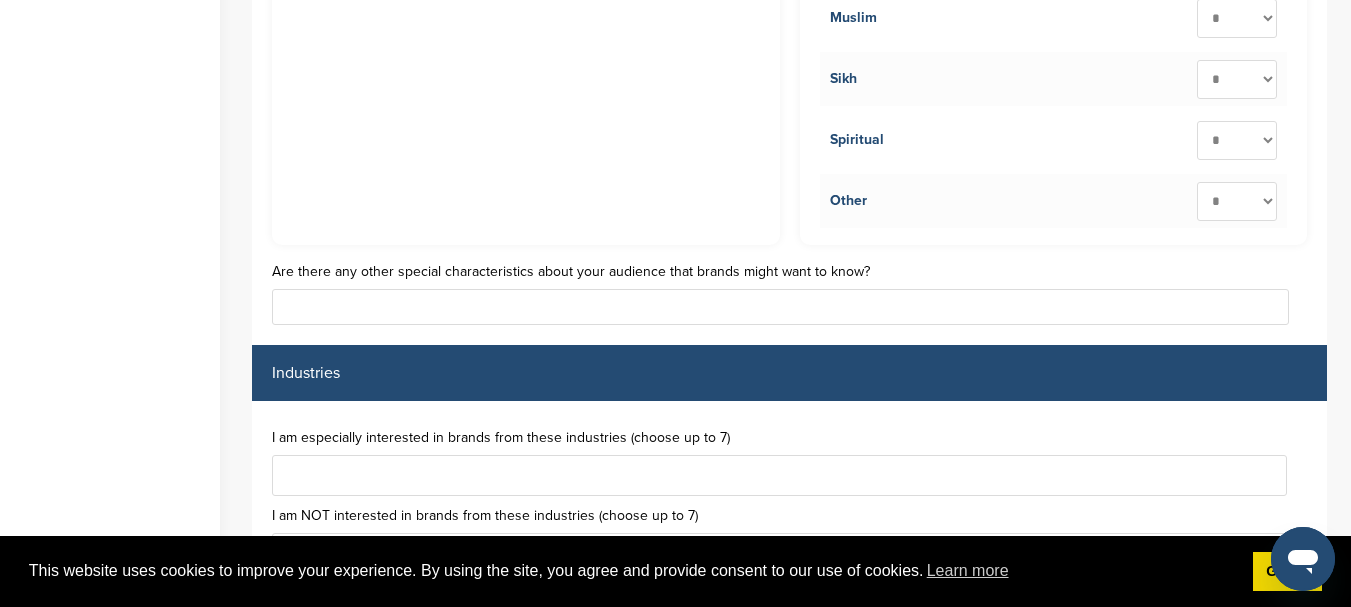 click on "*
**
**
**
**
**
**
**
**
**
***" at bounding box center (1237, 201) 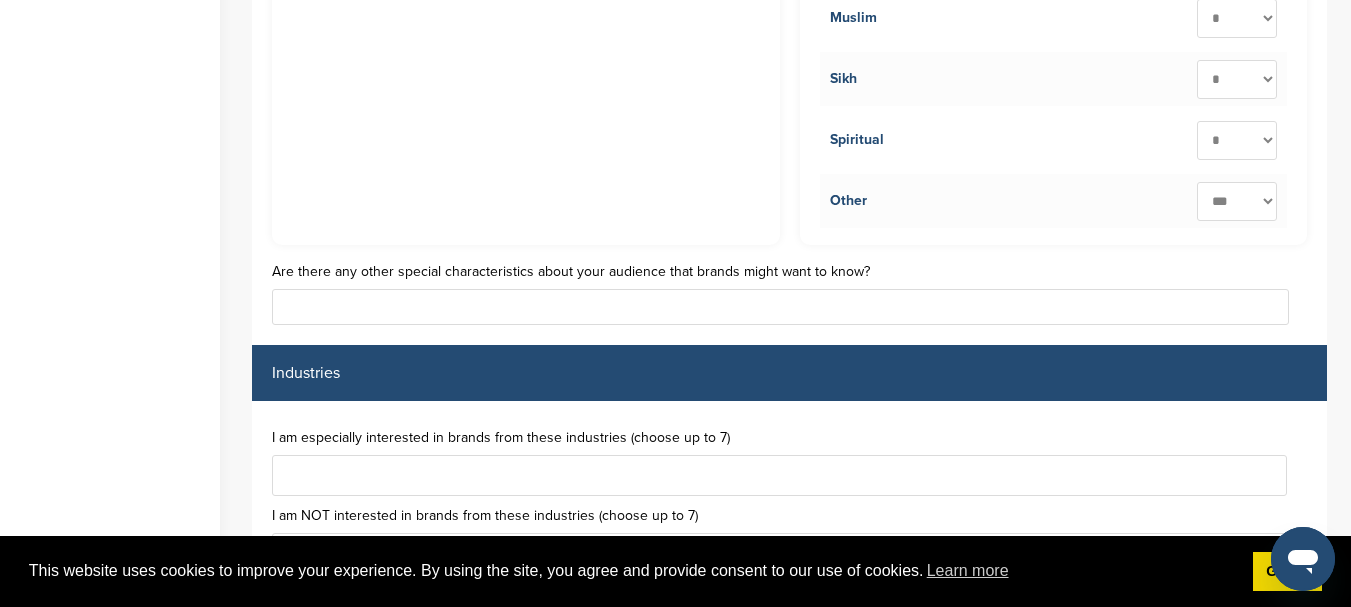 click on "*
**
**
**
**
**
**
**
**
**
***" at bounding box center (1237, 201) 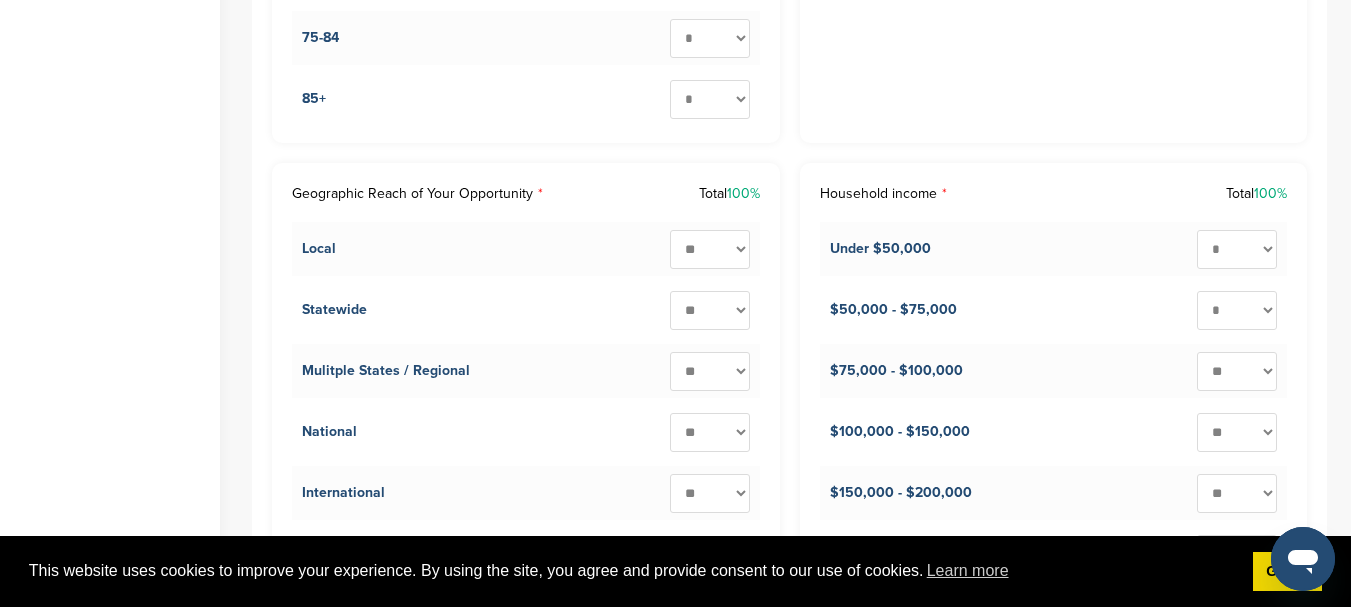 scroll, scrollTop: 2800, scrollLeft: 0, axis: vertical 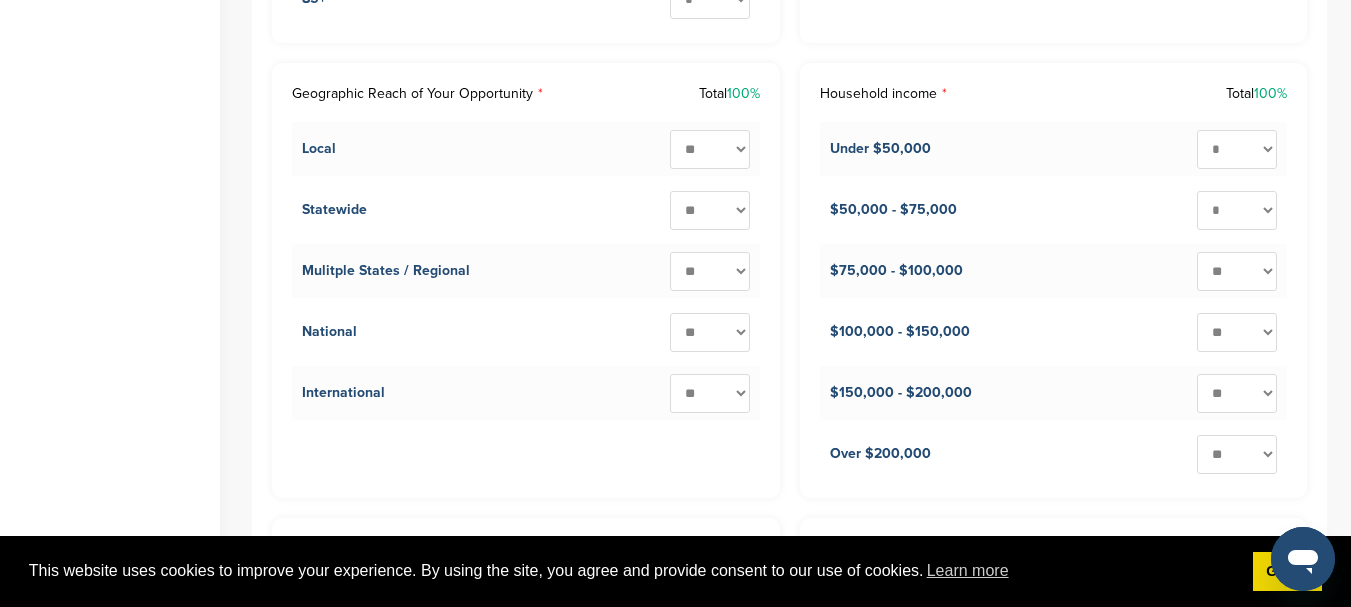click on "*
**
**
**
**
**
**
**
**
**
***" at bounding box center [710, 149] 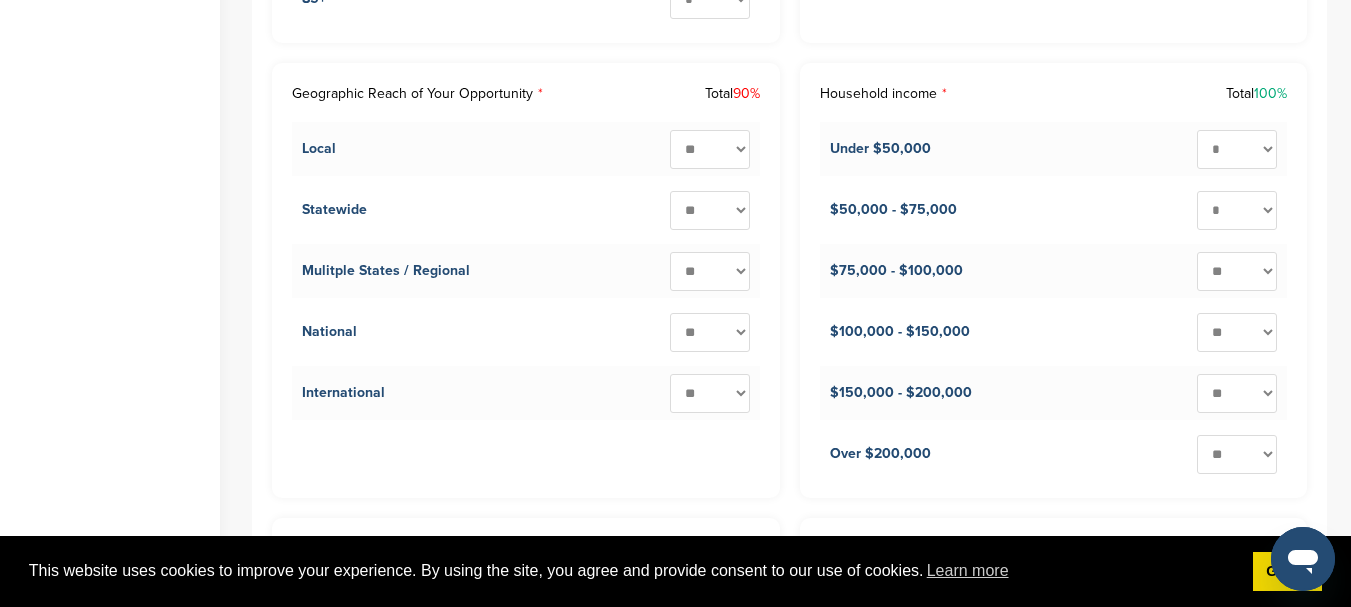 click on "*
**
**
**
**
**
**
**
**
**
***" at bounding box center [710, 210] 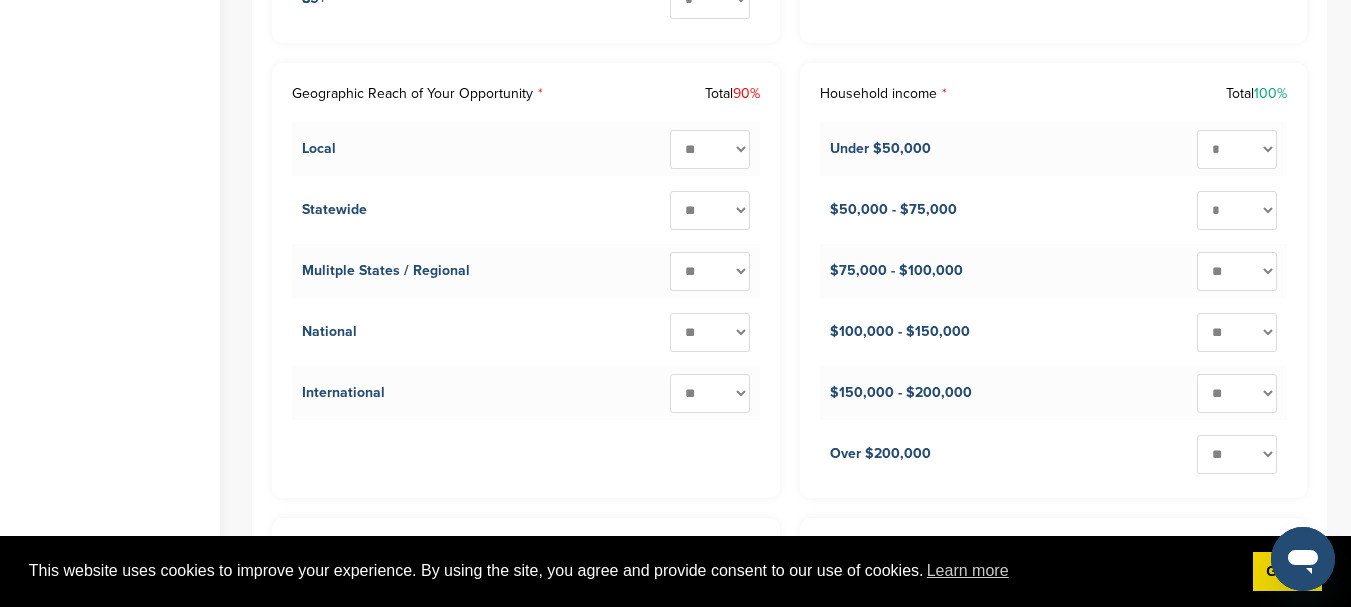 select on "**" 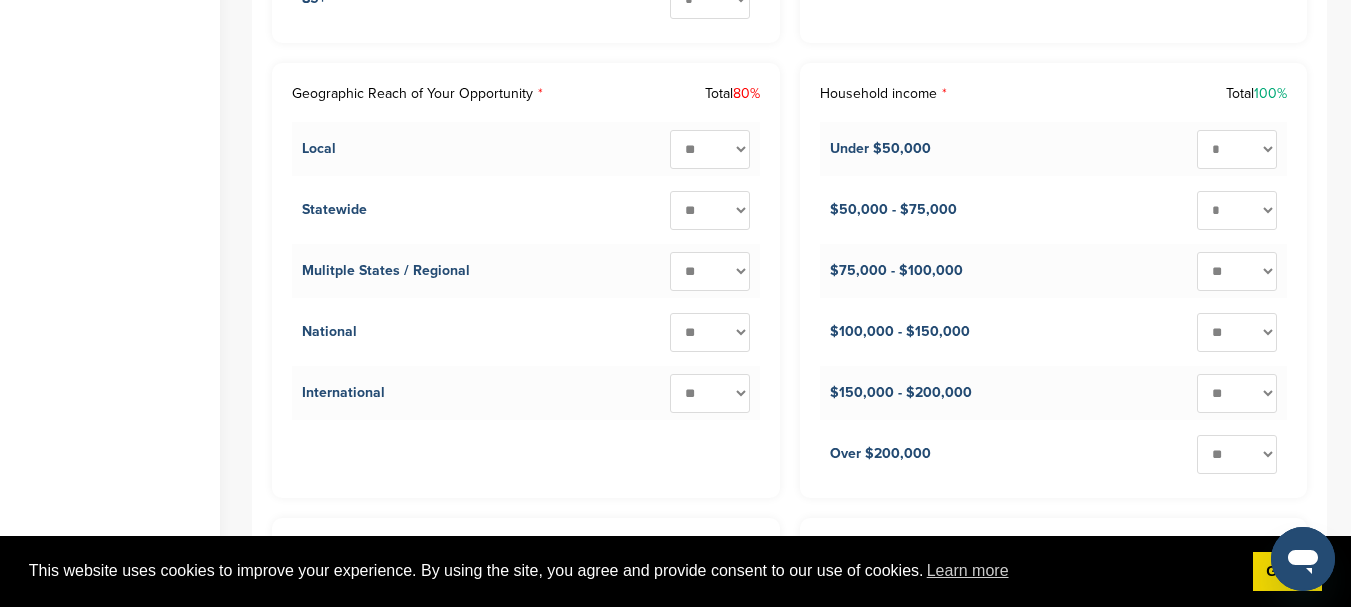 click on "*
**
**
**
**
**
**
**
**
**
***" at bounding box center [710, 271] 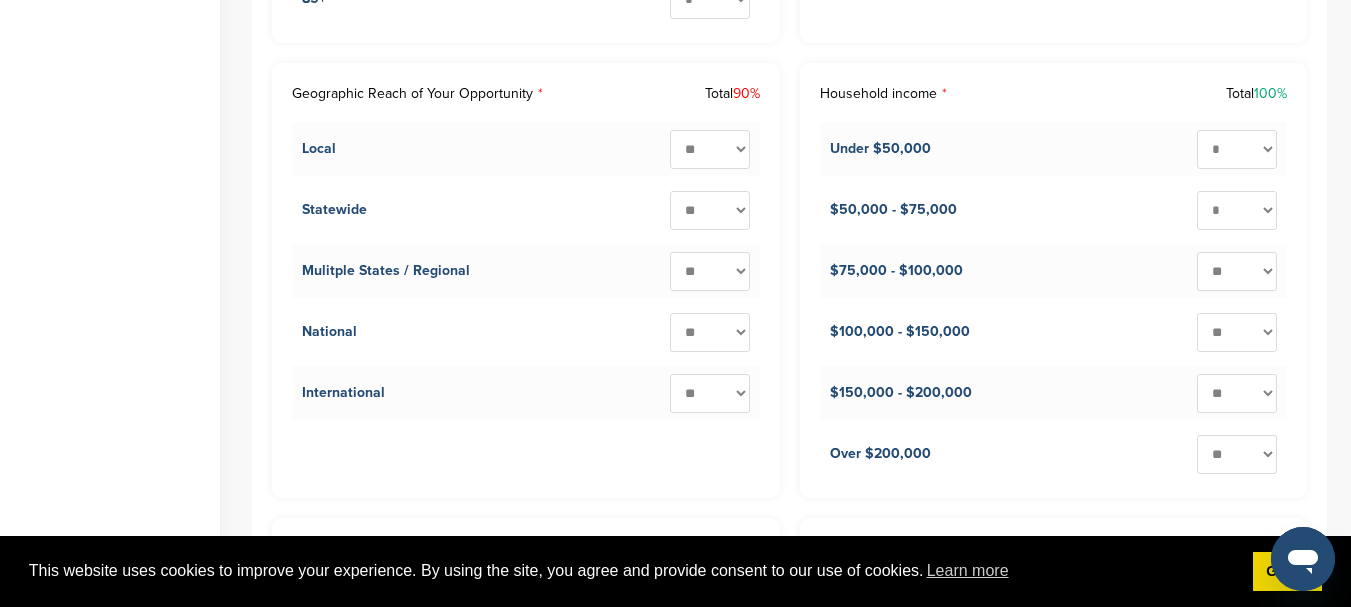 click on "*
**
**
**
**
**
**
**
**
**
***" at bounding box center (710, 332) 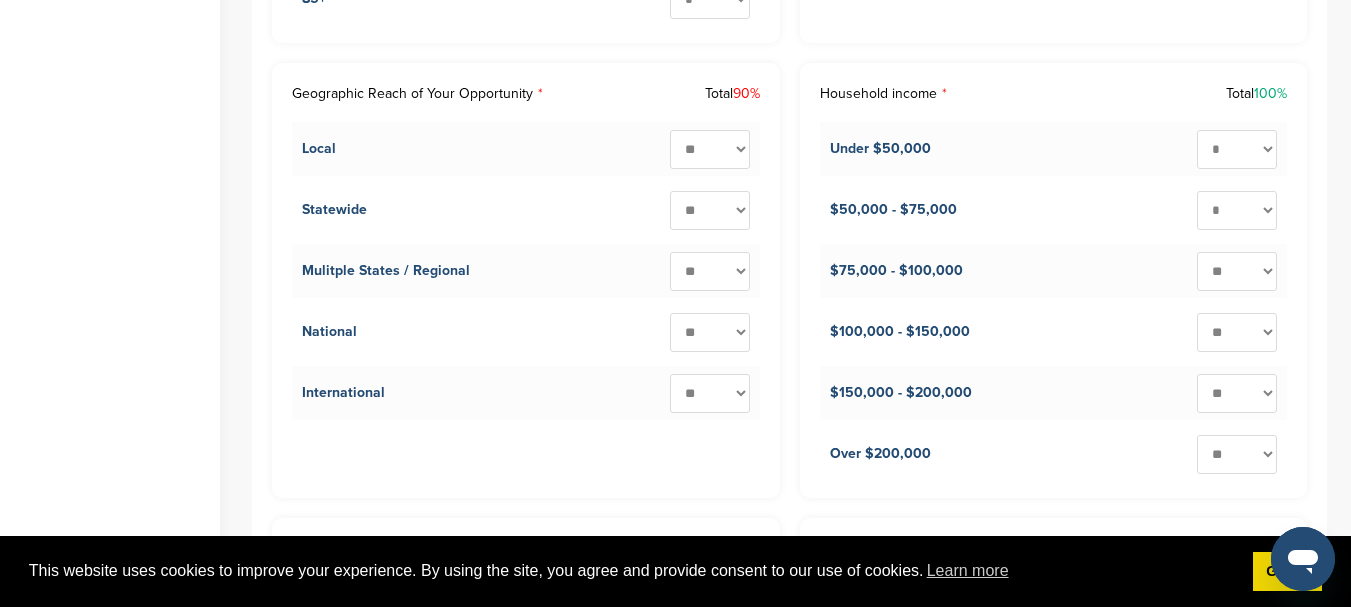 select on "**" 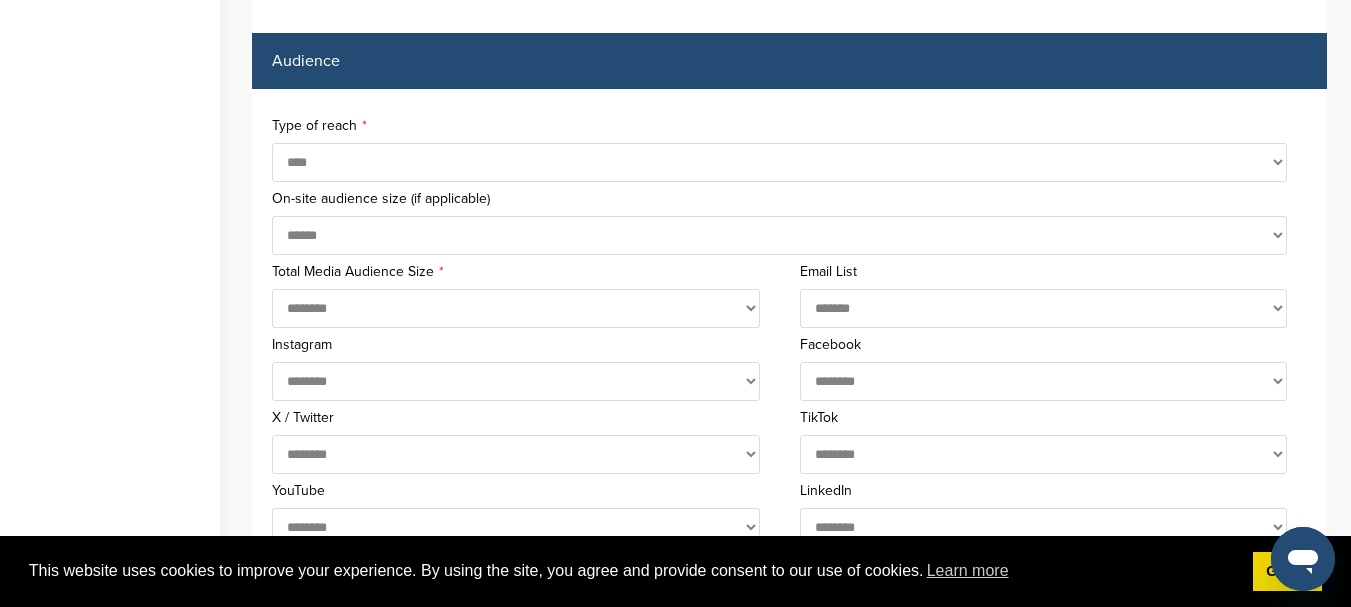 scroll, scrollTop: 1300, scrollLeft: 0, axis: vertical 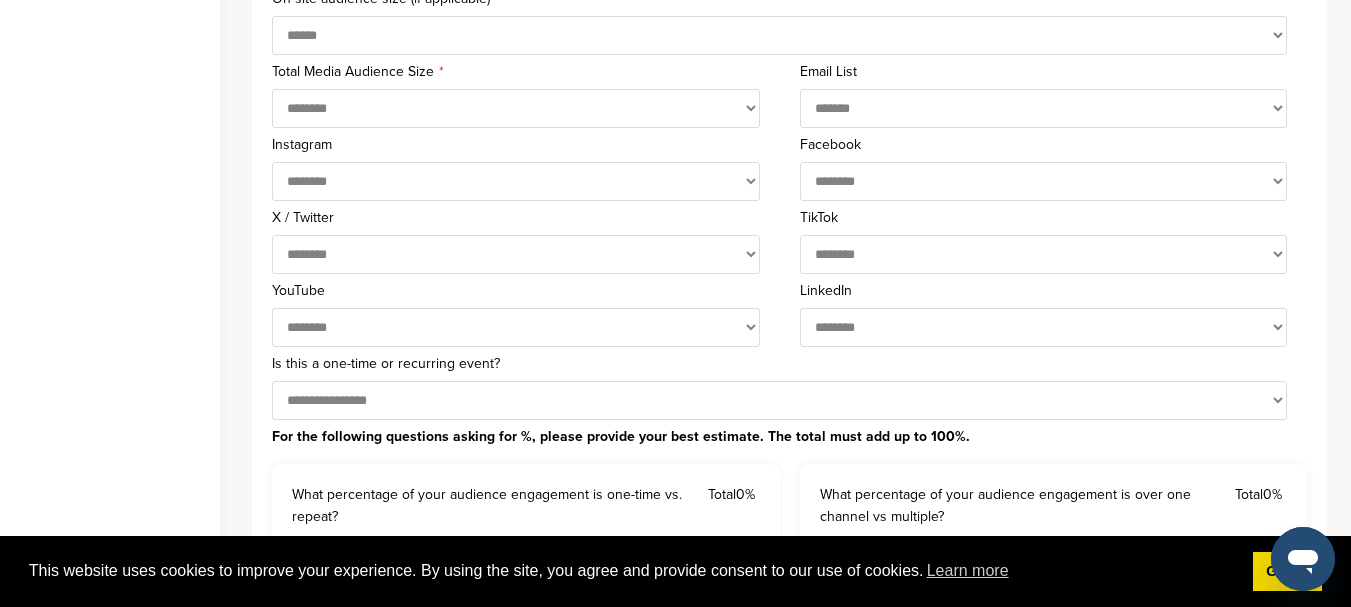 click on "**********" at bounding box center (516, 327) 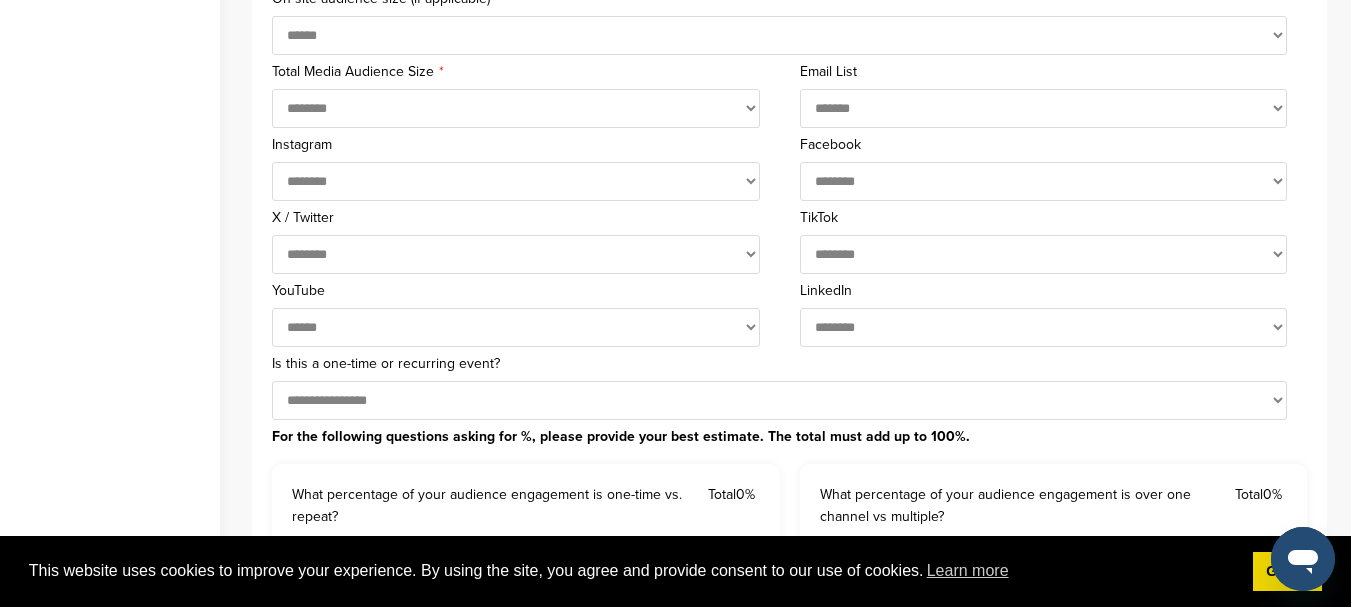 click on "**********" at bounding box center [516, 327] 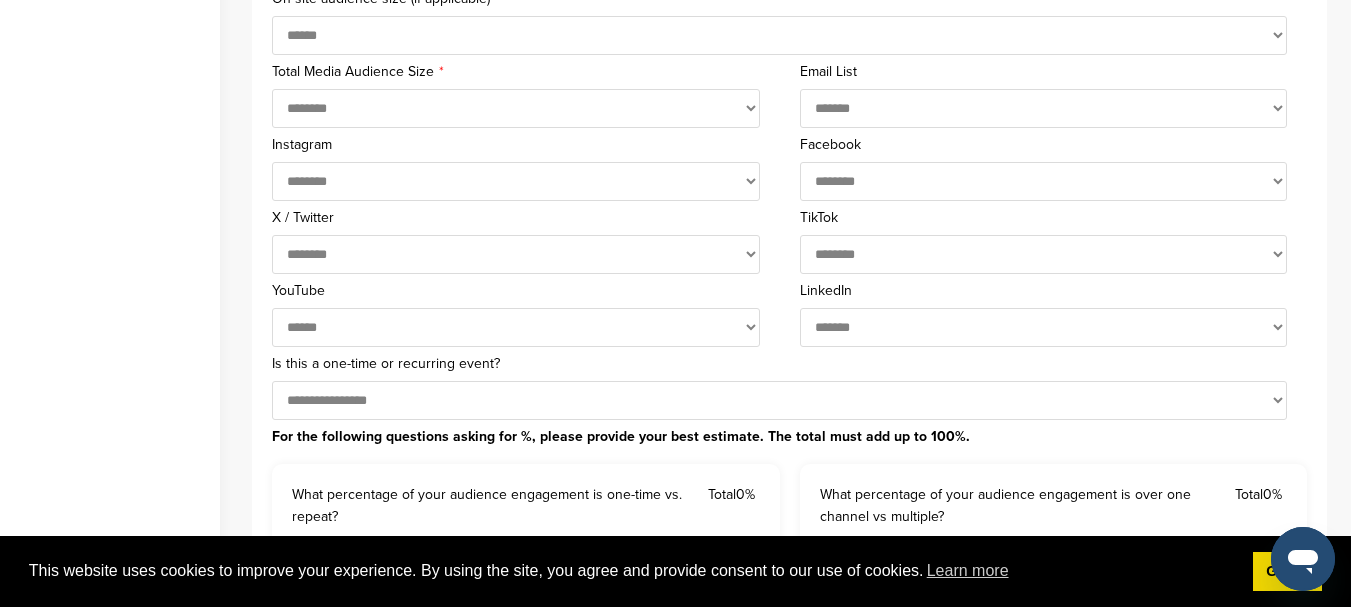 click on "**********" at bounding box center (1044, 327) 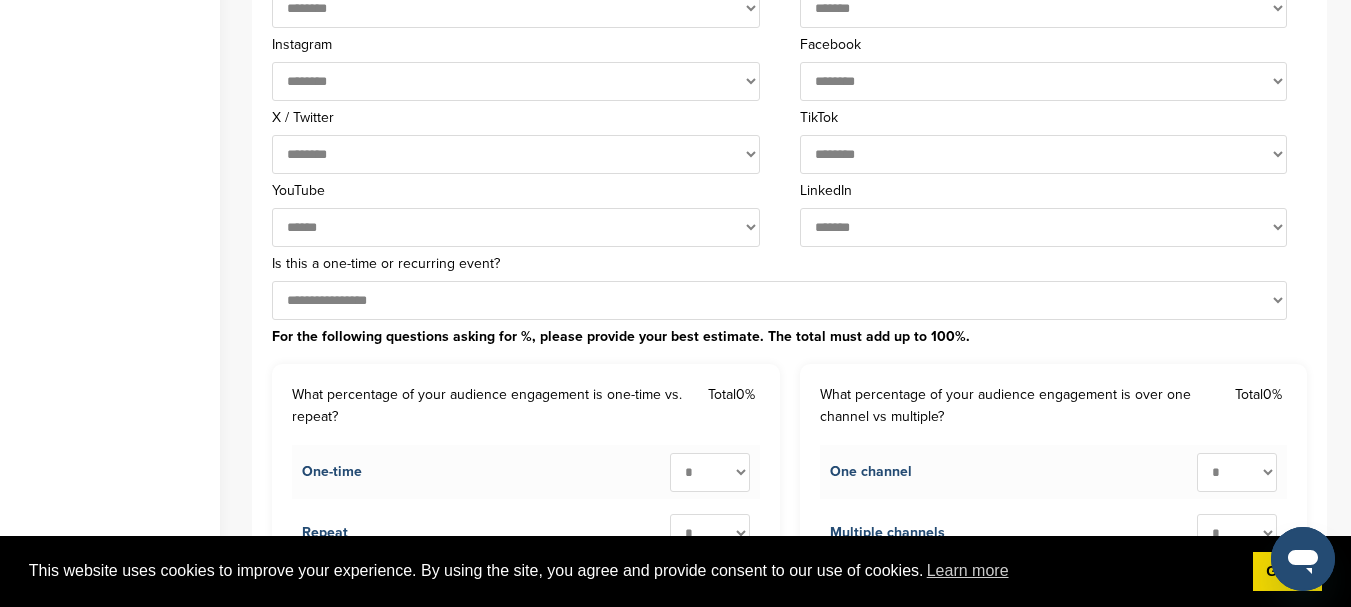 click on "**********" at bounding box center [1044, 81] 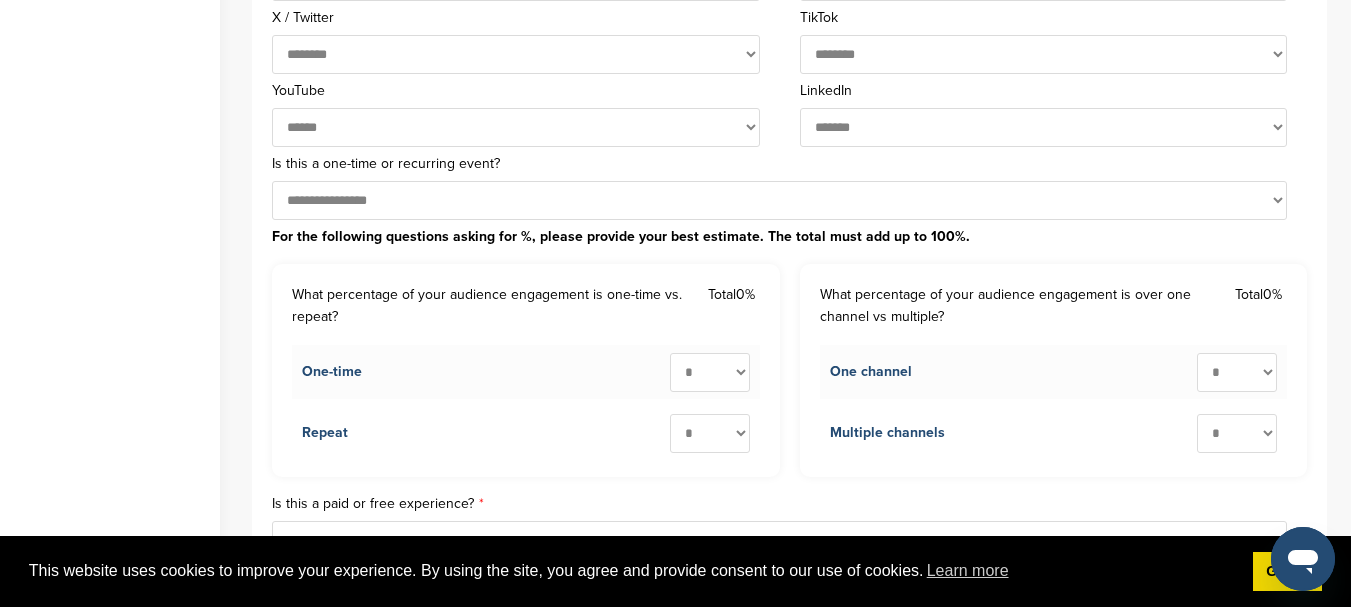 click on "*
**
**
**
**
**
**
**
**
**
***" at bounding box center [710, 433] 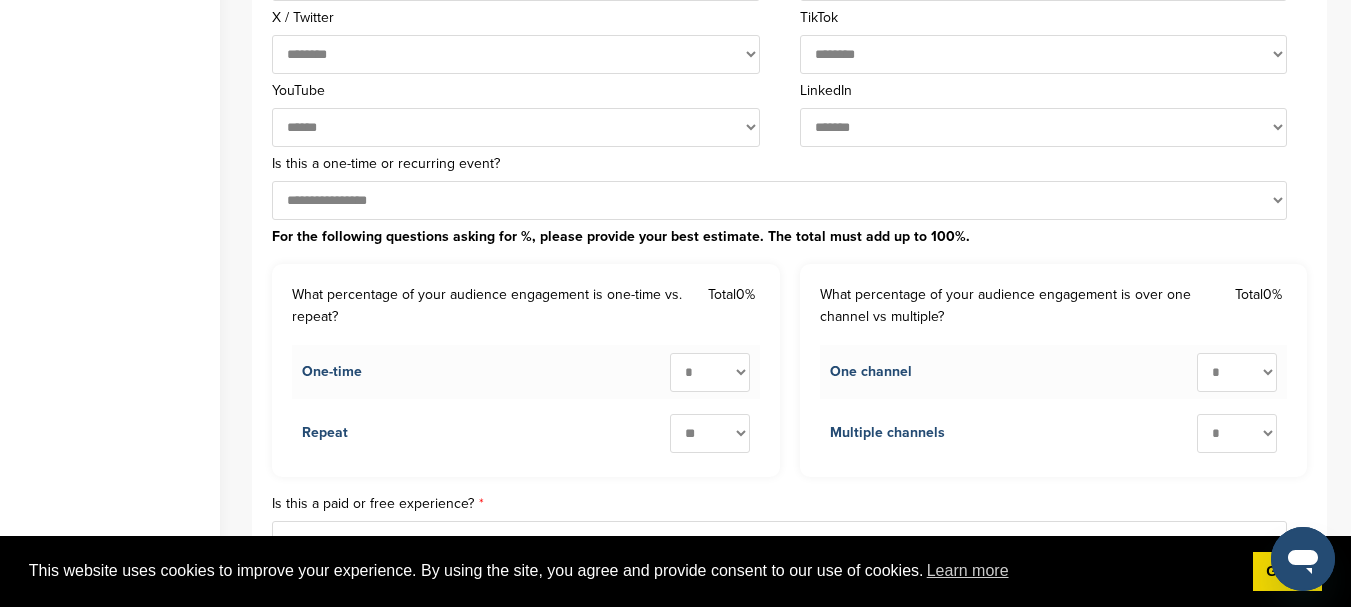 click on "*
**
**
**
**
**
**
**
**
**
***" at bounding box center [710, 433] 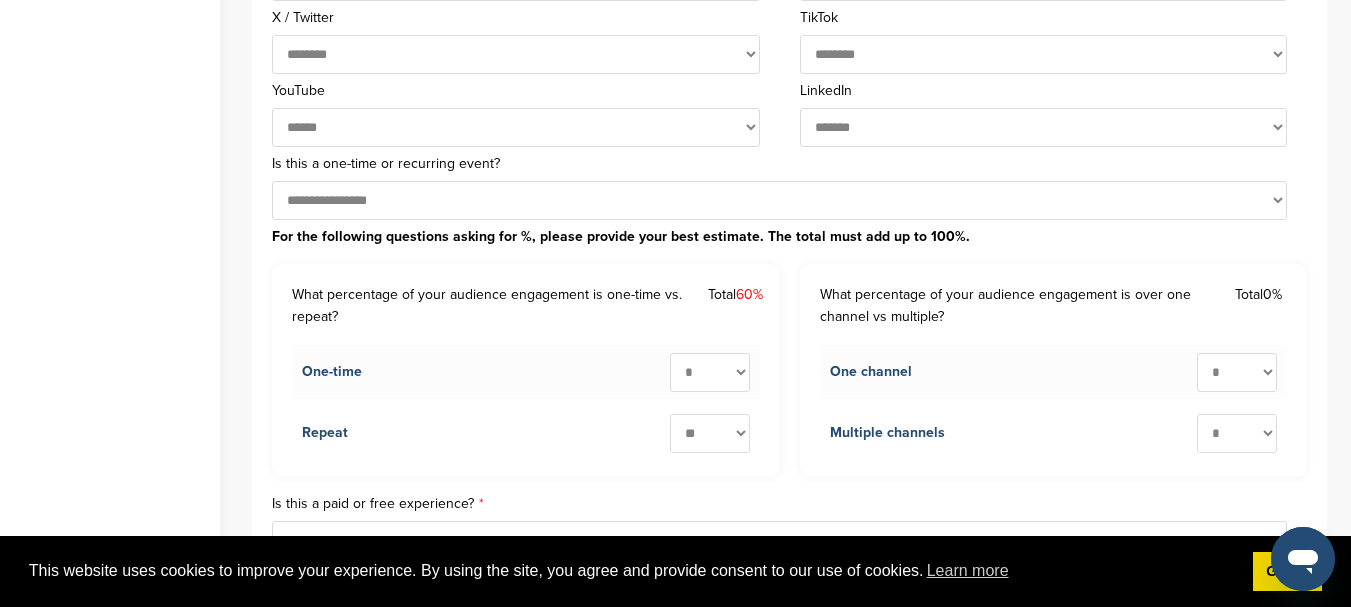 click on "*
**
**
**
**
**
**
**
**
**
***" at bounding box center (710, 372) 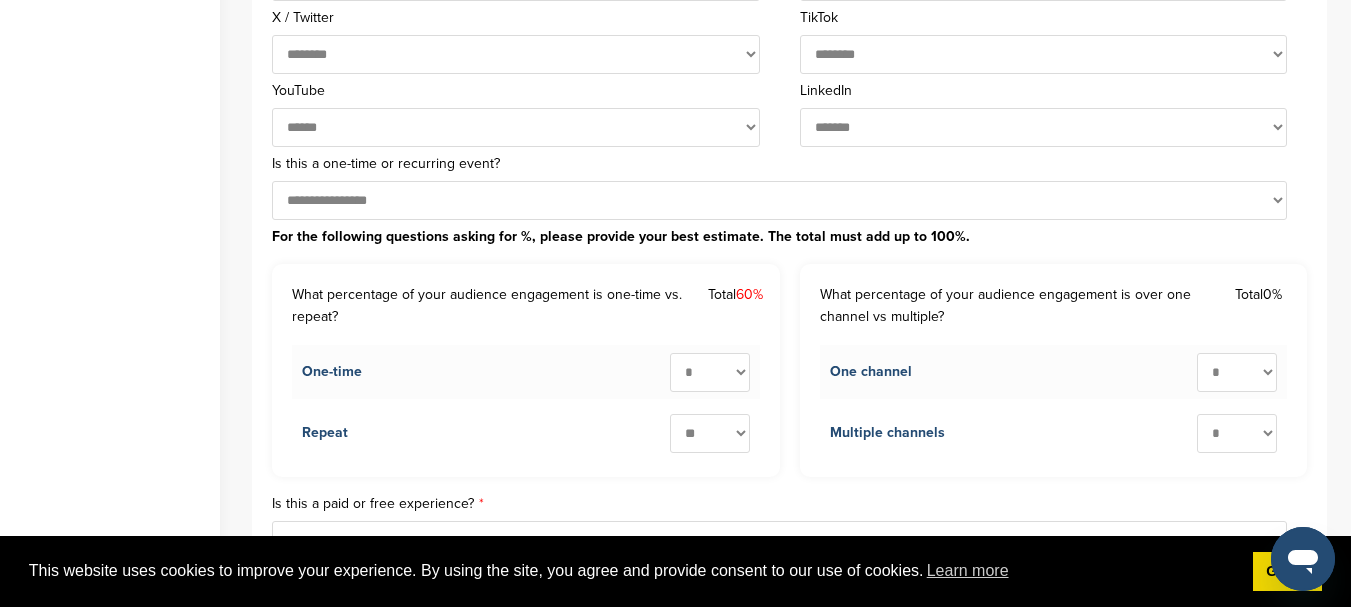 select on "**" 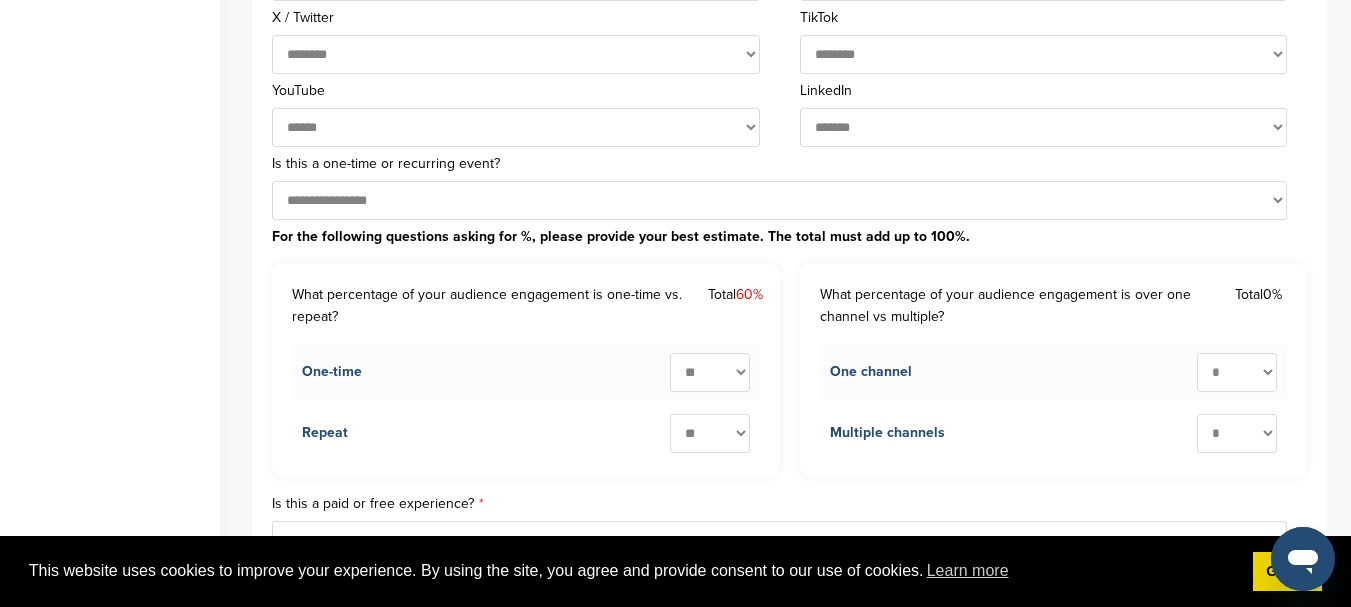 click on "*
**
**
**
**
**
**
**
**
**
***" at bounding box center (710, 372) 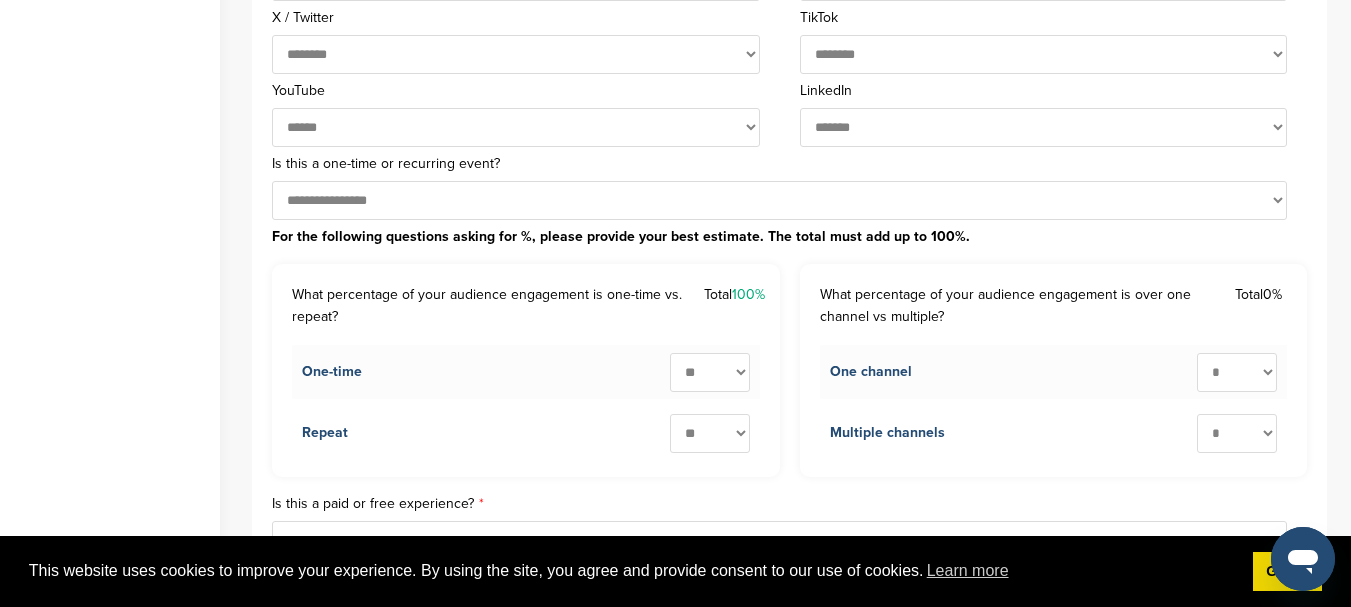 scroll, scrollTop: 1600, scrollLeft: 0, axis: vertical 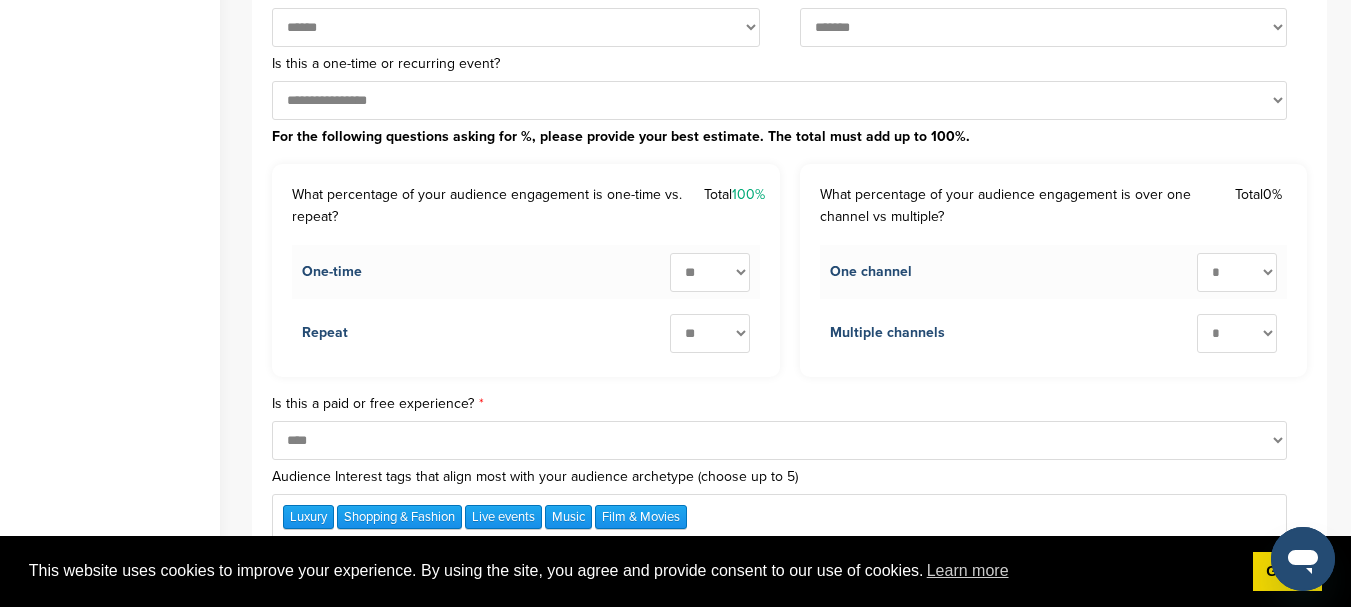click on "*
**
**
**
**
**
**
**
**
**
***" at bounding box center [1237, 272] 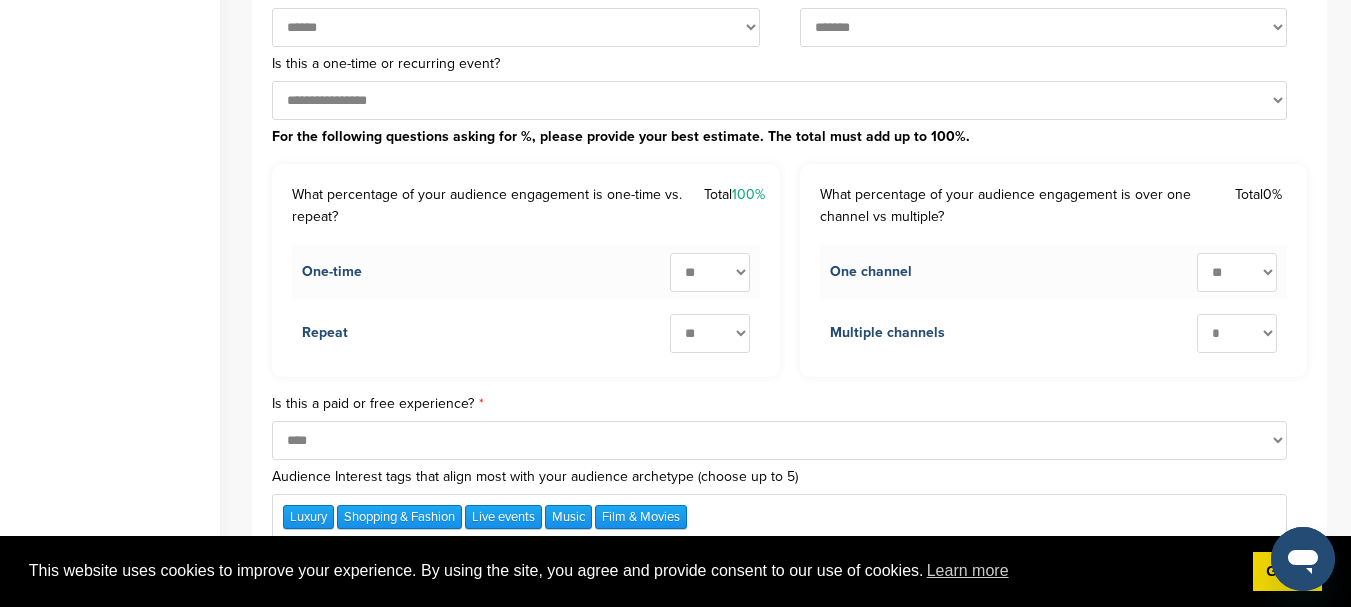 click on "*
**
**
**
**
**
**
**
**
**
***" at bounding box center [1237, 272] 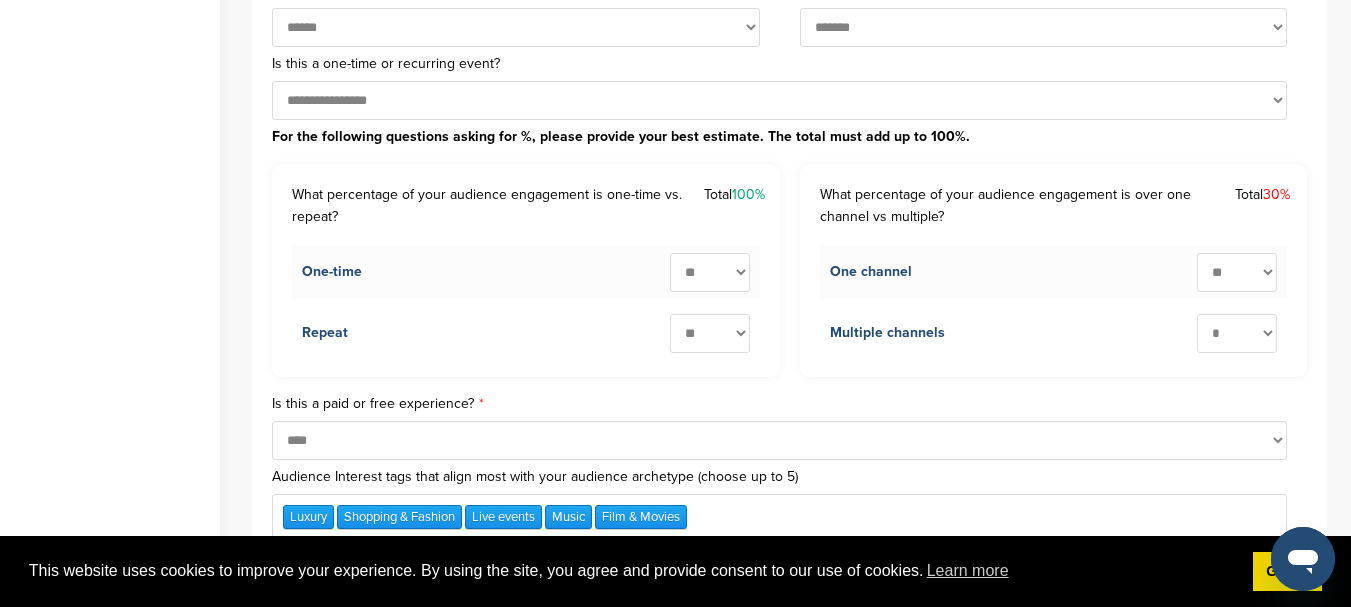 click on "*
**
**
**
**
**
**
**
**
**
***" at bounding box center (1237, 333) 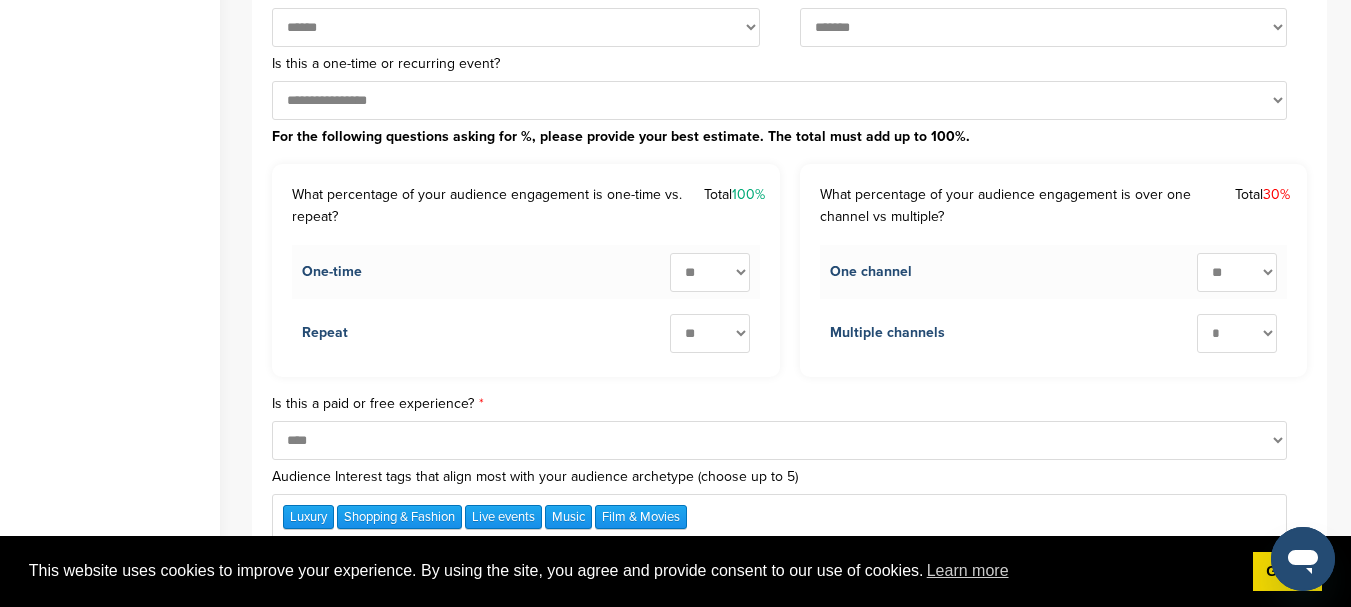 select on "**" 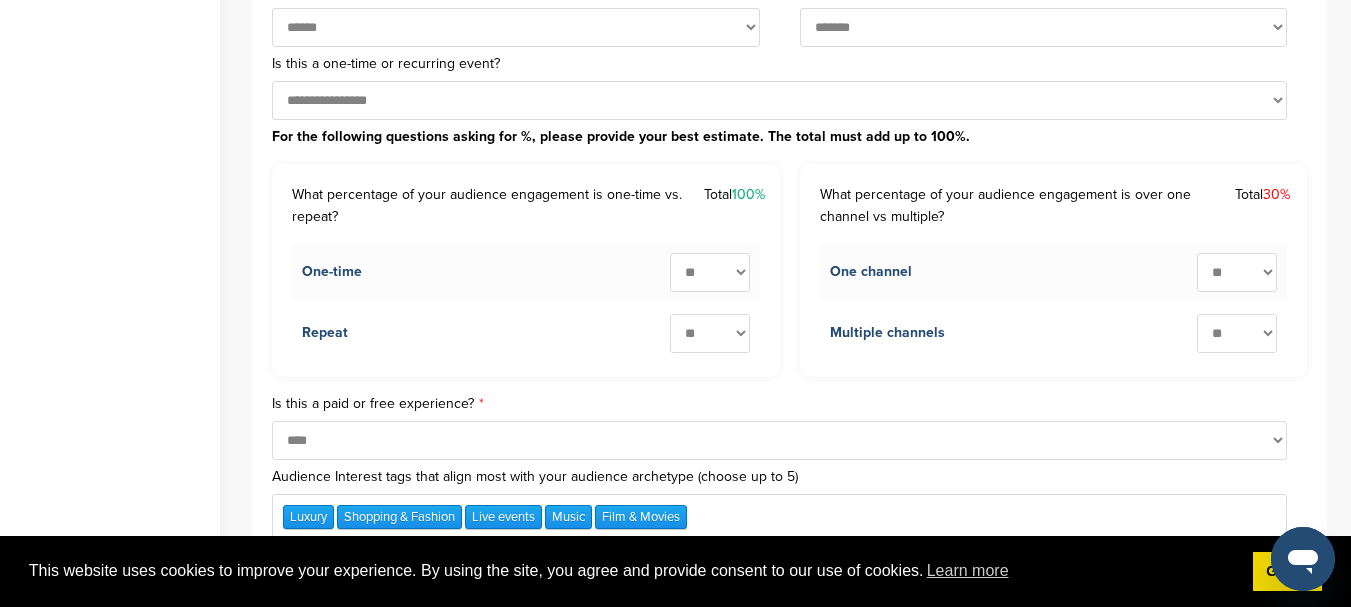 click on "*
**
**
**
**
**
**
**
**
**
***" at bounding box center [1237, 333] 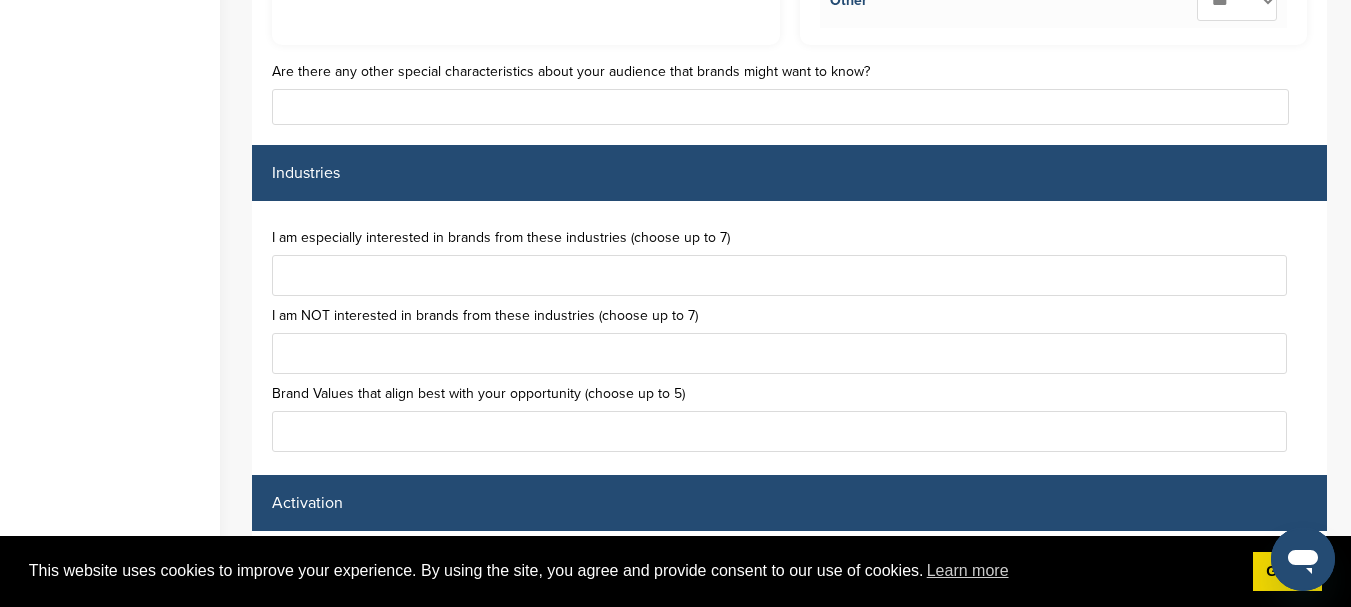 scroll, scrollTop: 5400, scrollLeft: 0, axis: vertical 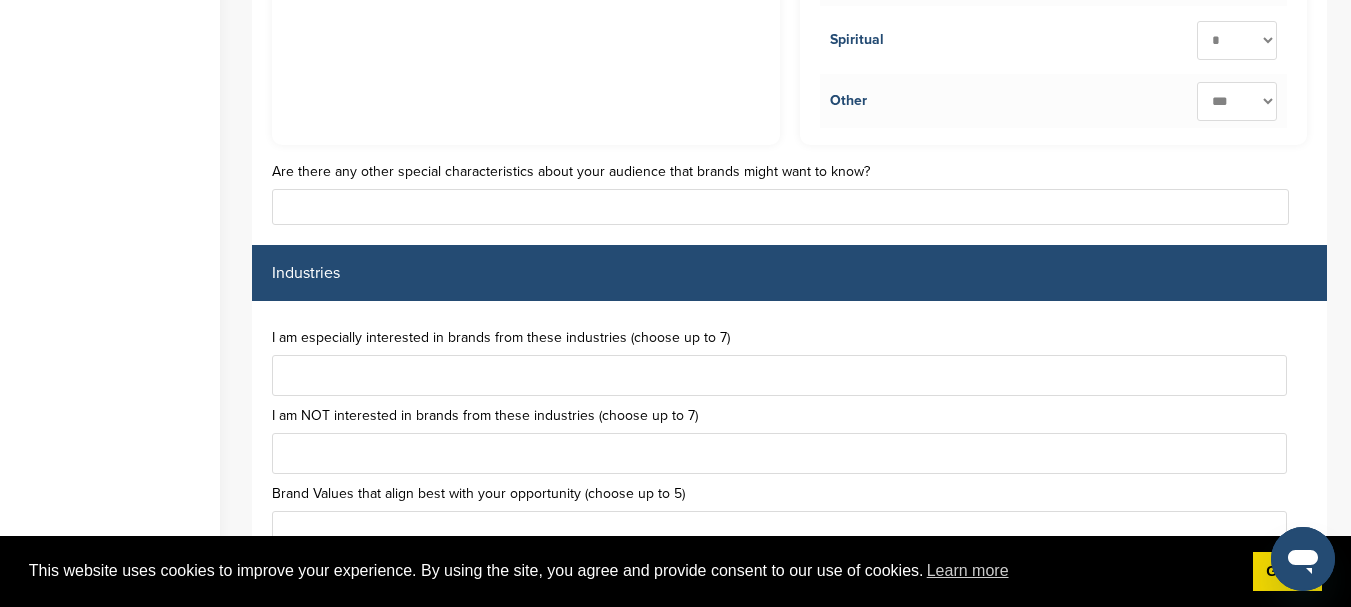 click at bounding box center (780, 207) 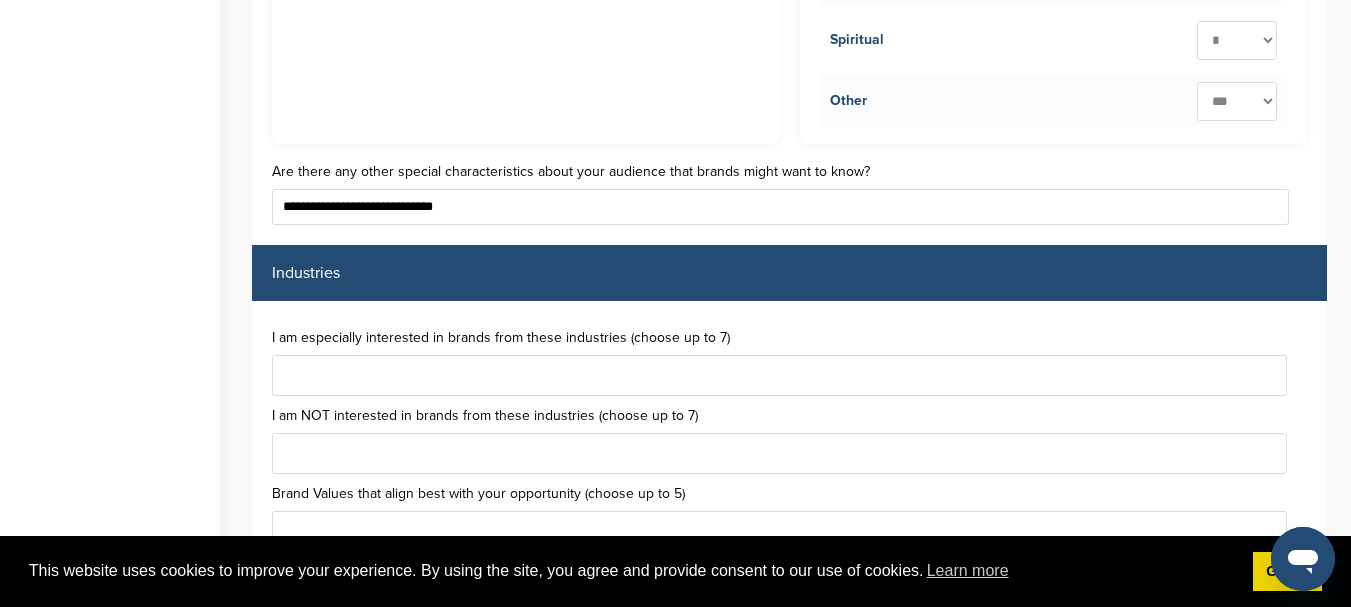 click on "**********" at bounding box center [780, 207] 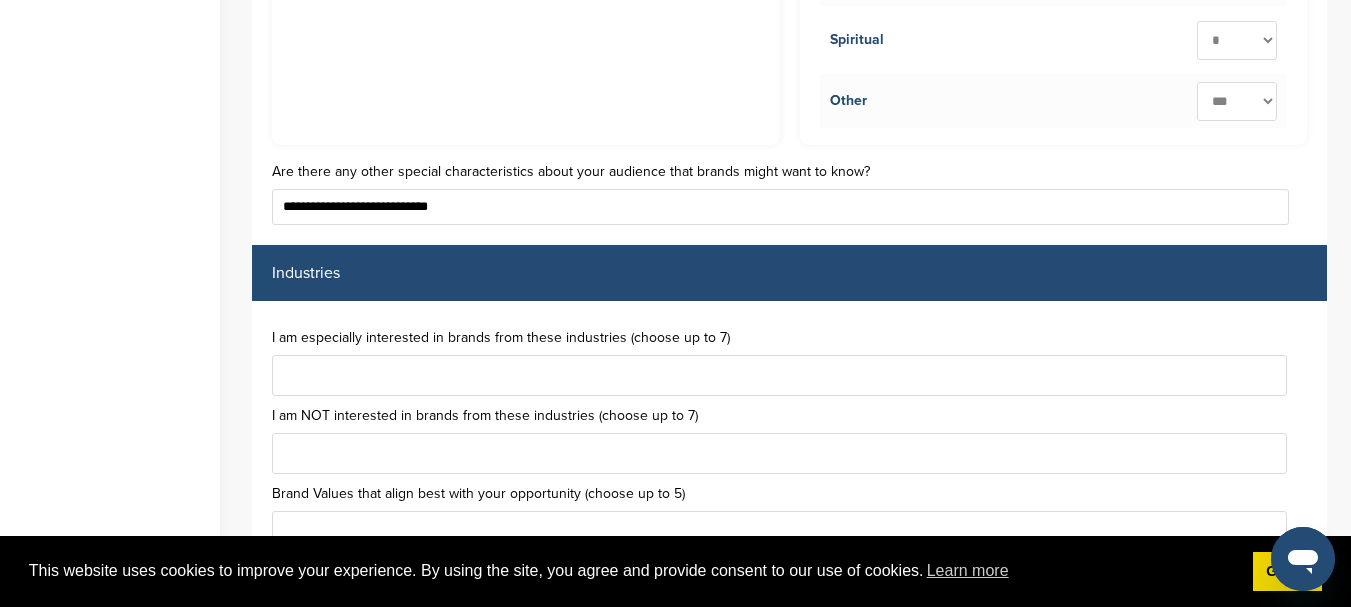 click on "**********" at bounding box center (780, 207) 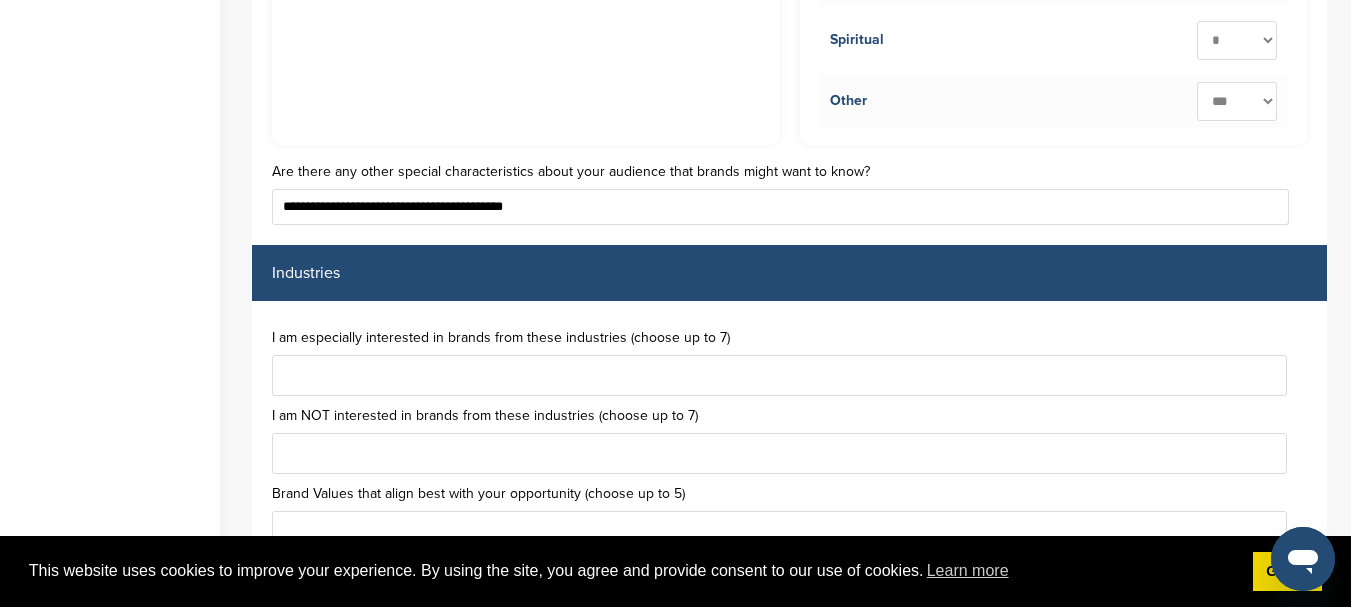 click on "**********" at bounding box center [780, 207] 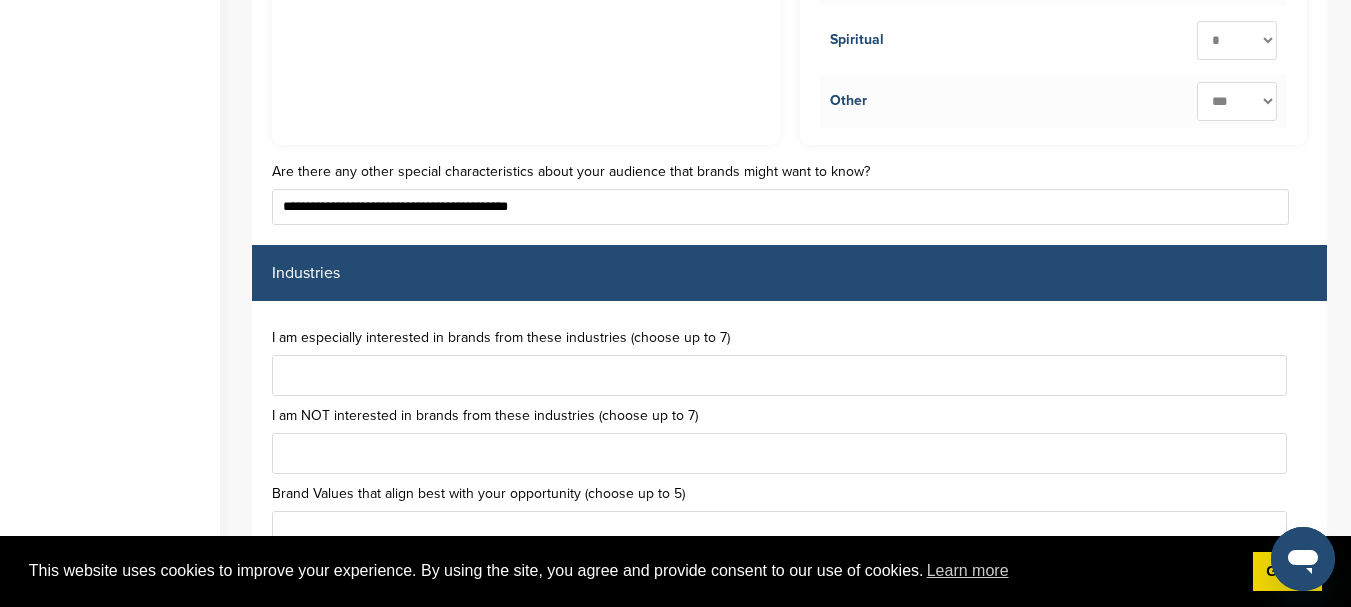 click on "**********" at bounding box center [780, 207] 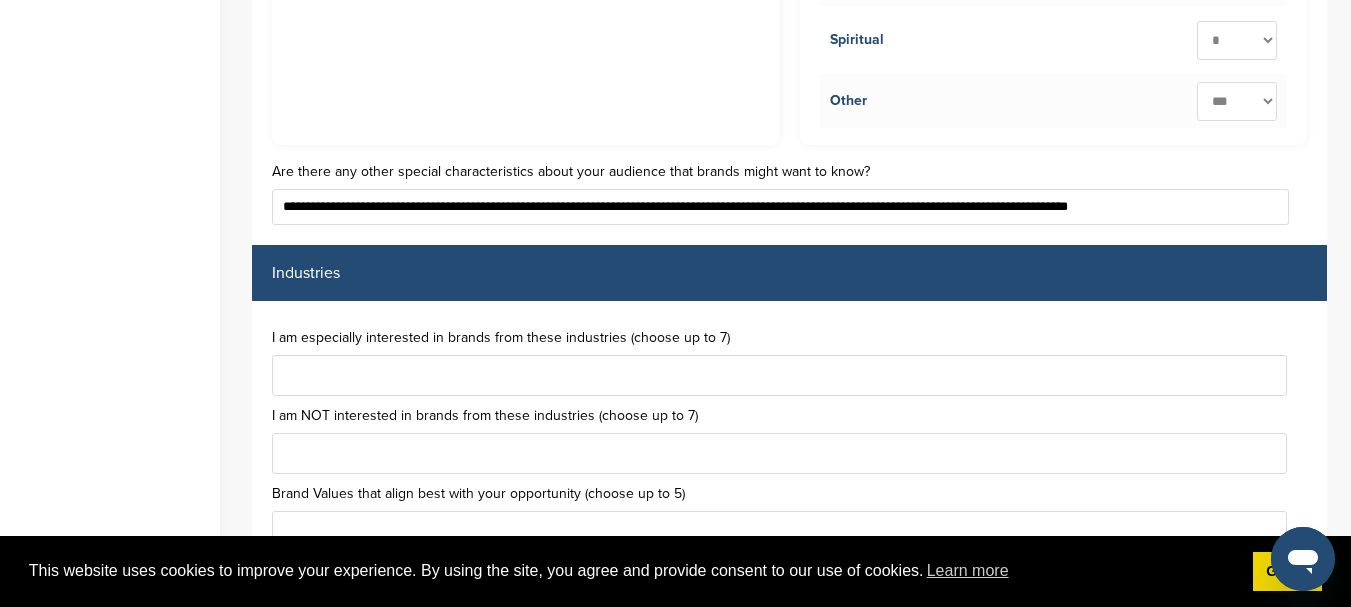 drag, startPoint x: 1019, startPoint y: 208, endPoint x: 1010, endPoint y: 203, distance: 10.29563 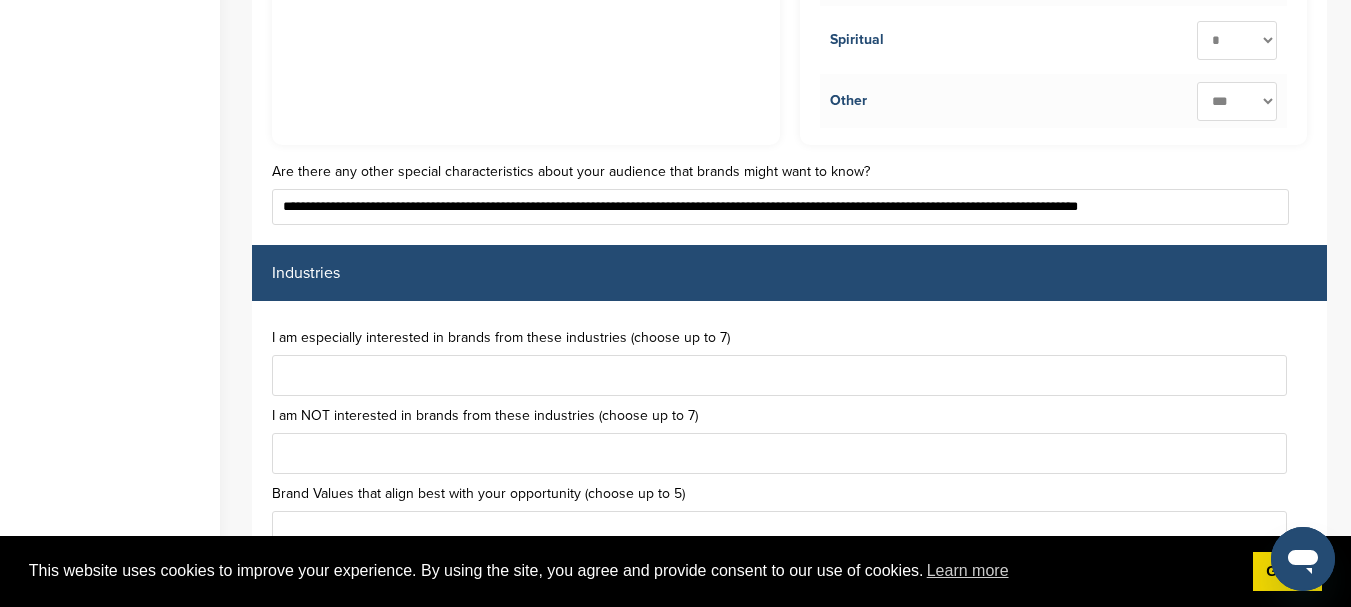 click on "**********" at bounding box center (780, 207) 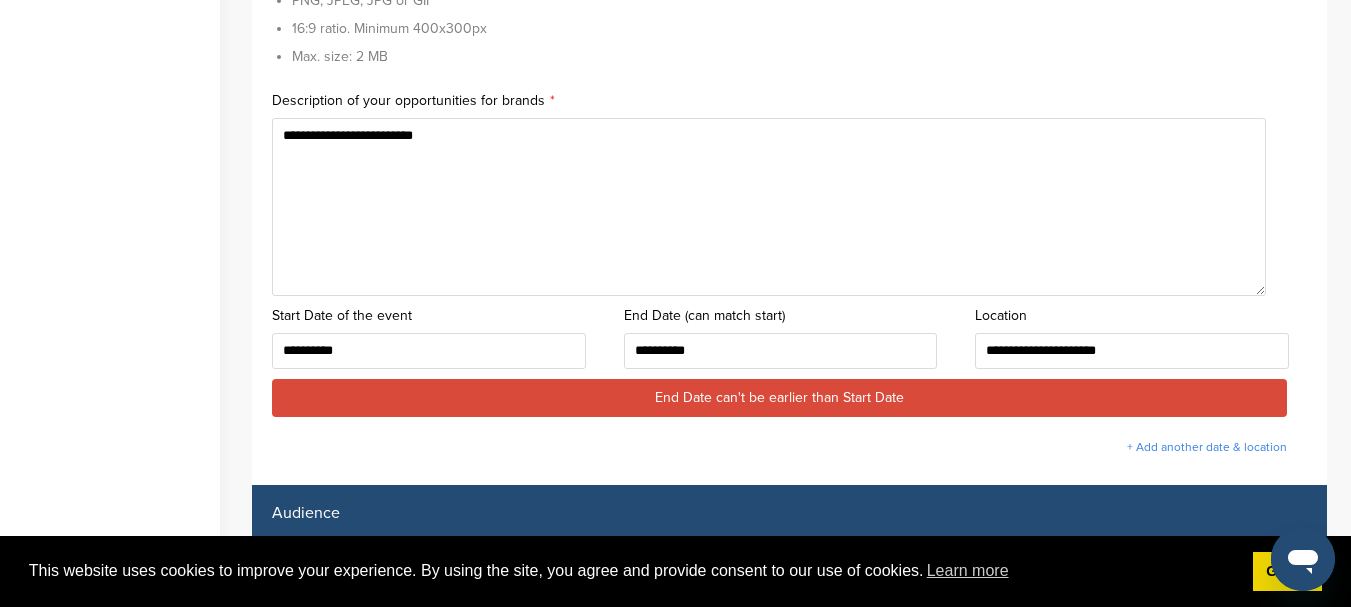 scroll, scrollTop: 548, scrollLeft: 0, axis: vertical 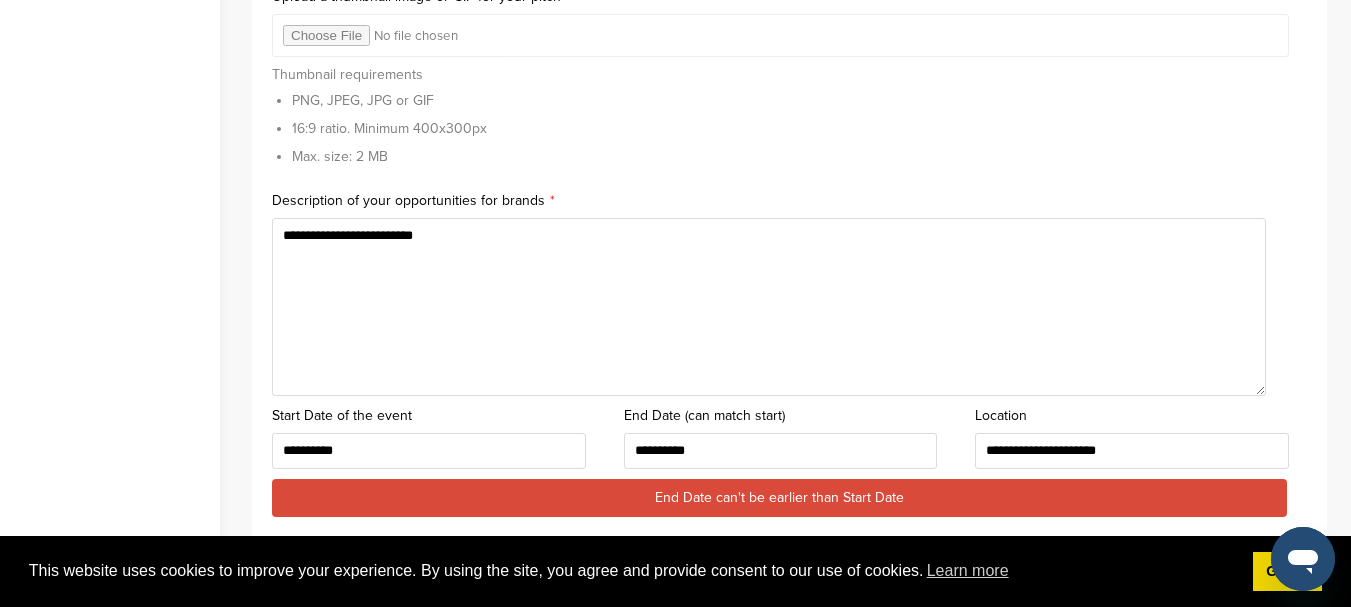 type on "**********" 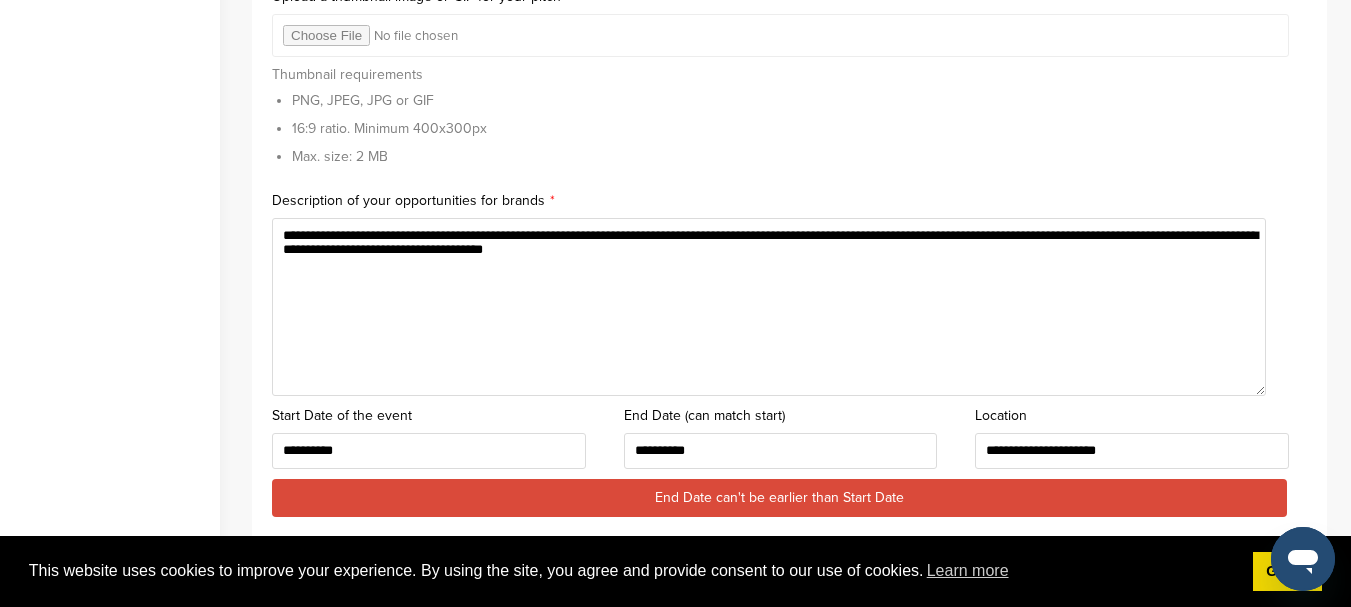 type on "**********" 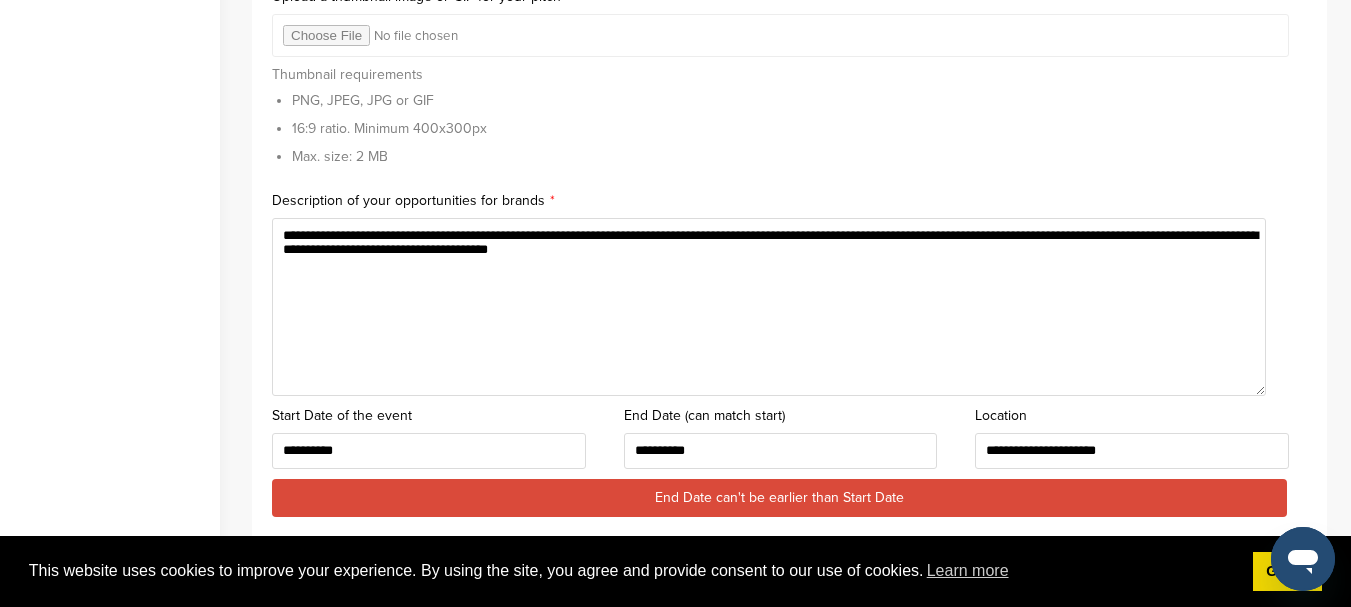 drag, startPoint x: 275, startPoint y: 236, endPoint x: 1365, endPoint y: 359, distance: 1096.918 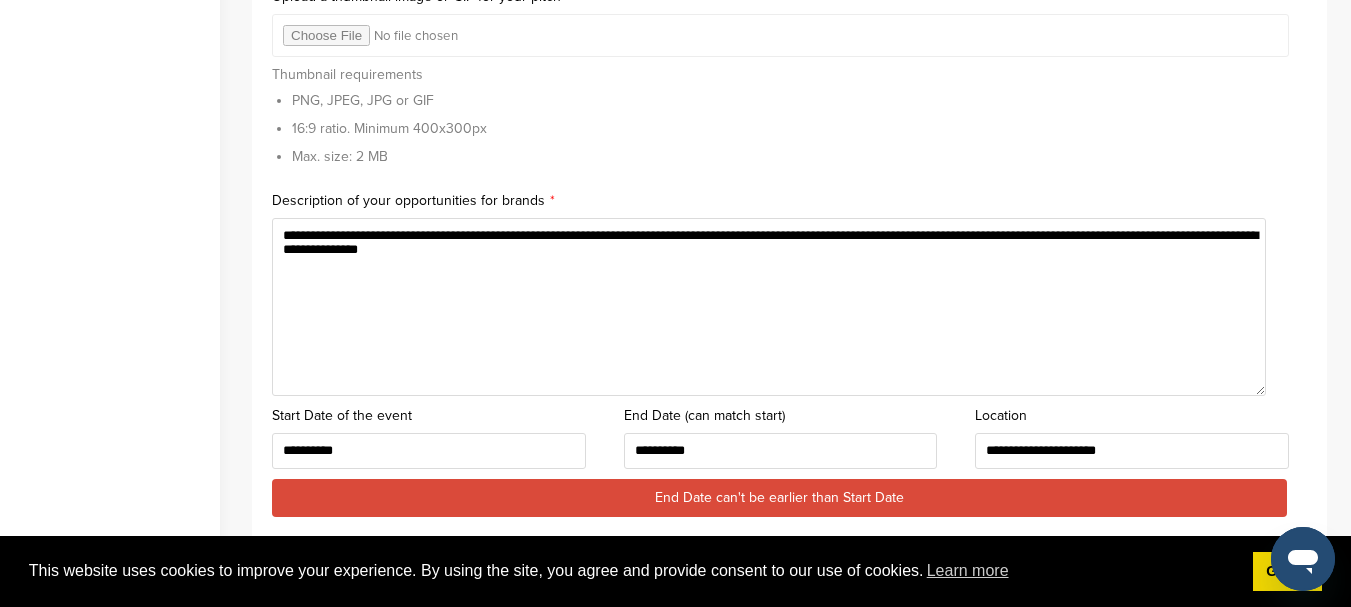 click on "**********" at bounding box center (769, 307) 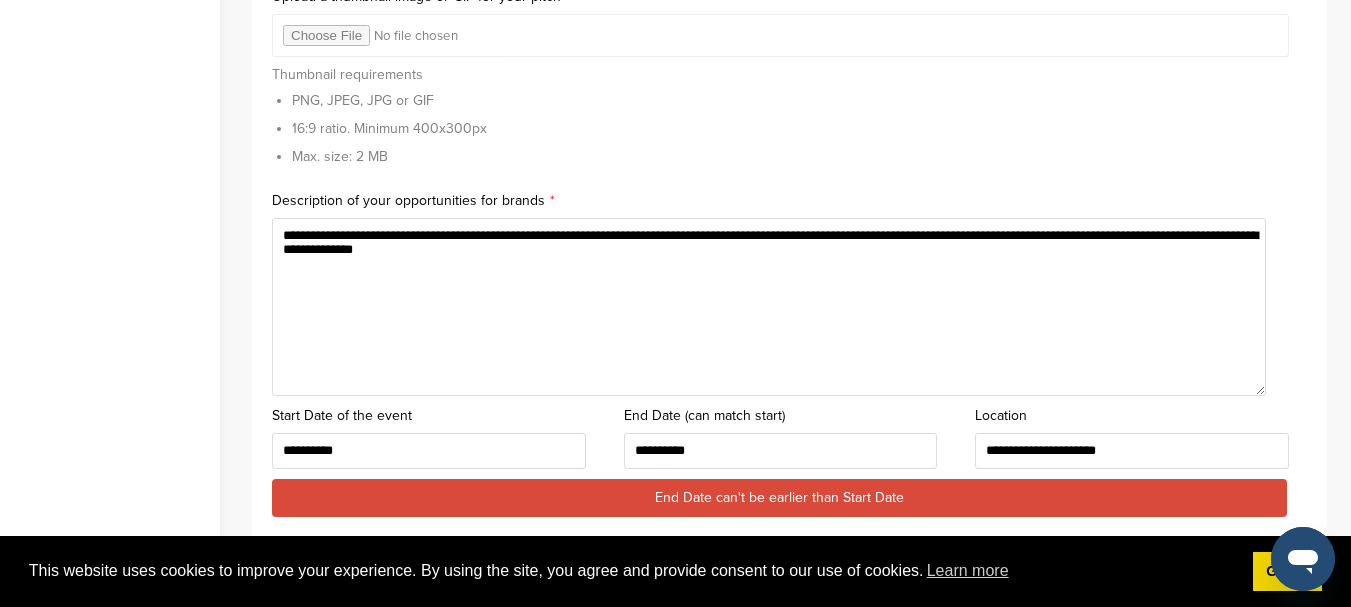 drag, startPoint x: 408, startPoint y: 356, endPoint x: 403, endPoint y: 345, distance: 12.083046 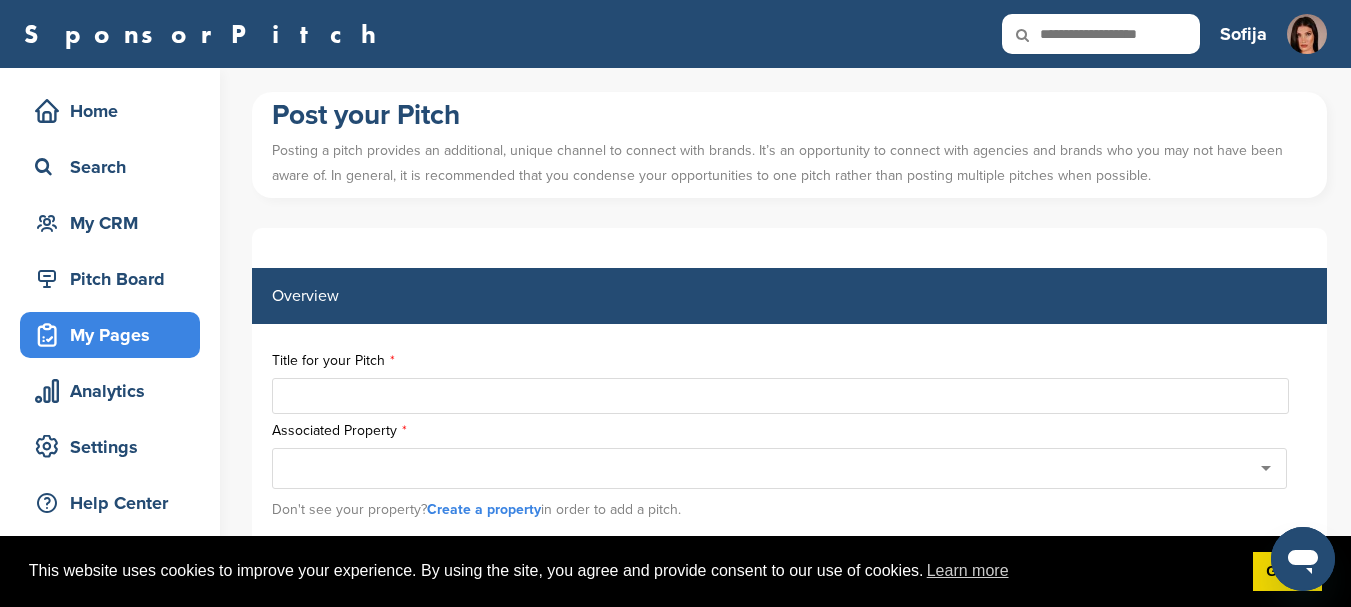 scroll, scrollTop: 100, scrollLeft: 0, axis: vertical 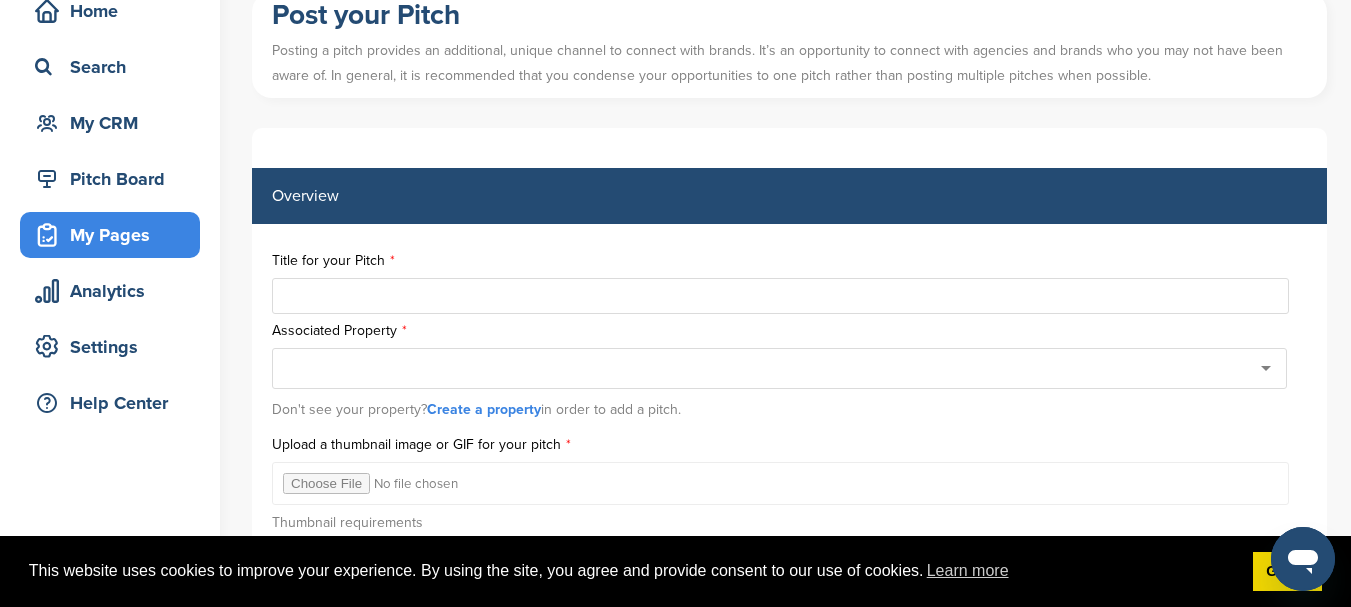 type on "**********" 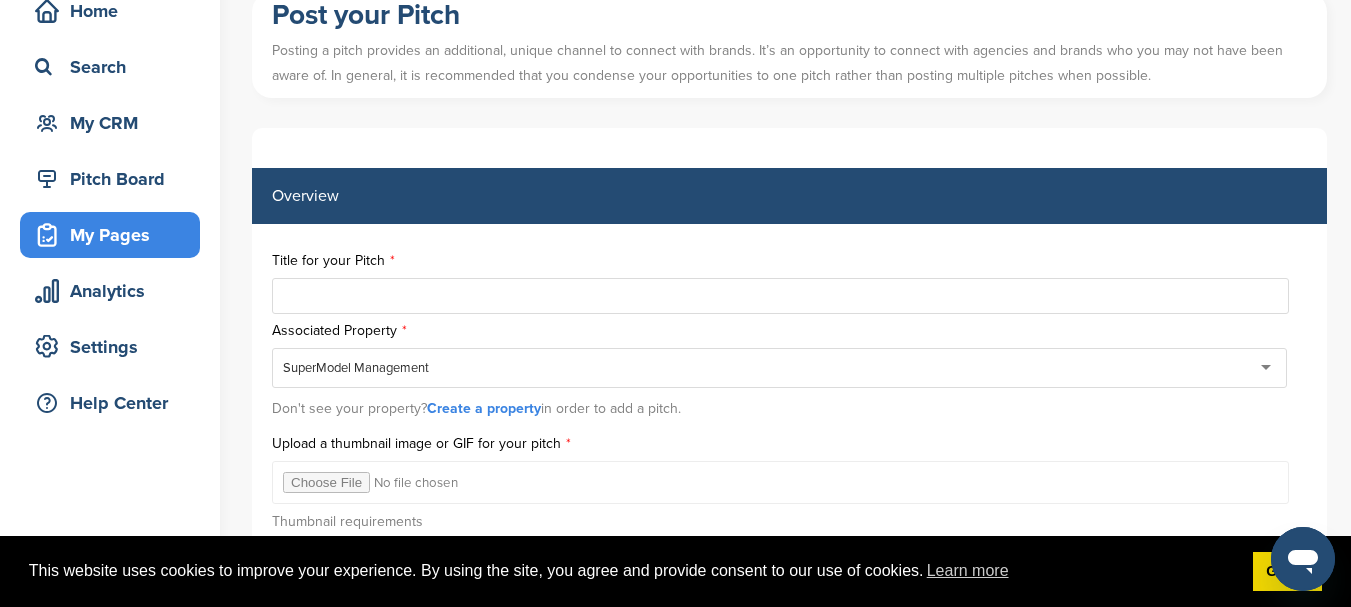 click at bounding box center [780, 296] 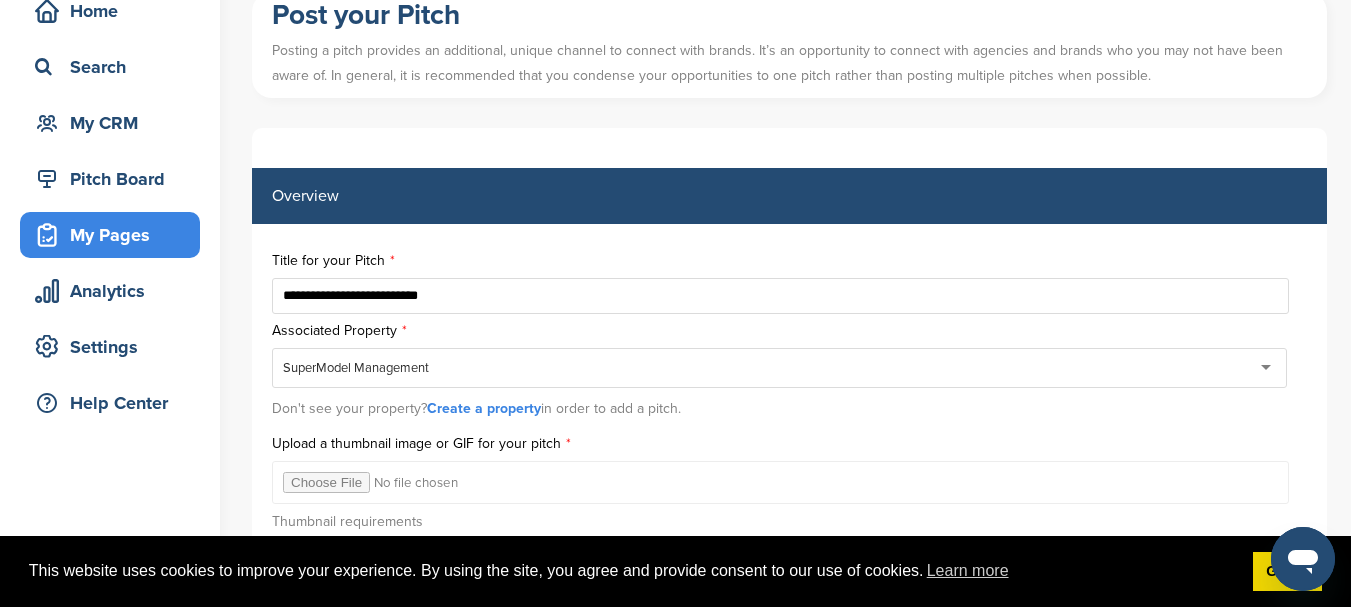 click on "**********" at bounding box center [780, 296] 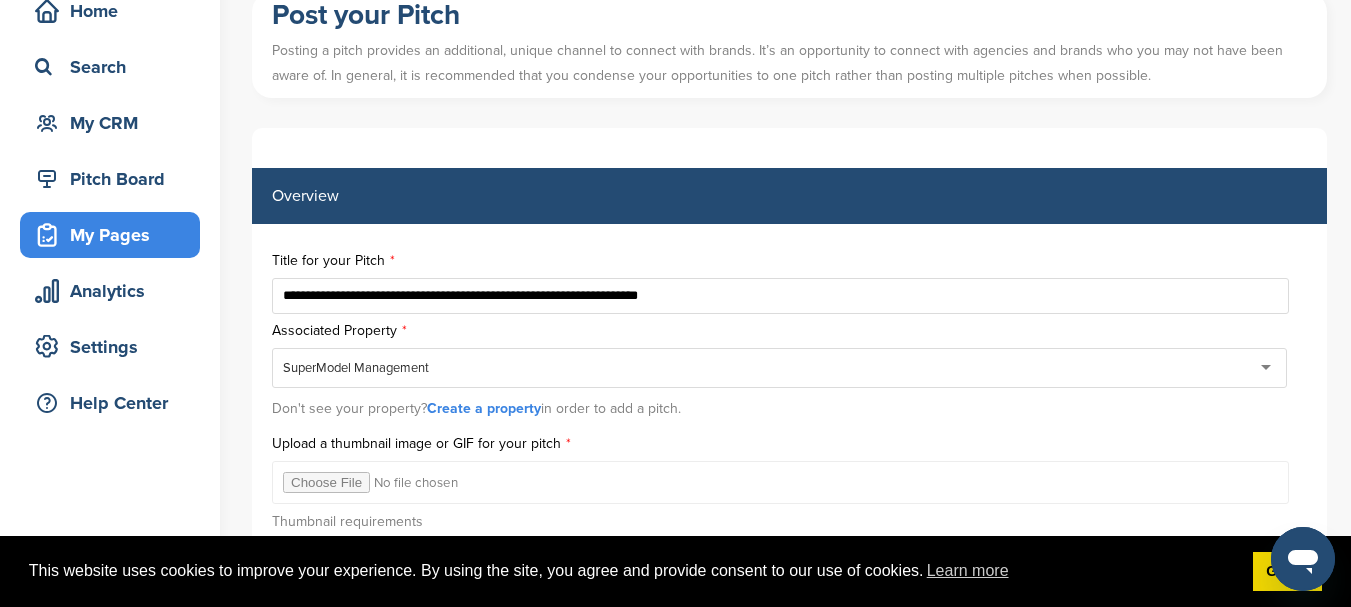 click on "**********" at bounding box center (780, 296) 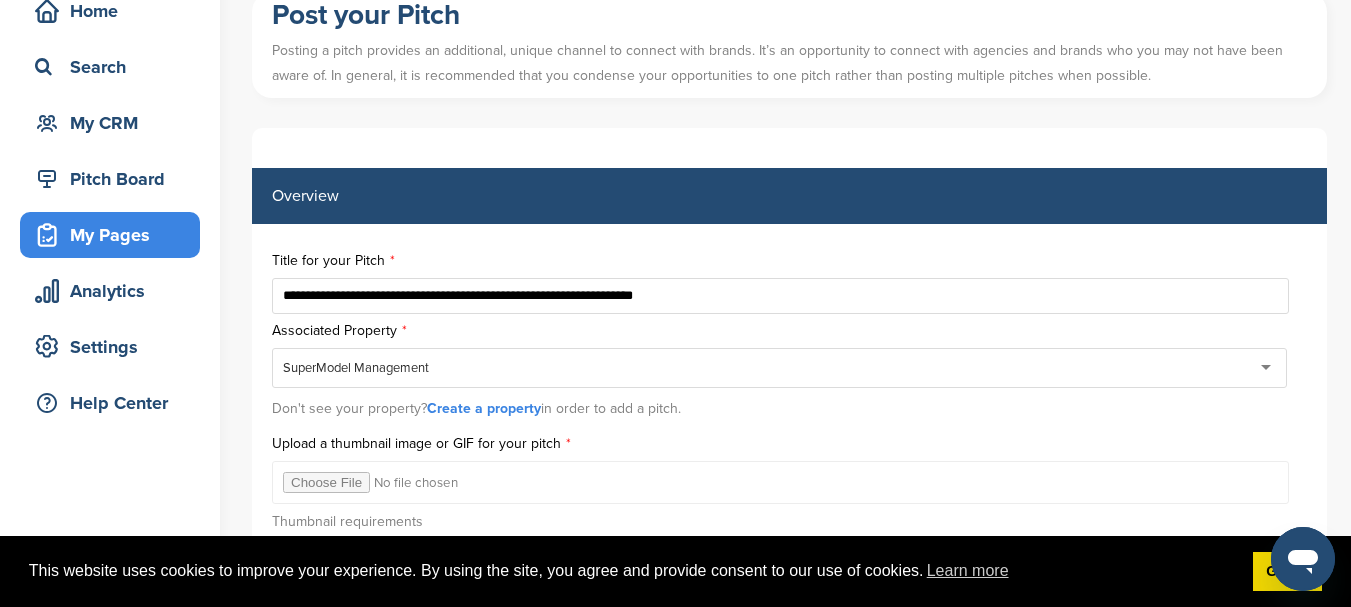 drag, startPoint x: 330, startPoint y: 295, endPoint x: 310, endPoint y: 306, distance: 22.825424 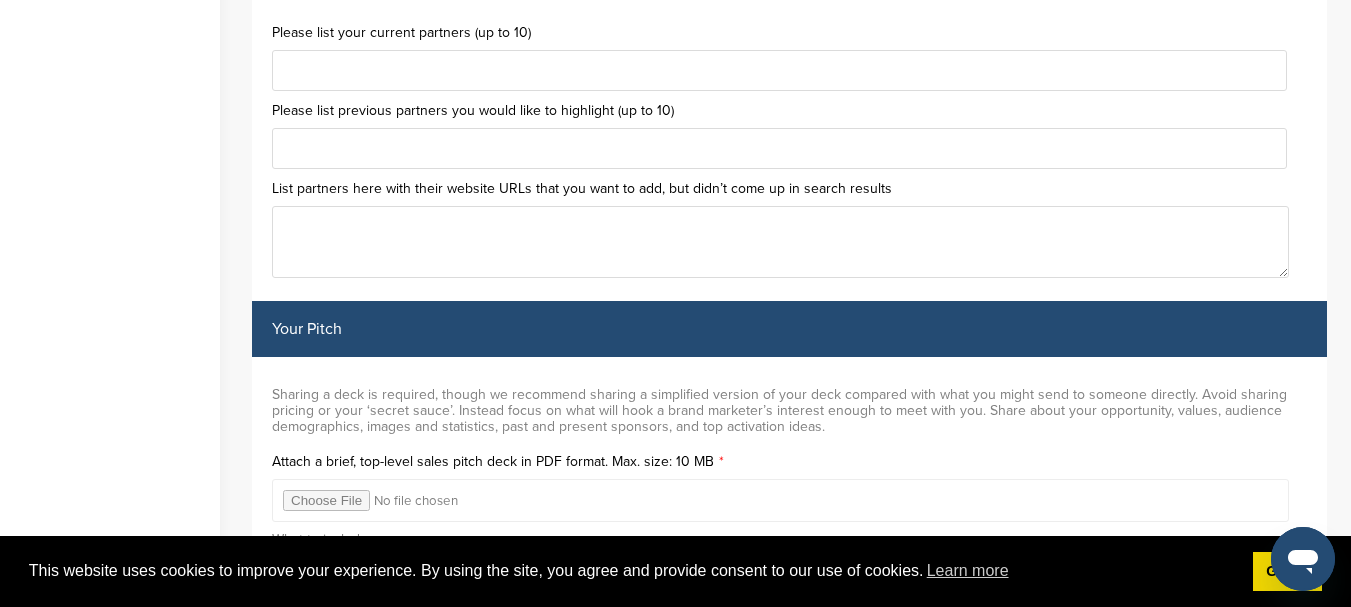 scroll, scrollTop: 6200, scrollLeft: 0, axis: vertical 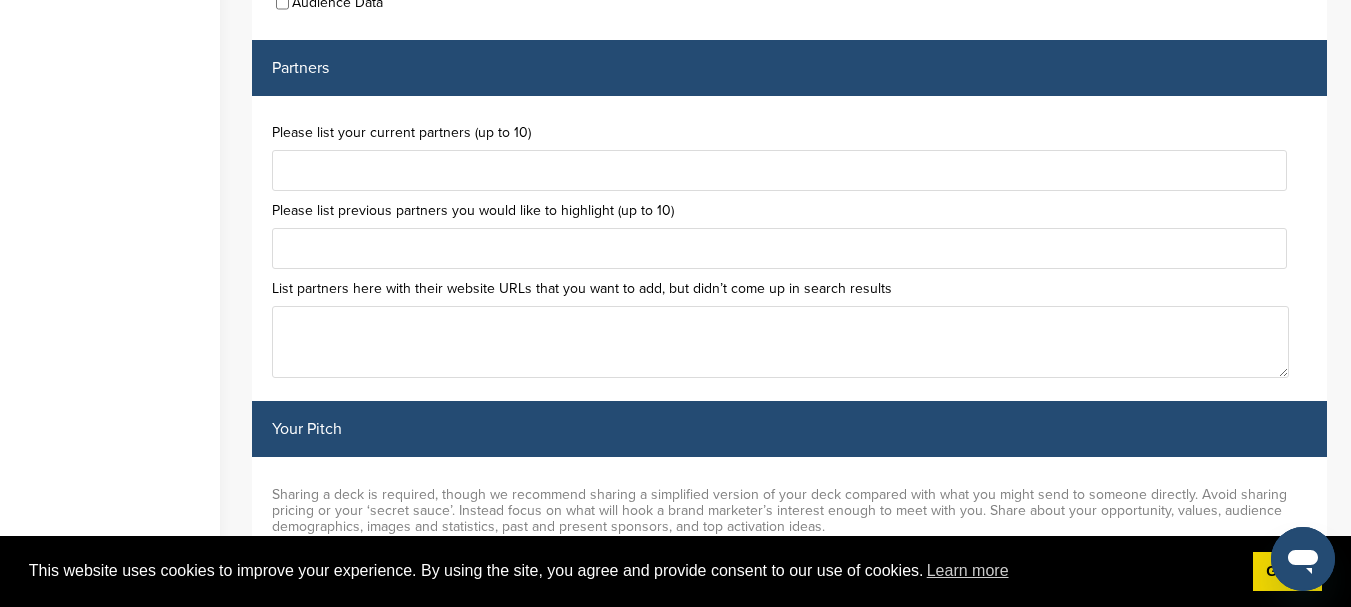 type on "**********" 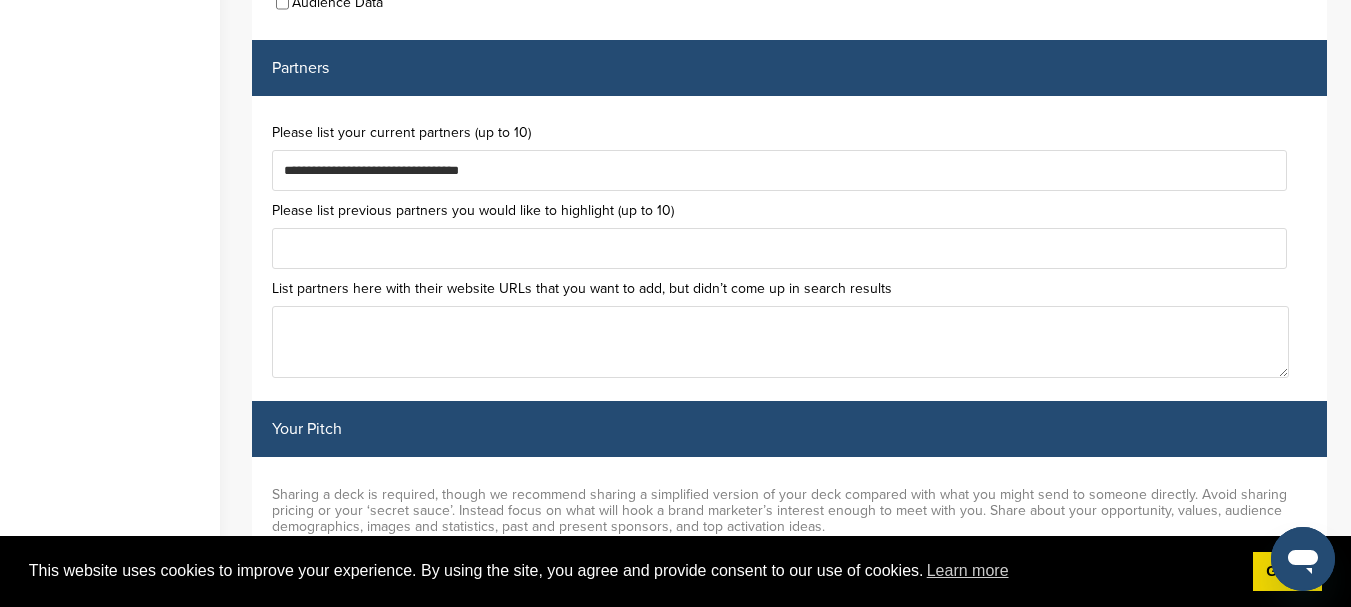 drag, startPoint x: 538, startPoint y: 170, endPoint x: 329, endPoint y: 158, distance: 209.34421 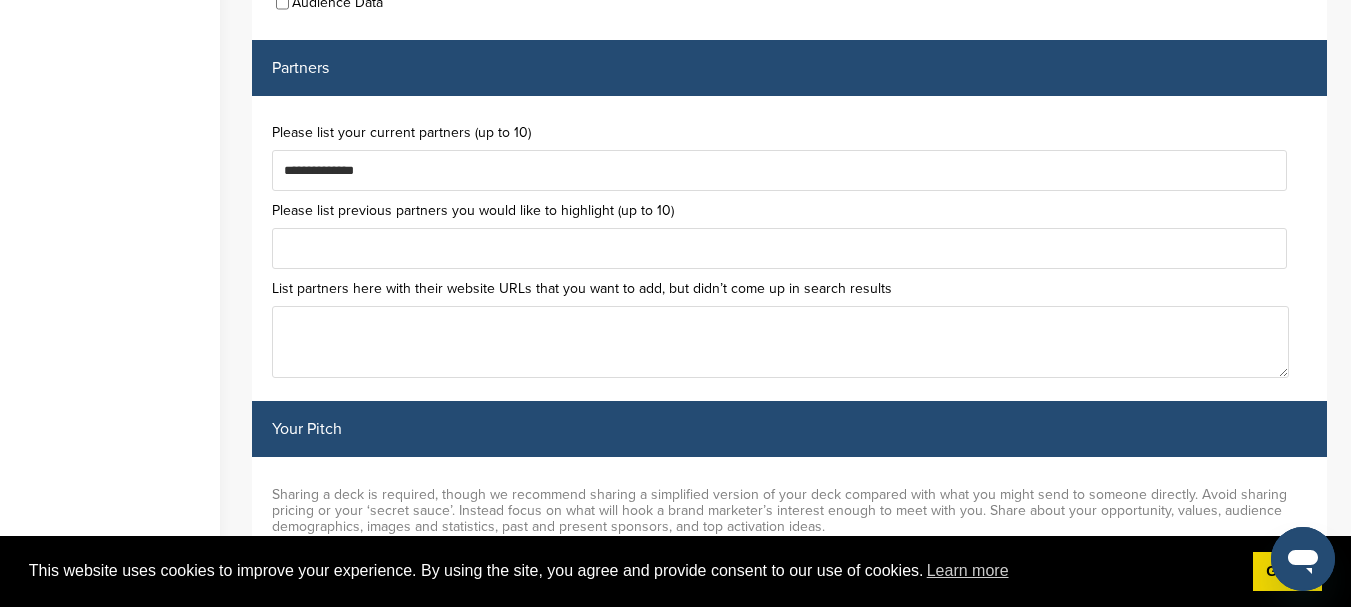 click on "**********" at bounding box center (779, 170) 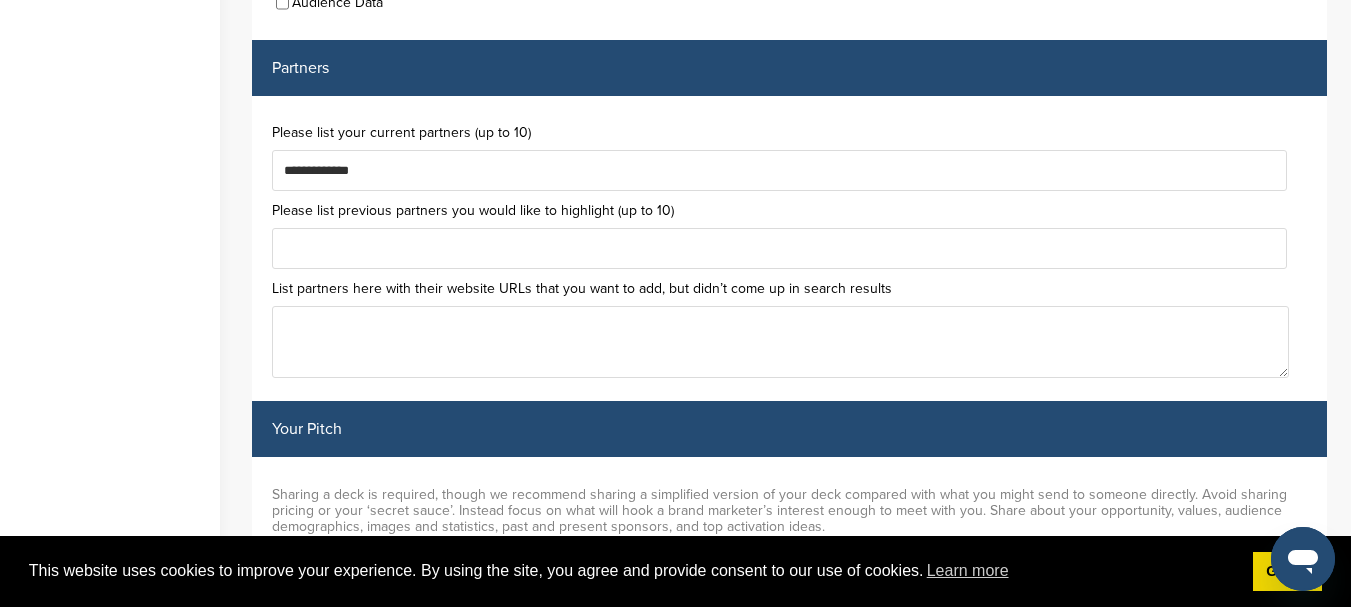 click on "**********" at bounding box center [779, 170] 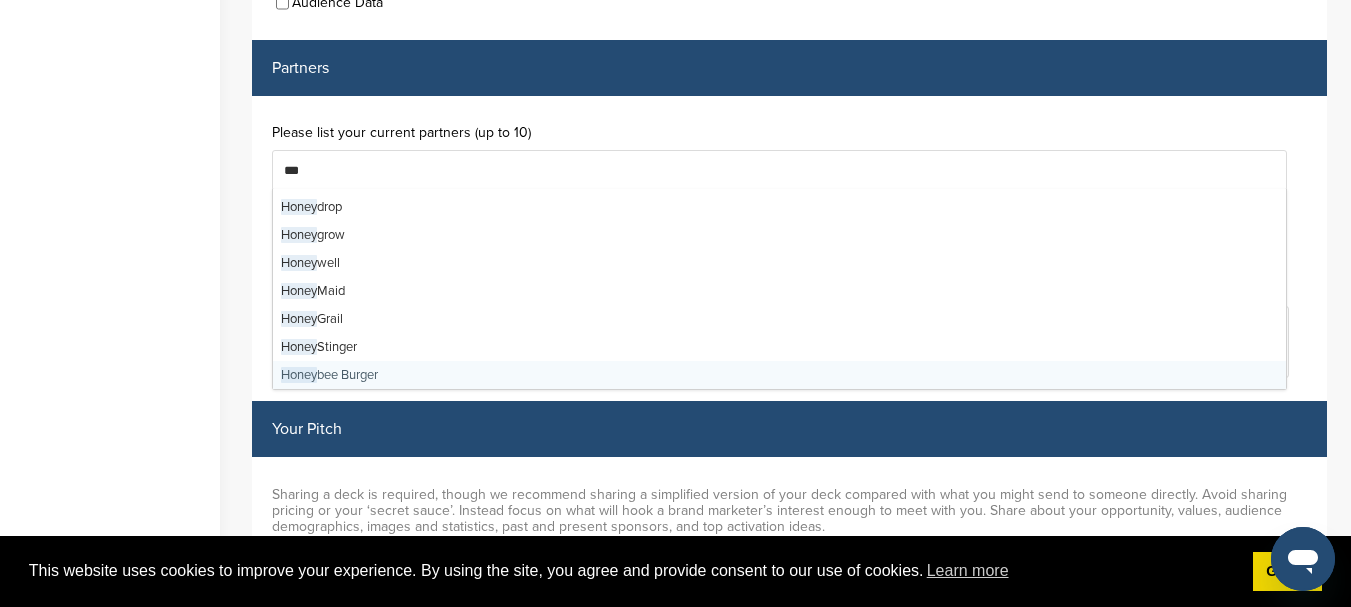 scroll, scrollTop: 80, scrollLeft: 0, axis: vertical 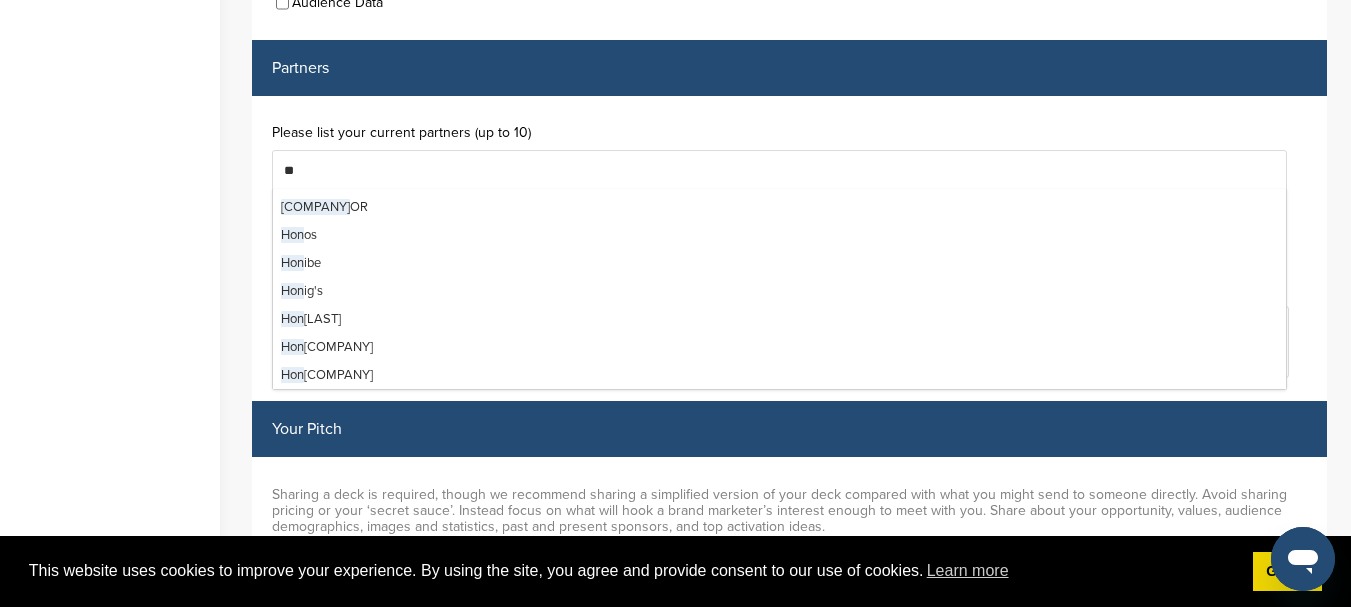type on "*" 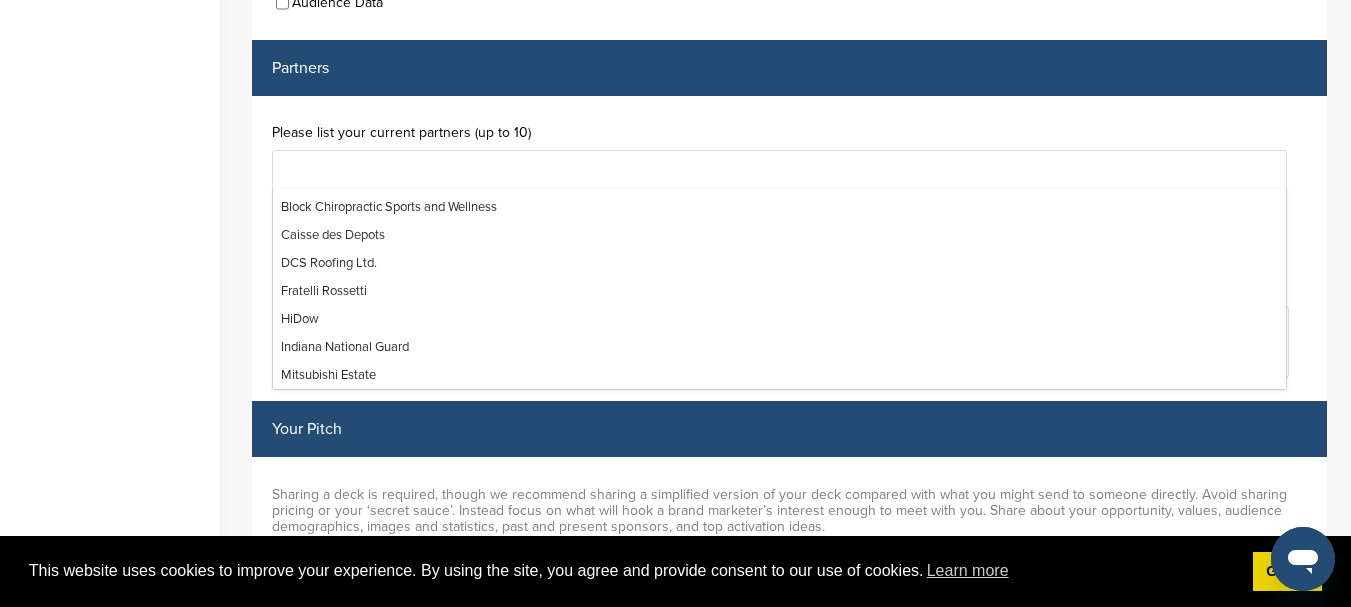 scroll, scrollTop: 0, scrollLeft: 0, axis: both 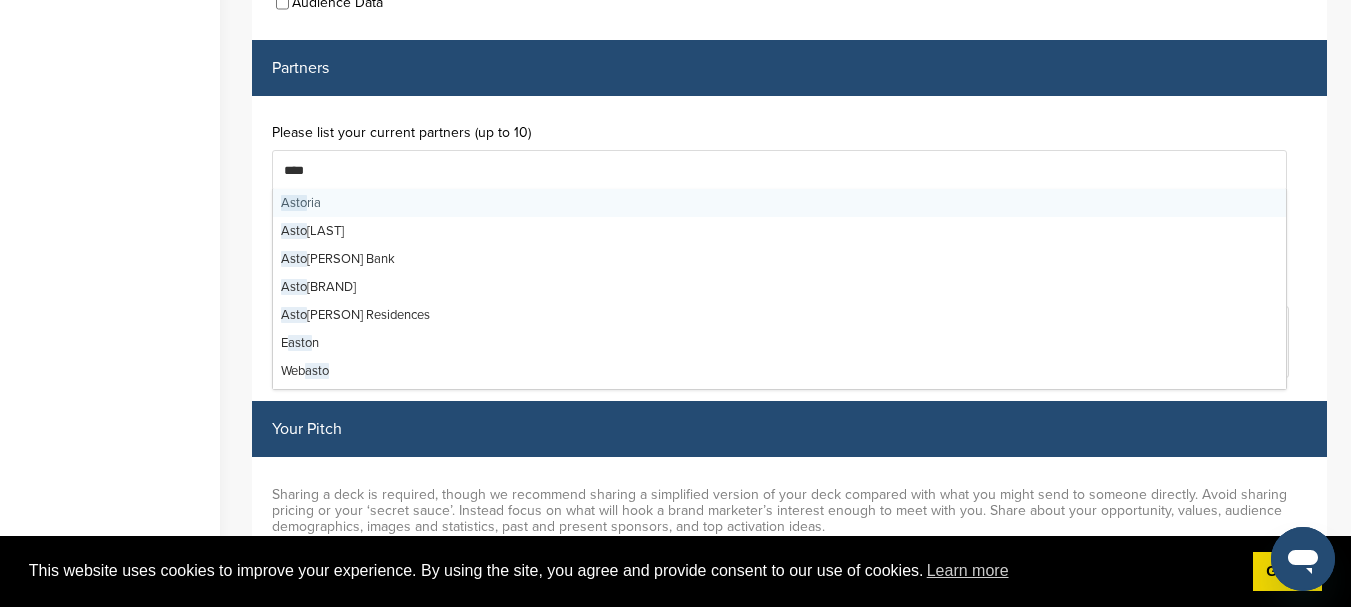 type on "*****" 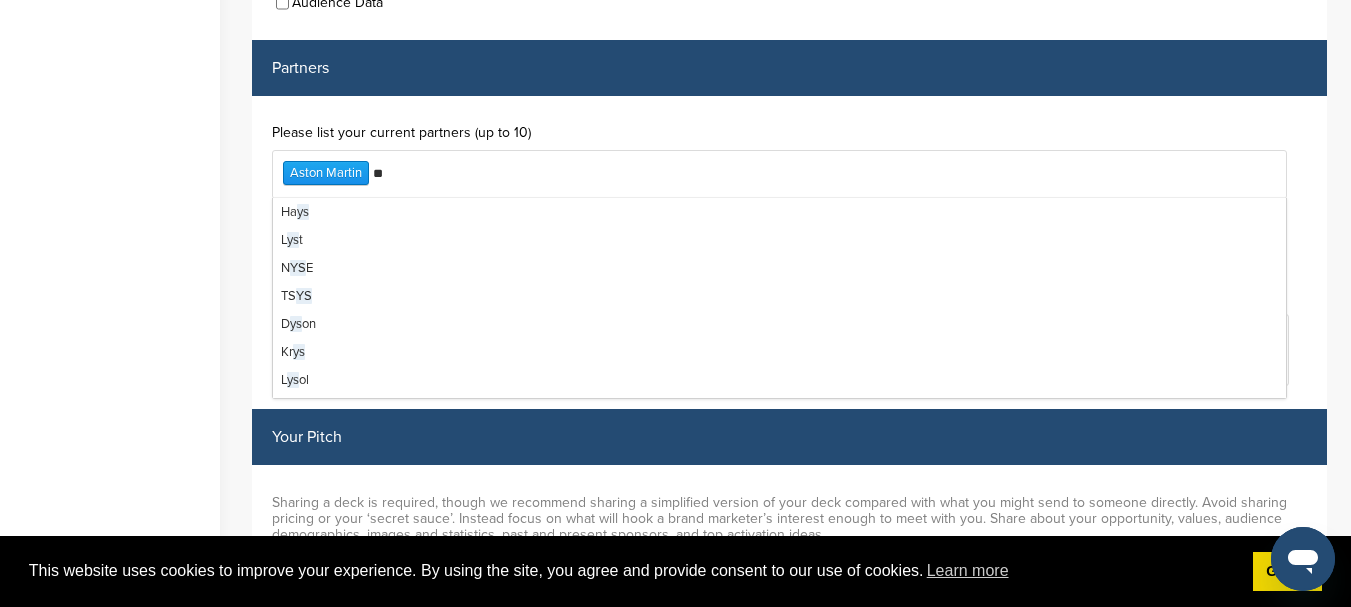 type on "*" 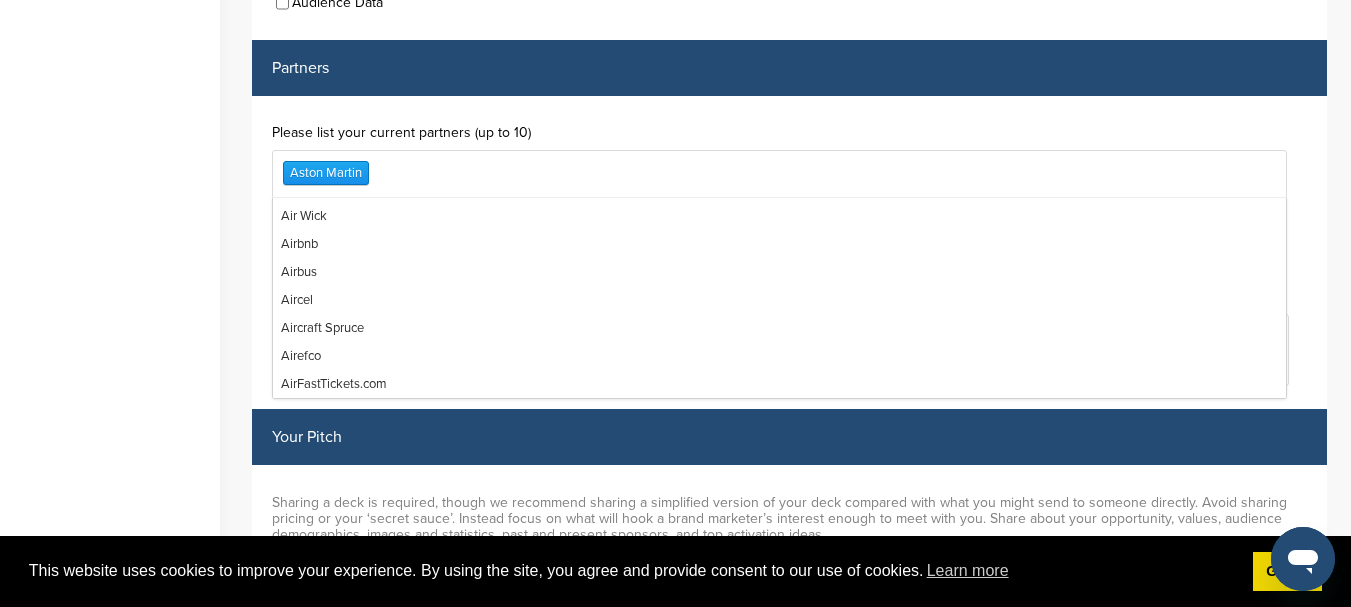 scroll, scrollTop: 0, scrollLeft: 0, axis: both 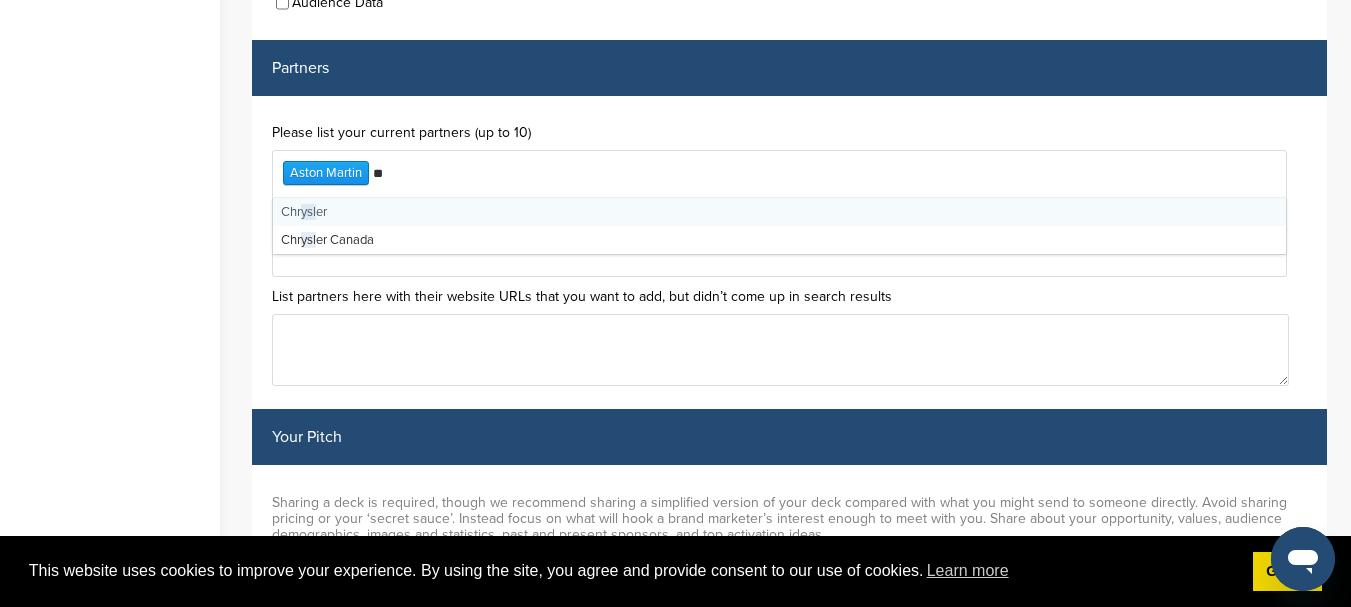 type on "*" 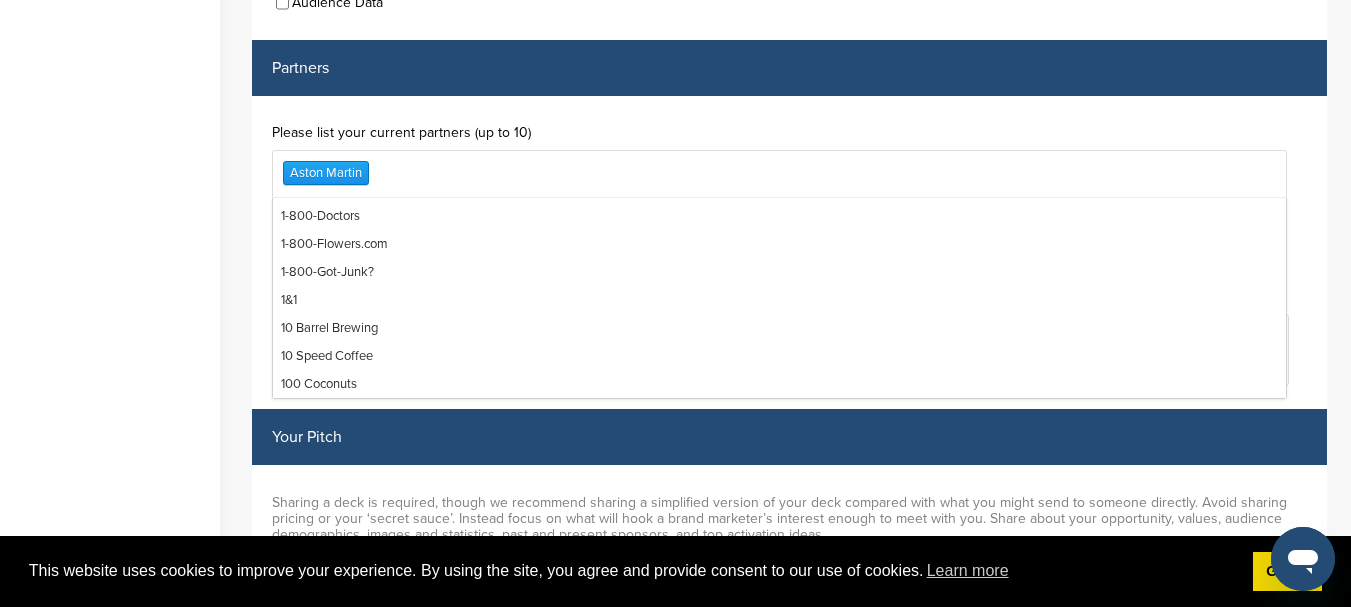 scroll, scrollTop: 0, scrollLeft: 0, axis: both 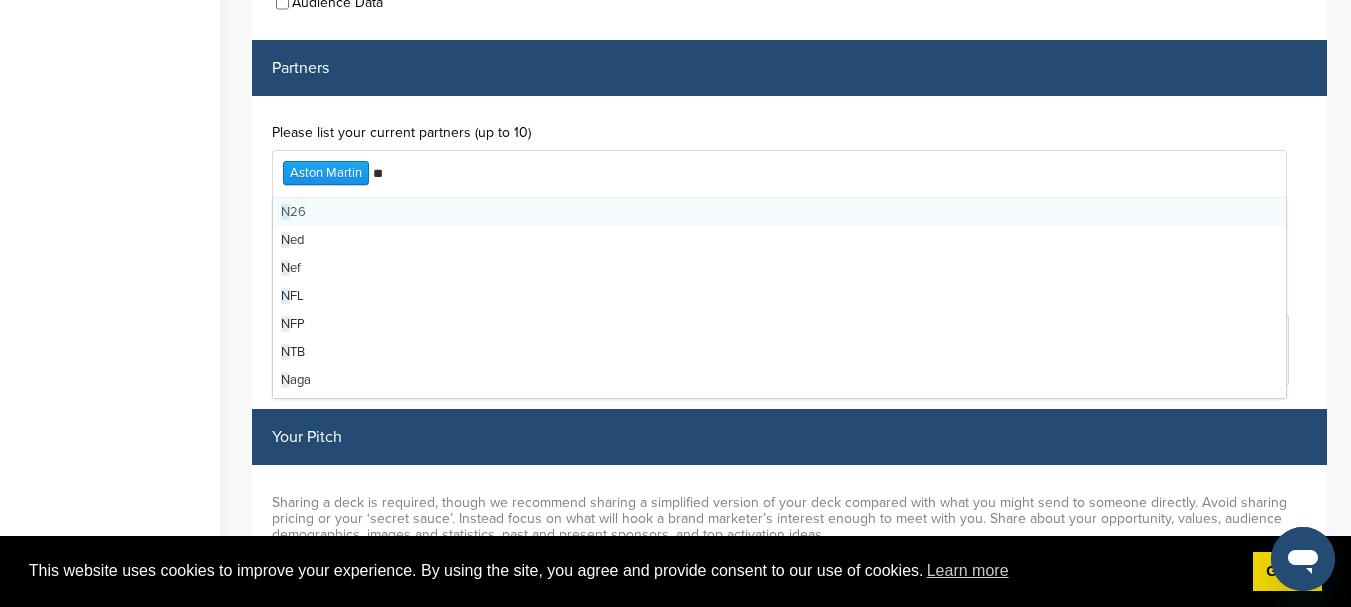 type on "***" 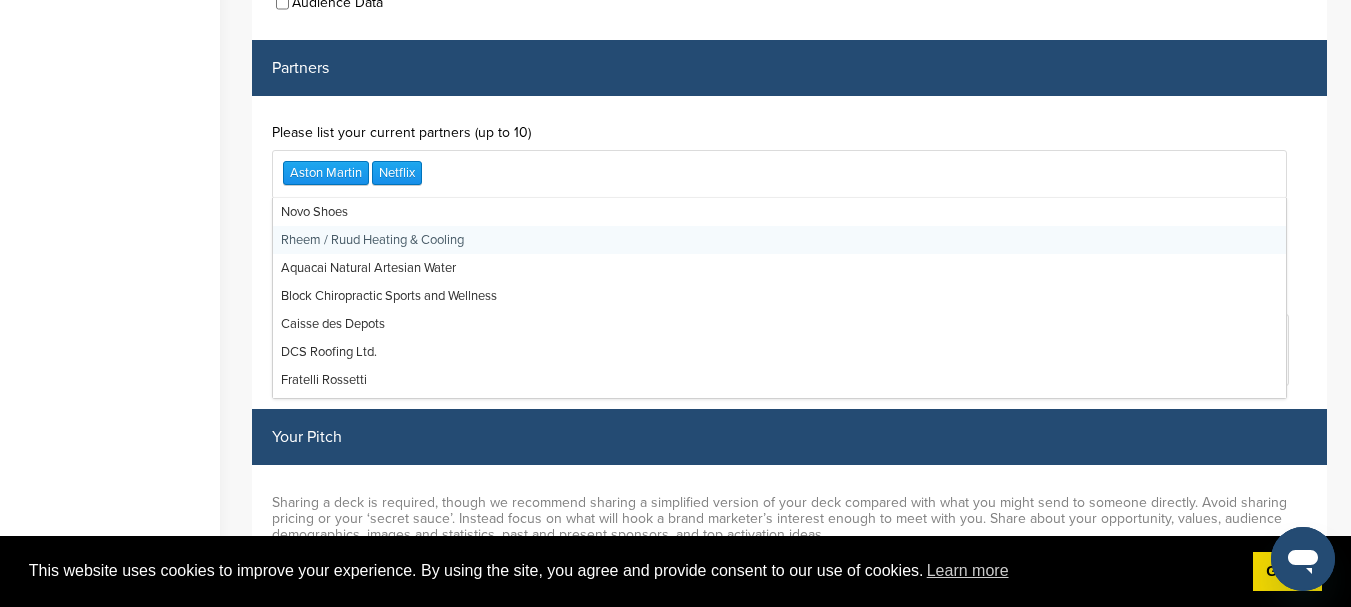 type on "*" 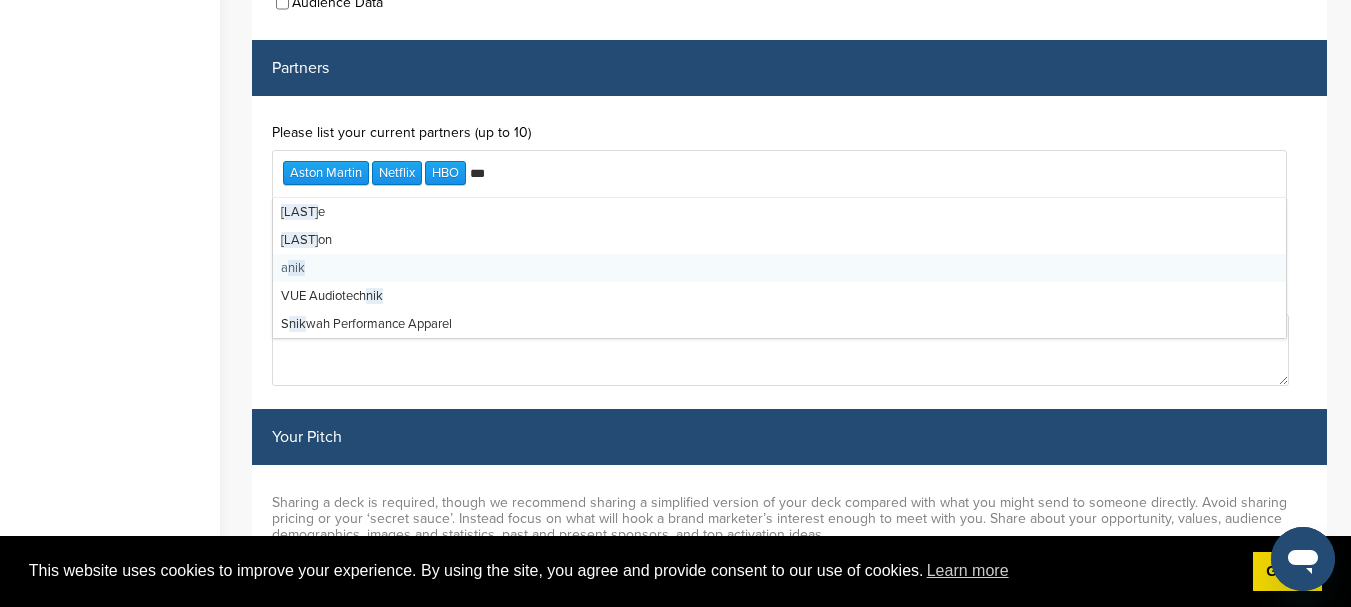 type on "****" 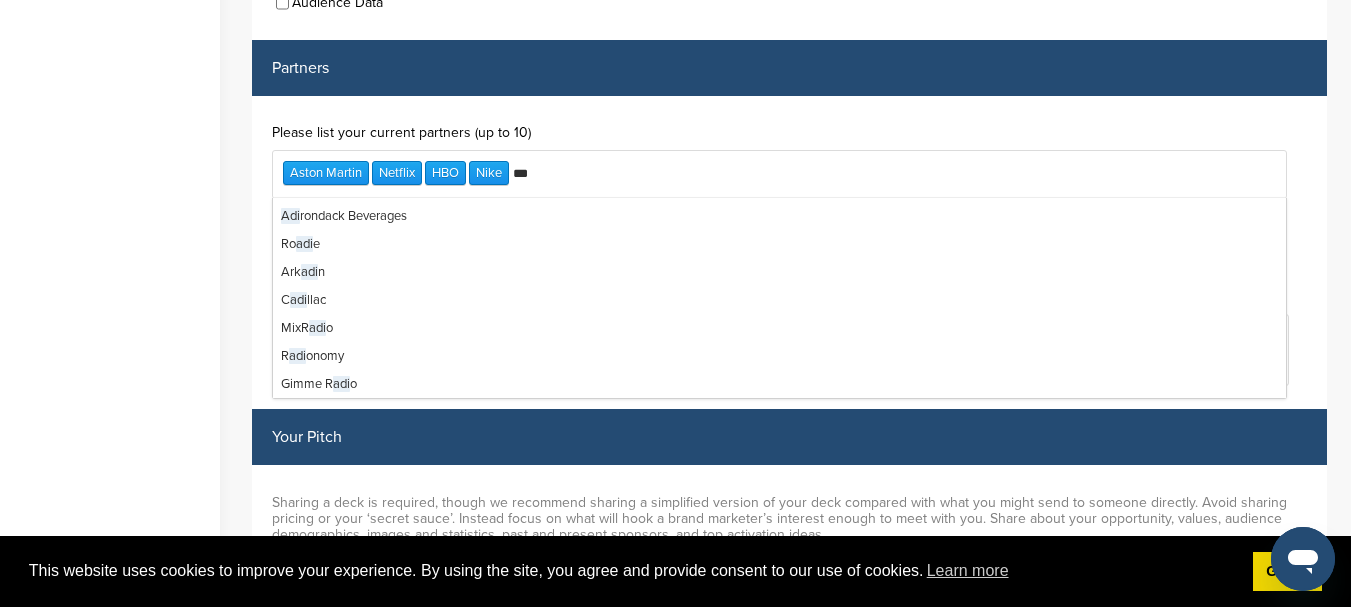 scroll, scrollTop: 0, scrollLeft: 0, axis: both 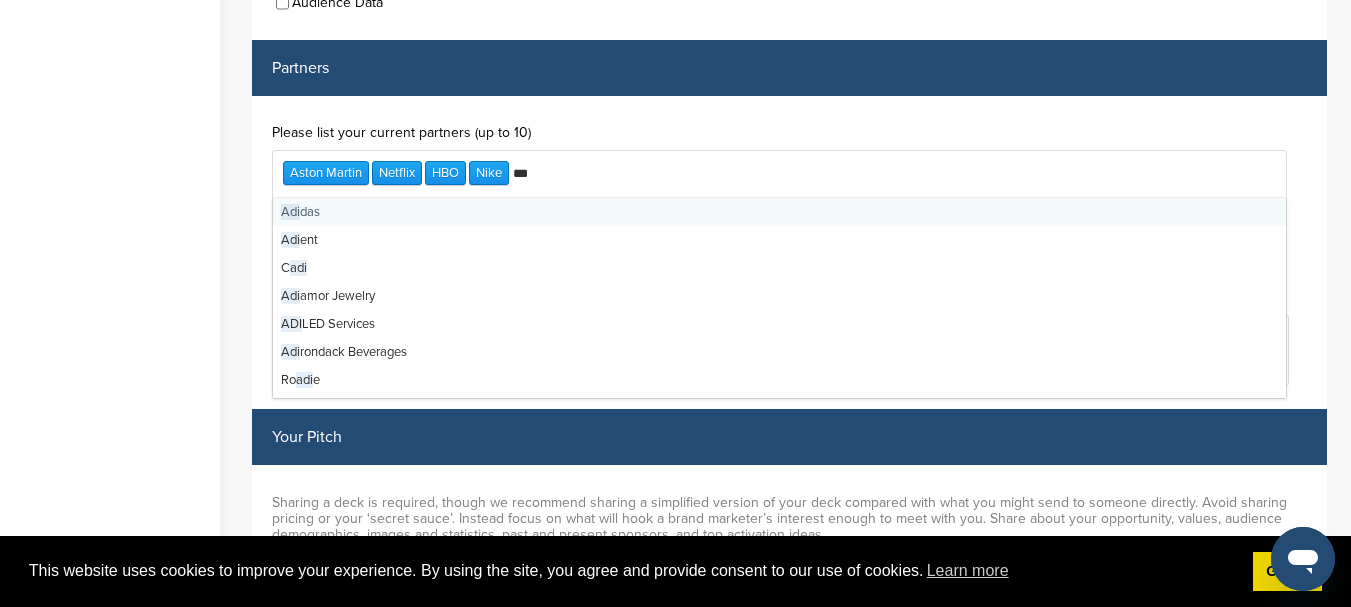 type on "****" 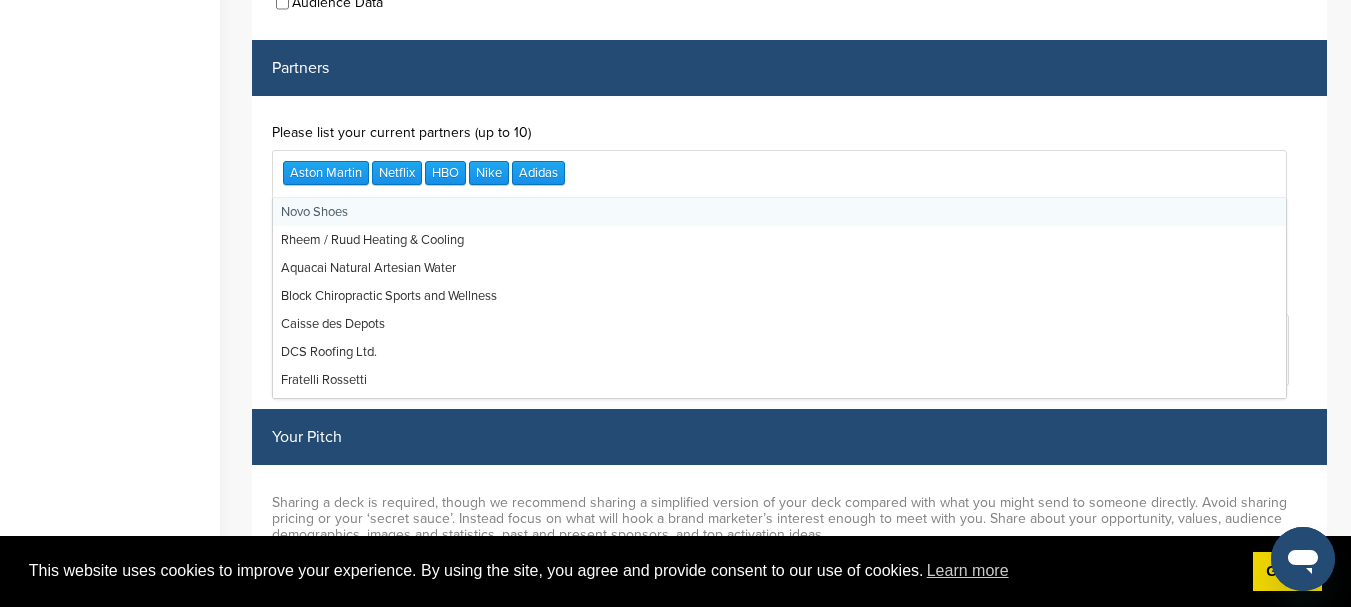 click on "[LAST] [LAST] [LAST] [LAST]" at bounding box center [779, 174] 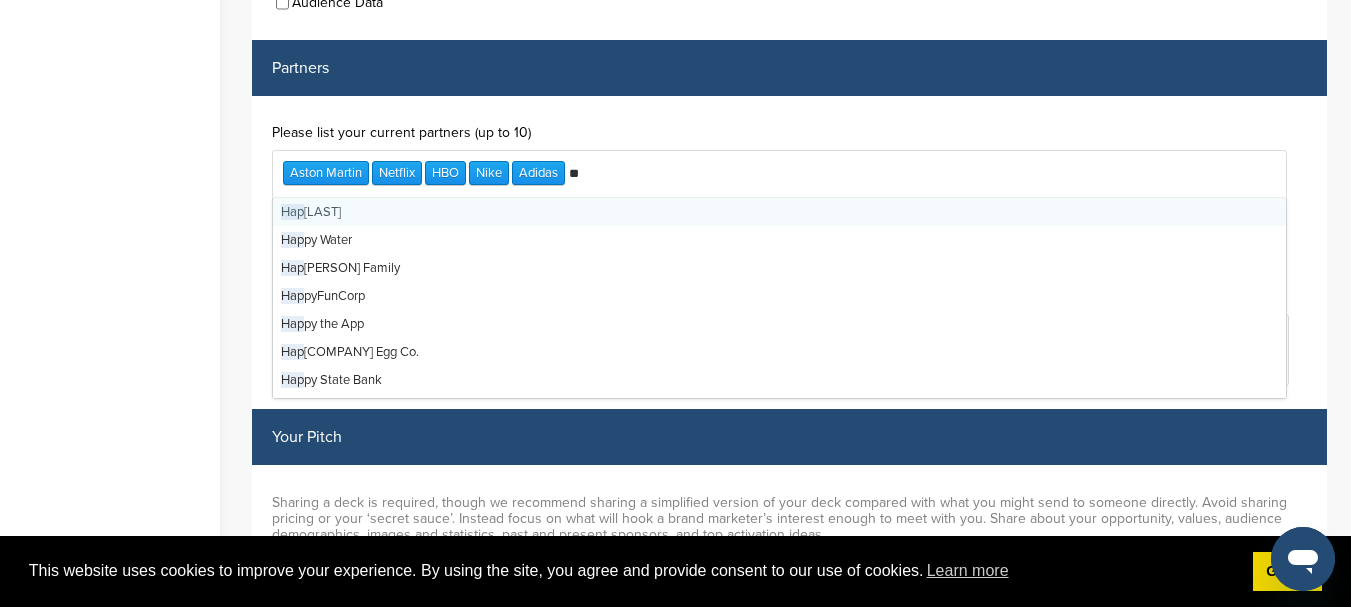 type on "*" 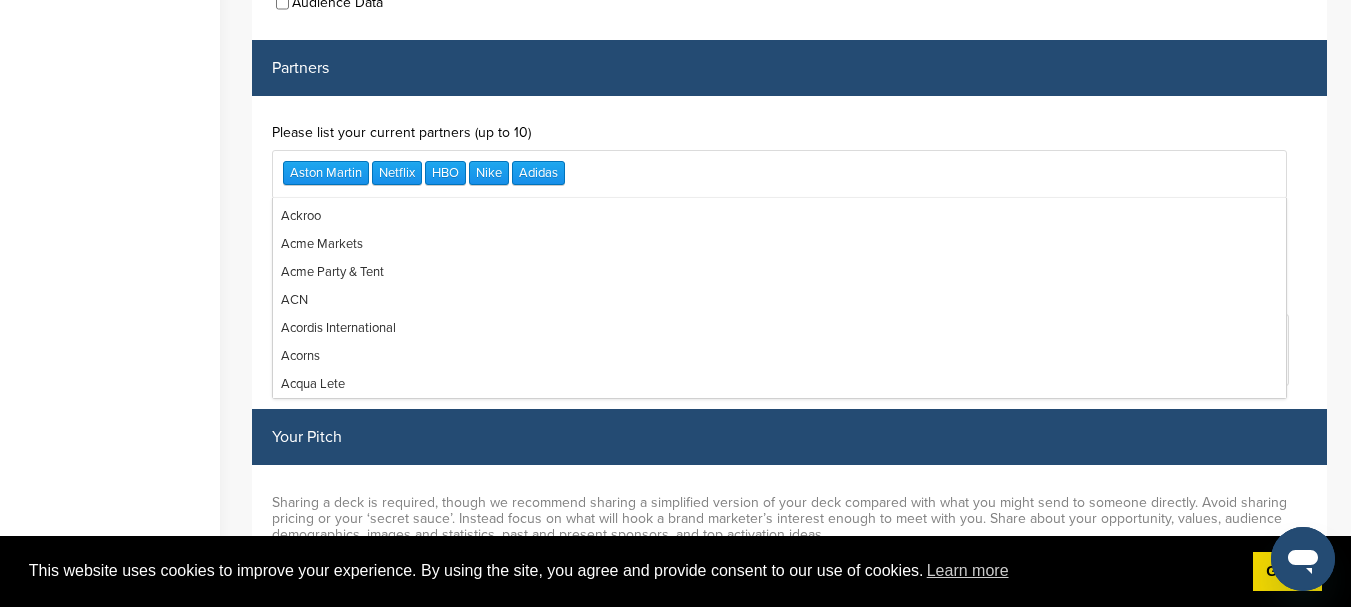 scroll, scrollTop: 0, scrollLeft: 0, axis: both 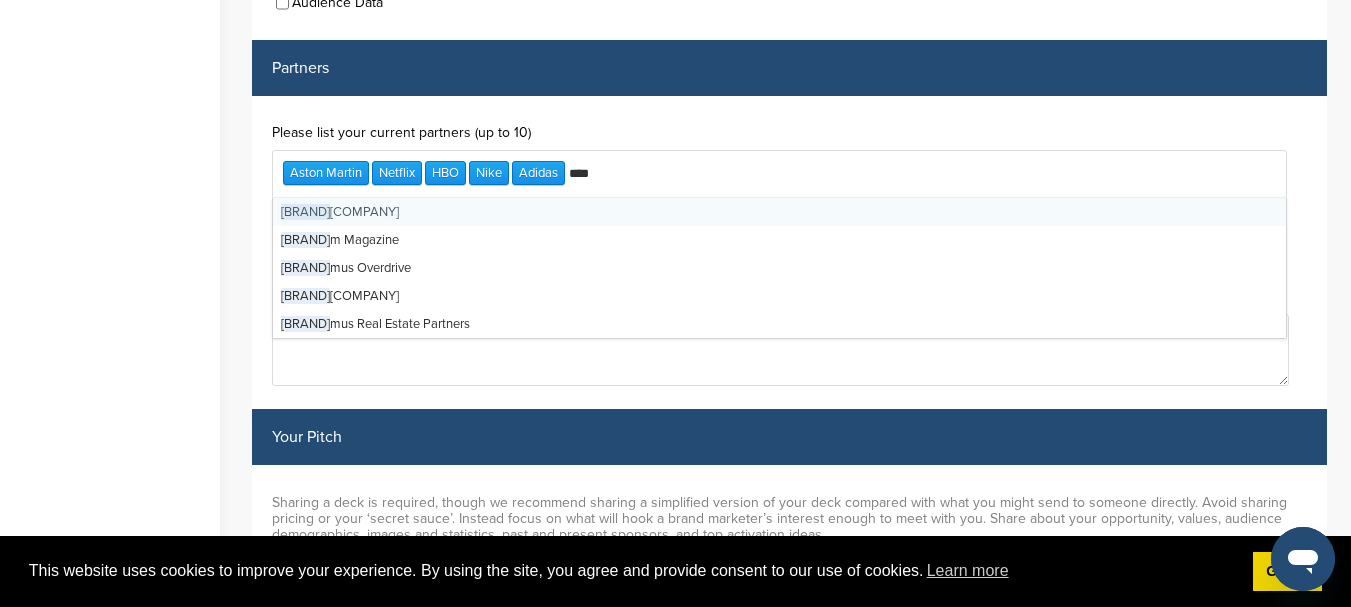 type on "*****" 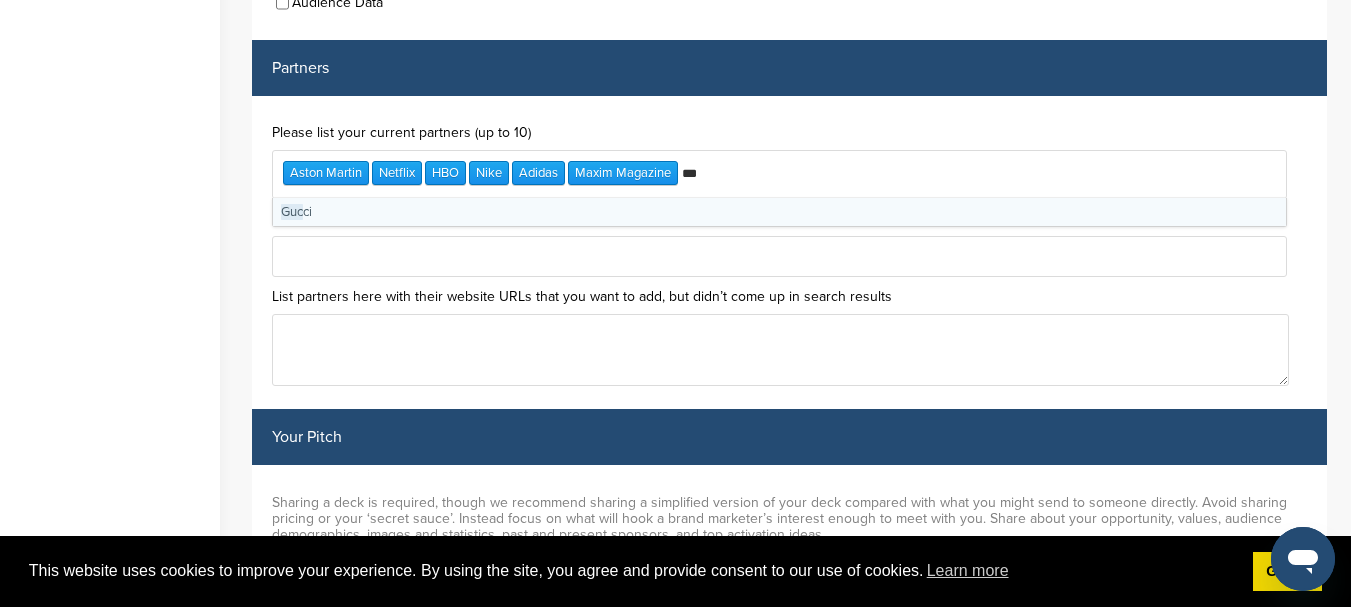 type on "****" 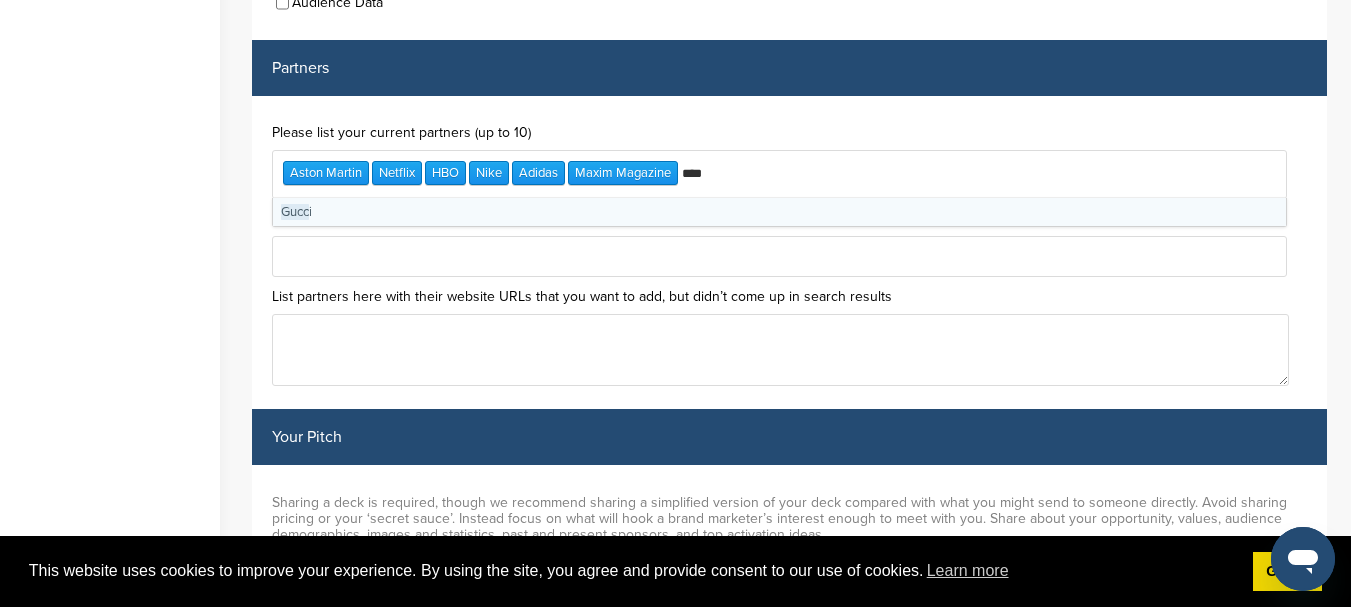 click on "[FIRST] [LAST] [LAST] [LAST] [LAST] [LAST] [LAST] [LAST]" at bounding box center (779, 174) 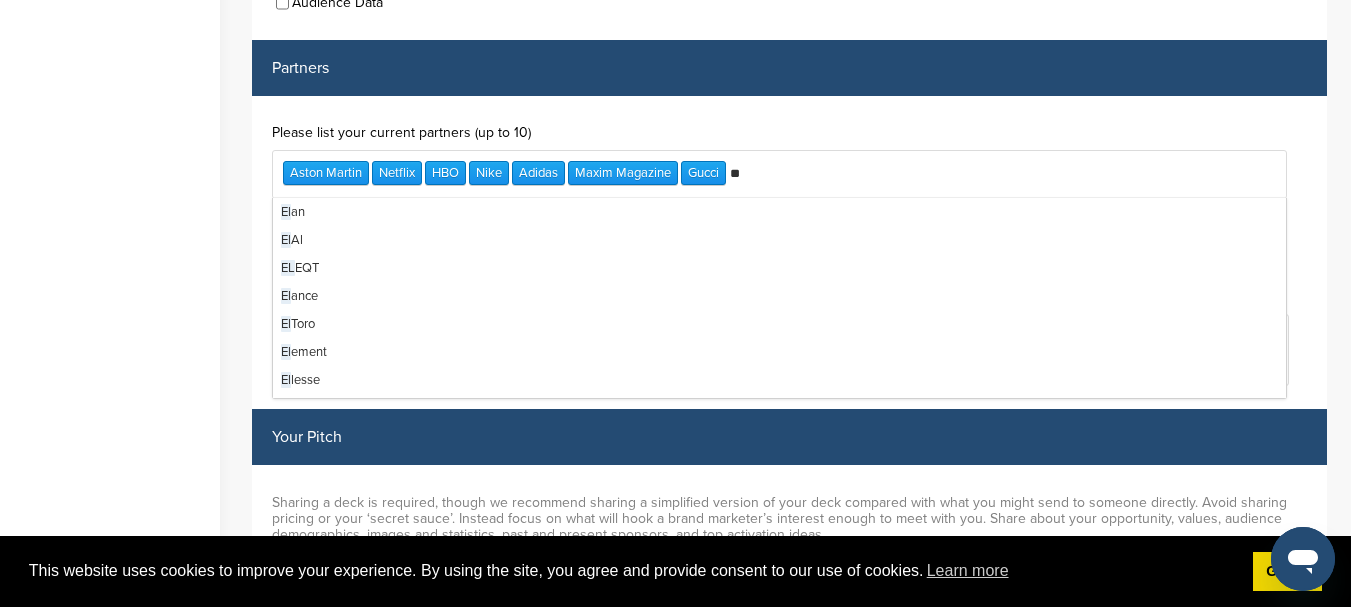 type on "*" 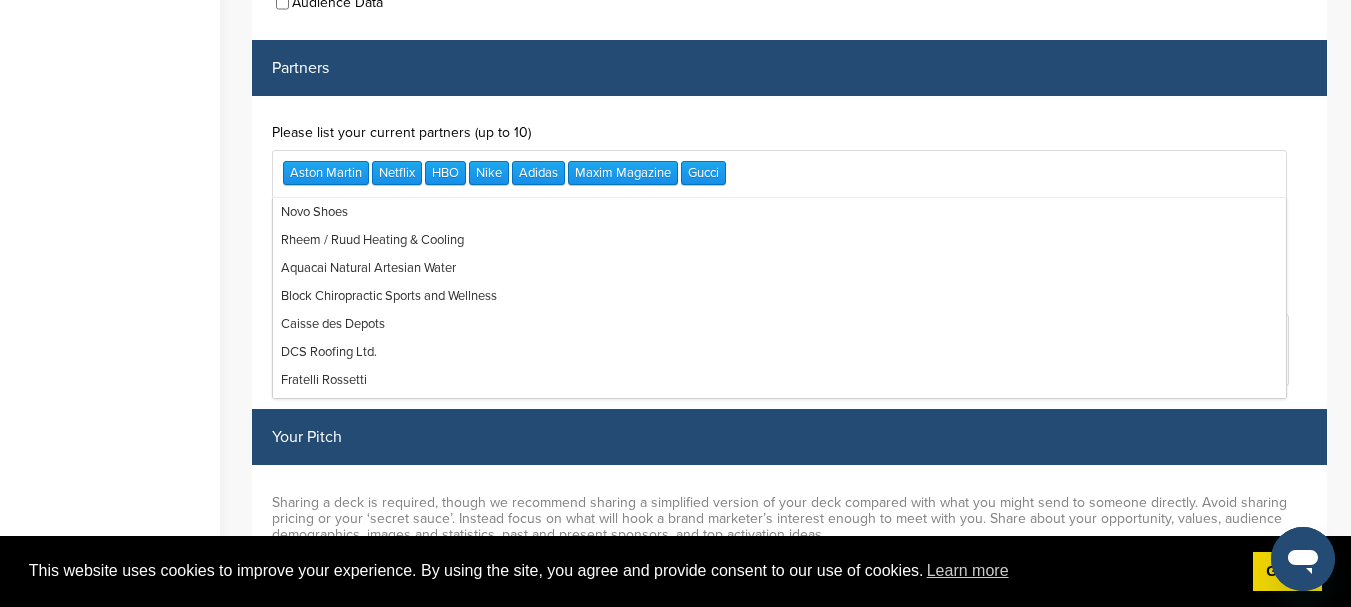 scroll, scrollTop: 18480, scrollLeft: 0, axis: vertical 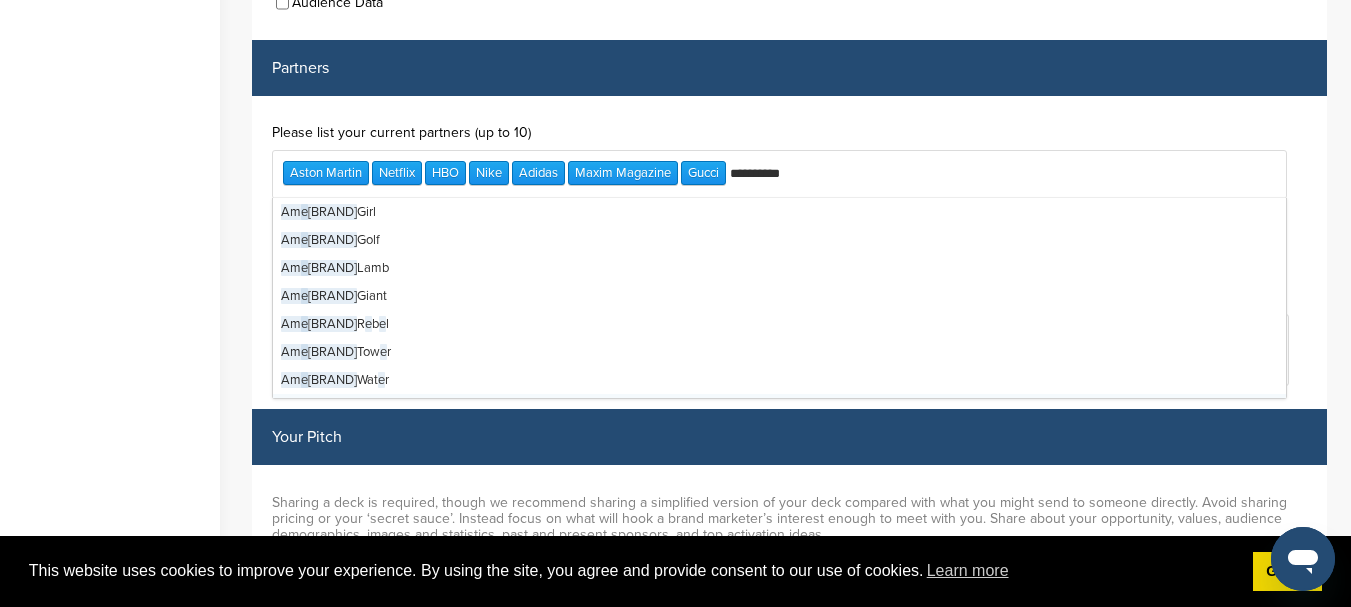 type on "**********" 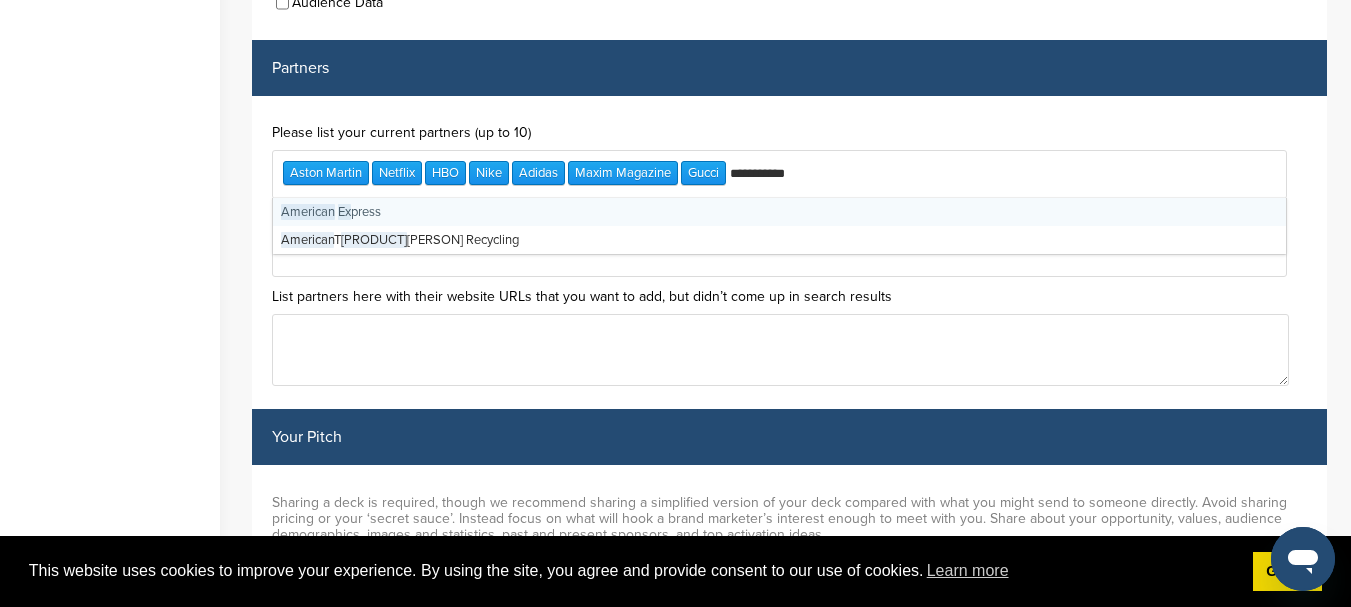 type 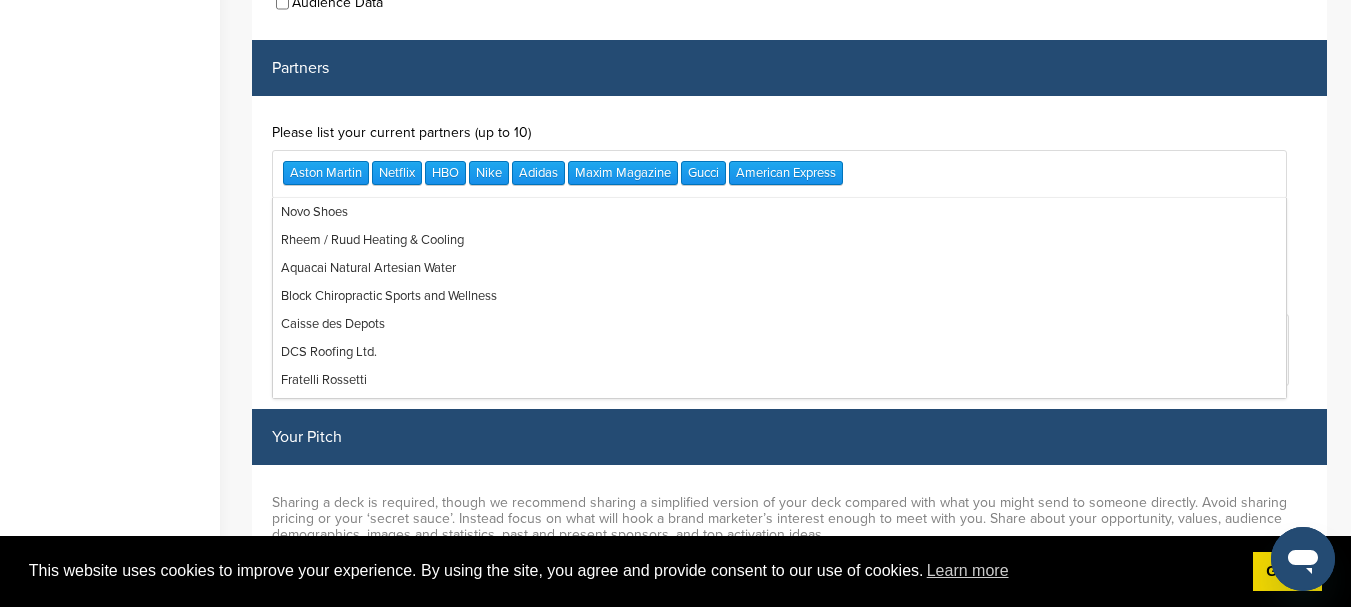 scroll, scrollTop: 16012, scrollLeft: 0, axis: vertical 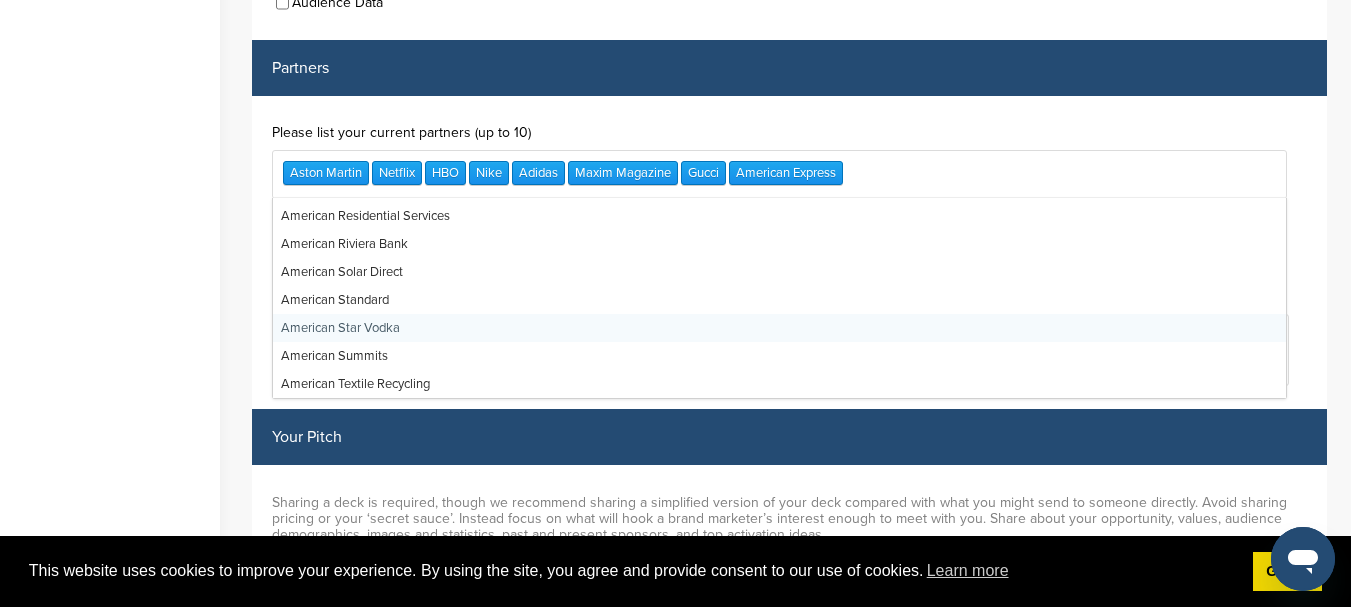 click on "Home
Search
My CRM
Pitch Board
My Pages
Analytics
Settings
Help Center" at bounding box center (110, -2466) 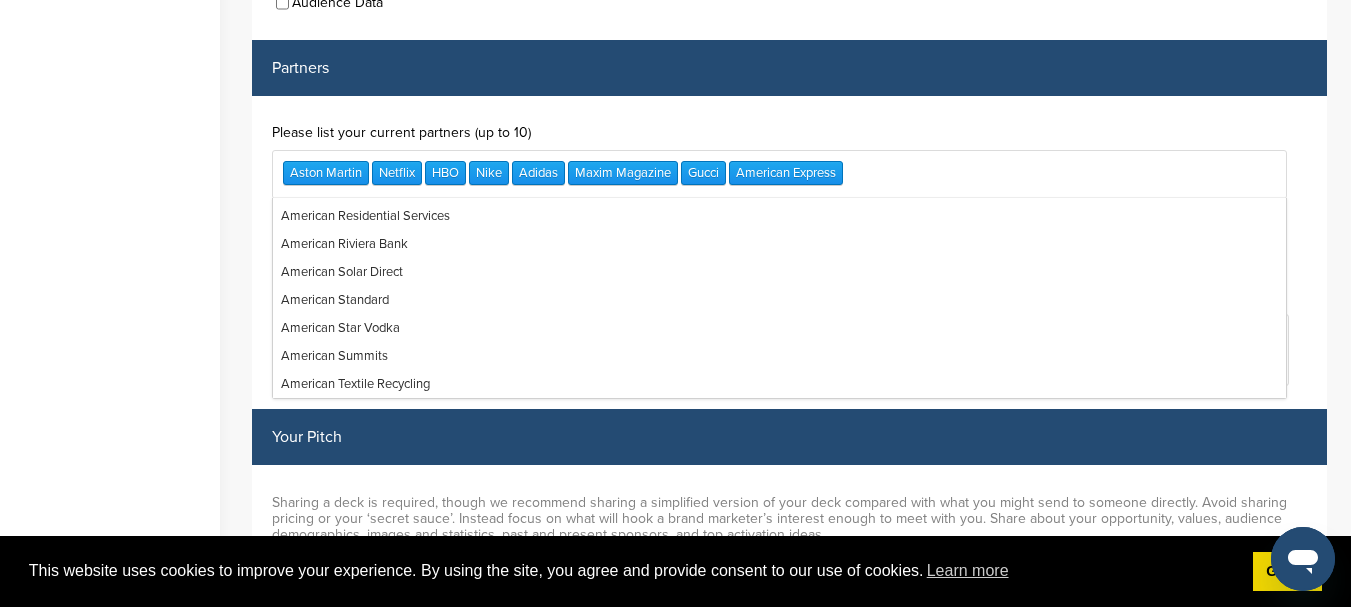 scroll, scrollTop: 0, scrollLeft: 0, axis: both 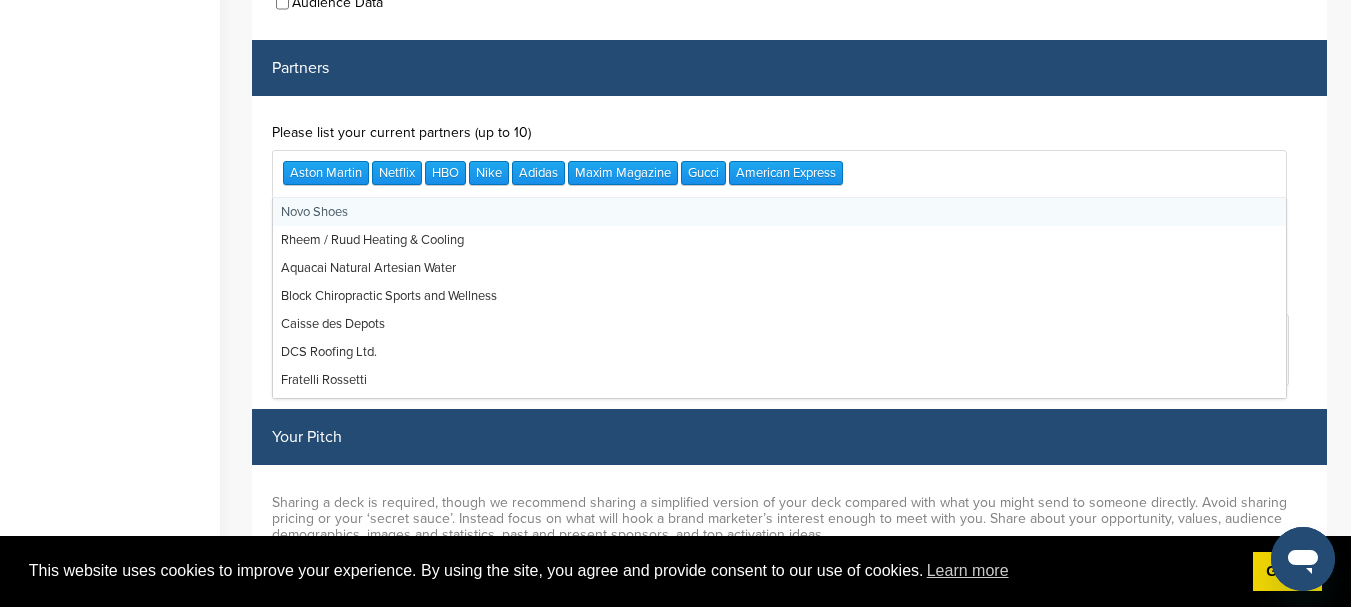 drag, startPoint x: 863, startPoint y: 170, endPoint x: 243, endPoint y: 145, distance: 620.50385 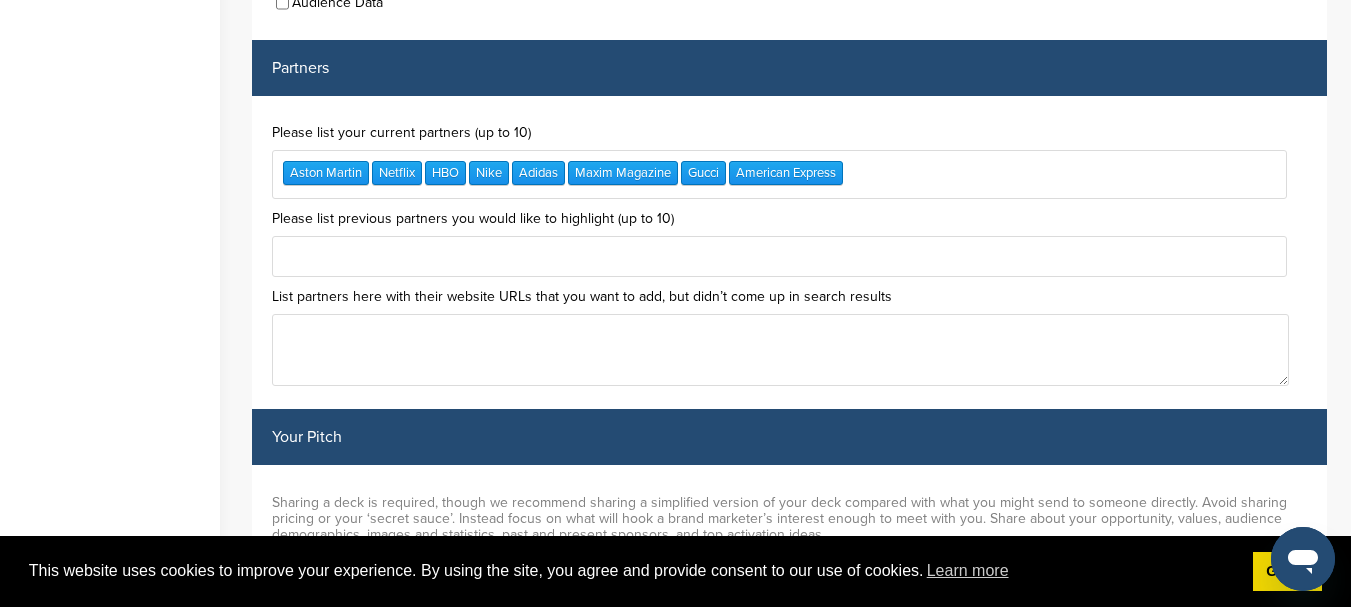 click at bounding box center [779, 256] 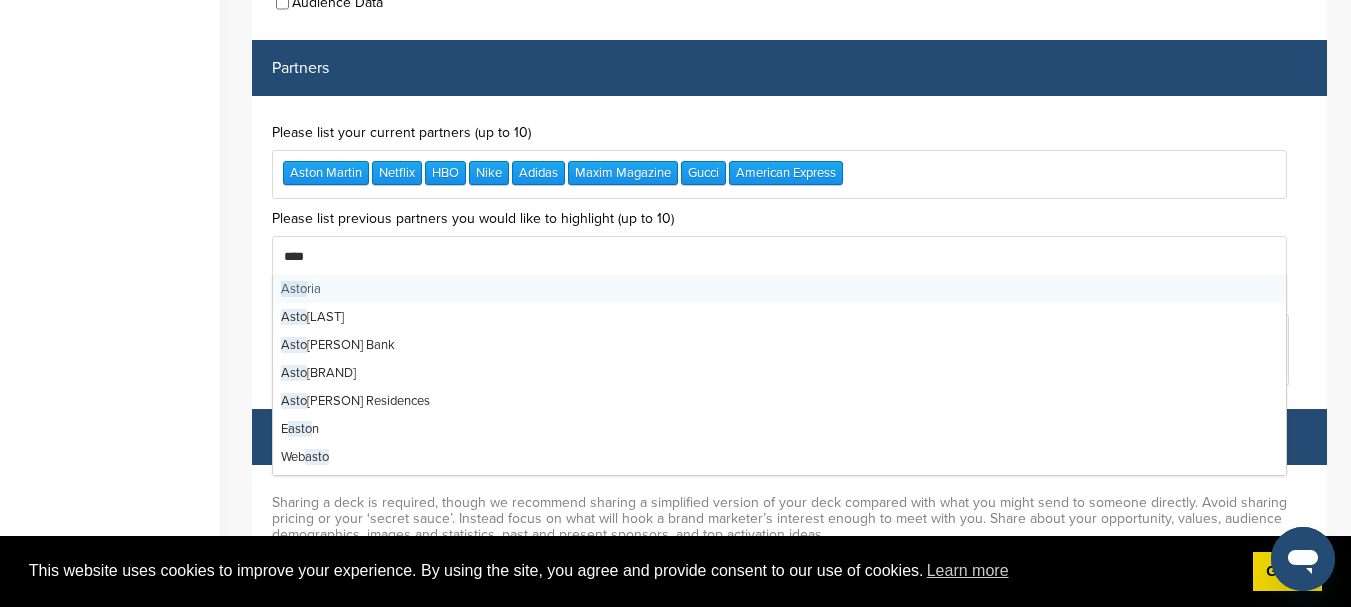 type on "*****" 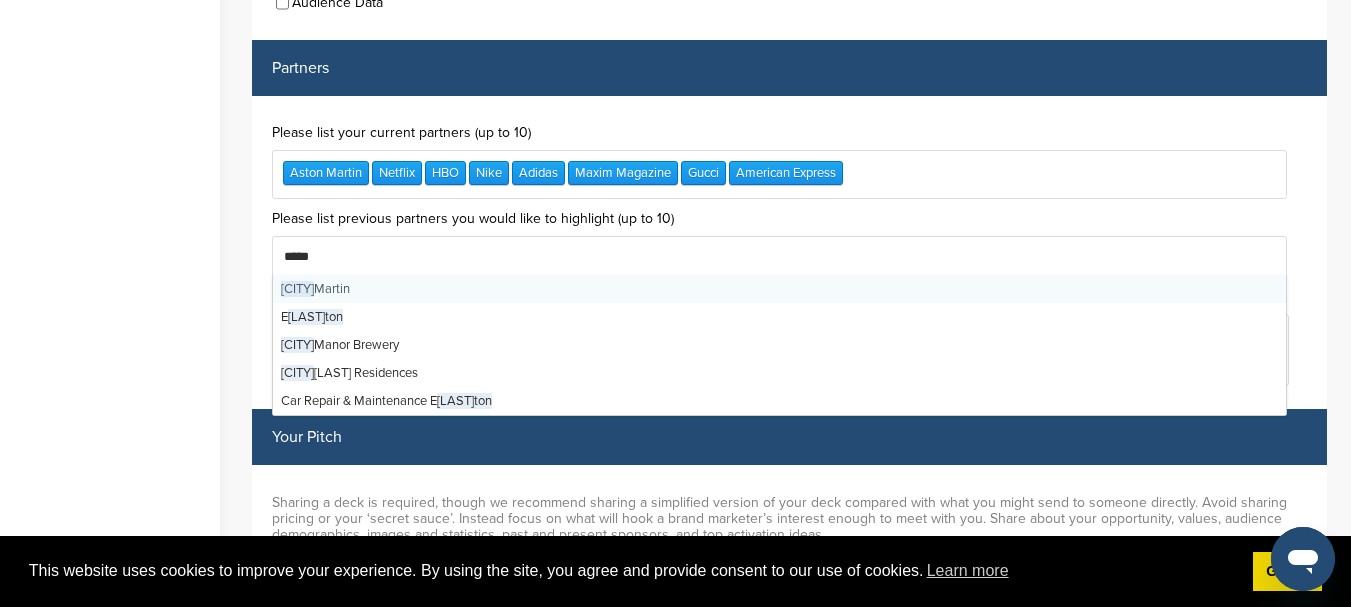 type 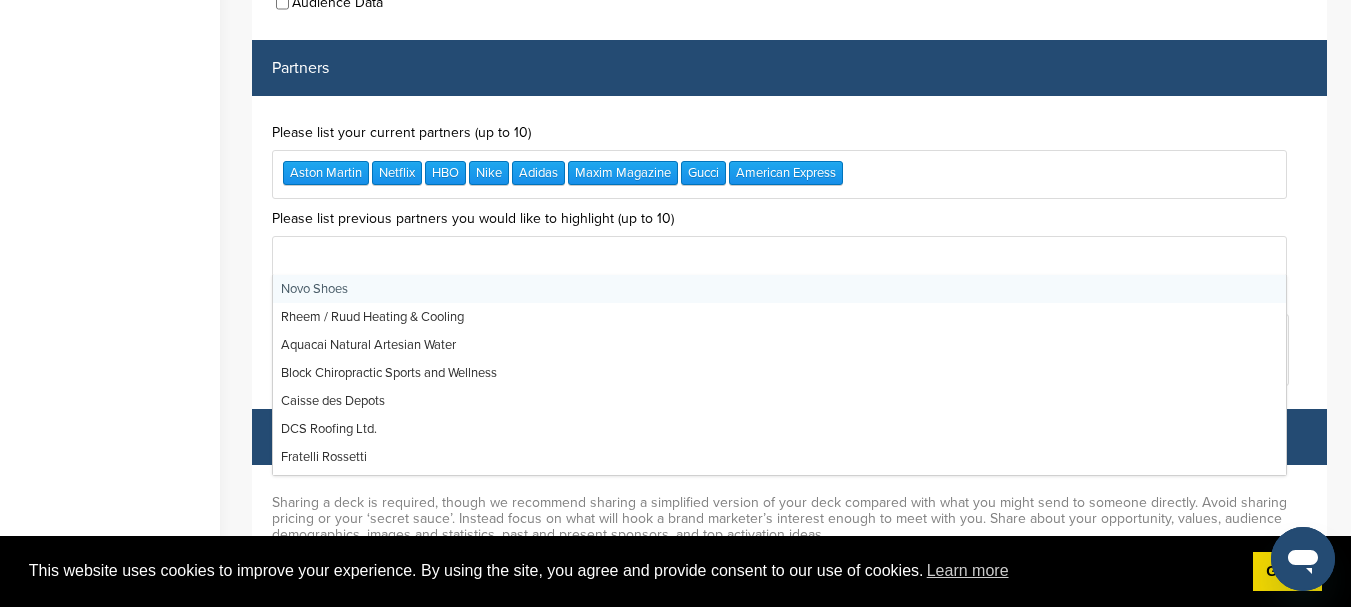 click on "Home
Search
My CRM
Pitch Board
My Pages
Analytics
Settings
Help Center" at bounding box center [110, -2466] 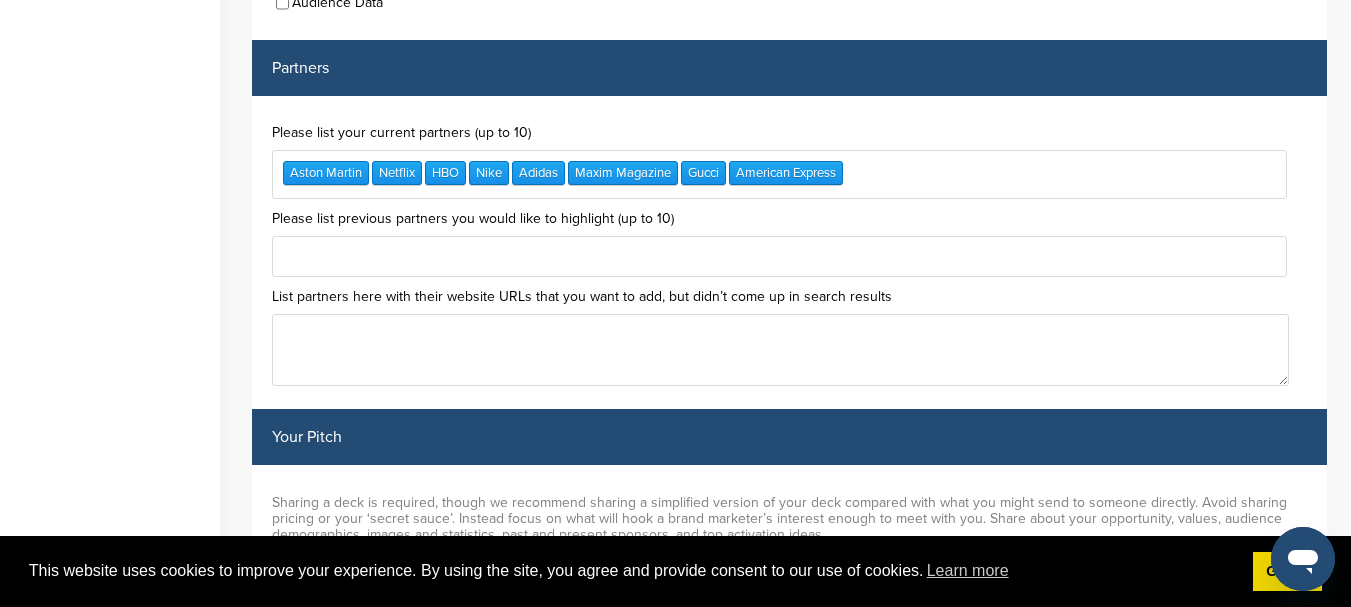 scroll, scrollTop: 6300, scrollLeft: 0, axis: vertical 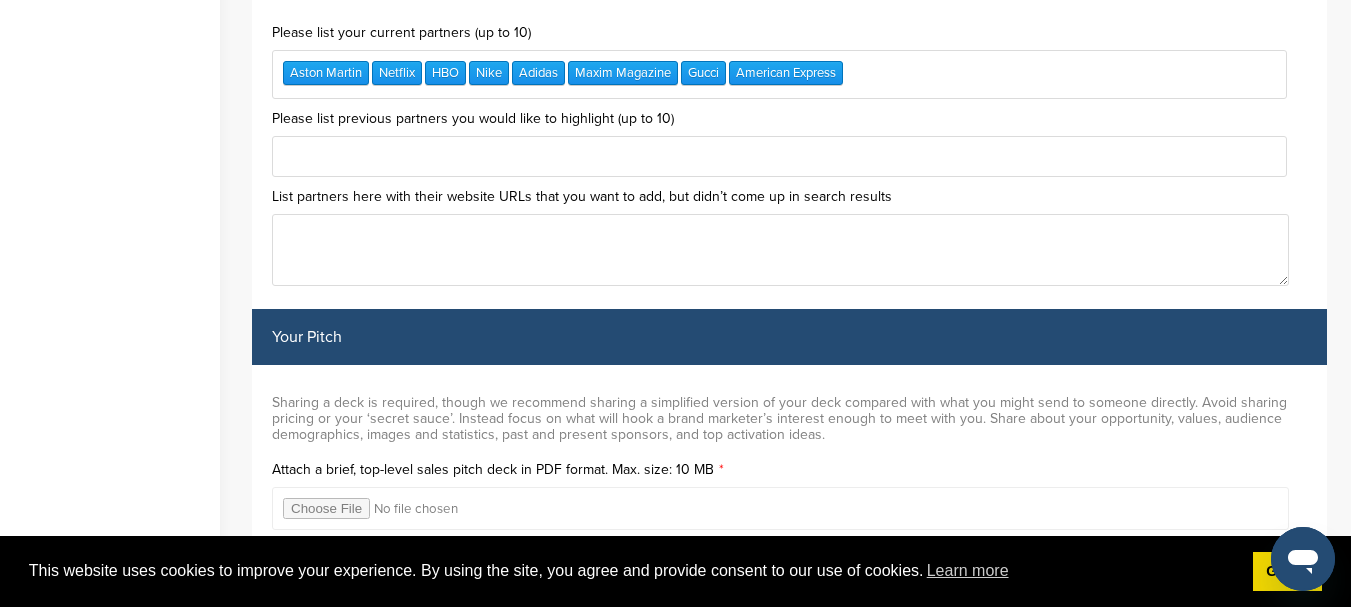 click at bounding box center [779, 156] 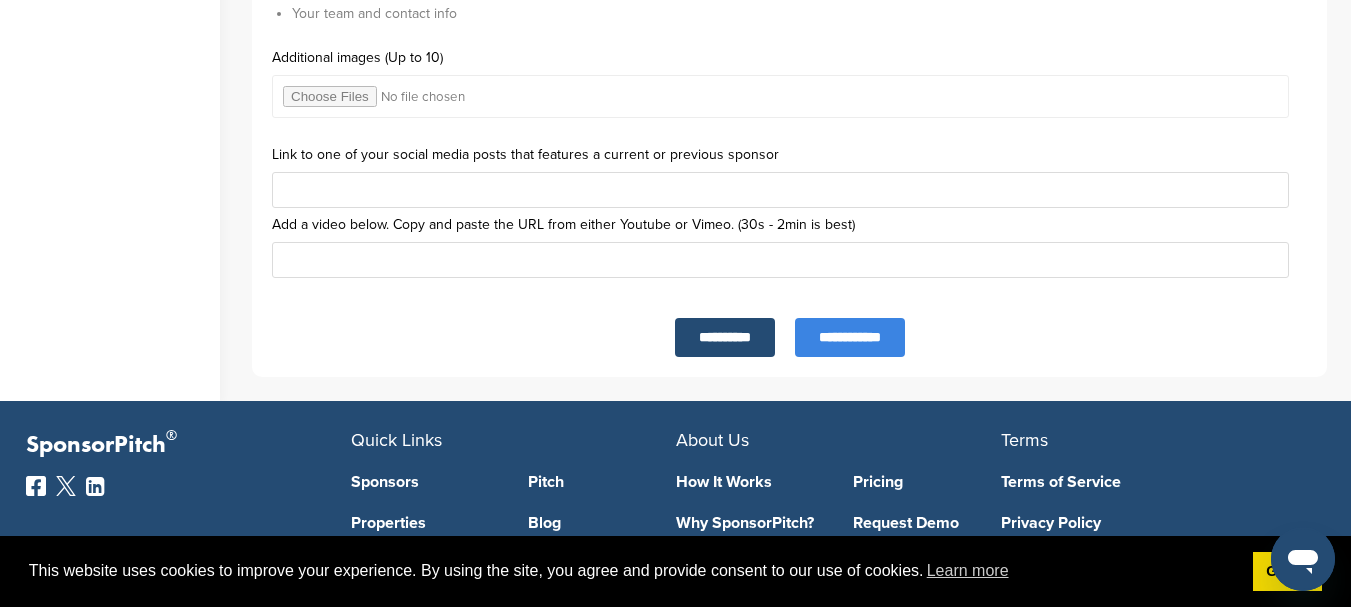 scroll, scrollTop: 7100, scrollLeft: 0, axis: vertical 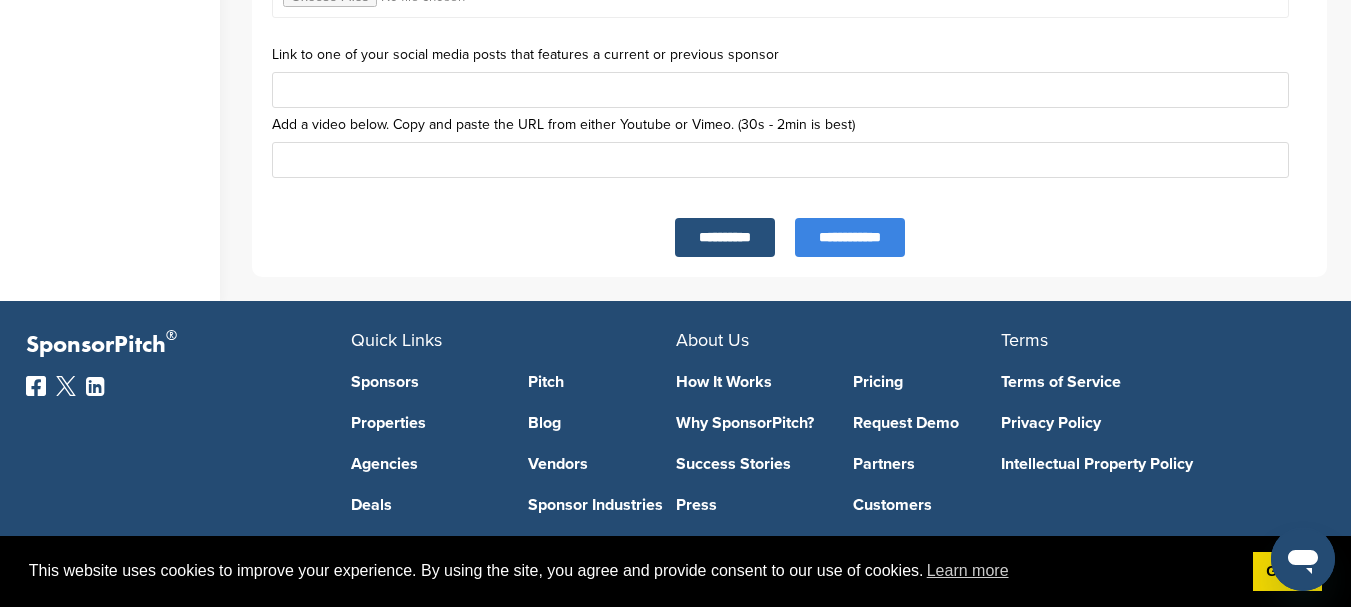 click on "**********" at bounding box center (725, 237) 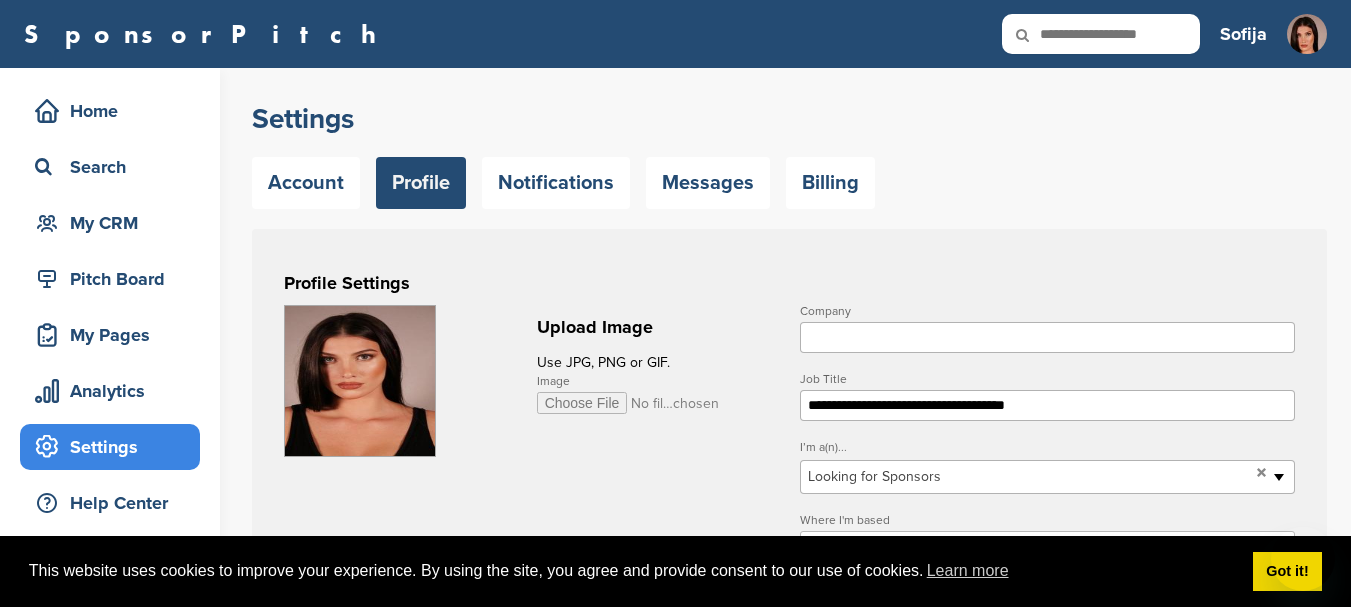 scroll, scrollTop: 100, scrollLeft: 0, axis: vertical 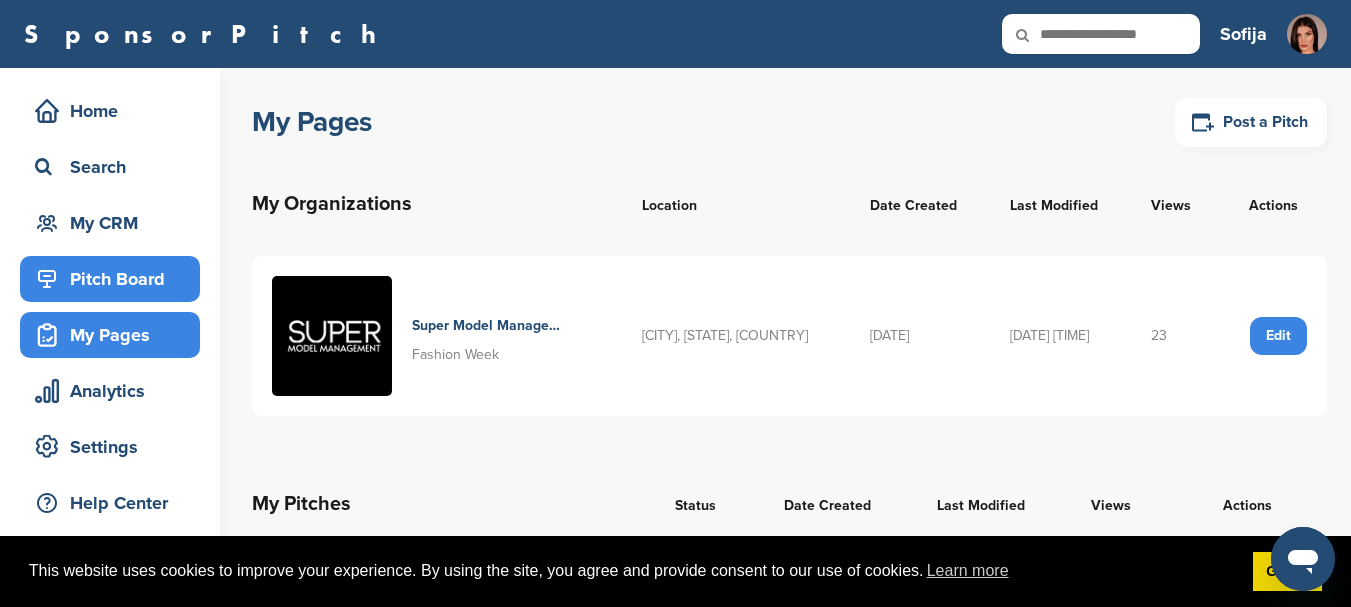 click on "Pitch Board" at bounding box center (115, 279) 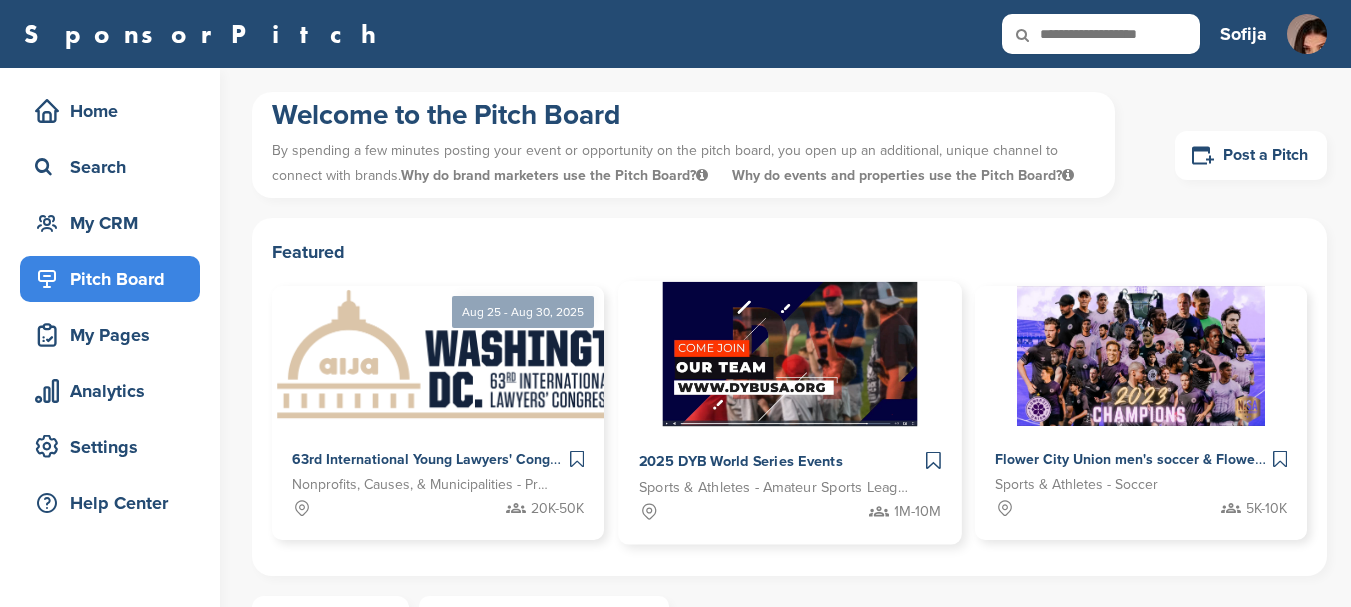 scroll, scrollTop: 0, scrollLeft: 0, axis: both 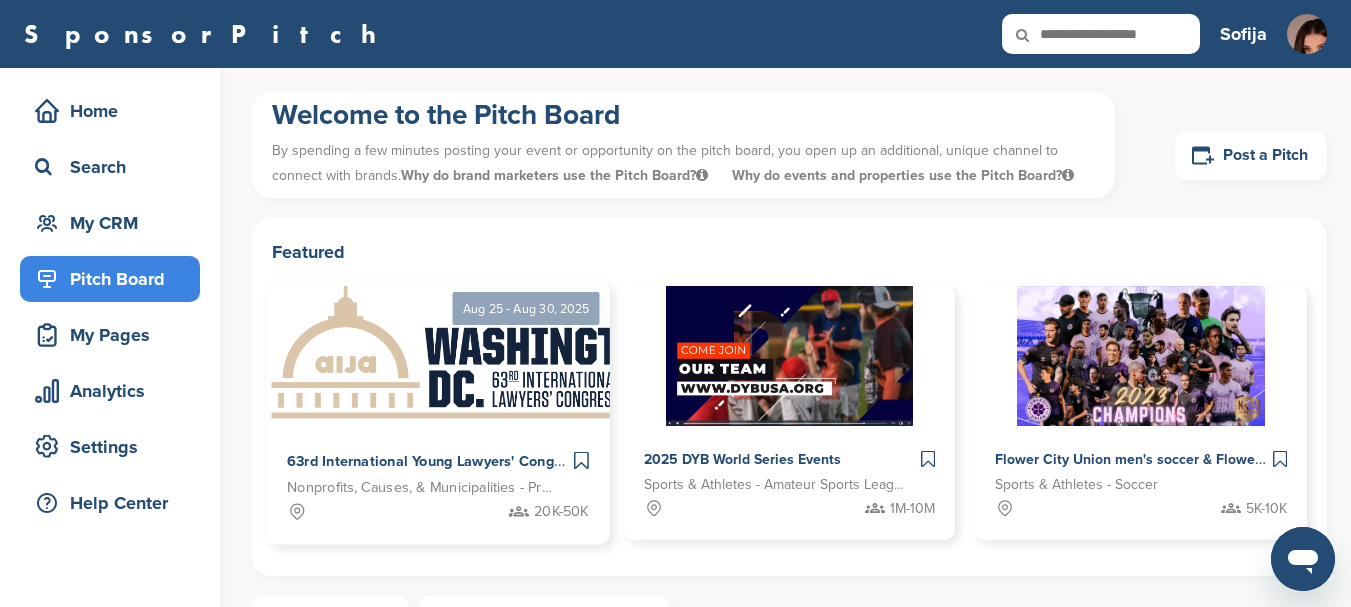 click at bounding box center (471, 354) 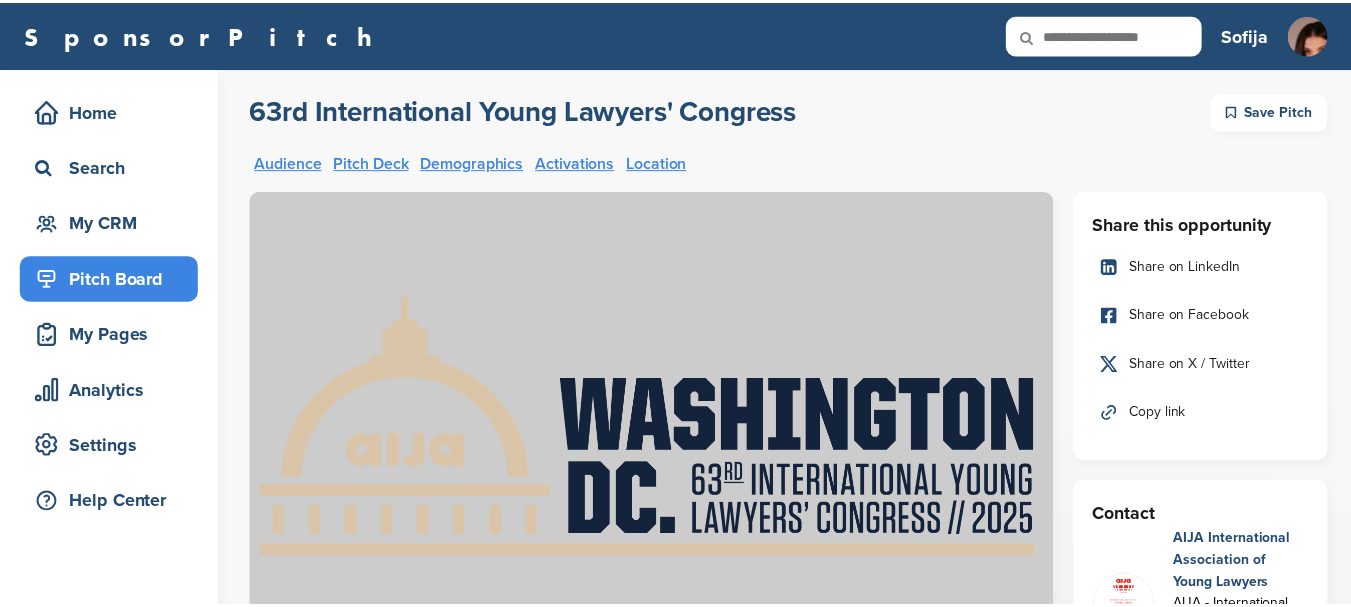 scroll, scrollTop: 0, scrollLeft: 0, axis: both 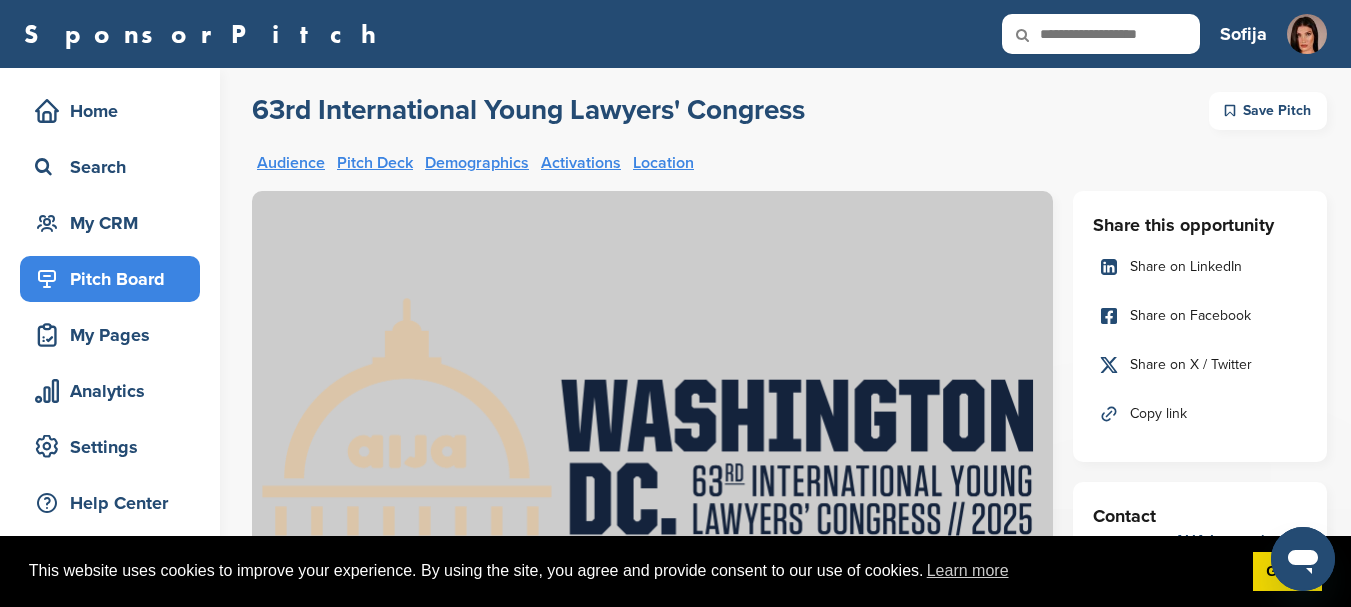 click on "Pitch Deck" at bounding box center [375, 163] 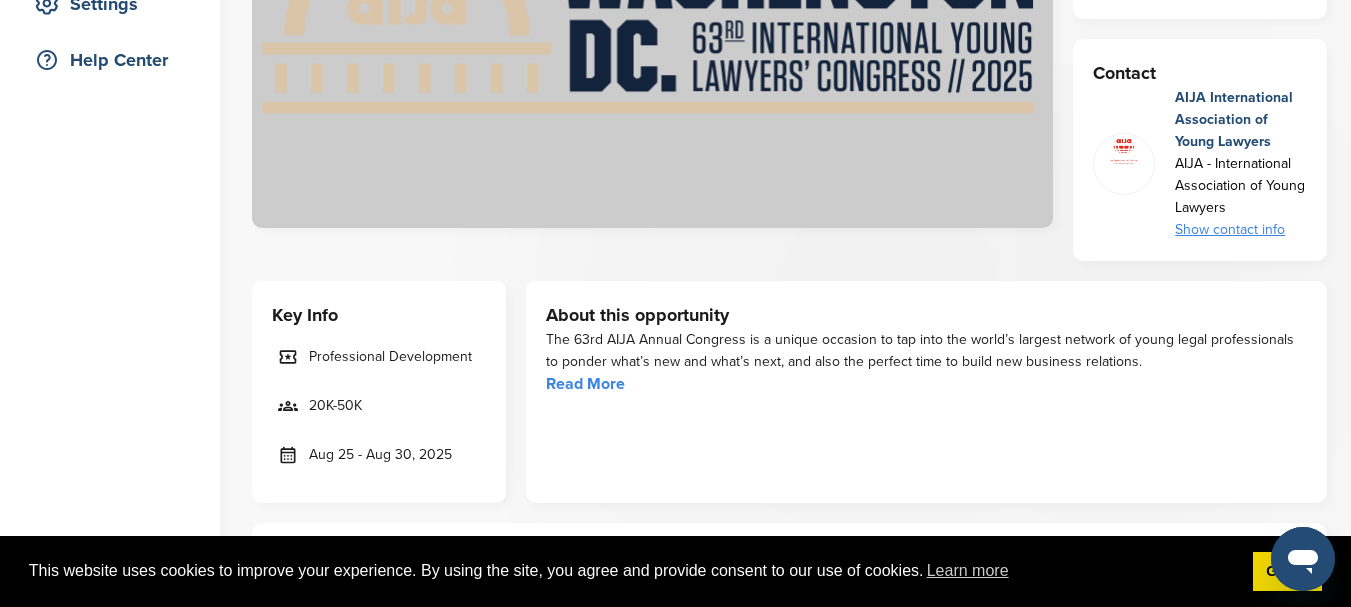 scroll, scrollTop: 143, scrollLeft: 0, axis: vertical 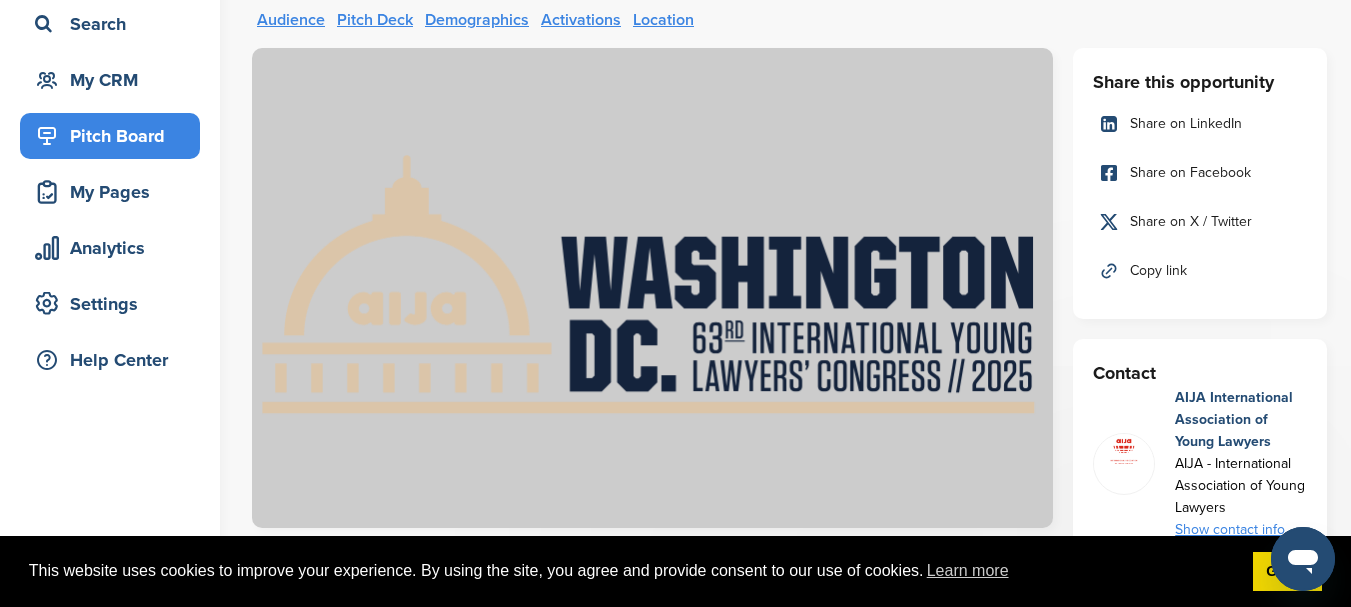 click on "Activations" at bounding box center [581, 20] 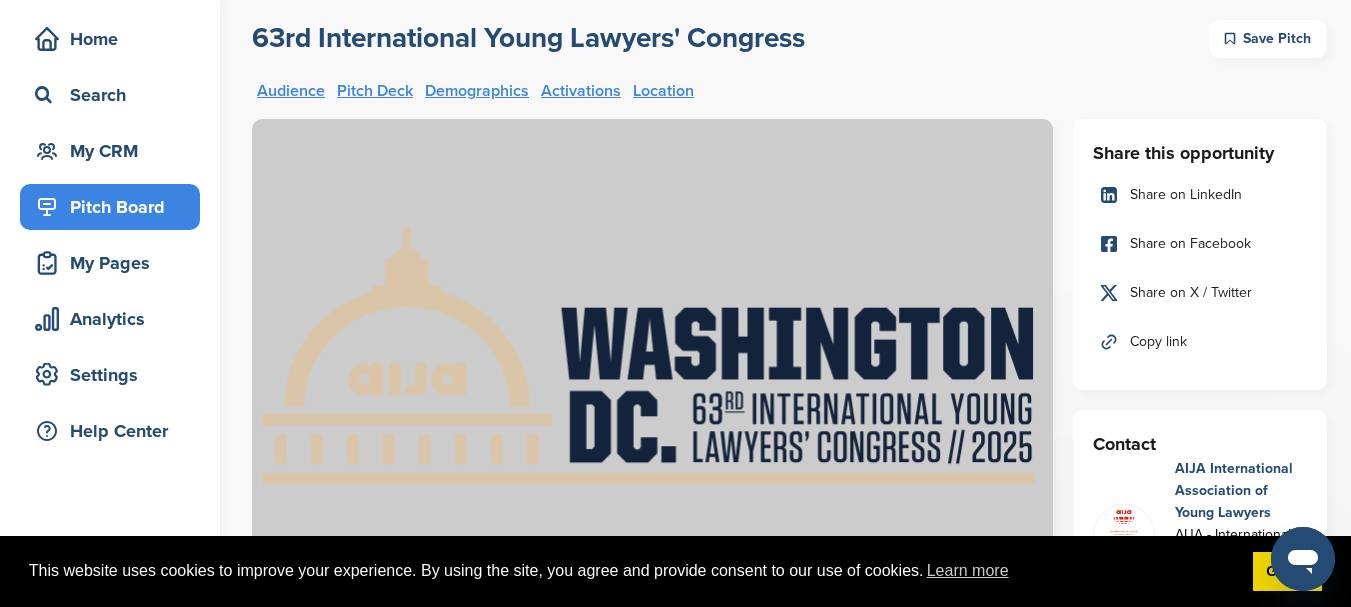 scroll, scrollTop: 0, scrollLeft: 0, axis: both 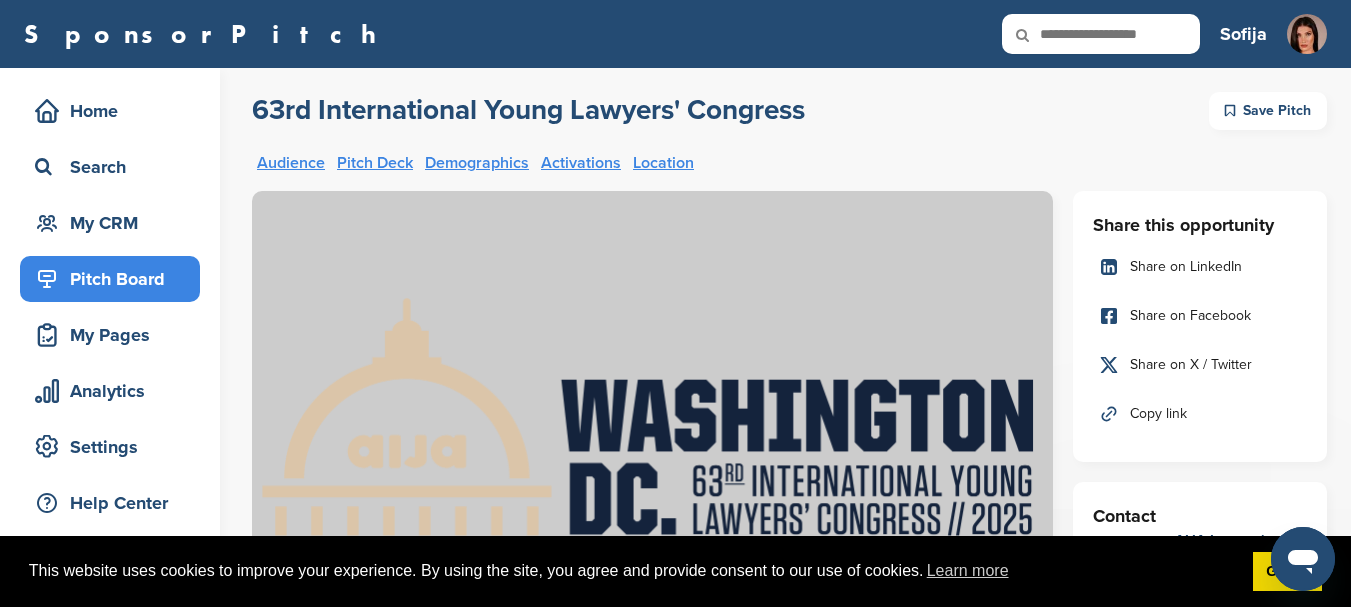click on "Audience" at bounding box center [291, 163] 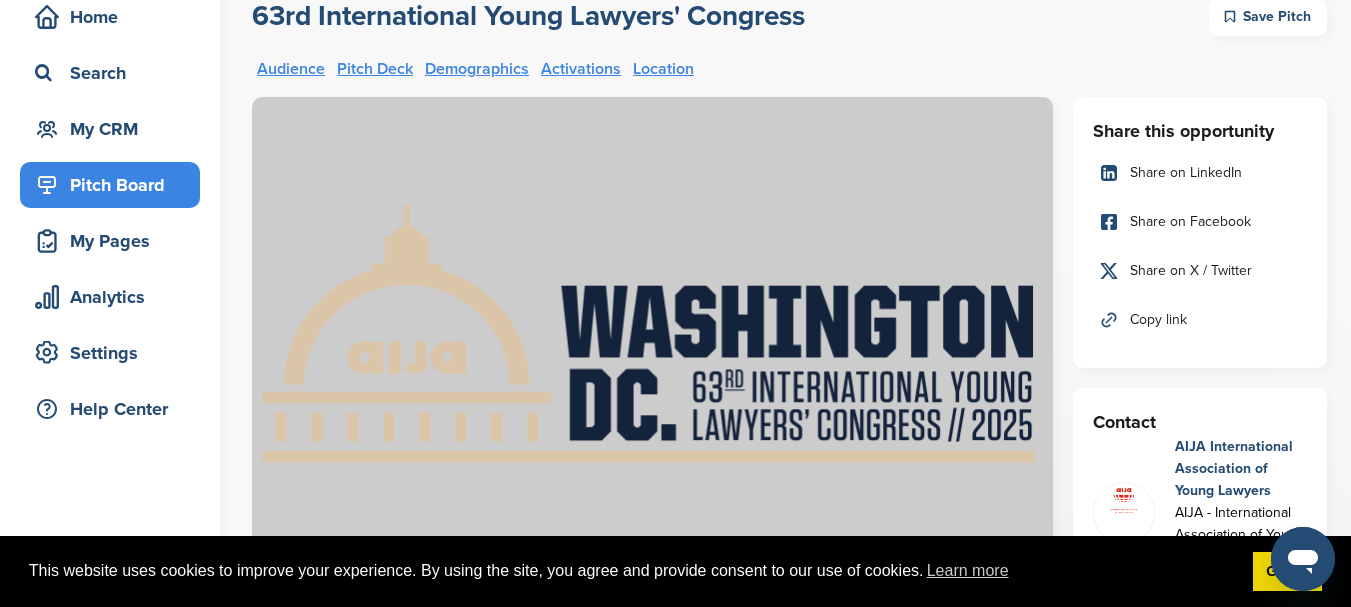 scroll, scrollTop: 0, scrollLeft: 0, axis: both 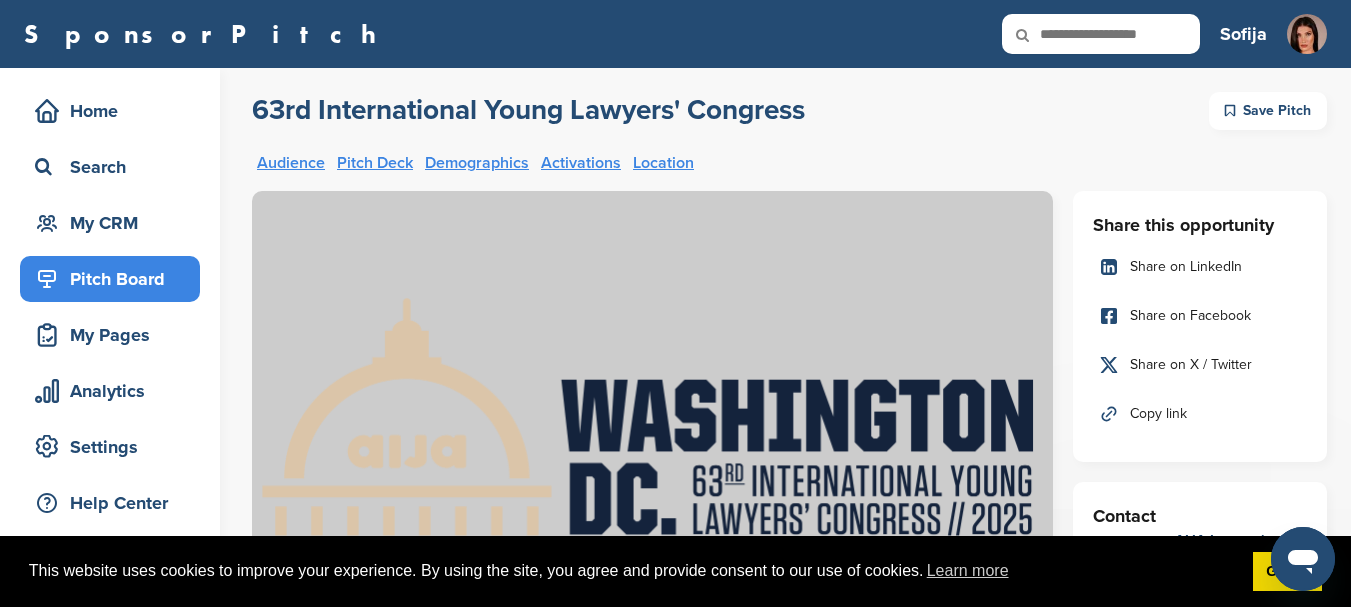 click on "Pitch Deck" at bounding box center (375, 163) 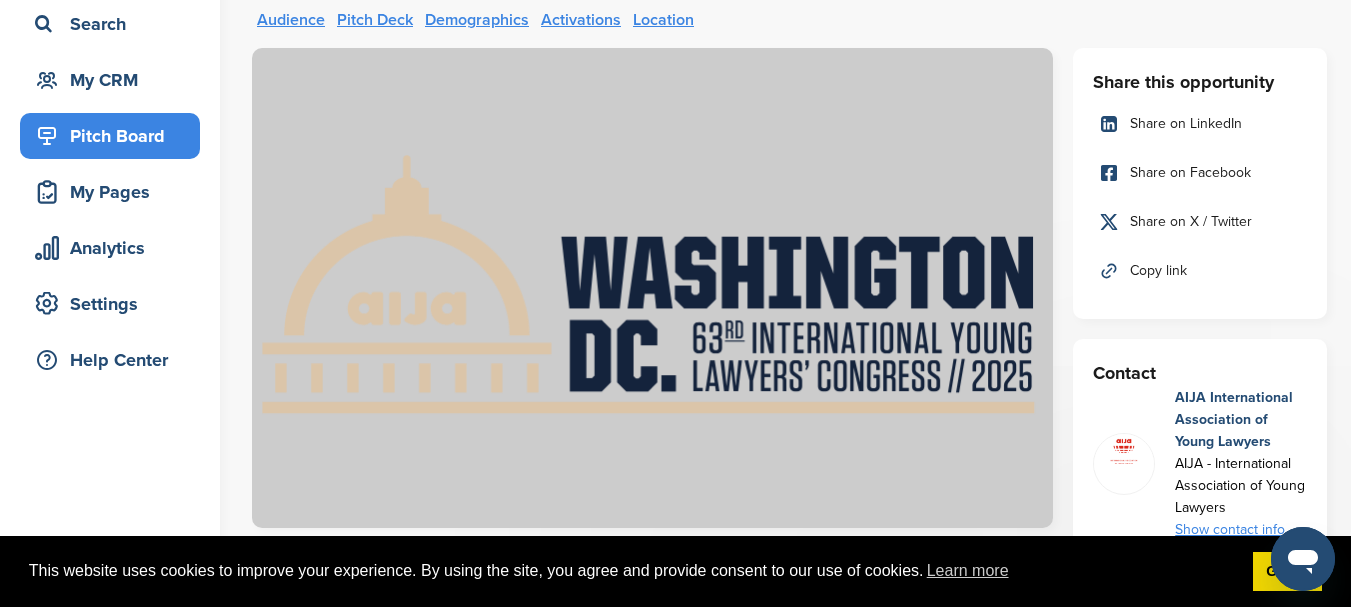 scroll, scrollTop: 0, scrollLeft: 0, axis: both 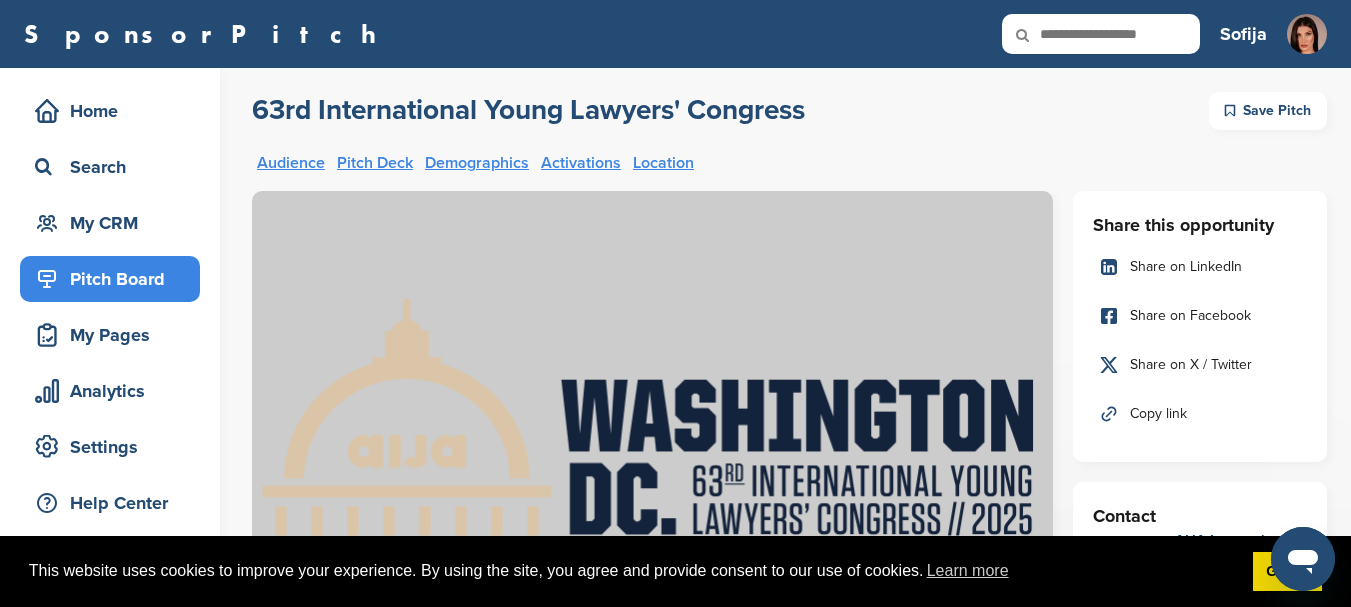 click on "Audience" at bounding box center [291, 163] 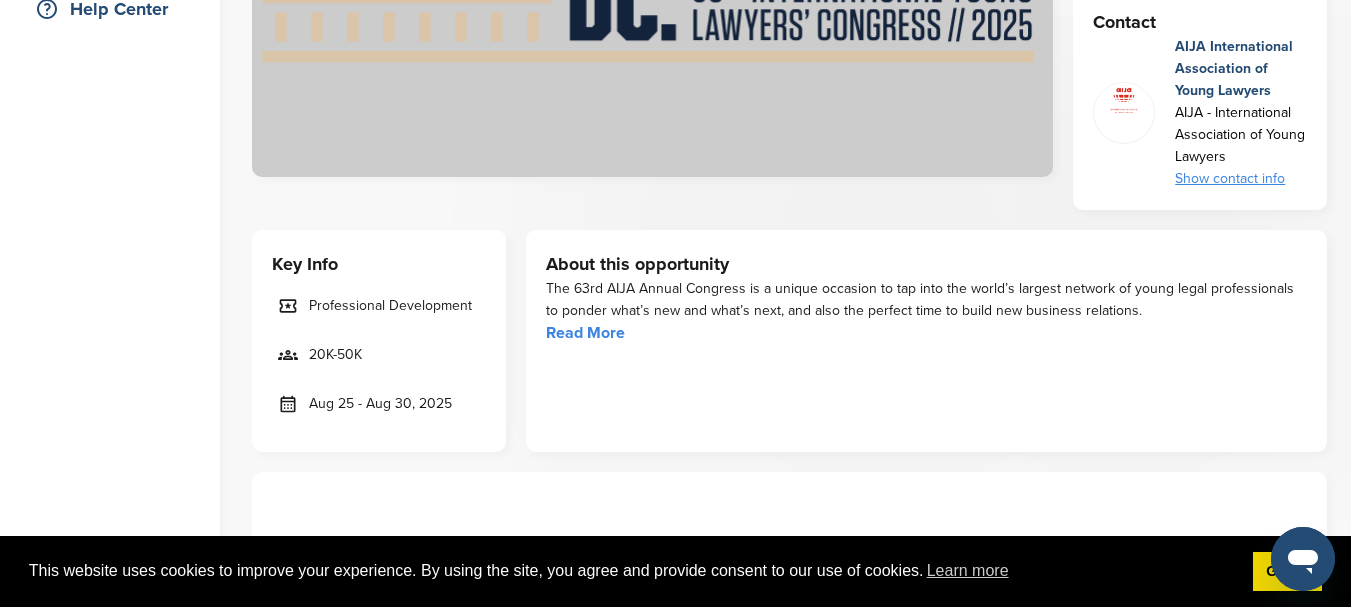 scroll, scrollTop: 594, scrollLeft: 0, axis: vertical 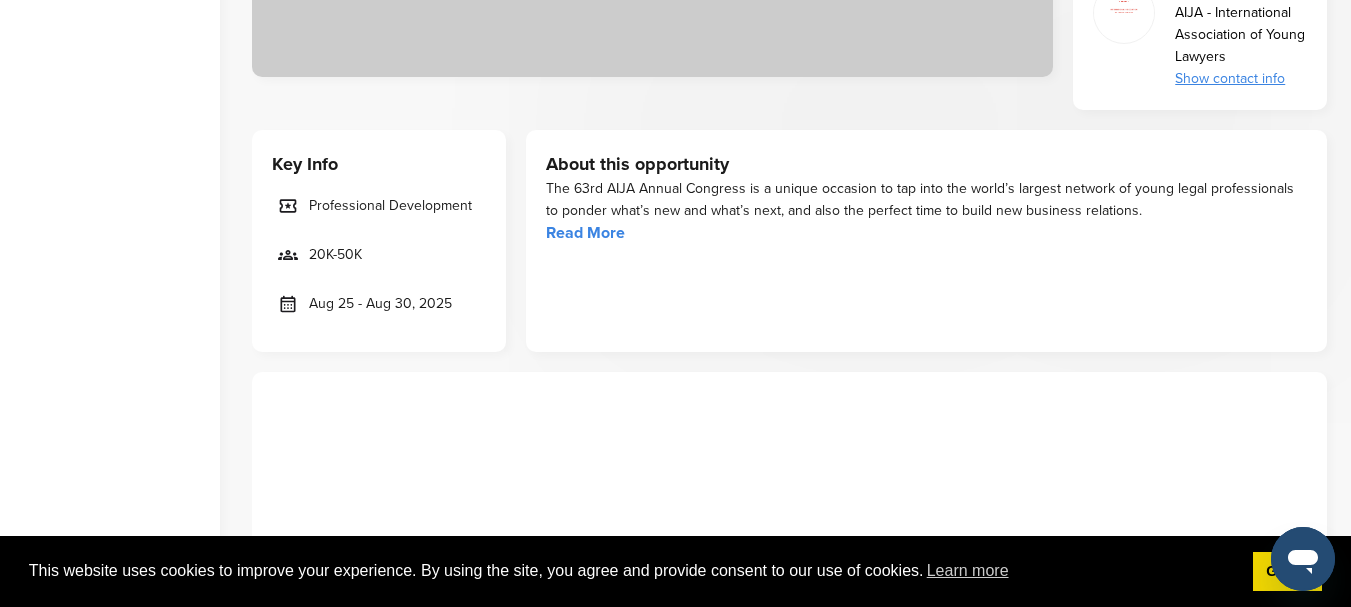 click on "Read More" at bounding box center [585, 233] 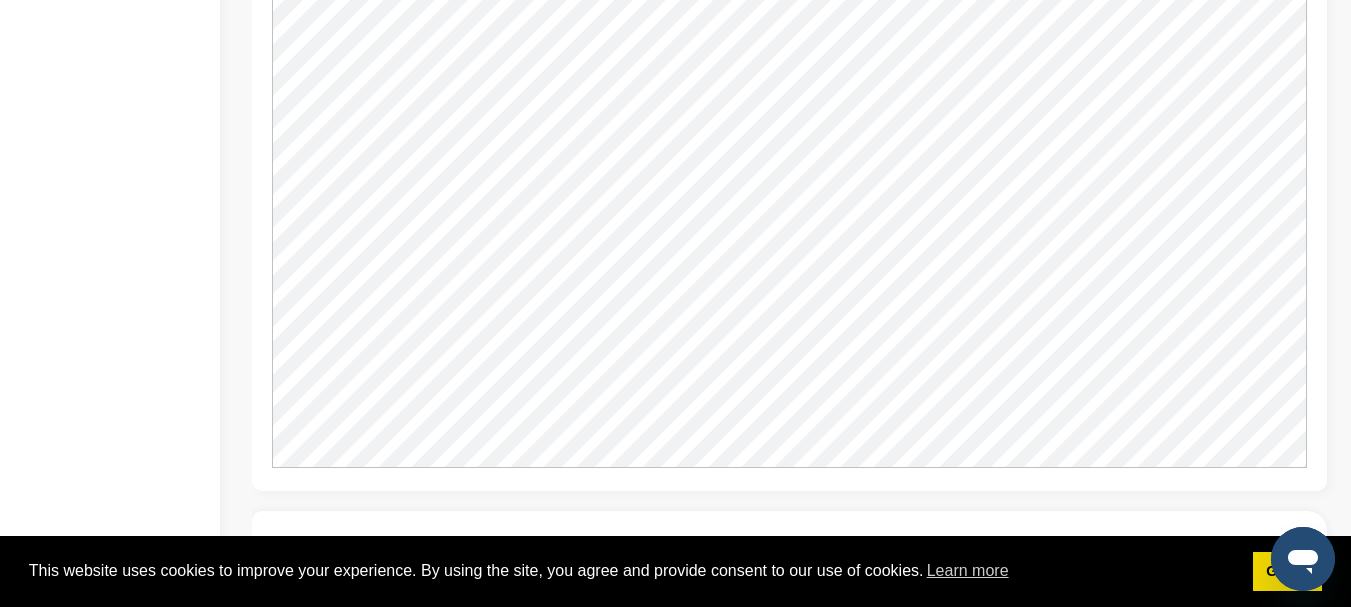 scroll, scrollTop: 2515, scrollLeft: 0, axis: vertical 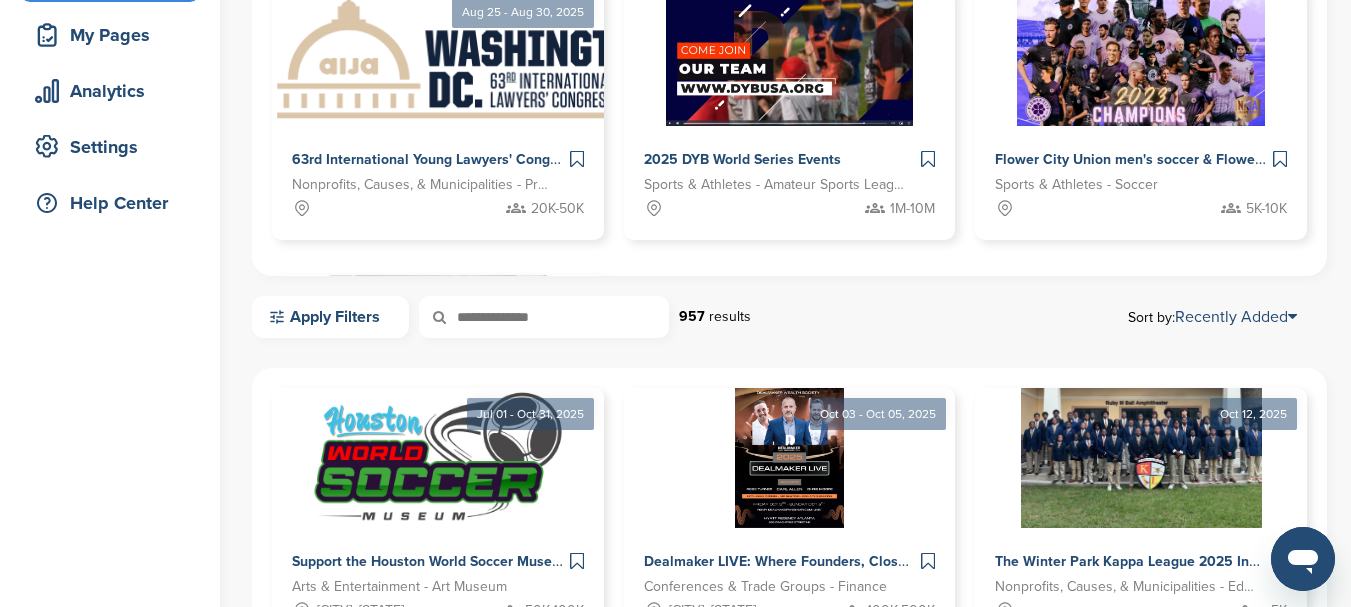 click on "Studio & TV Celebrity Lounge @ Comic-Con [CITY]. Over 300 of today's hottest Television celebrities - Think of us as a "Turnkey Celebrity Activation Solution in a Box"" at bounding box center (428, 456) 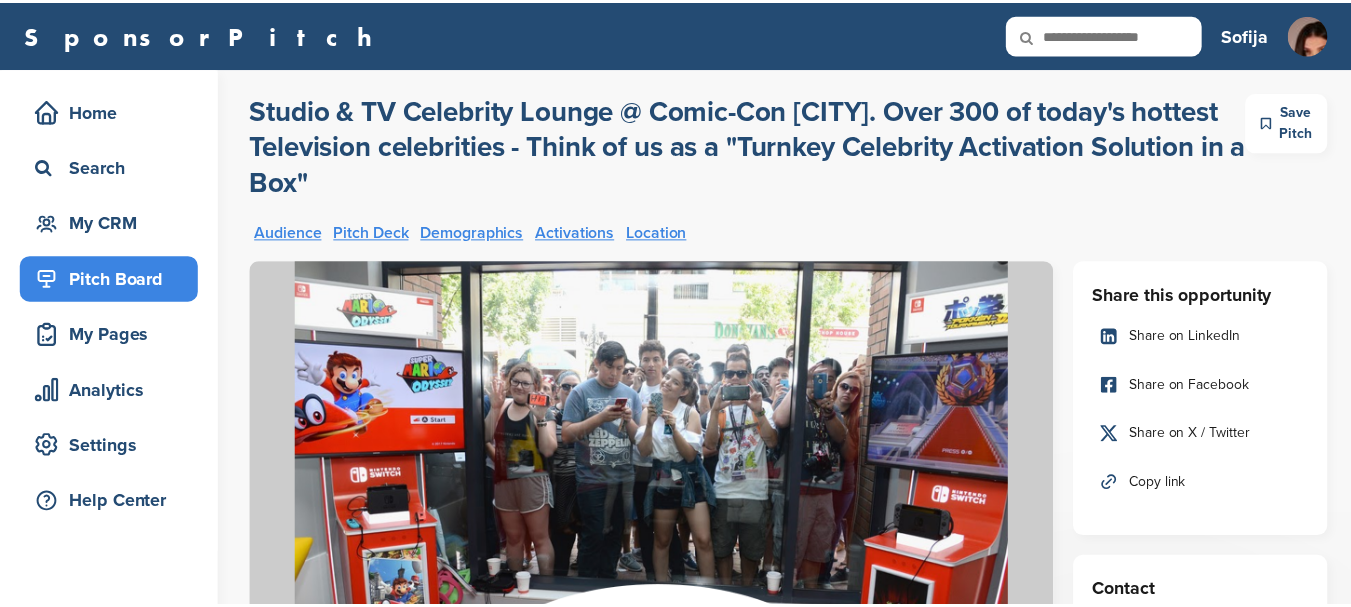 scroll, scrollTop: 0, scrollLeft: 0, axis: both 